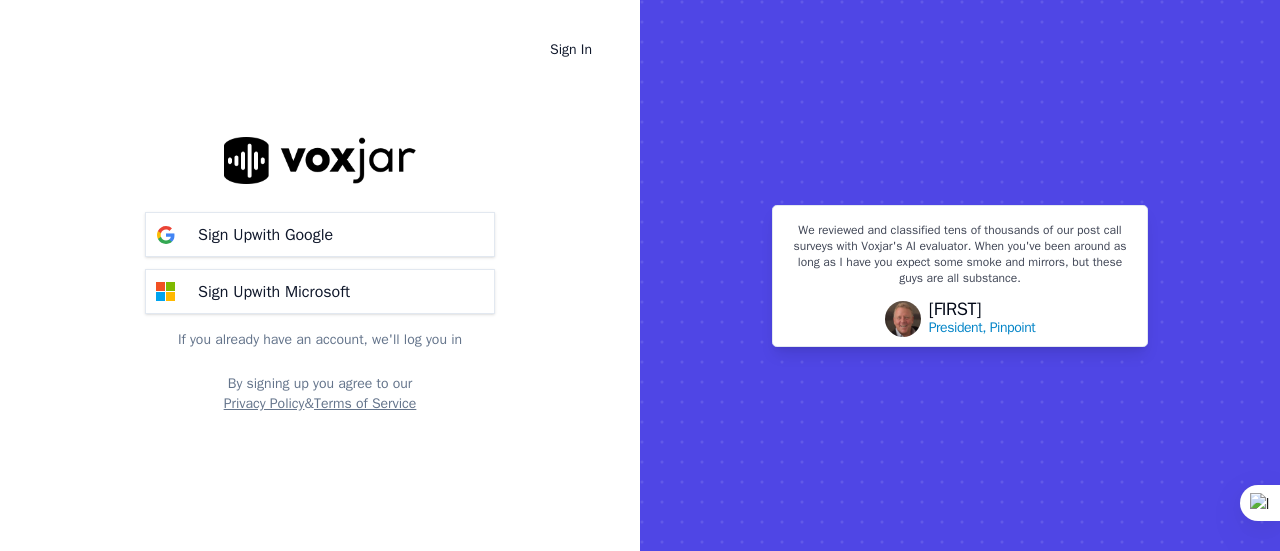 scroll, scrollTop: 0, scrollLeft: 0, axis: both 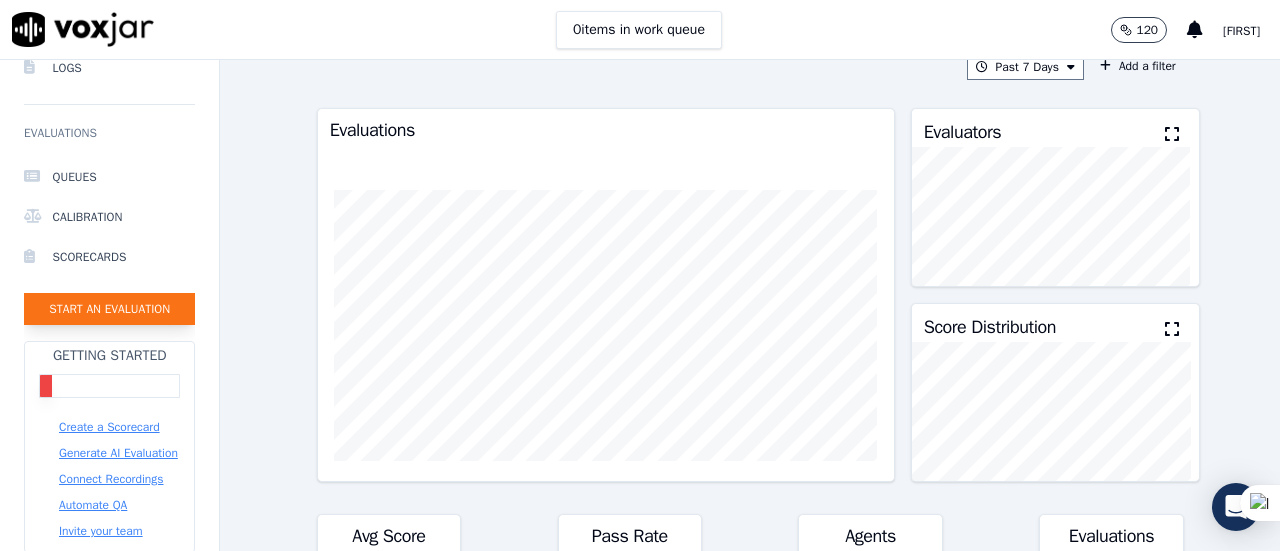 click on "Start an Evaluation" 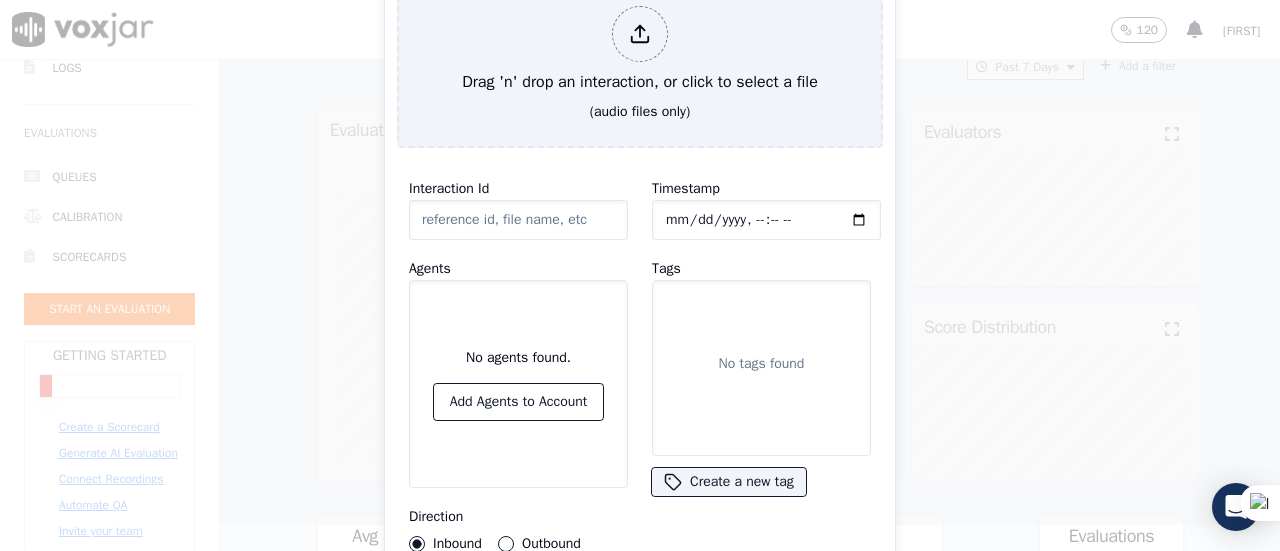 click on "Outbound" at bounding box center [506, 544] 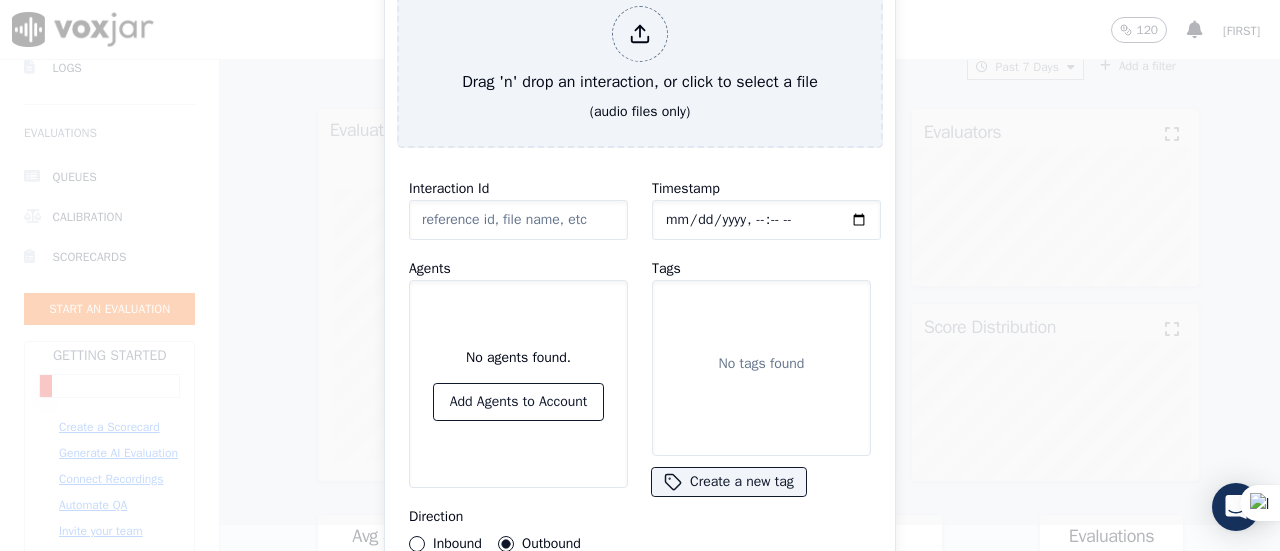 click on "Interaction Id" 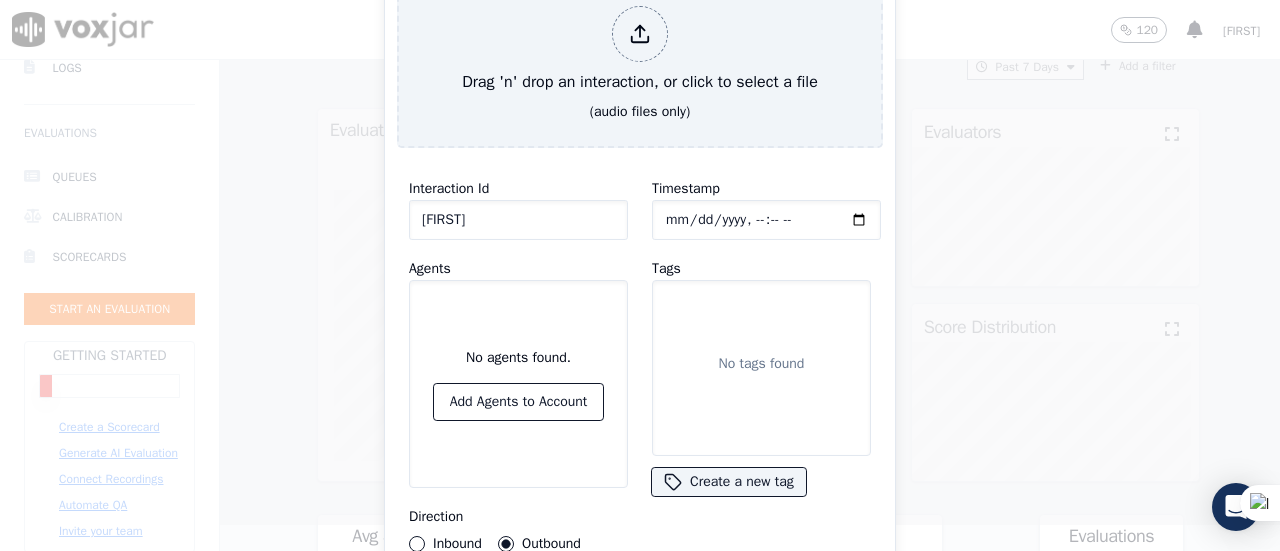 type on "K" 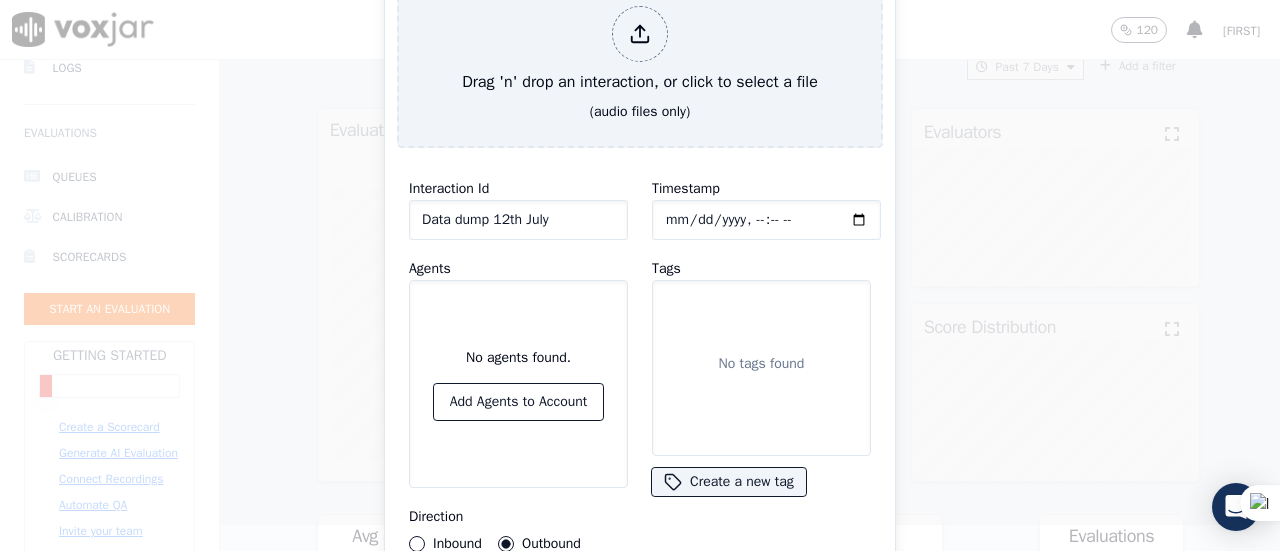 click on "Timestamp" 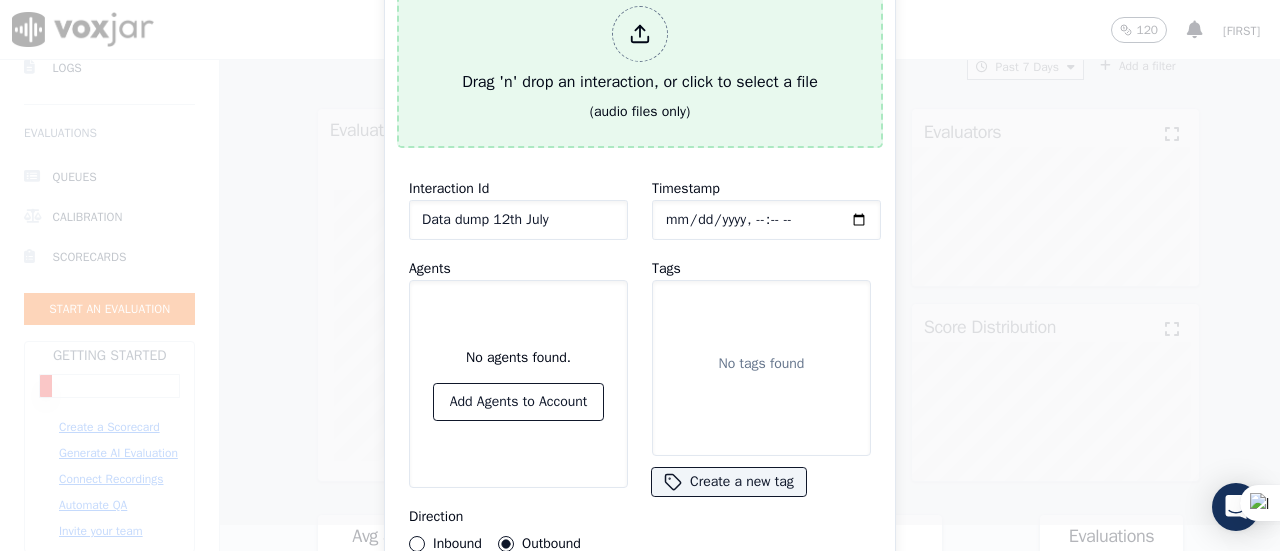click 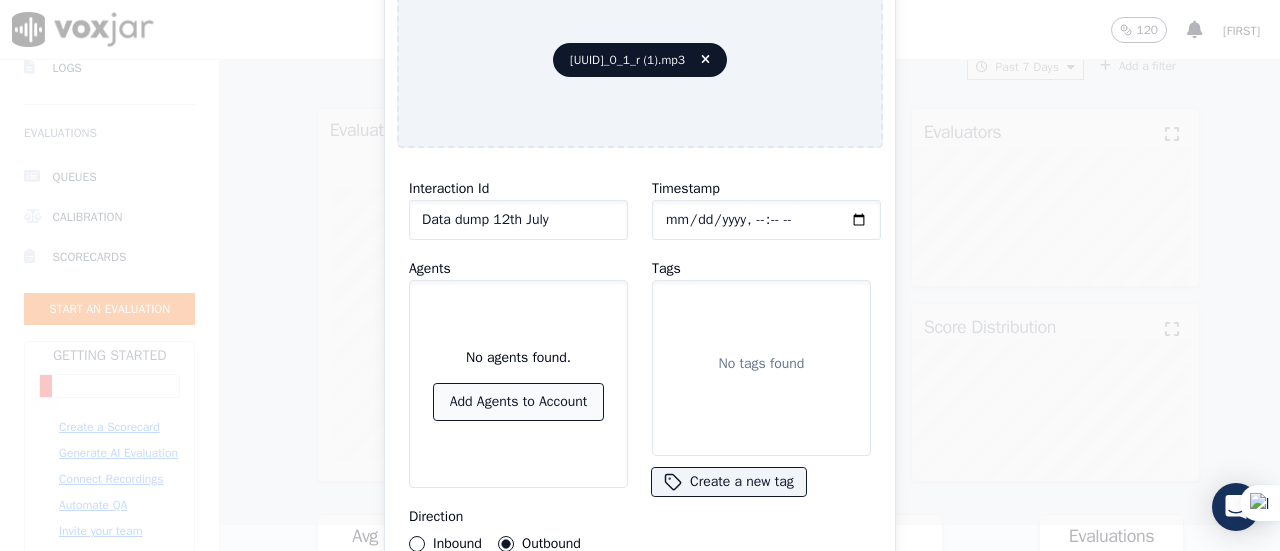 click on "Add Agents to Account" at bounding box center (519, 402) 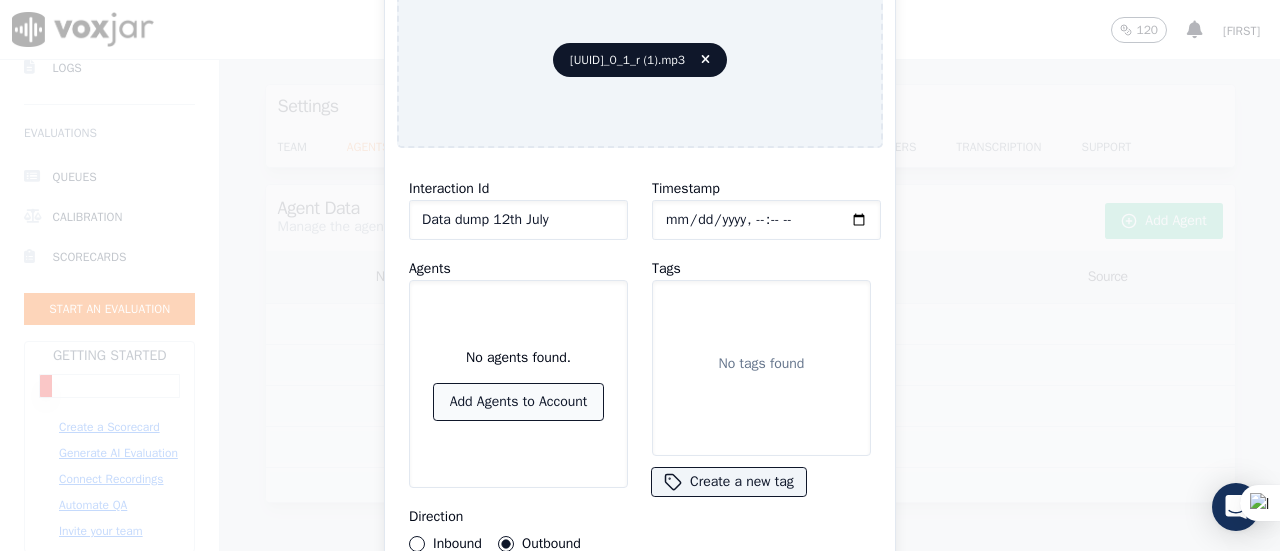 scroll, scrollTop: 0, scrollLeft: 0, axis: both 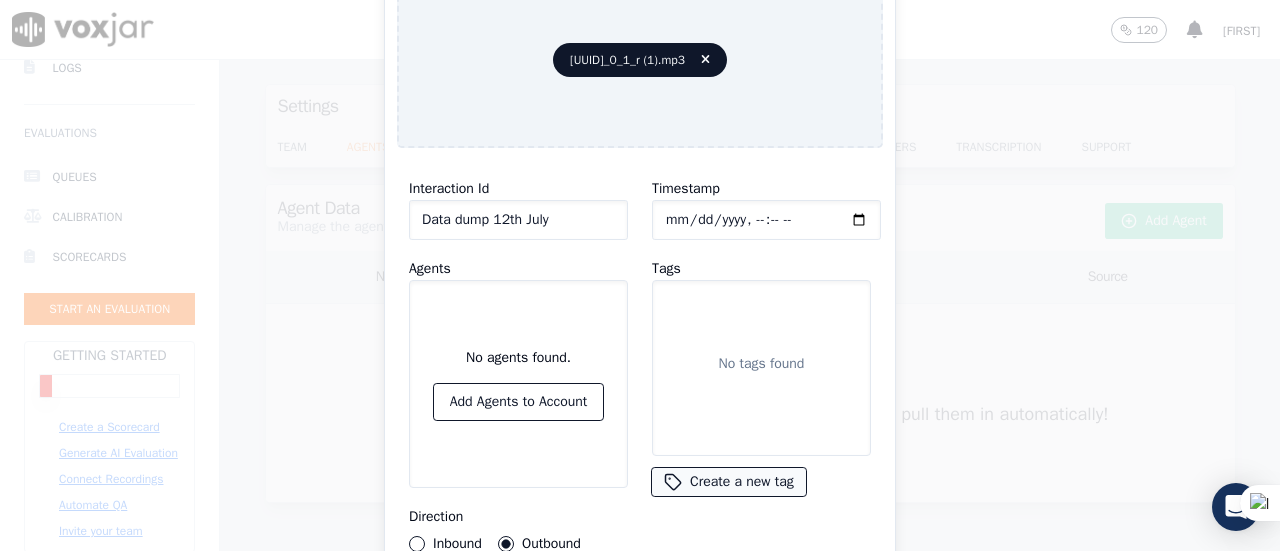 click on "Create a new tag" 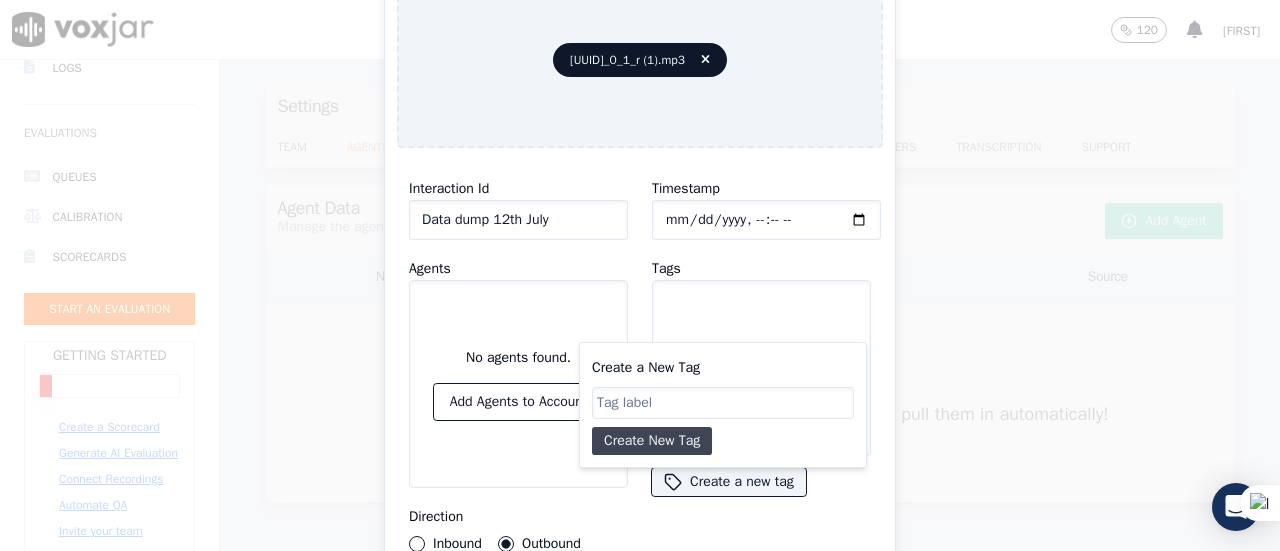 click on "Create New Tag" 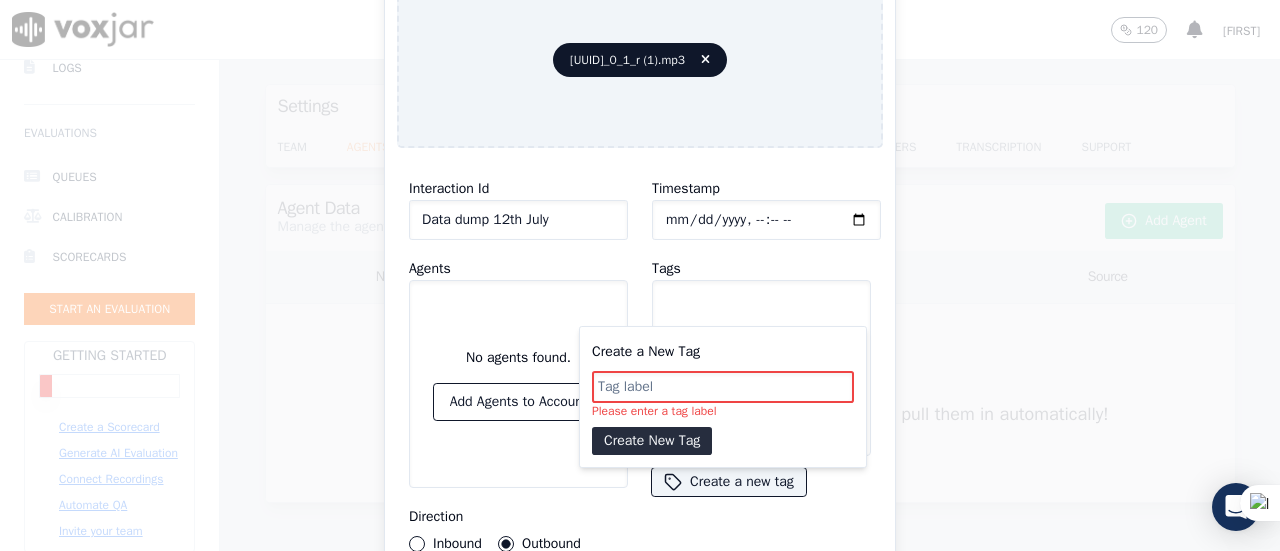 click on "Create a New Tag" 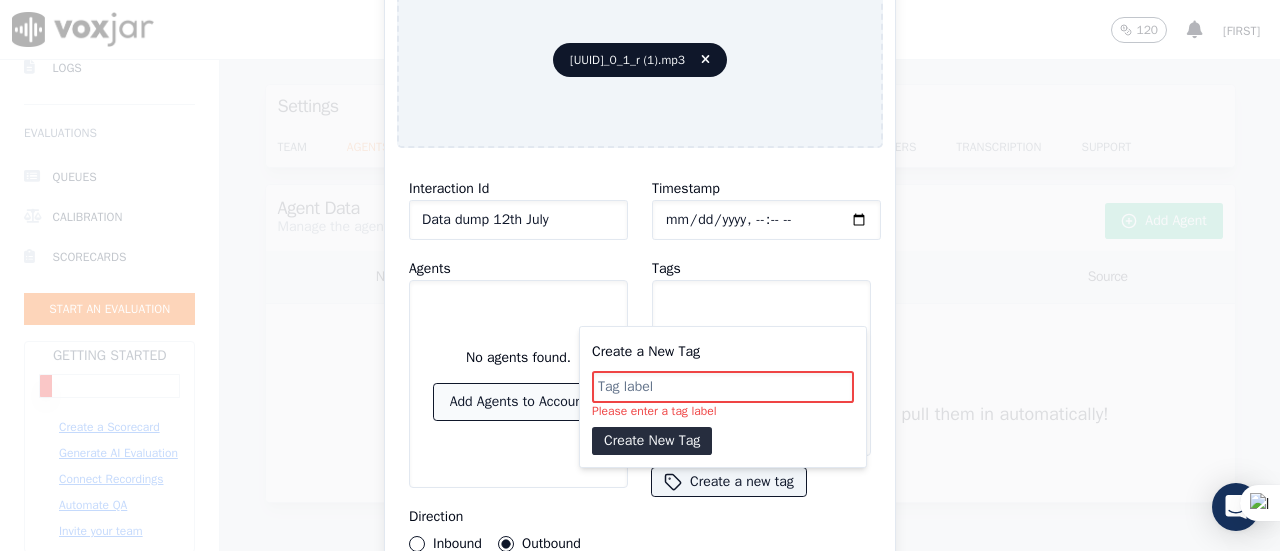 click on "Add Agents to Account" at bounding box center (519, 402) 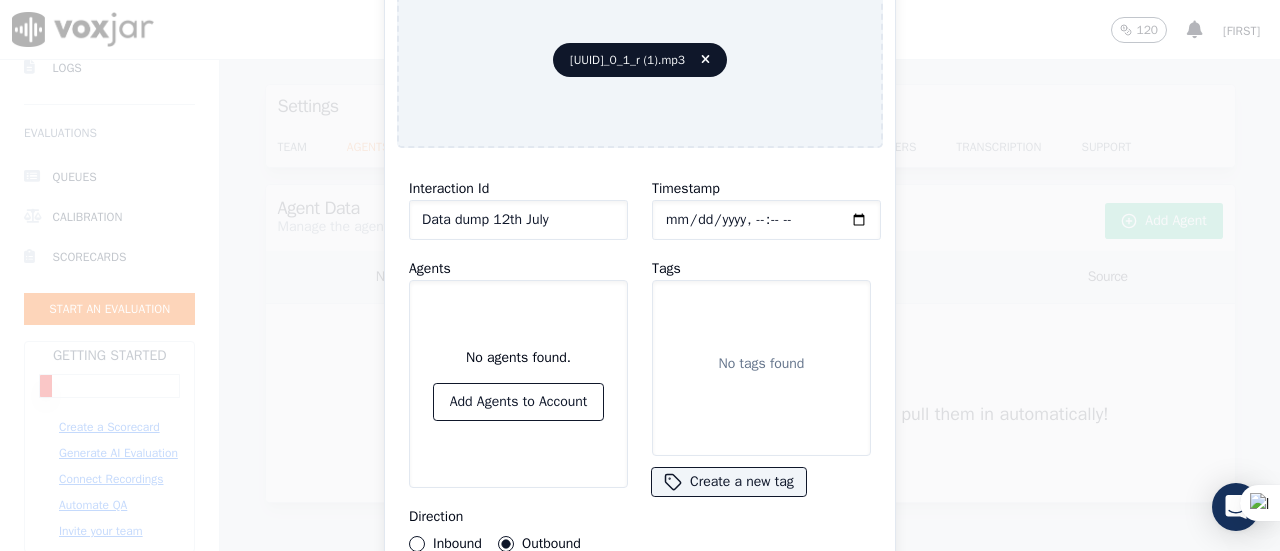 click on "No agents found.   Add Agents to Account" at bounding box center [518, 384] 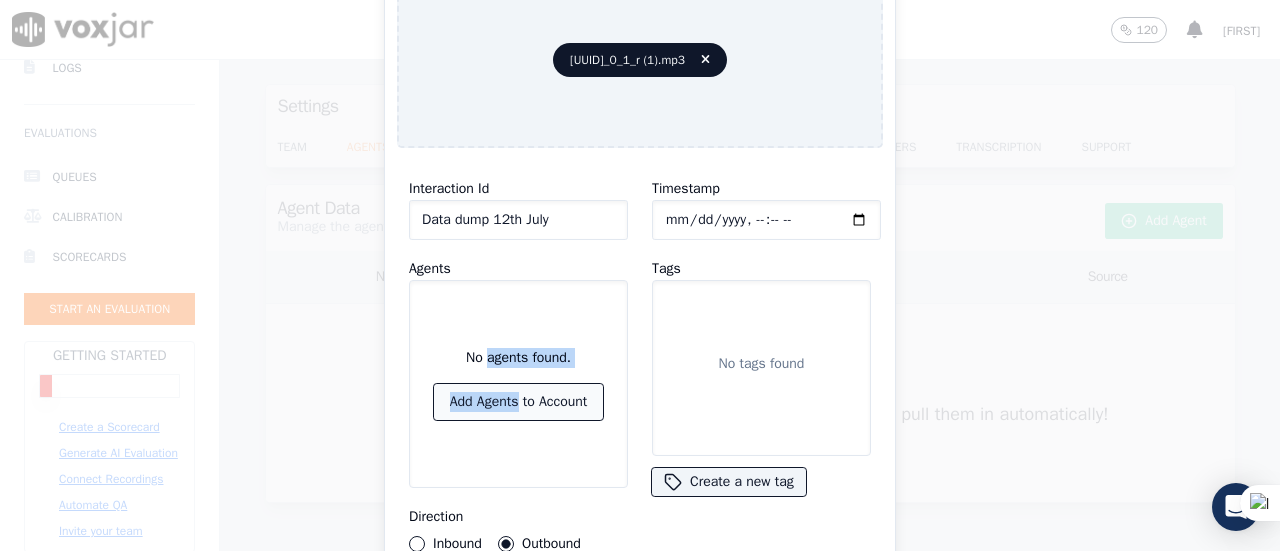 drag, startPoint x: 502, startPoint y: 325, endPoint x: 546, endPoint y: 405, distance: 91.3017 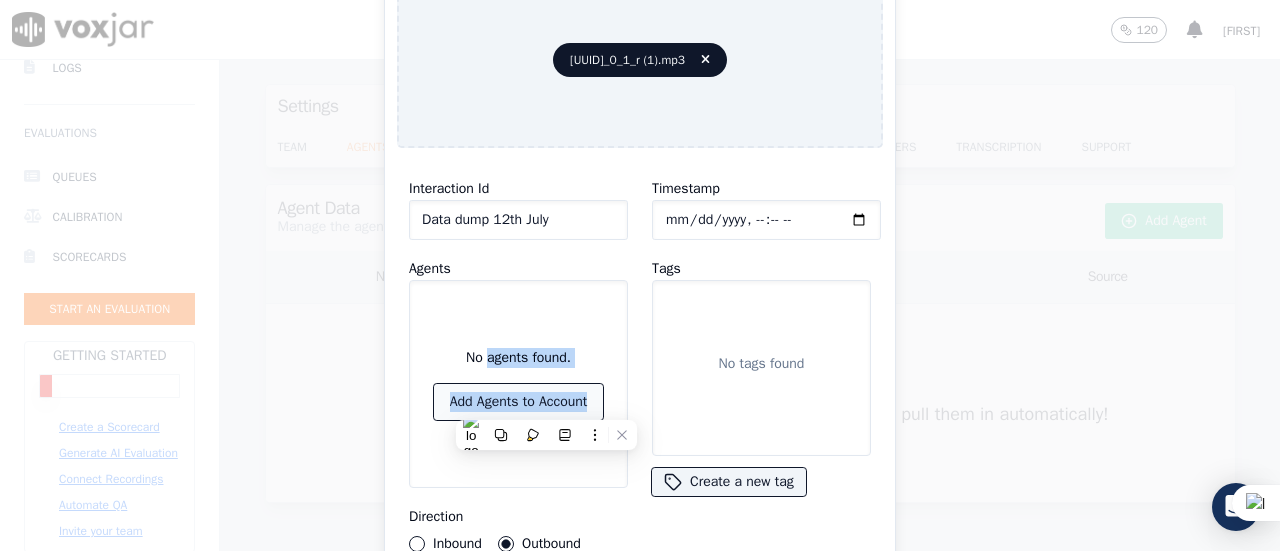 click on "Add Agents to Account" at bounding box center (519, 402) 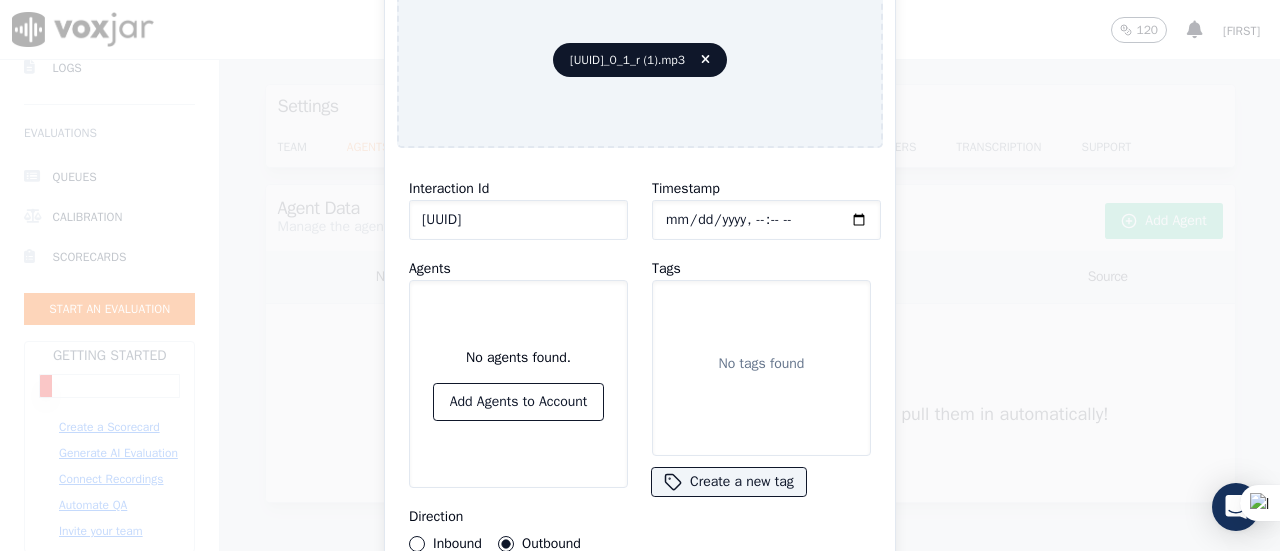 scroll, scrollTop: 0, scrollLeft: 0, axis: both 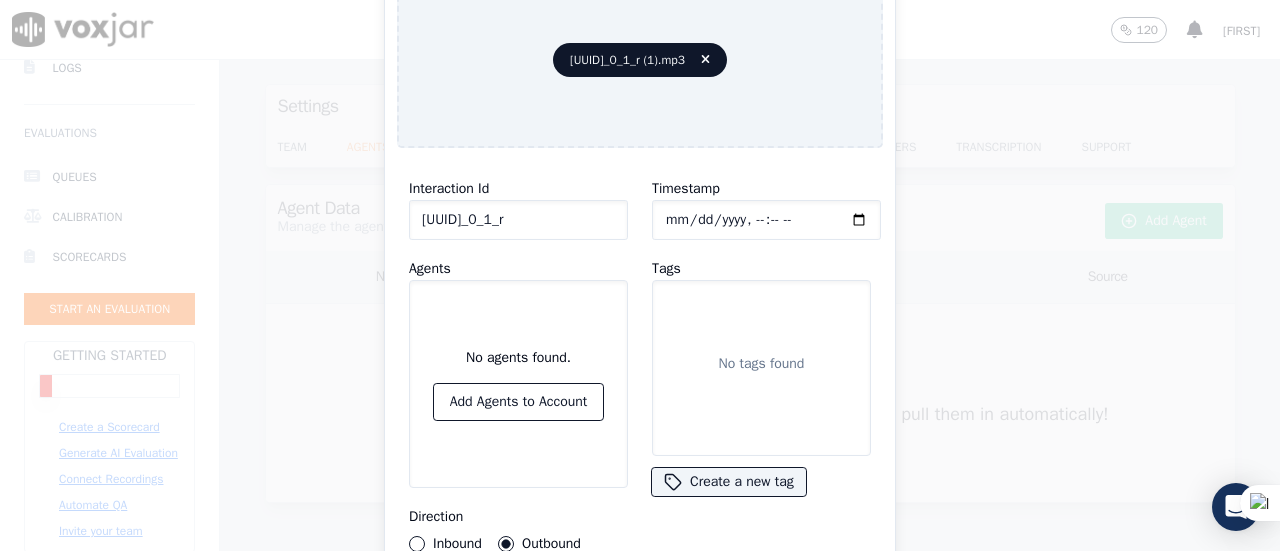 type on "7ebf74cd-277d-46f9-8540-f0d4222ee9e2_0_1_r" 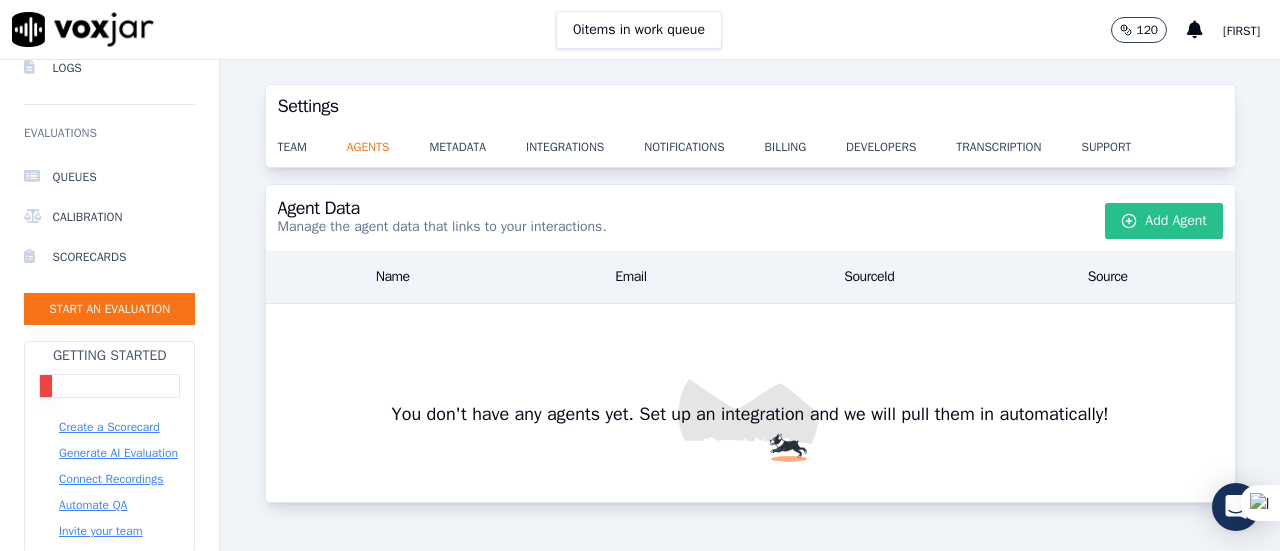 click on "Add Agent" at bounding box center [1164, 221] 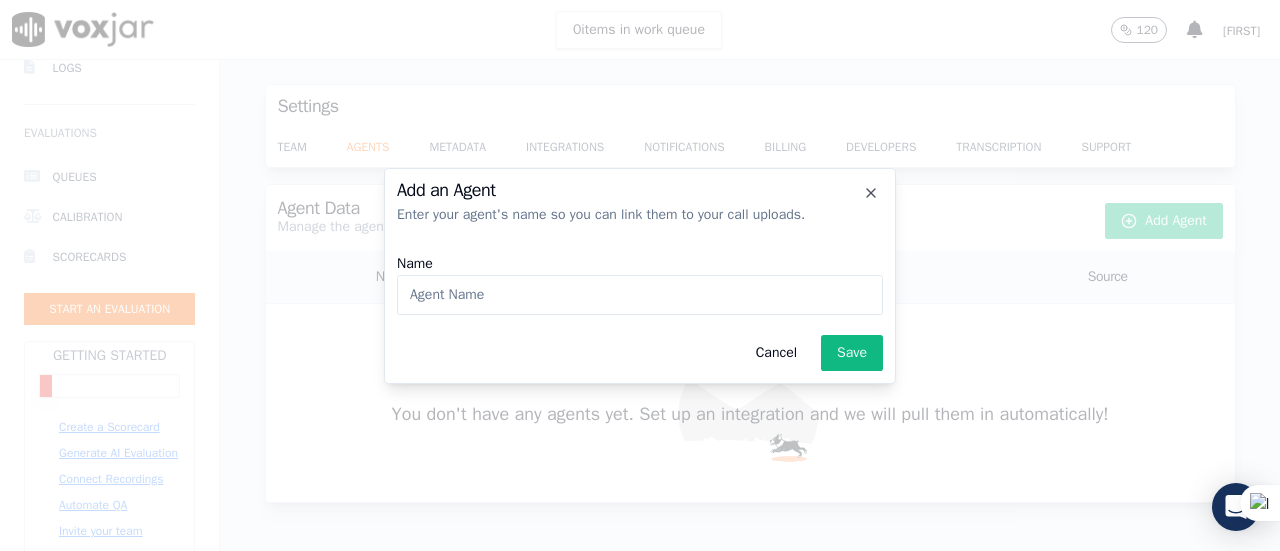 paste on "Hind Kumar Gupta Sha" 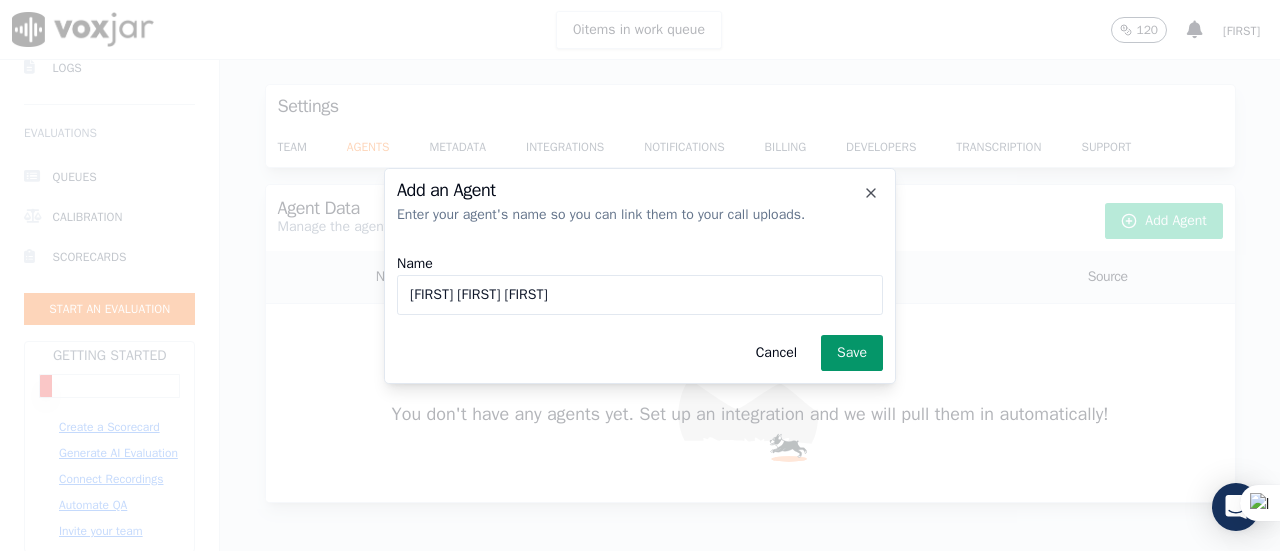type on "Hind Kumar Gupta Sha" 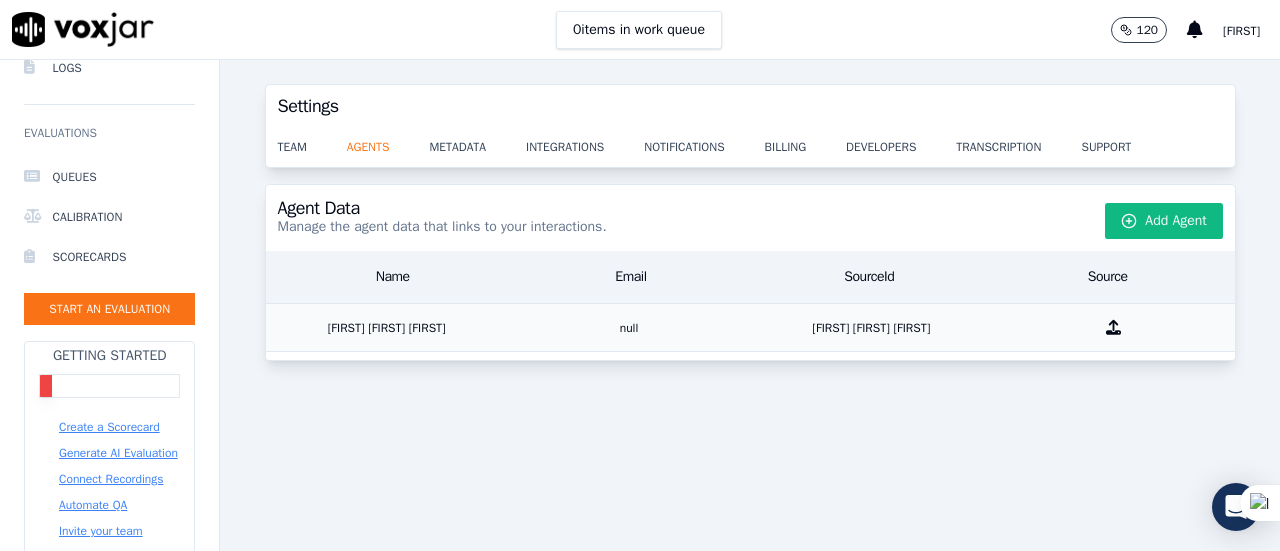 click at bounding box center (1113, 327) 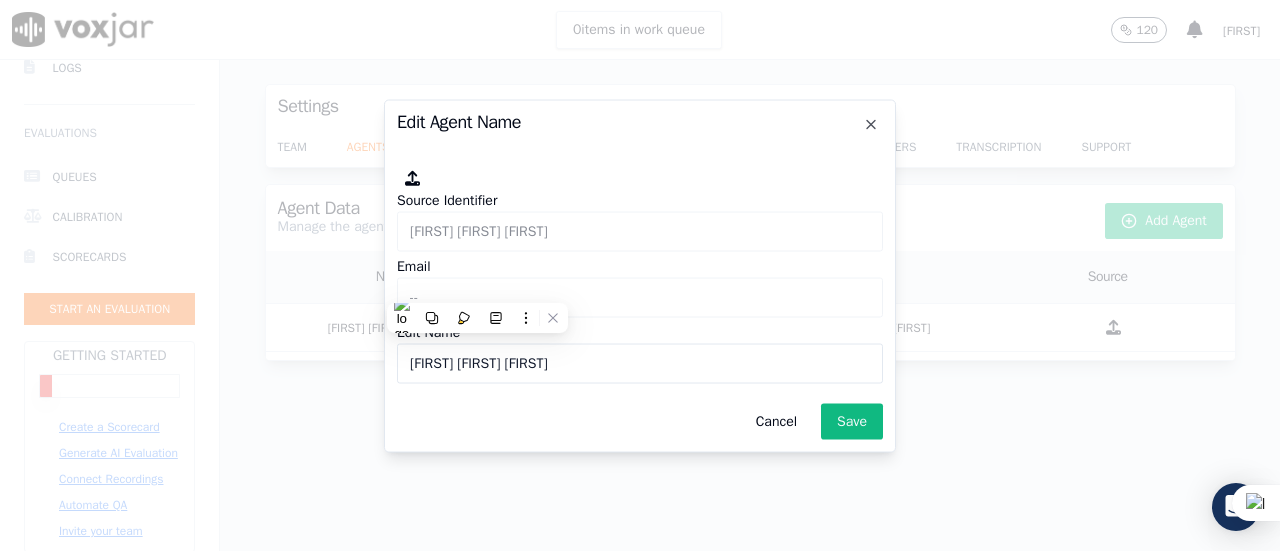 click on "Source Identifier   Hind Kumar Gupta Sha   Email   --   Edit Name   Hind Kumar Gupta Sha" at bounding box center [640, 274] 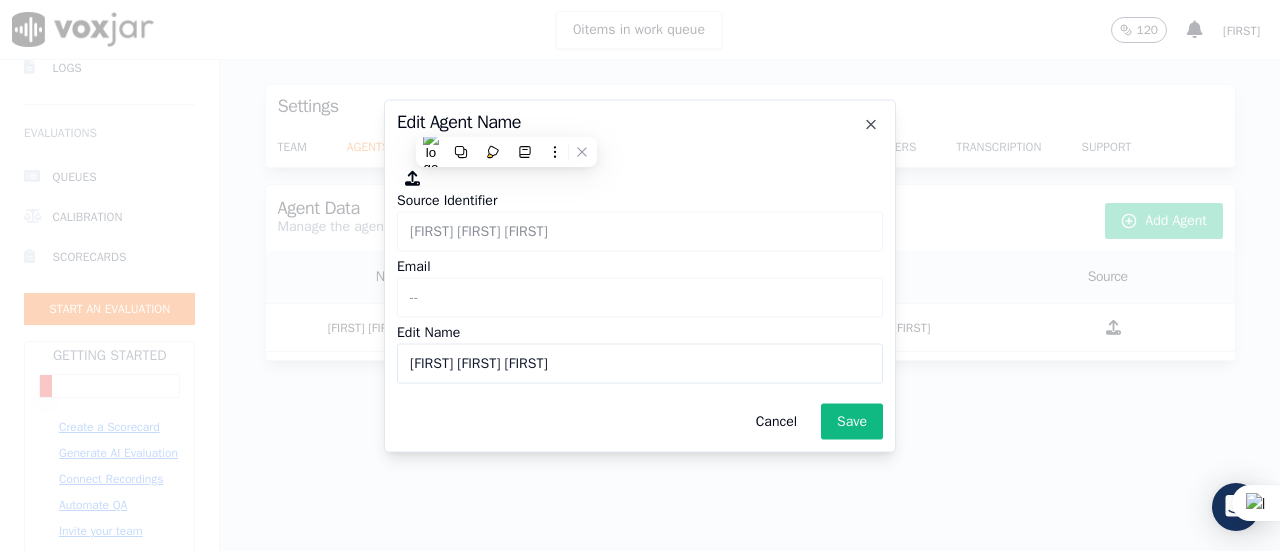 click at bounding box center [412, 177] 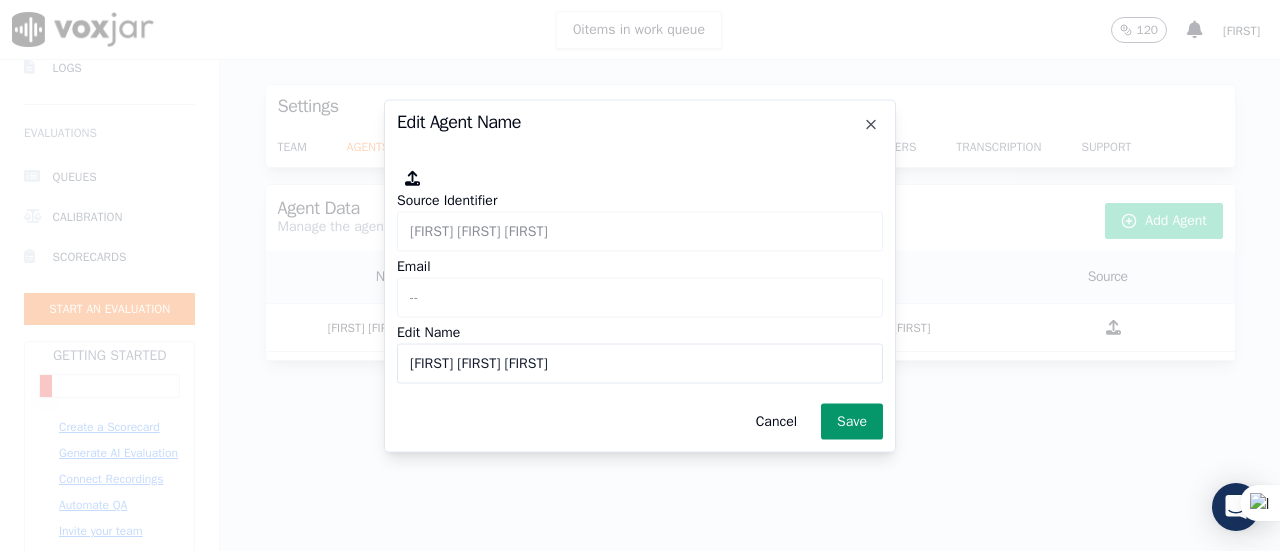 click on "Save" 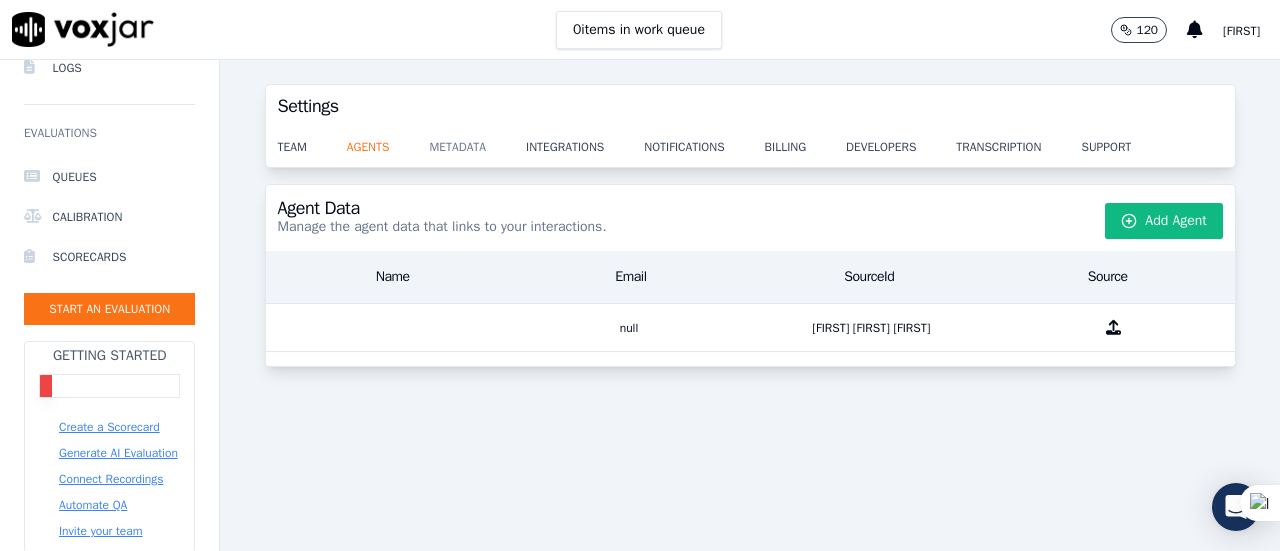 click on "metadata" at bounding box center (477, 141) 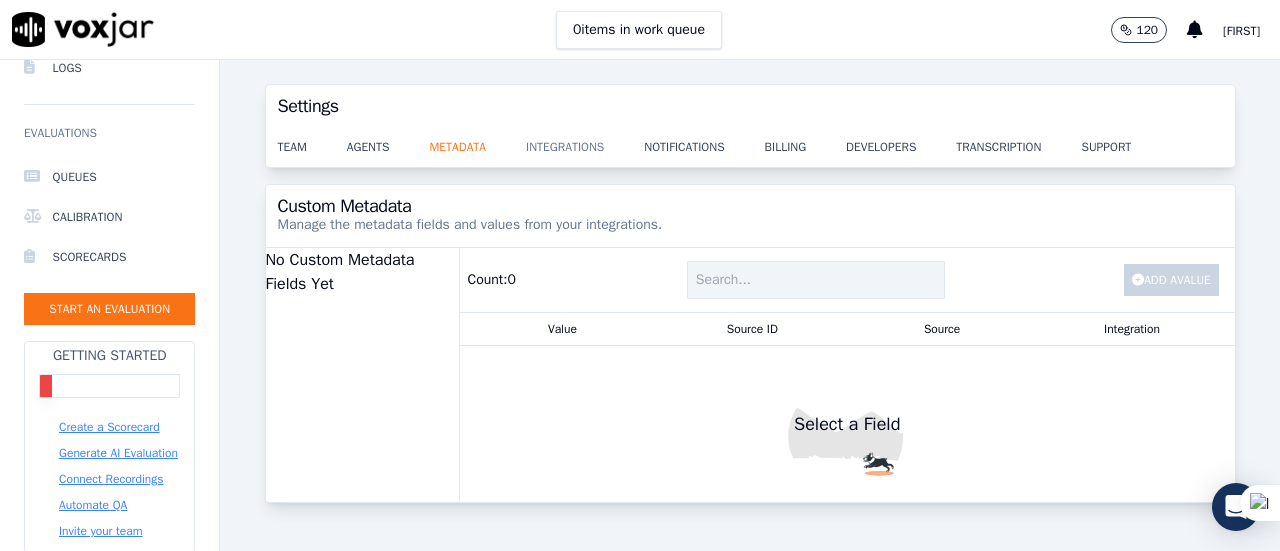 click on "integrations" at bounding box center (585, 141) 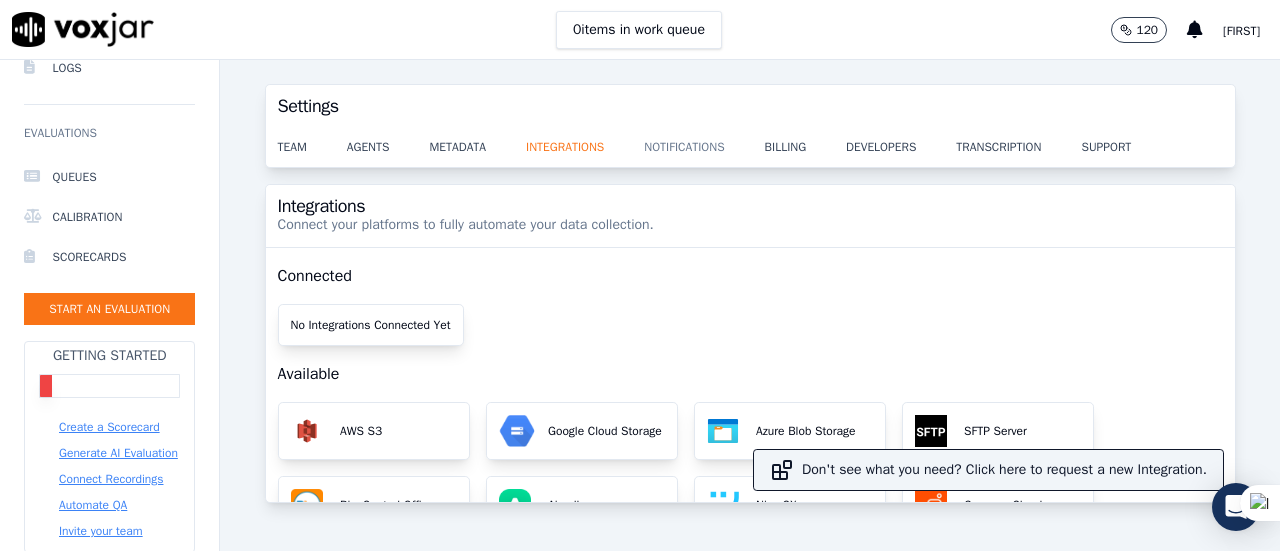 click on "notifications" at bounding box center (704, 141) 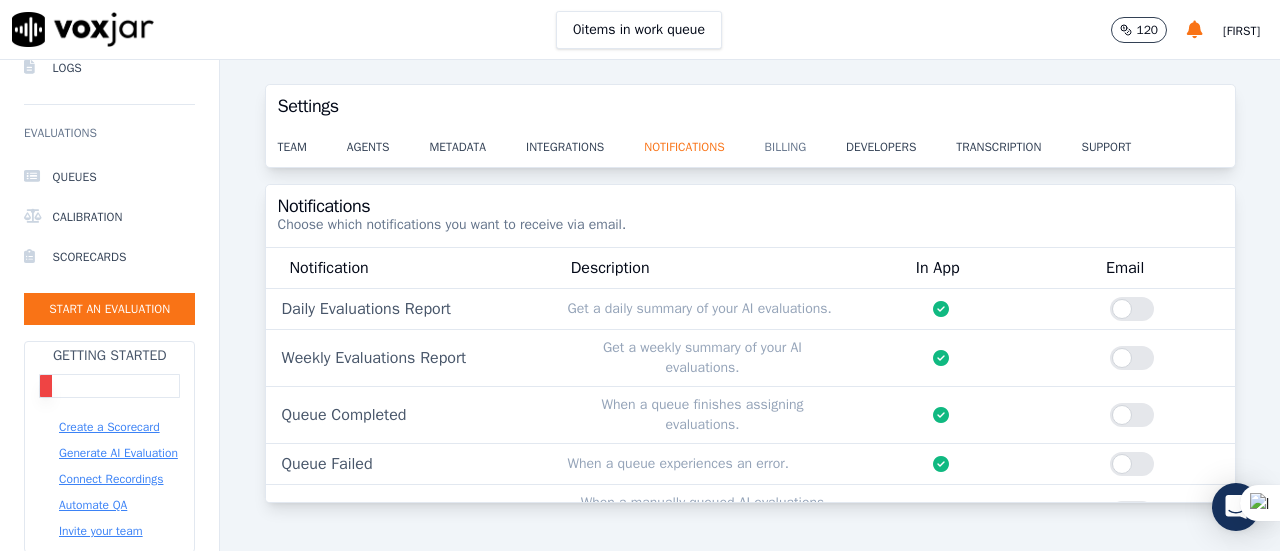 click on "billing" at bounding box center [805, 141] 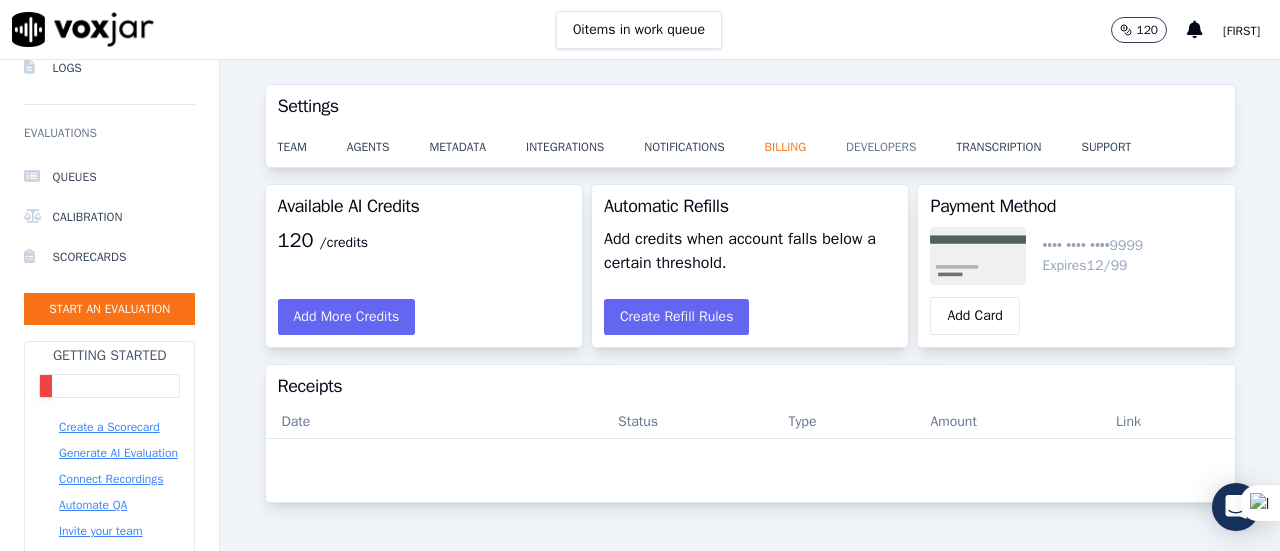 click on "developers" at bounding box center (901, 141) 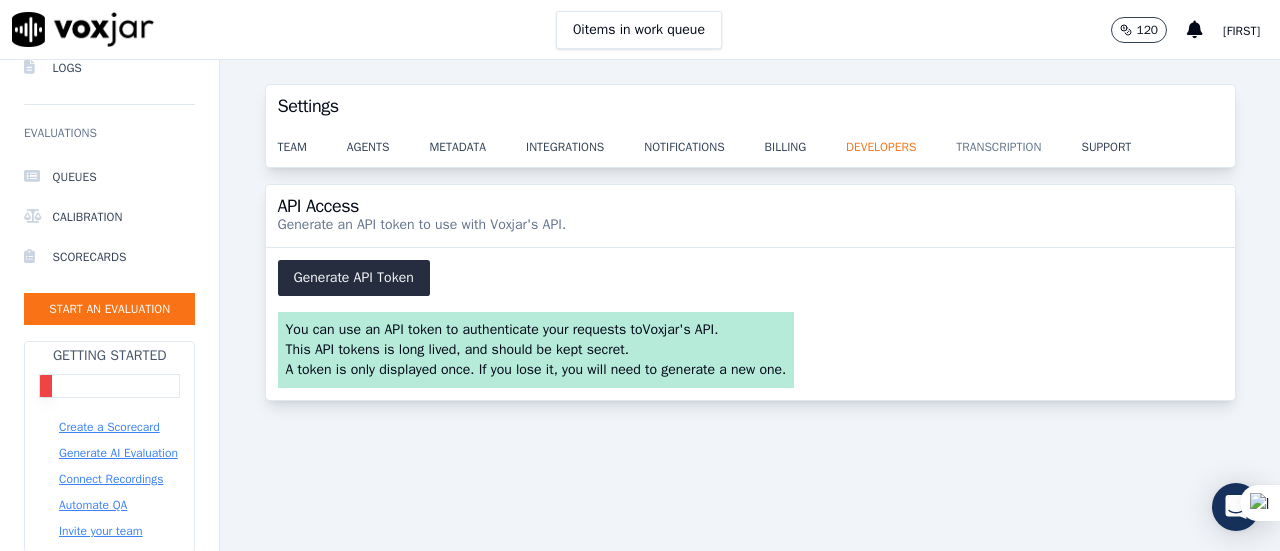 click on "transcription" at bounding box center (1018, 141) 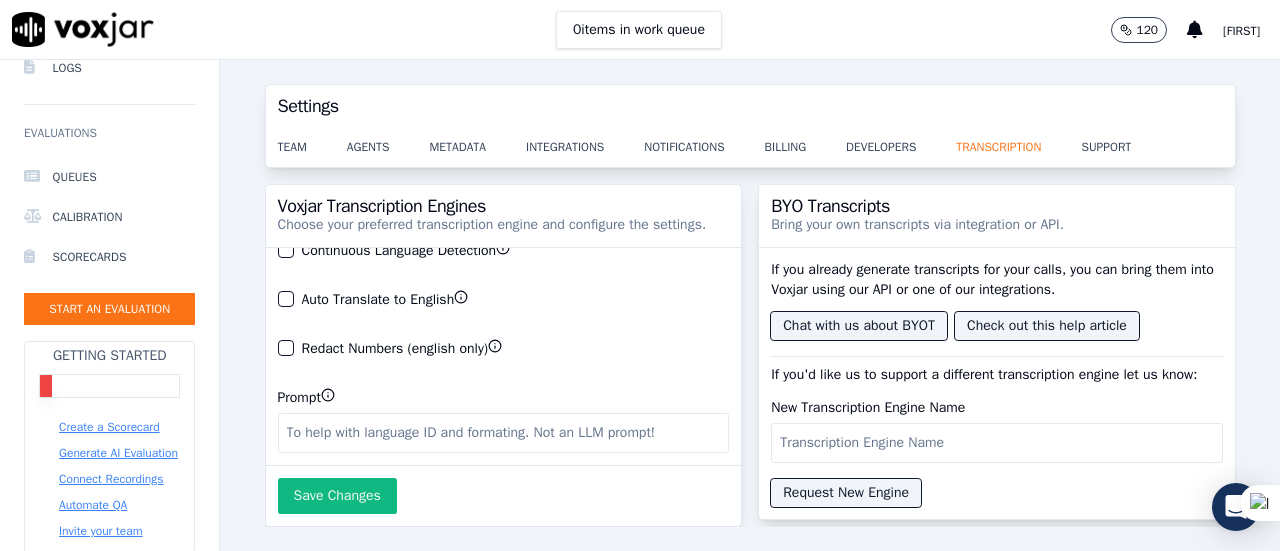 scroll, scrollTop: 274, scrollLeft: 0, axis: vertical 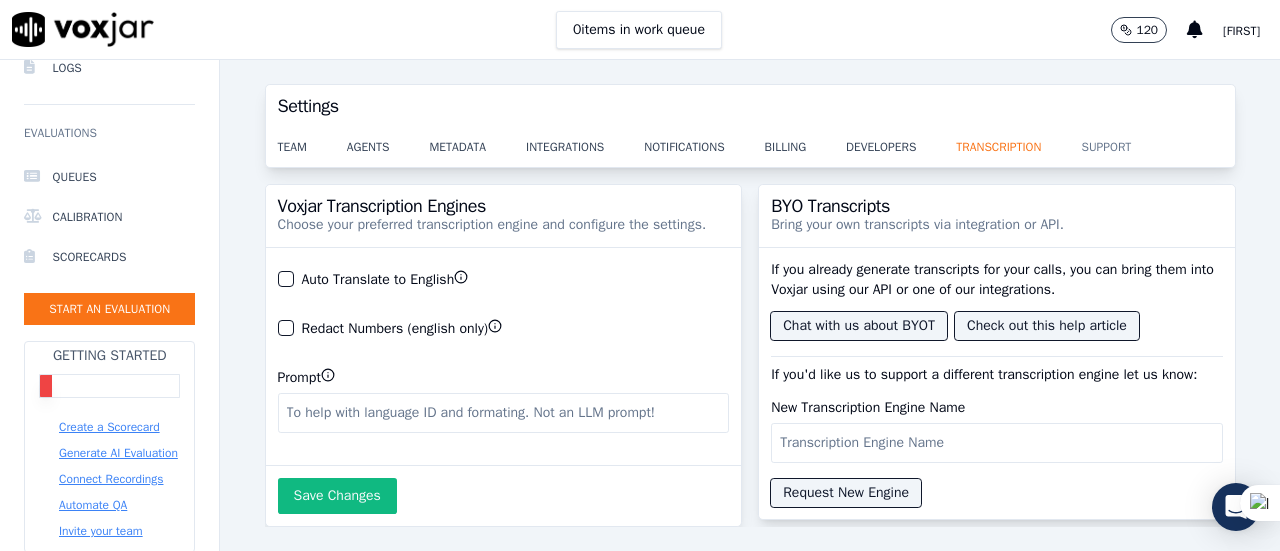click on "support" at bounding box center (1126, 141) 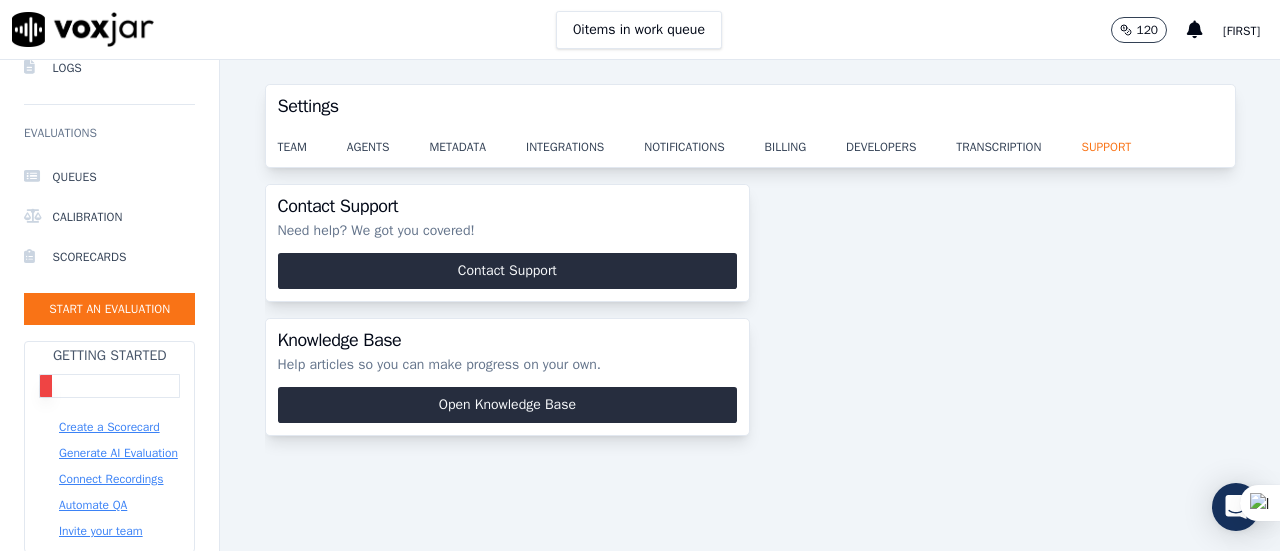 click on "team agents metadata integrations notifications billing developers transcription support" at bounding box center [750, 147] 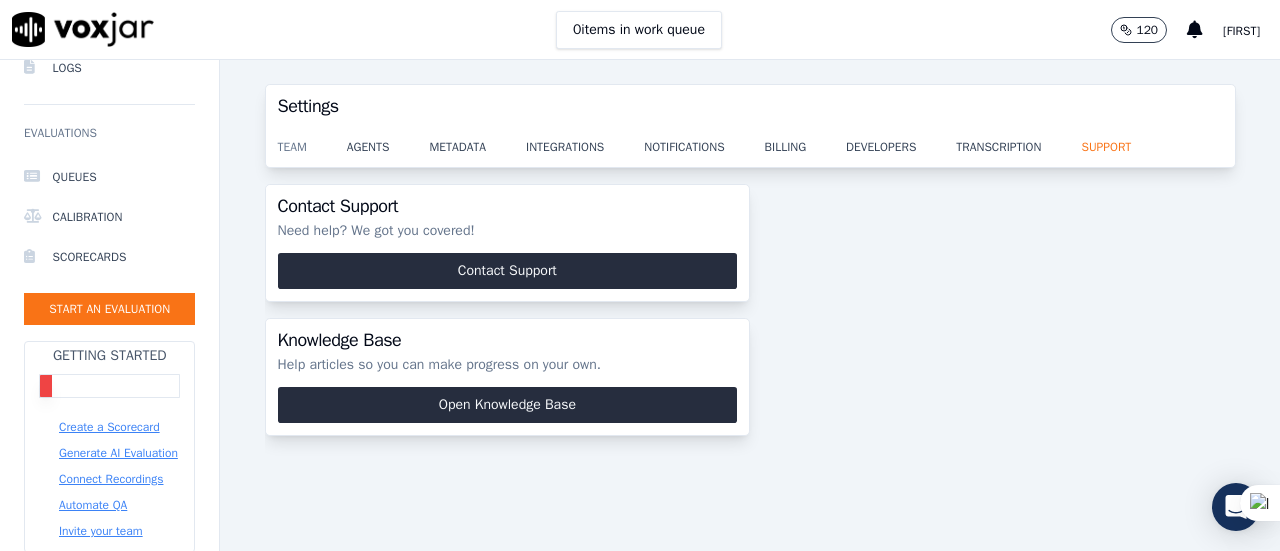 click on "team" at bounding box center [312, 141] 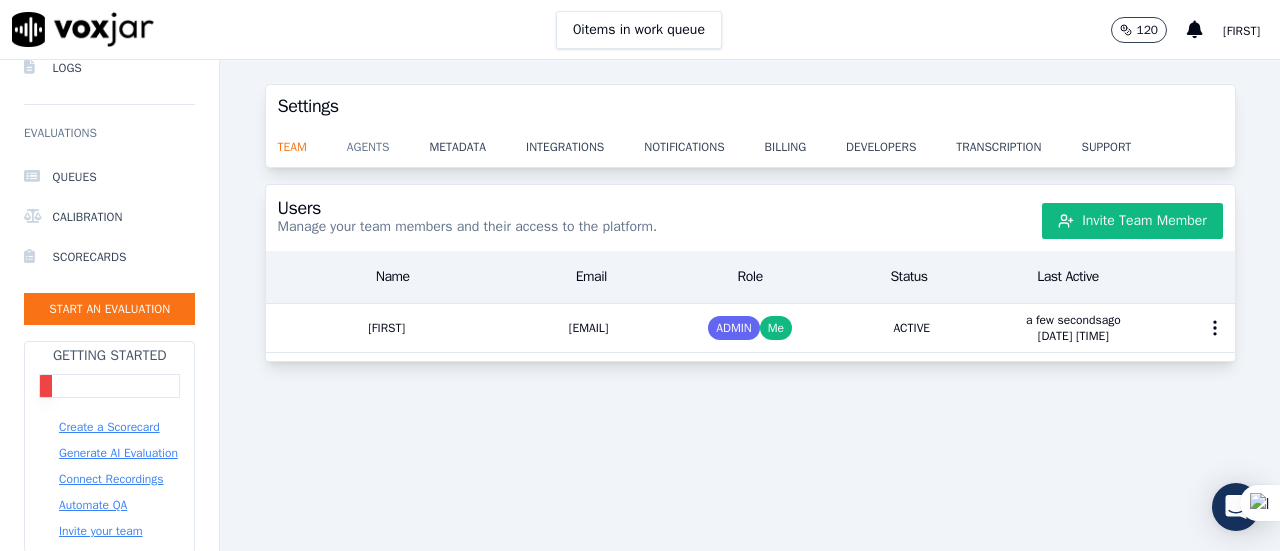 click on "agents" at bounding box center [388, 141] 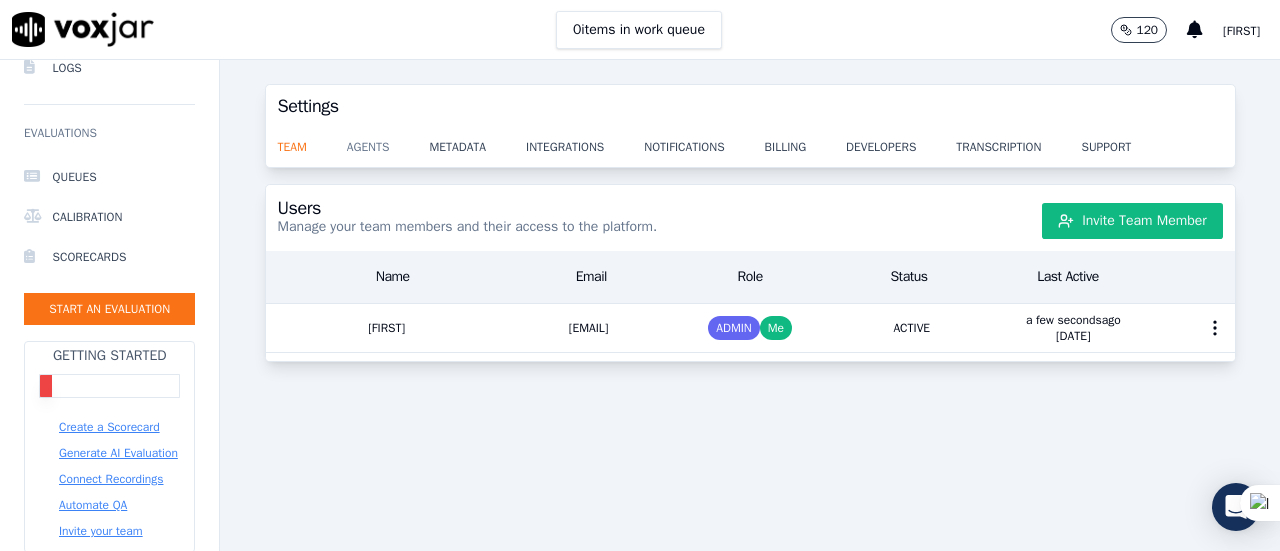 click on "agents" at bounding box center (388, 141) 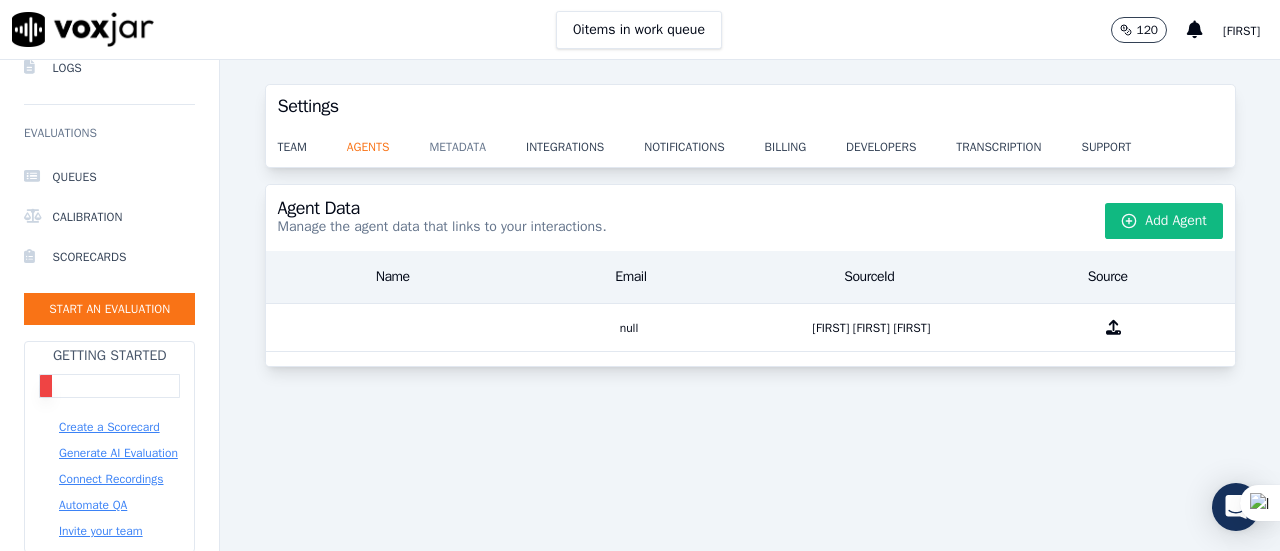 click on "metadata" at bounding box center [477, 141] 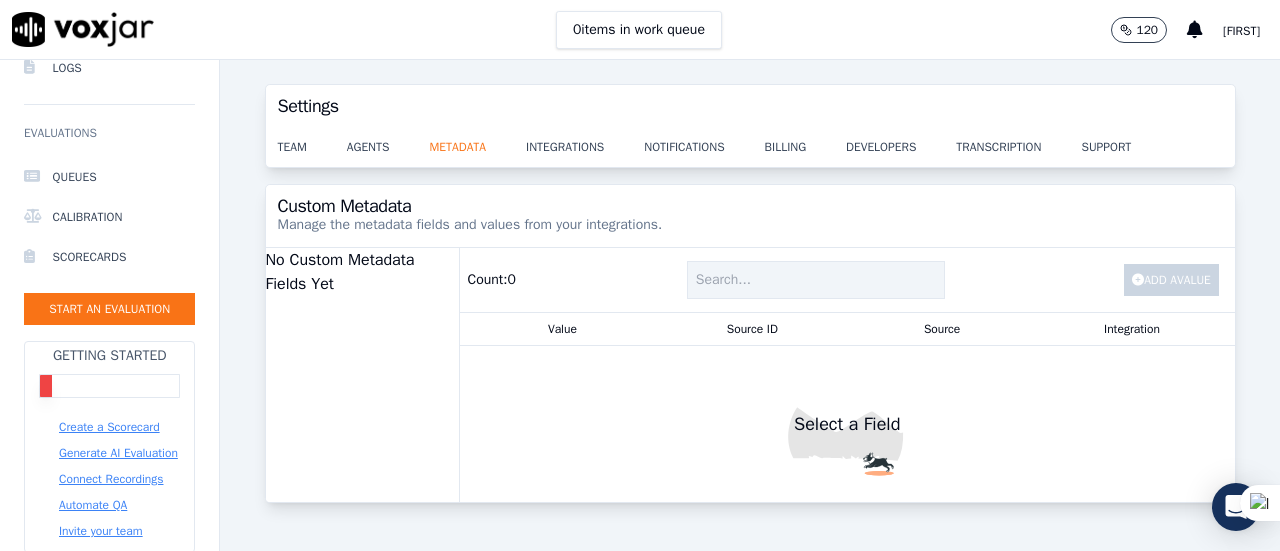 click on "Count: 0
Add a   Value     Value
Source ID
Source
Integration
Select a Field" at bounding box center [847, 375] 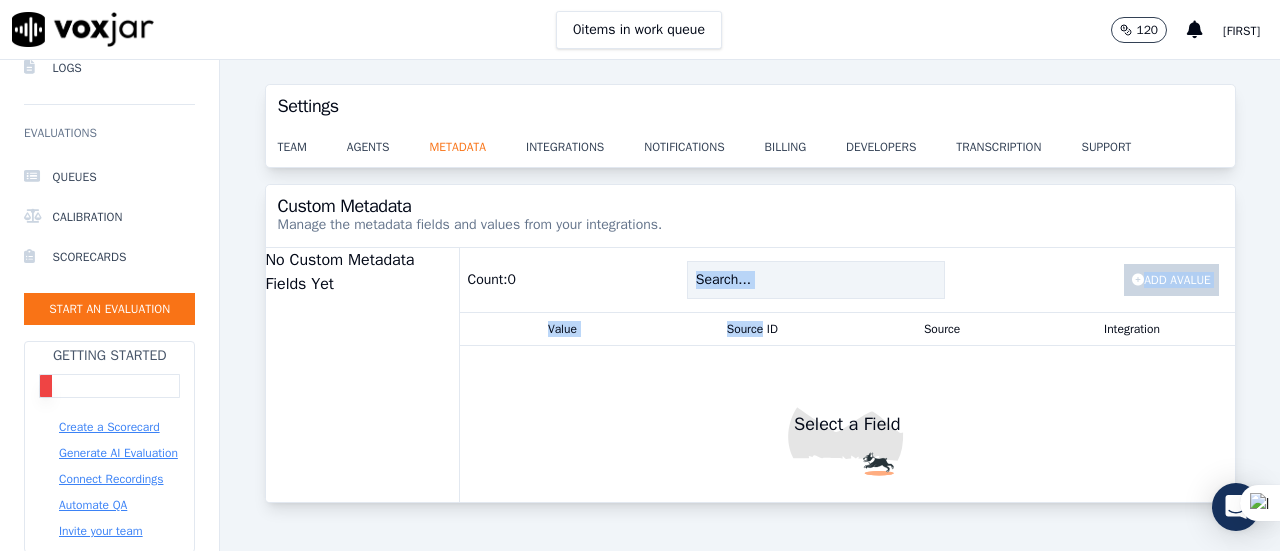 click on "Count: 0
Add a   Value     Value
Source ID
Source
Integration
Select a Field" at bounding box center (847, 375) 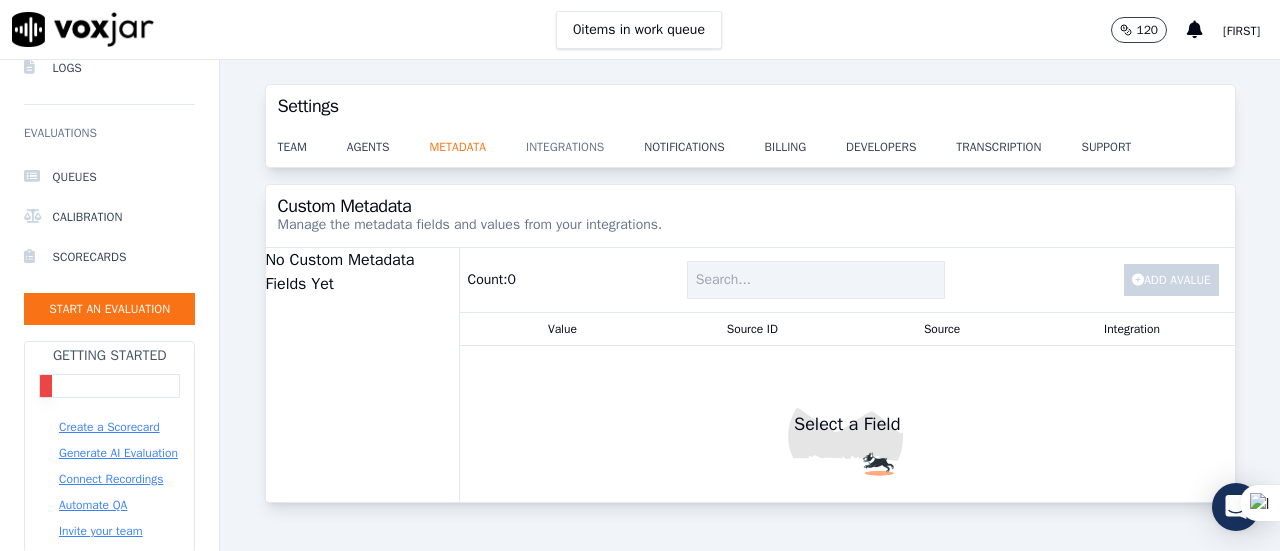 click on "integrations" at bounding box center (585, 141) 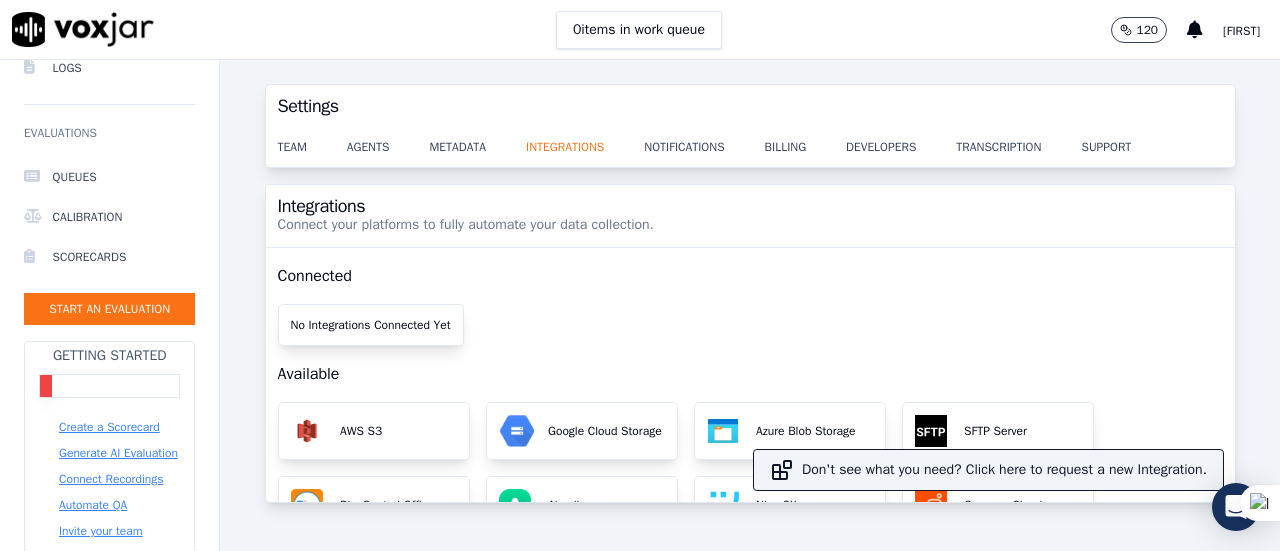 click on "Connected" at bounding box center (750, 276) 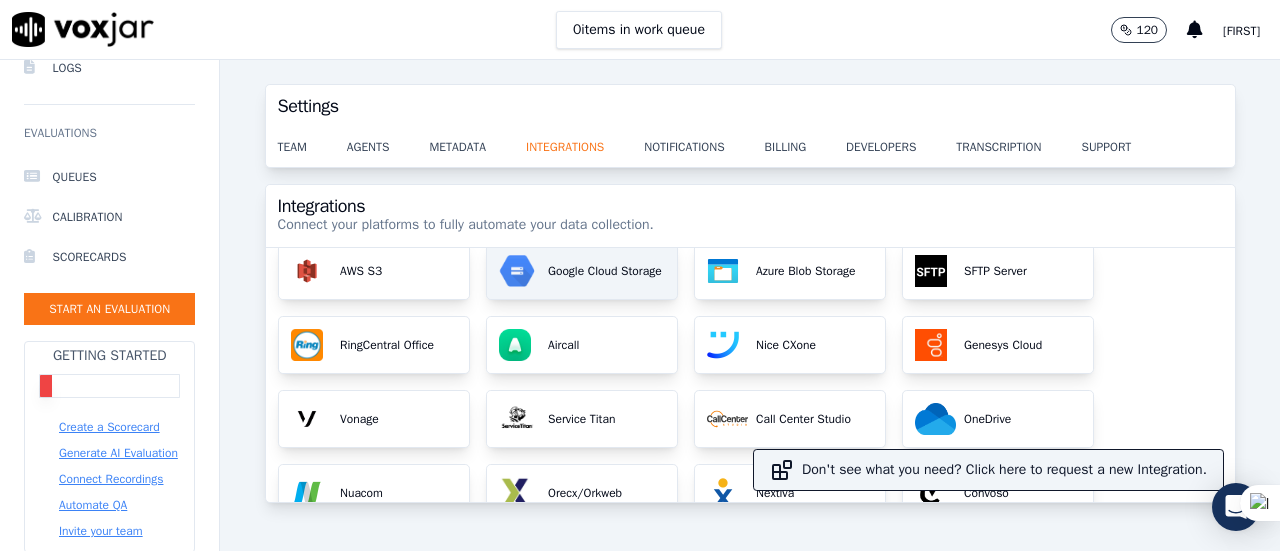 scroll, scrollTop: 127, scrollLeft: 0, axis: vertical 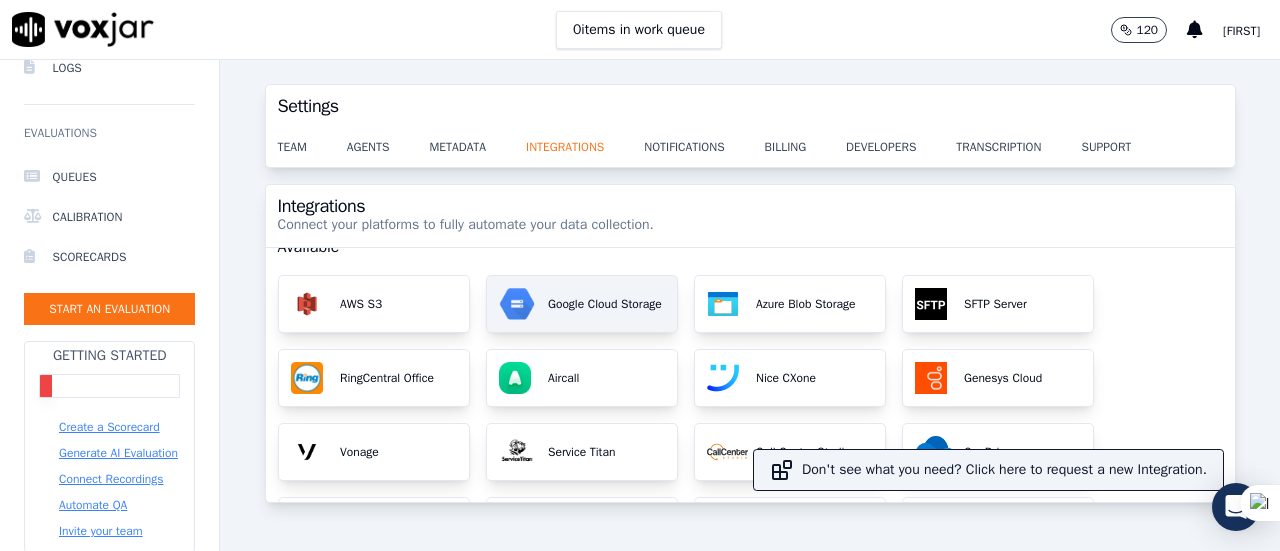 click on "Google Cloud Storage" at bounding box center (601, 304) 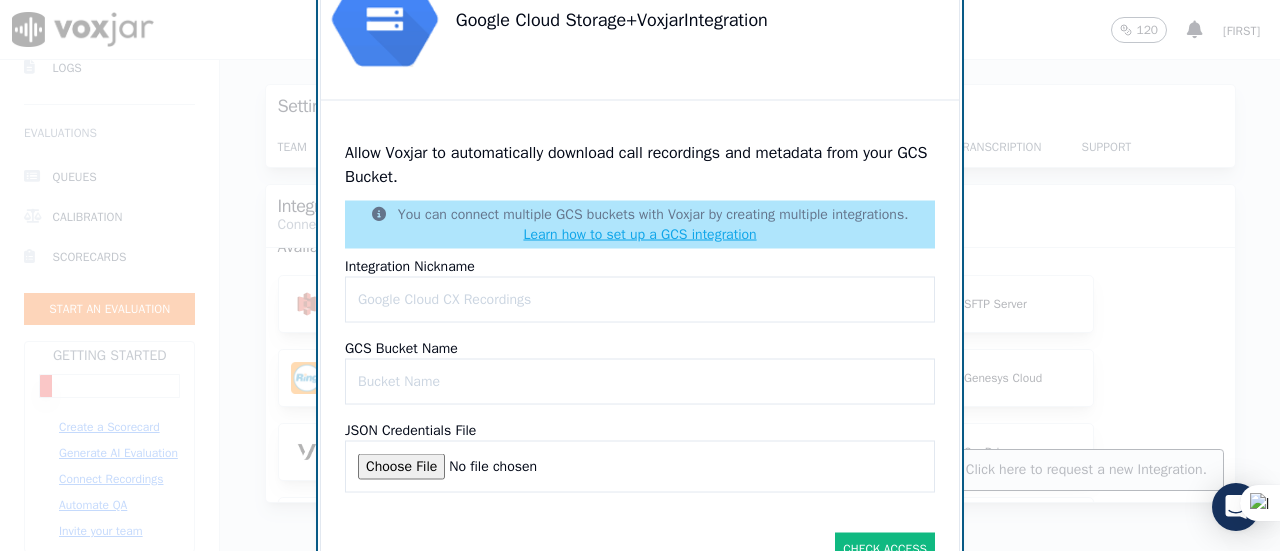 click on "Integration Nickname" at bounding box center (640, 299) 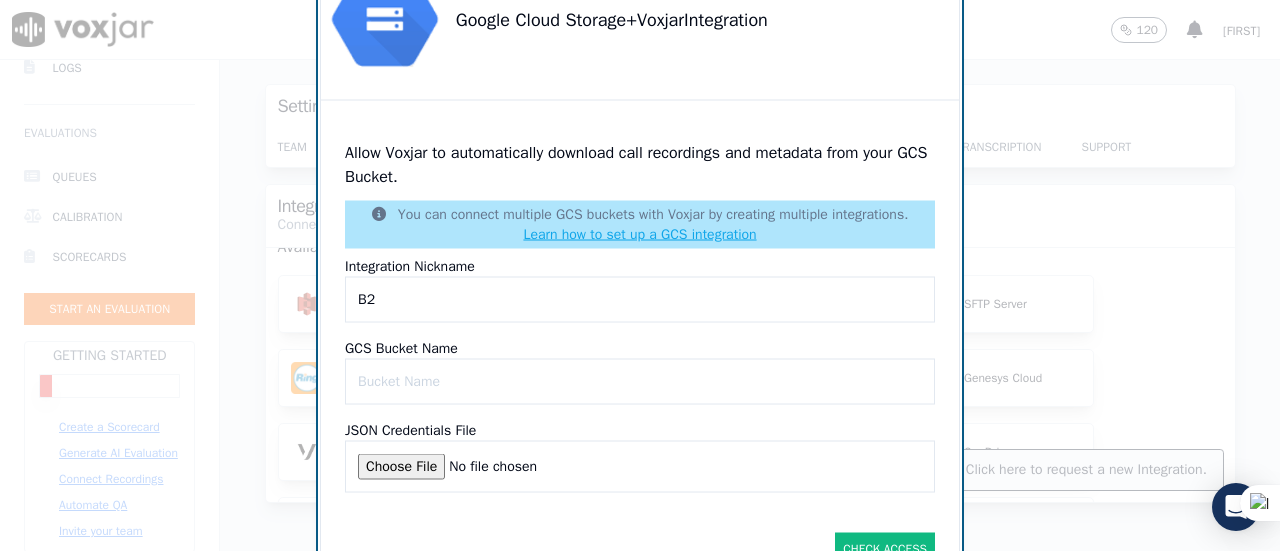 type on "B" 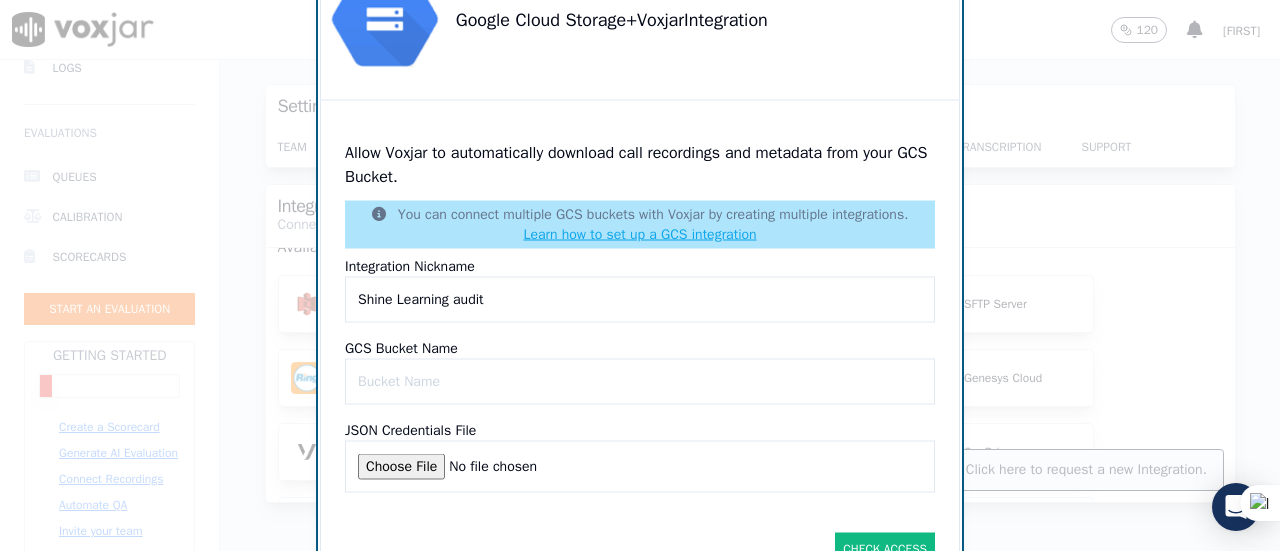 type on "Shine Learning audit" 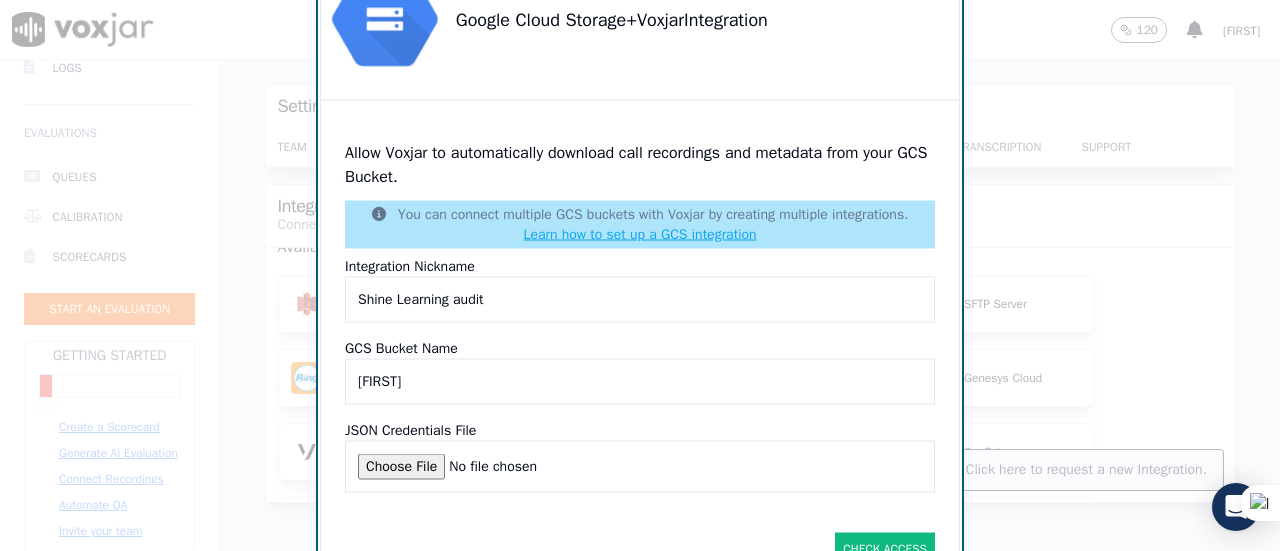type on "Shakir" 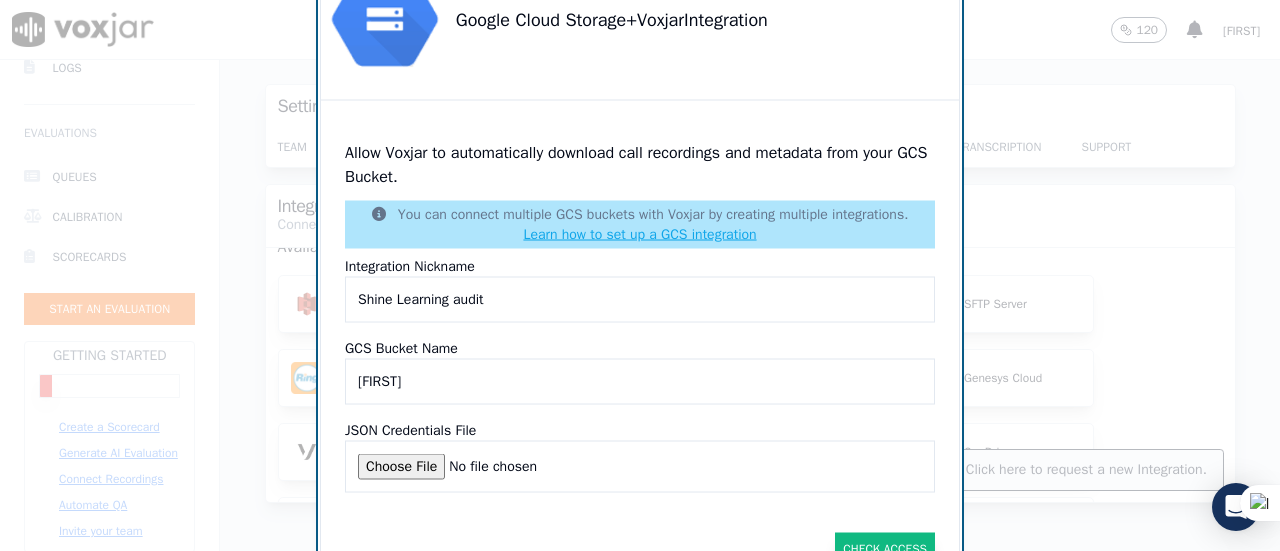 click on "Check Access" at bounding box center [885, 548] 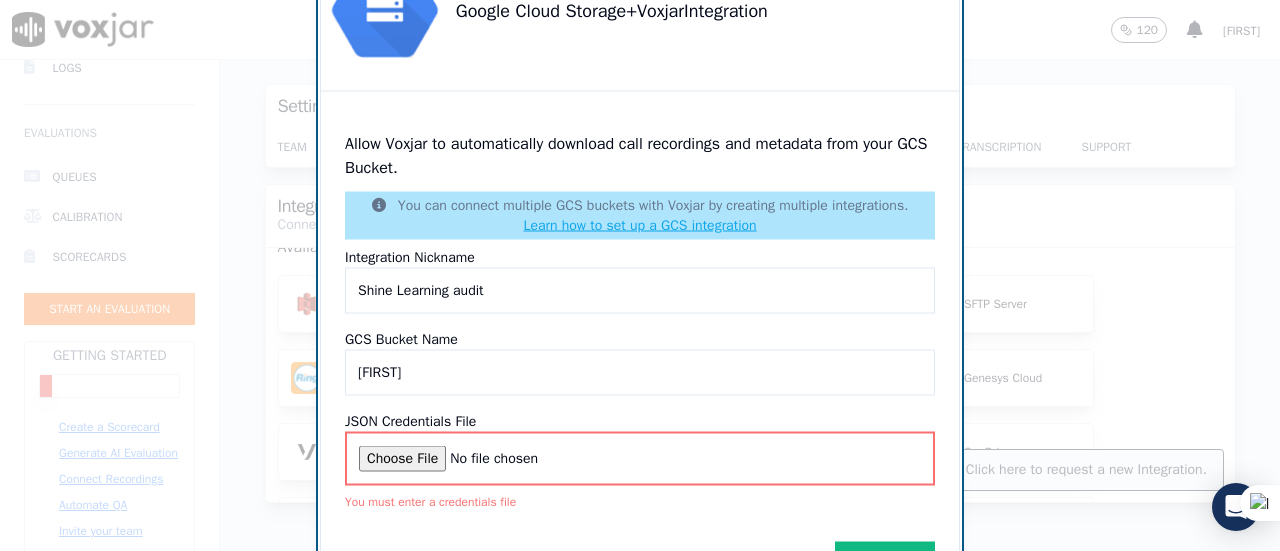 click on "JSON Credentials File" at bounding box center [640, 458] 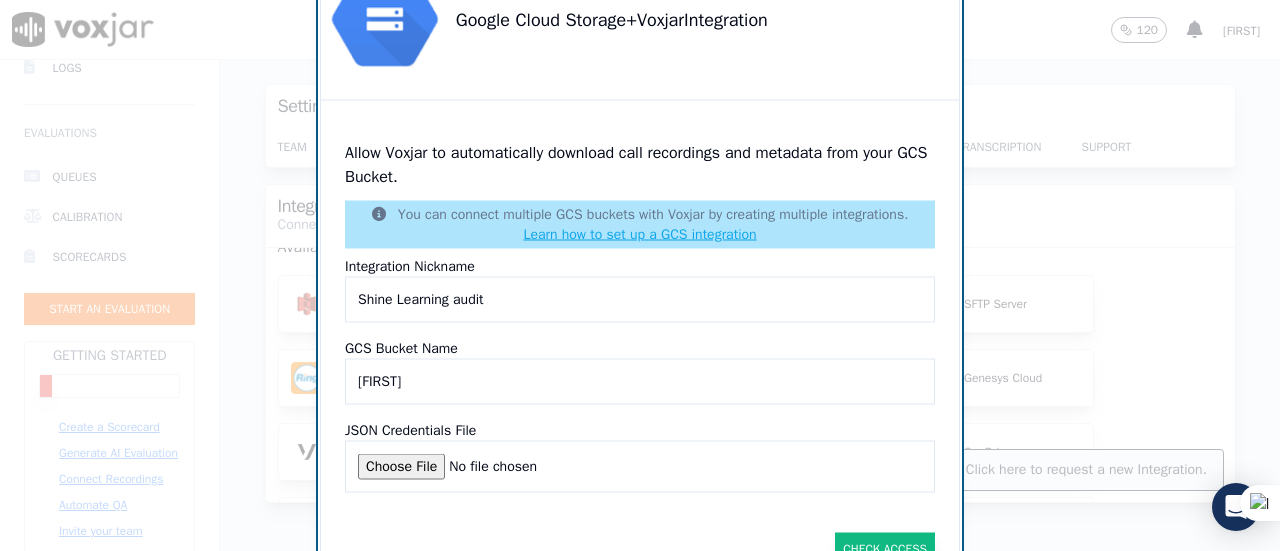 click on "Check Access" at bounding box center [885, 548] 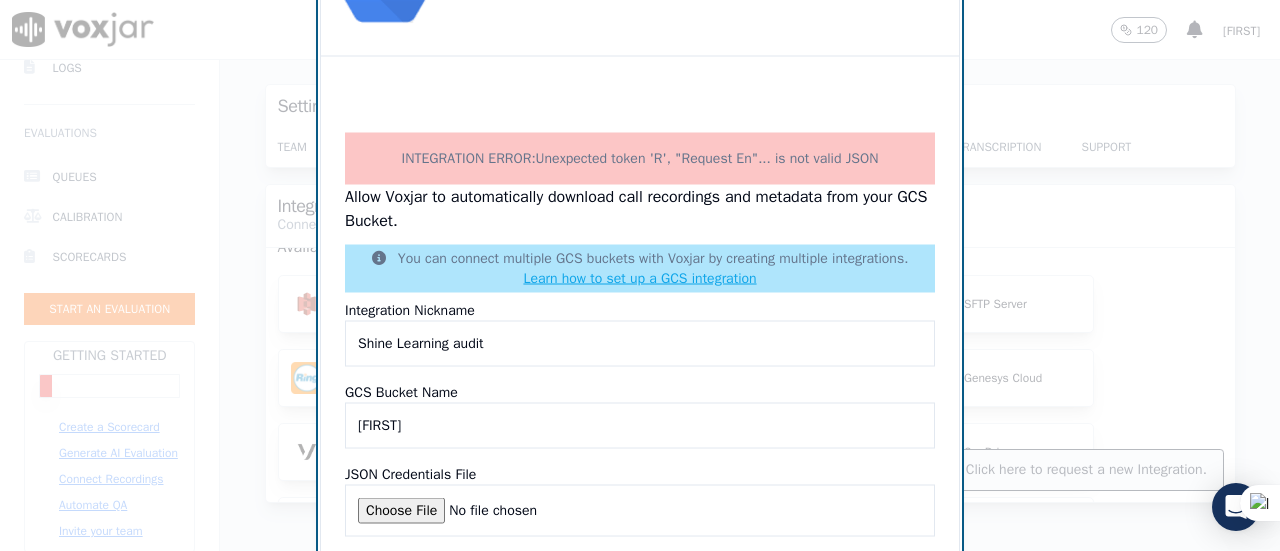 click on "INTEGRATION ERROR:  Unexpected token 'R', "Request En"... is not valid JSON   Allow Voxjar to automatically download call recordings and metadata from your GCS Bucket.     You can connect multiple GCS buckets with Voxjar by creating multiple integrations.     Learn how to set up a GCS integration     Integration Nickname   Shine Learning audit   GCS Bucket Name   Shakir   JSON Credentials File         Check Access" at bounding box center (640, 352) 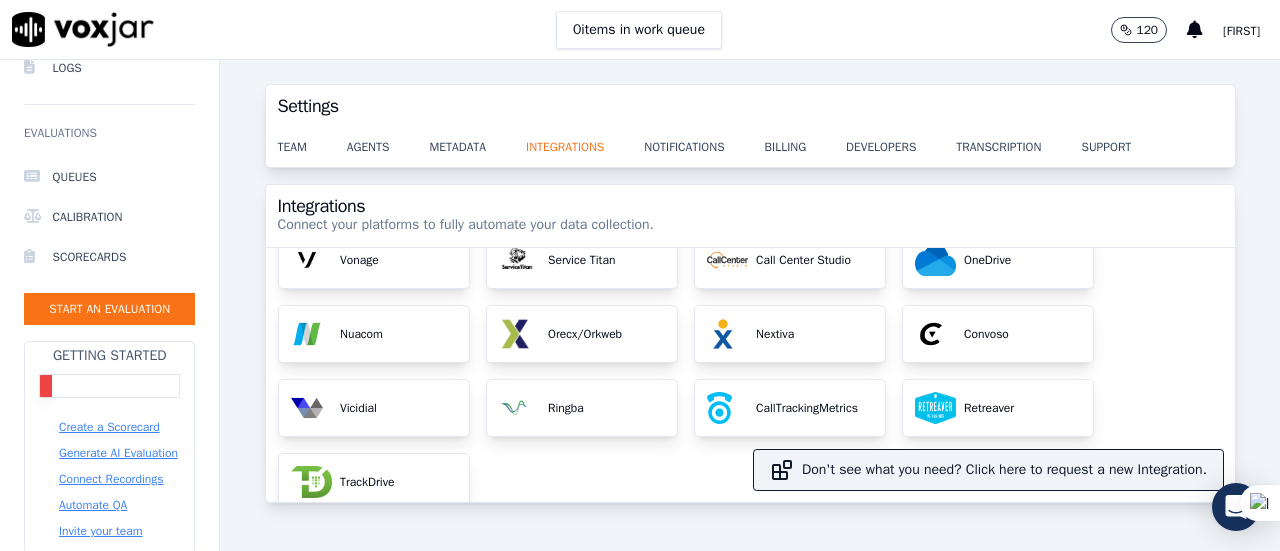 scroll, scrollTop: 320, scrollLeft: 0, axis: vertical 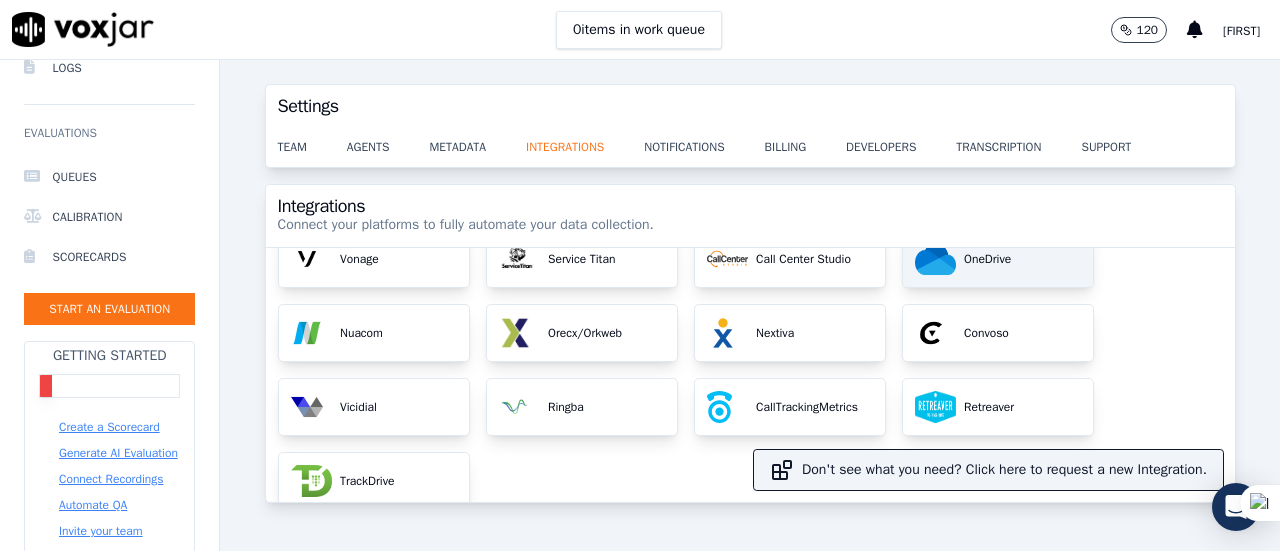 click on "OneDrive" at bounding box center (998, 259) 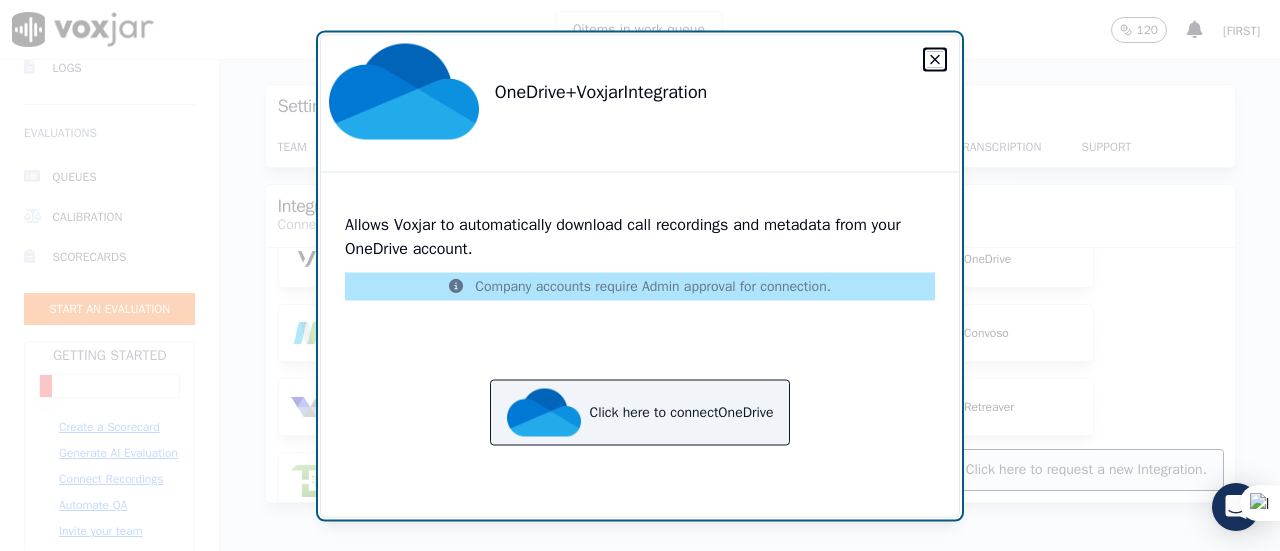 click 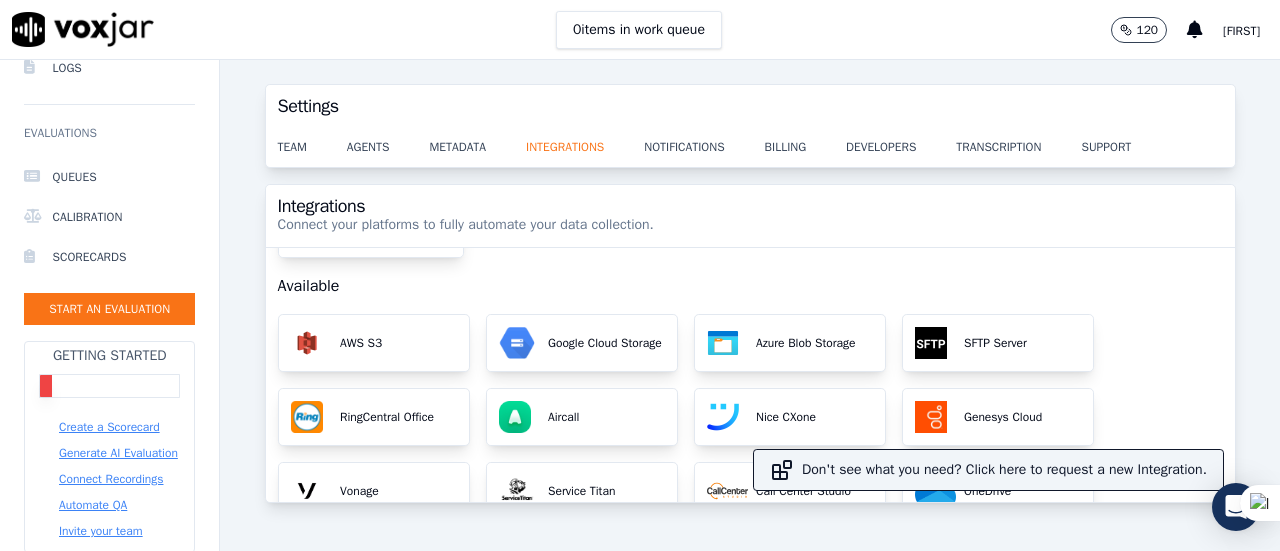 scroll, scrollTop: 86, scrollLeft: 0, axis: vertical 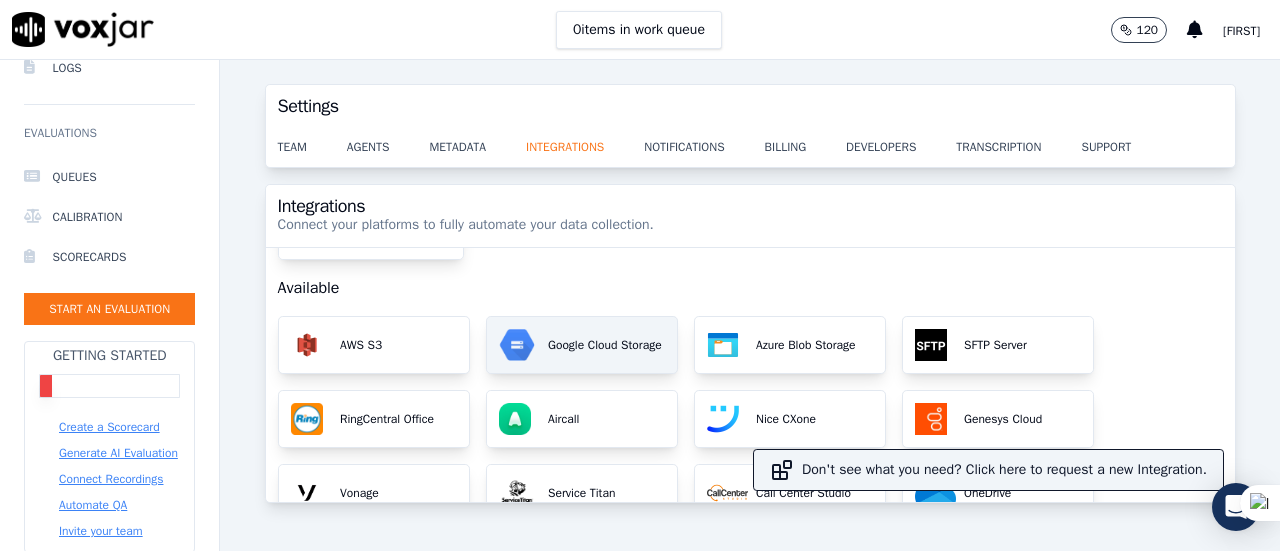 click on "Google Cloud Storage" at bounding box center (601, 345) 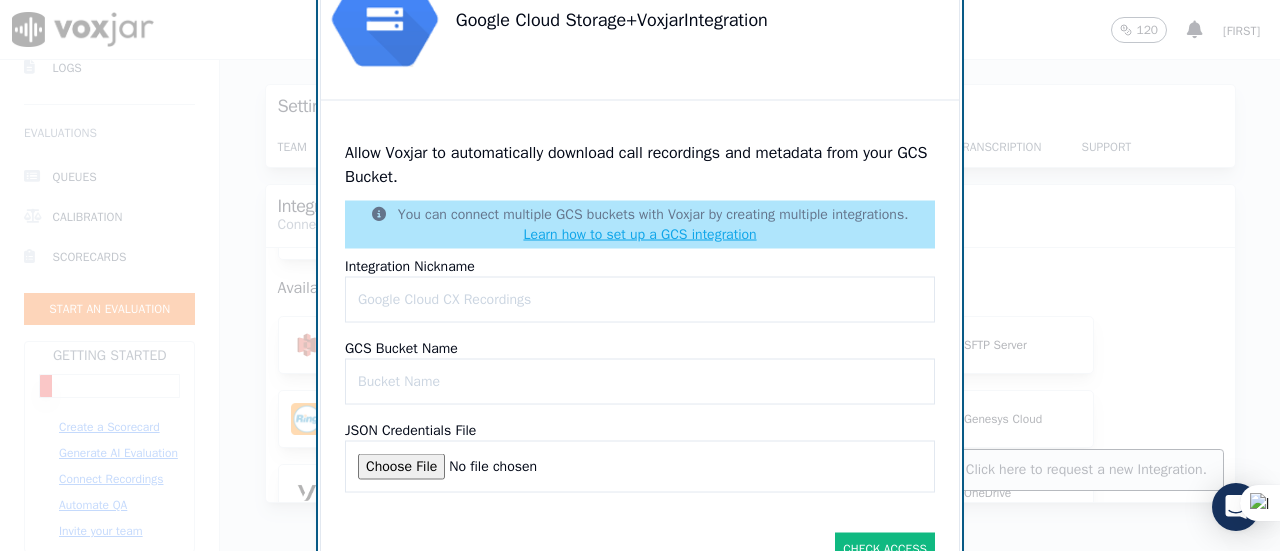 click on "JSON Credentials File" at bounding box center [640, 466] 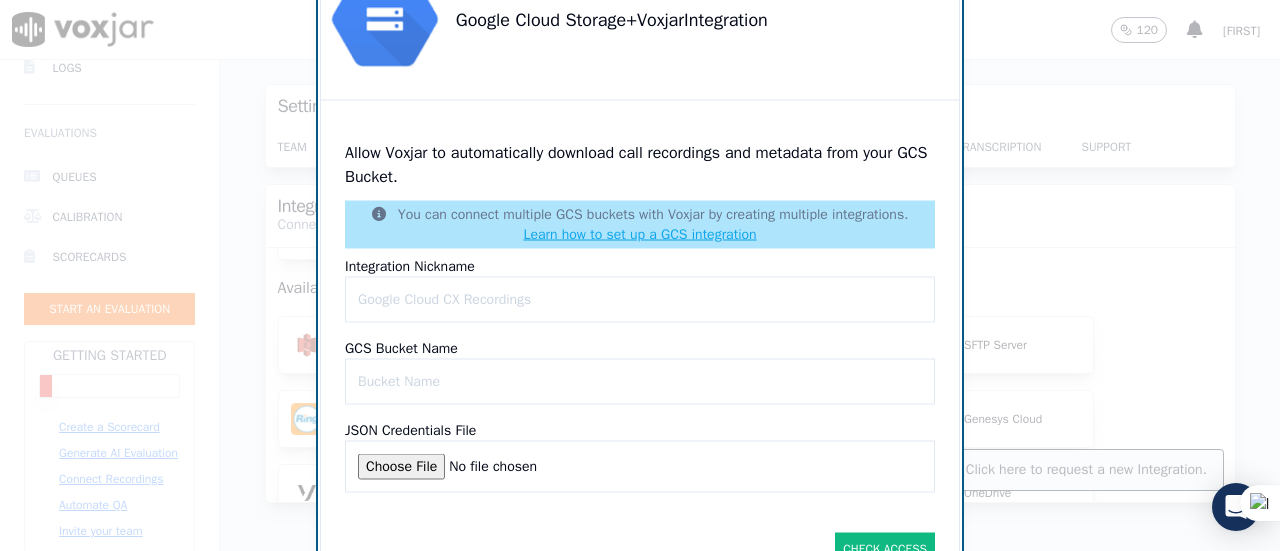 type on "C:\fakepath\recording (1).csv" 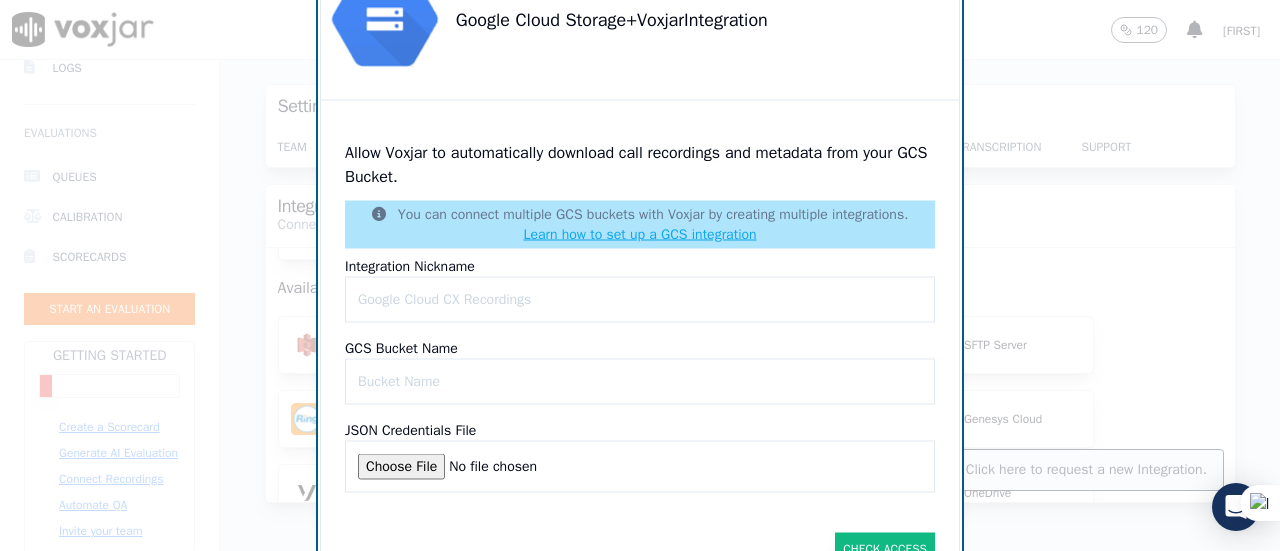 click on "Check Access" at bounding box center [885, 548] 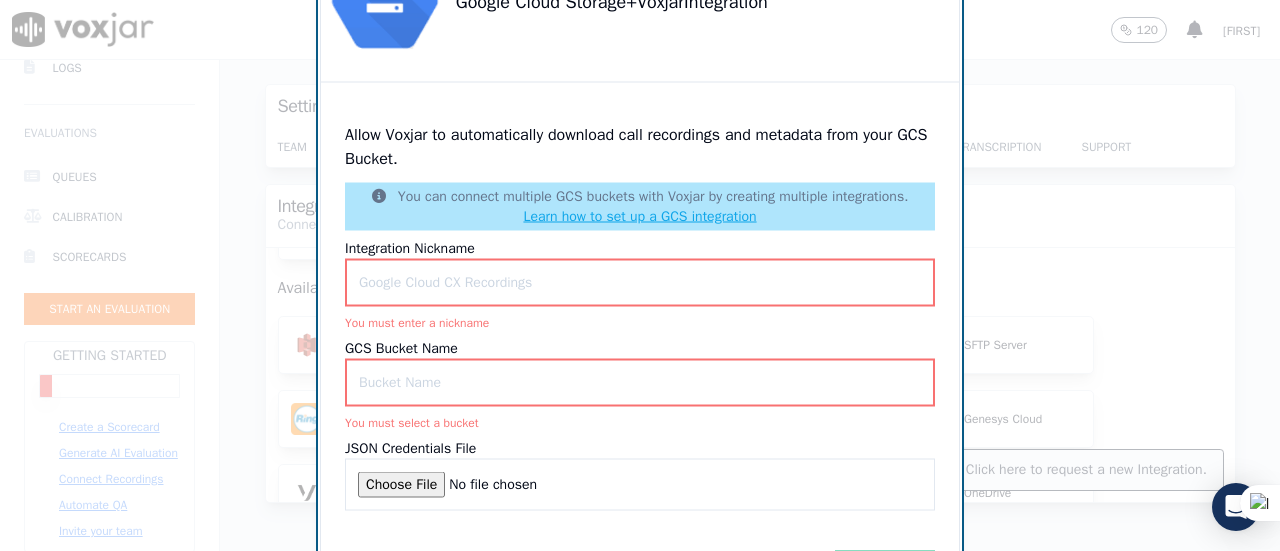 click on "Integration Nickname" at bounding box center (640, 282) 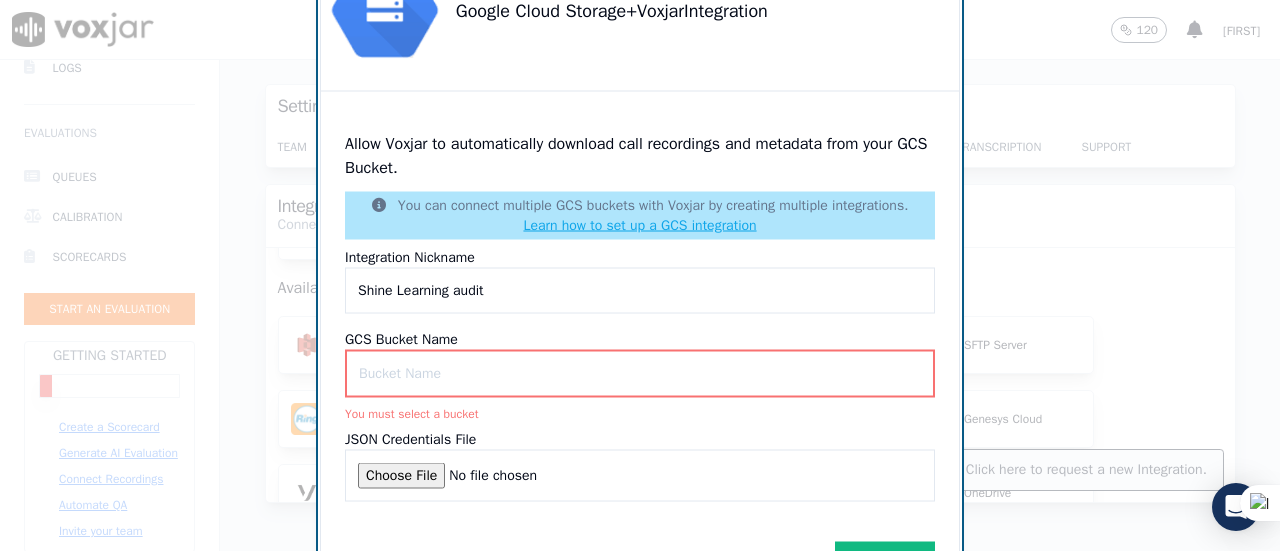 click on "GCS Bucket Name" at bounding box center [640, 373] 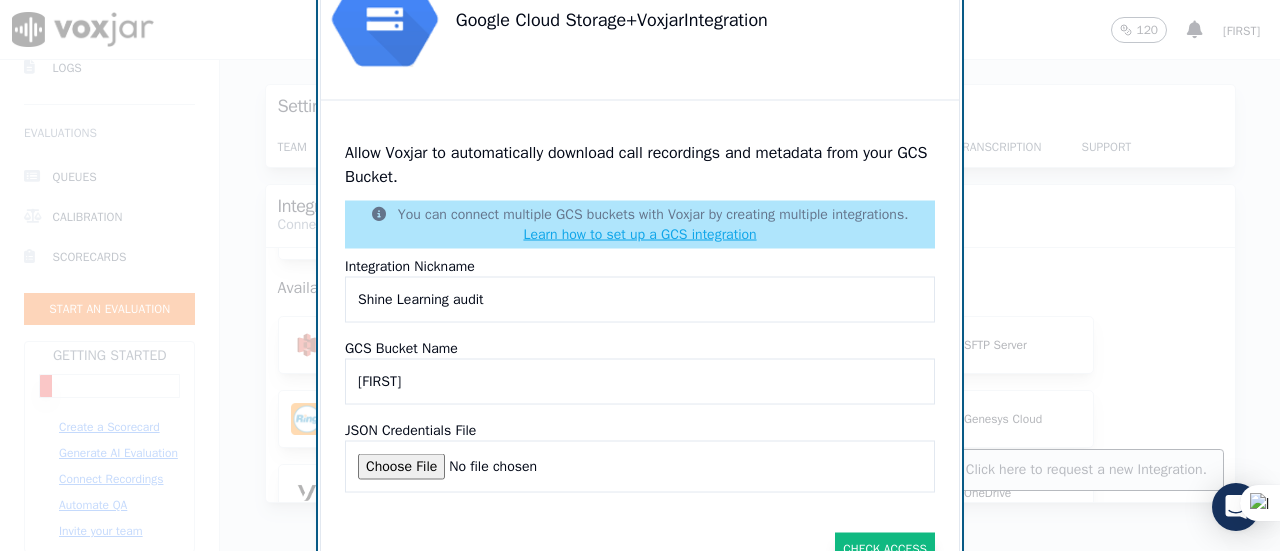 type on "Vijay" 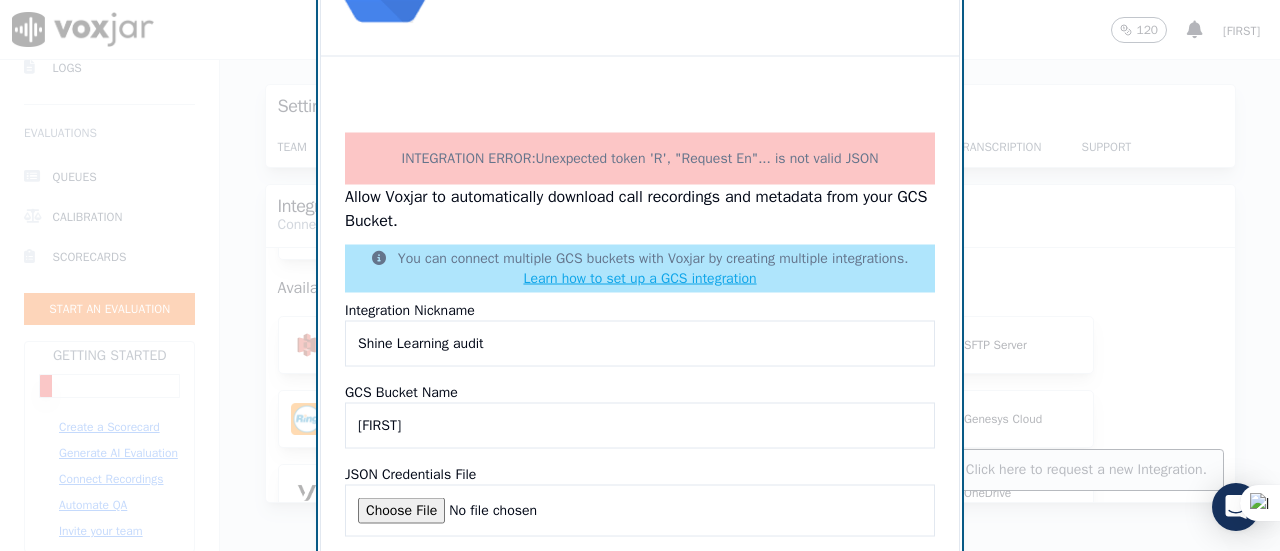 click on "JSON Credentials File" at bounding box center (640, 510) 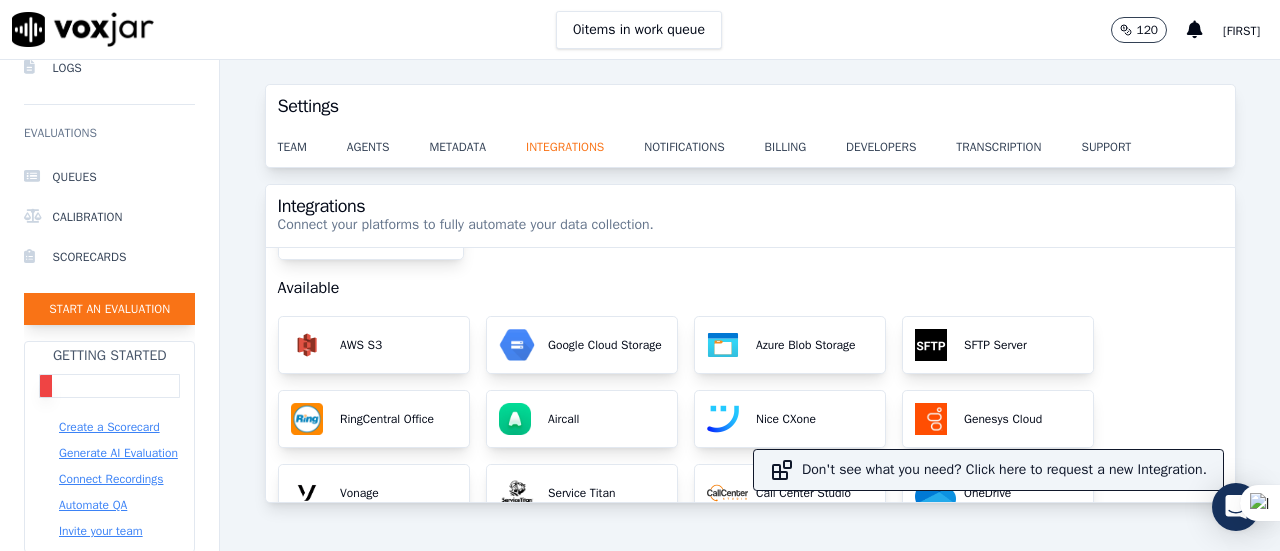 click on "Start an Evaluation" 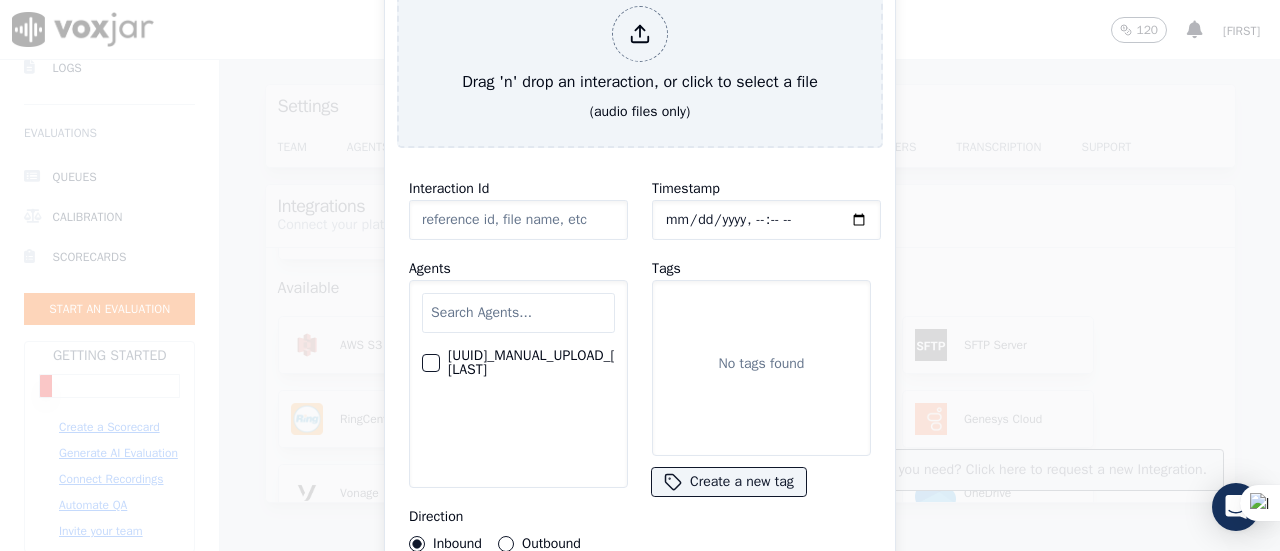 click on "Outbound" at bounding box center [506, 544] 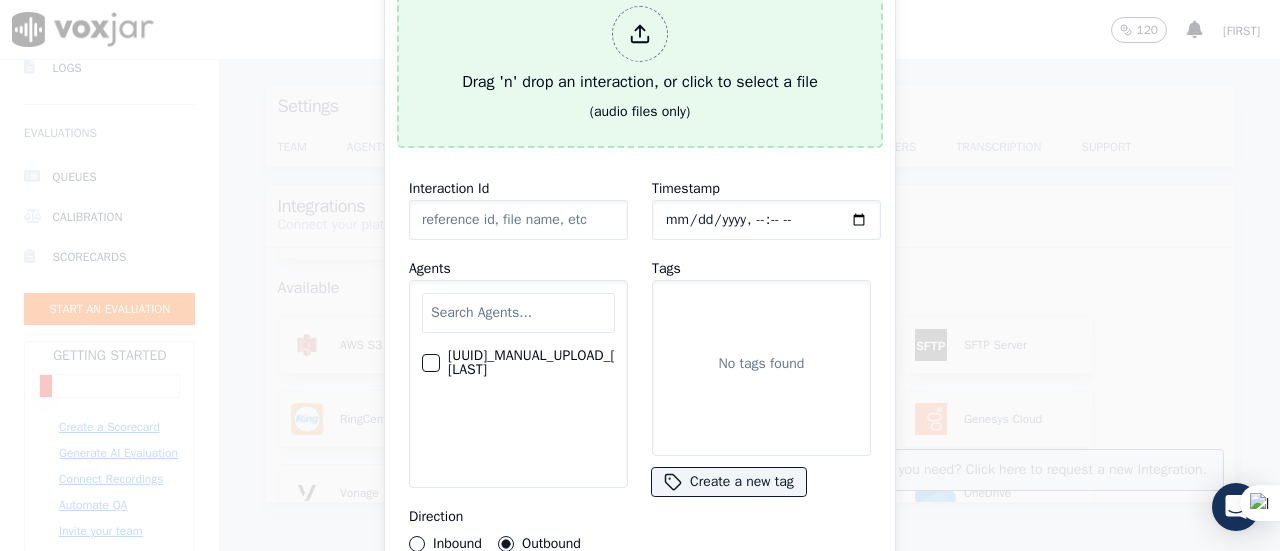 click at bounding box center (640, 34) 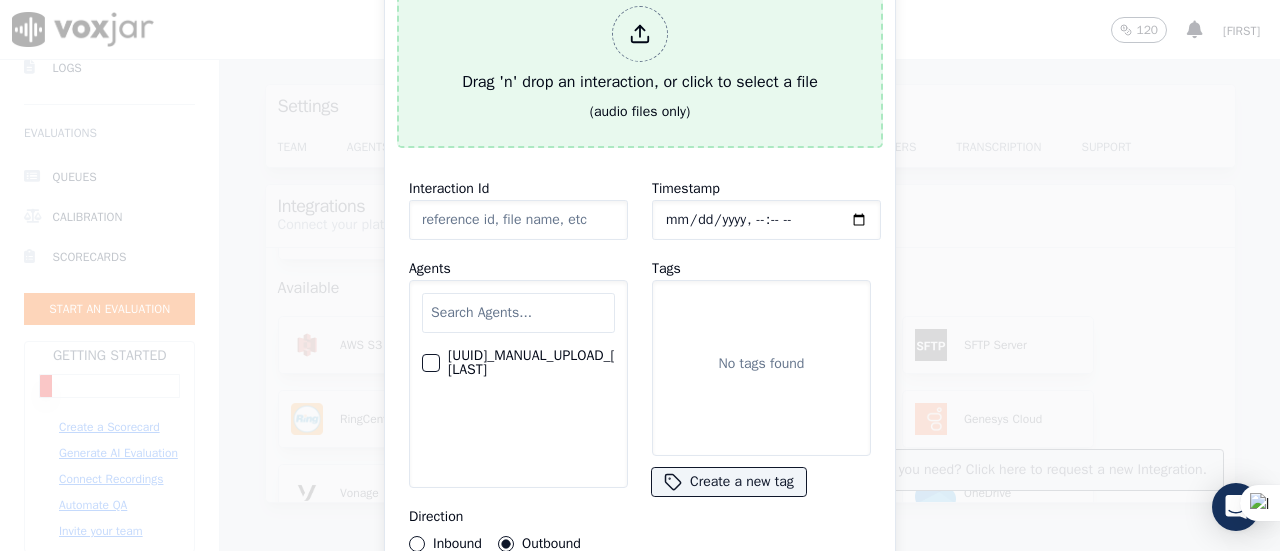 type on "b544a2a5-b9fb-44fe-9bb4-d3def20f701f_0_1_r.mp3" 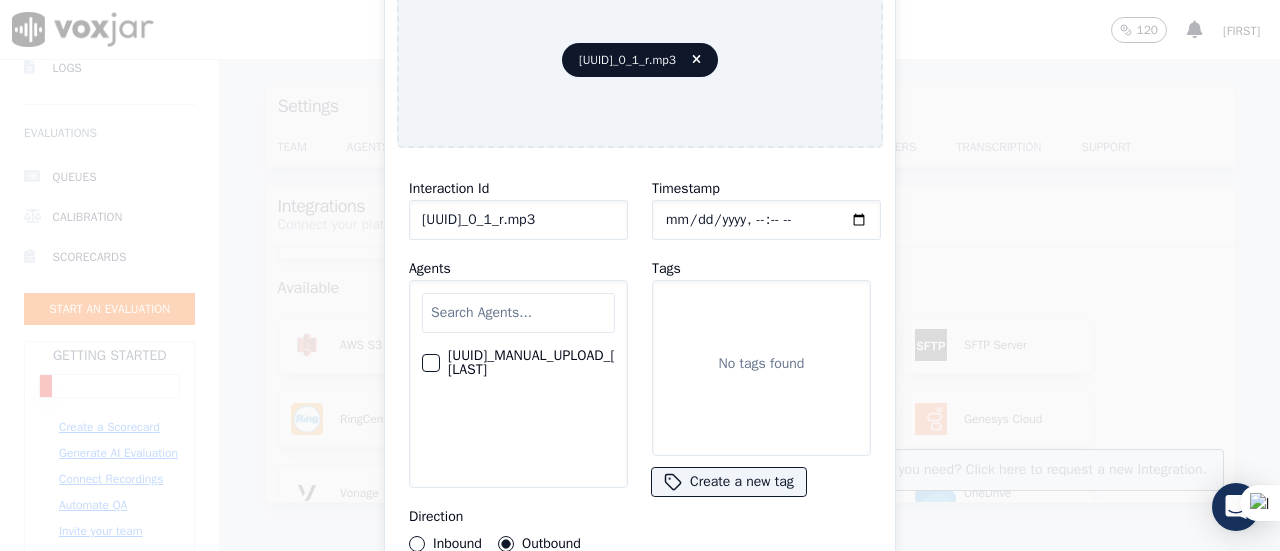 click at bounding box center [430, 363] 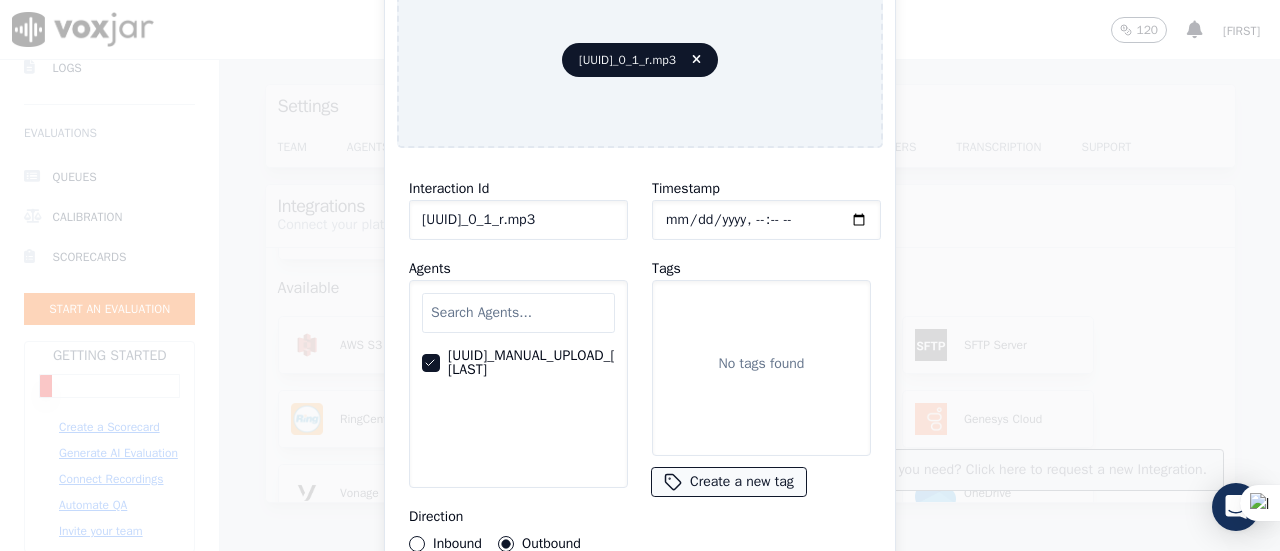 click on "Create a new tag" 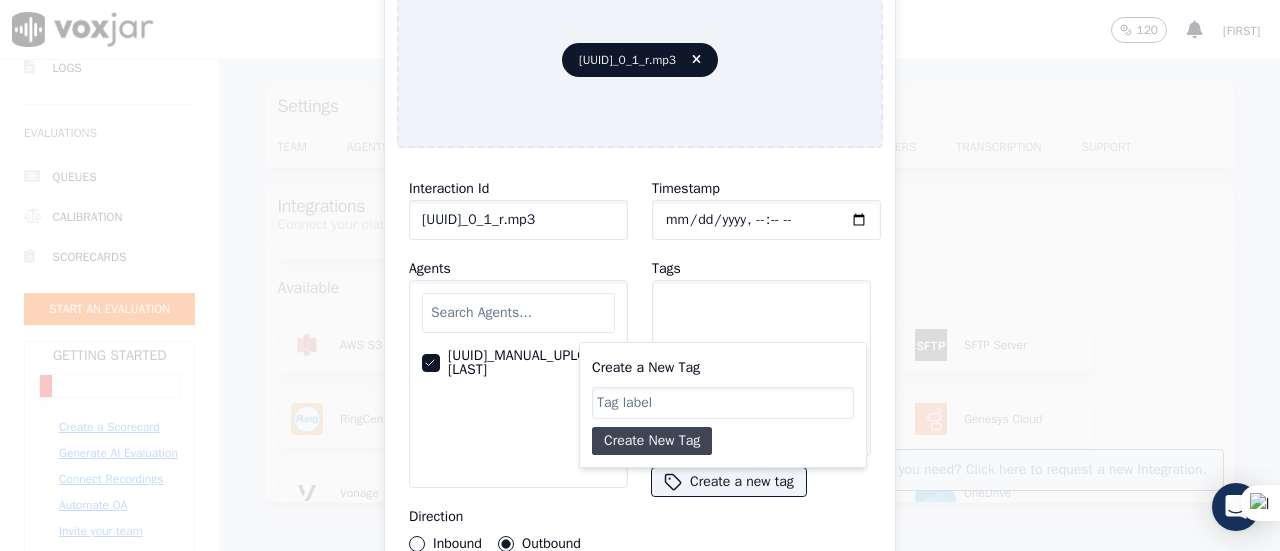 click on "Create New Tag" 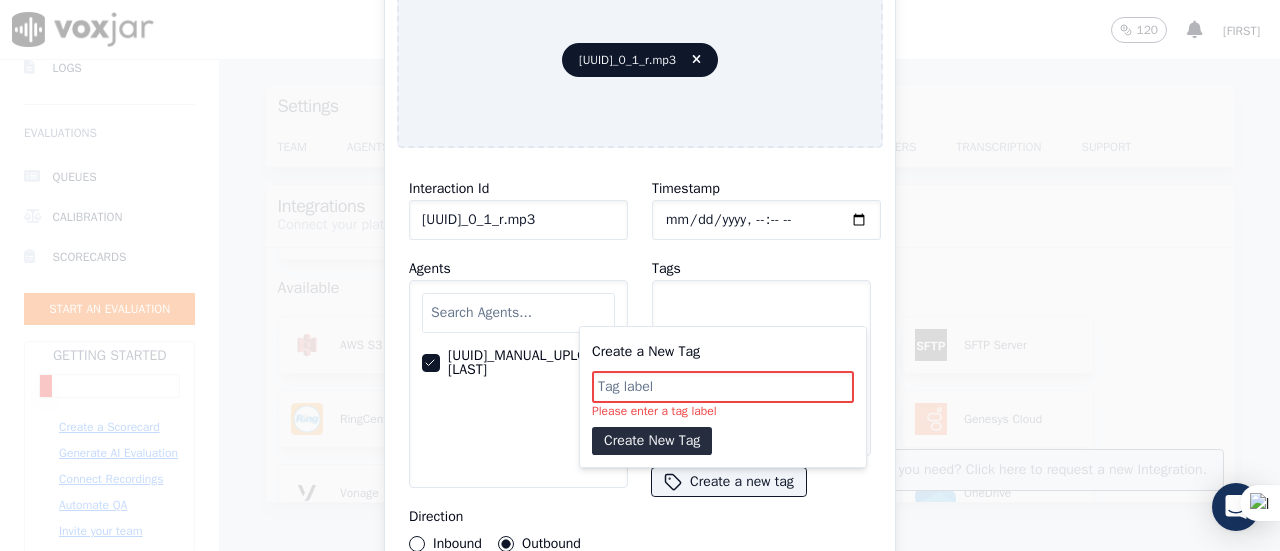click on "Create a New Tag" 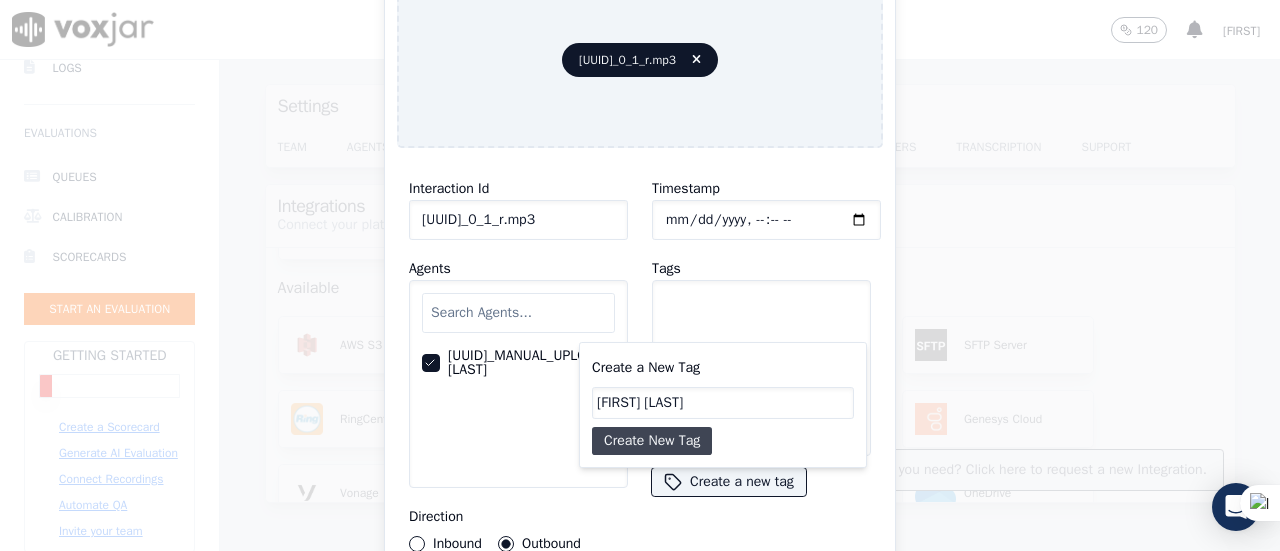 type on "Hind Kumar" 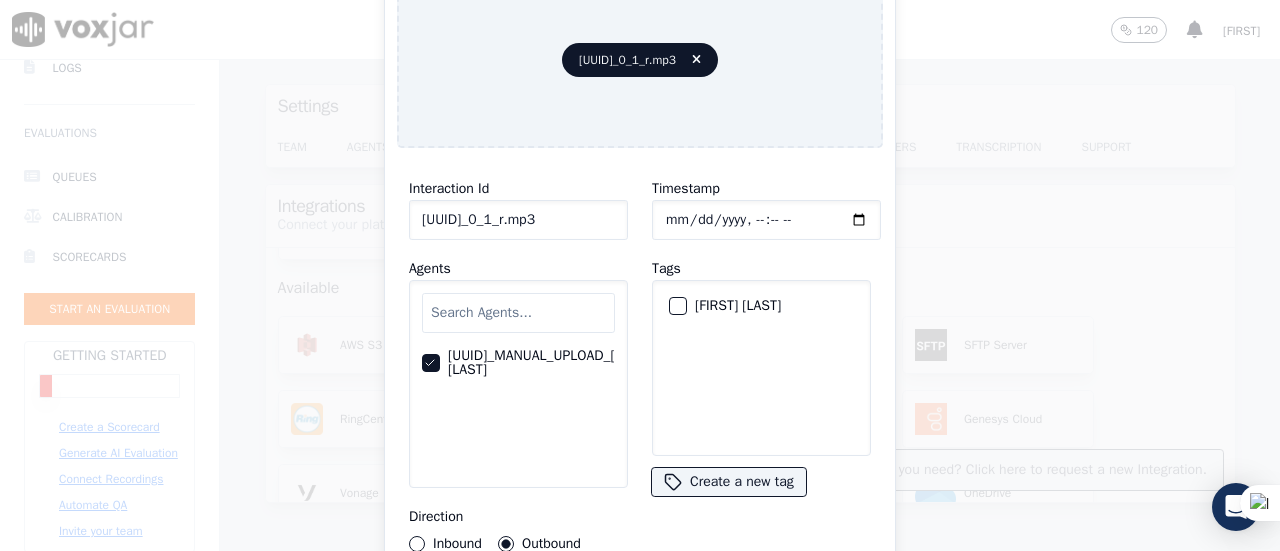 click at bounding box center (677, 306) 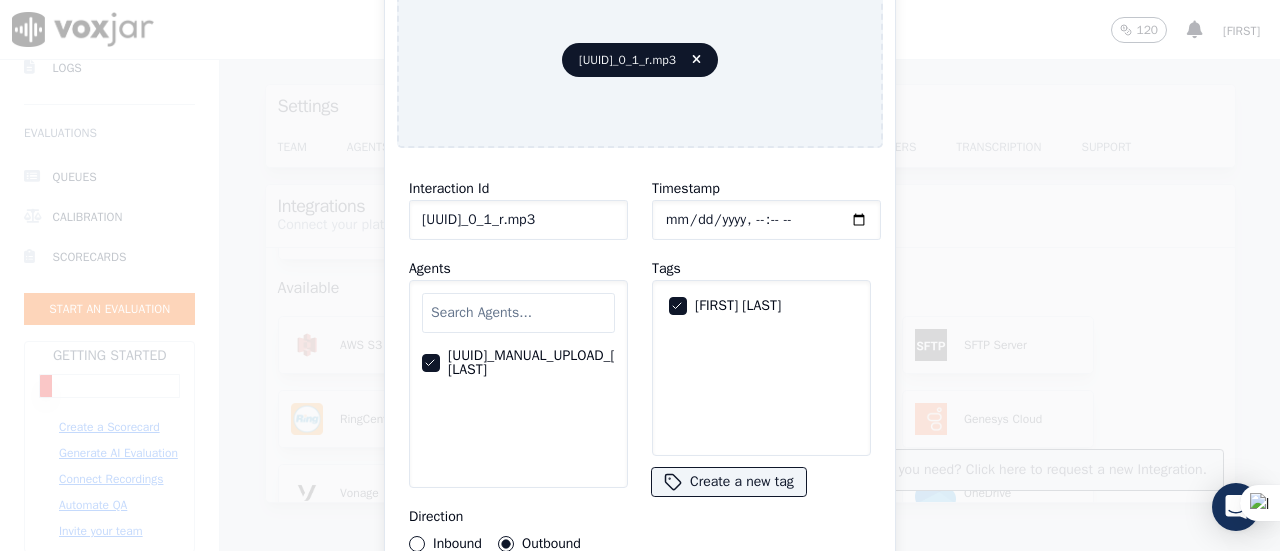 click on "Start an Evaluation   b544a2a5-b9fb-44fe-9bb4-d3def20f701f_0_1_r.mp3       Interaction Id   b544a2a5-b9fb-44fe-9bb4-d3def20f701f_0_1_r.mp3     Agents       77cfed2d-d966-4bcc-adfa-bebf249229b7_MANUAL_UPLOAD_Hind Kumar Gupta Sha     Direction     Inbound     Outbound   Timestamp       Tags     Hind Kumar
Create a new tag     Upload interaction to start evaluation       Close" 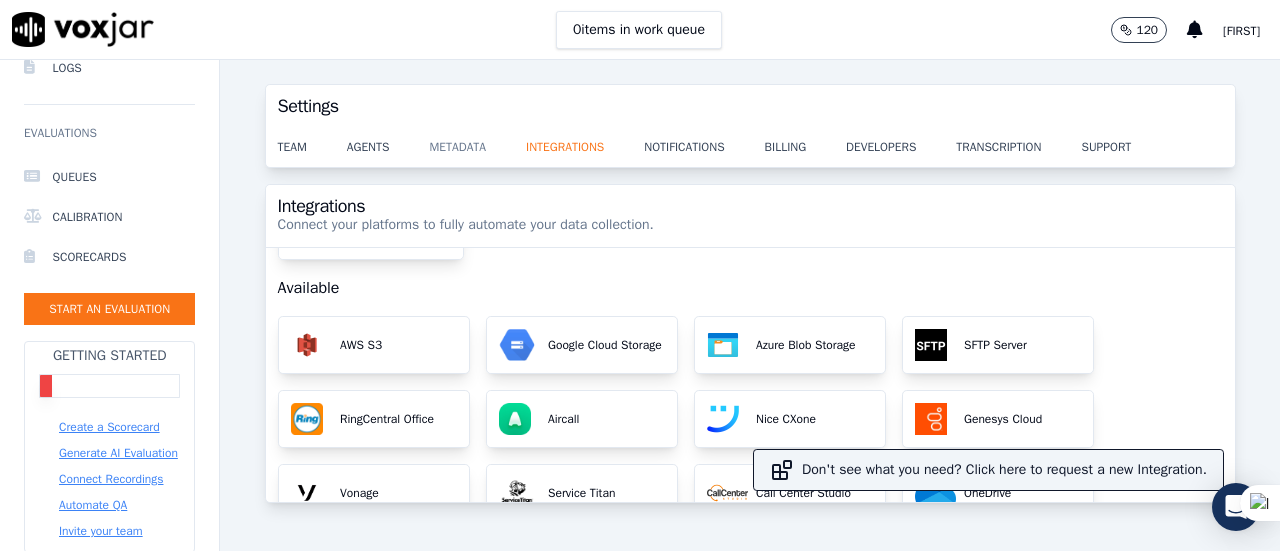 click on "metadata" at bounding box center (477, 141) 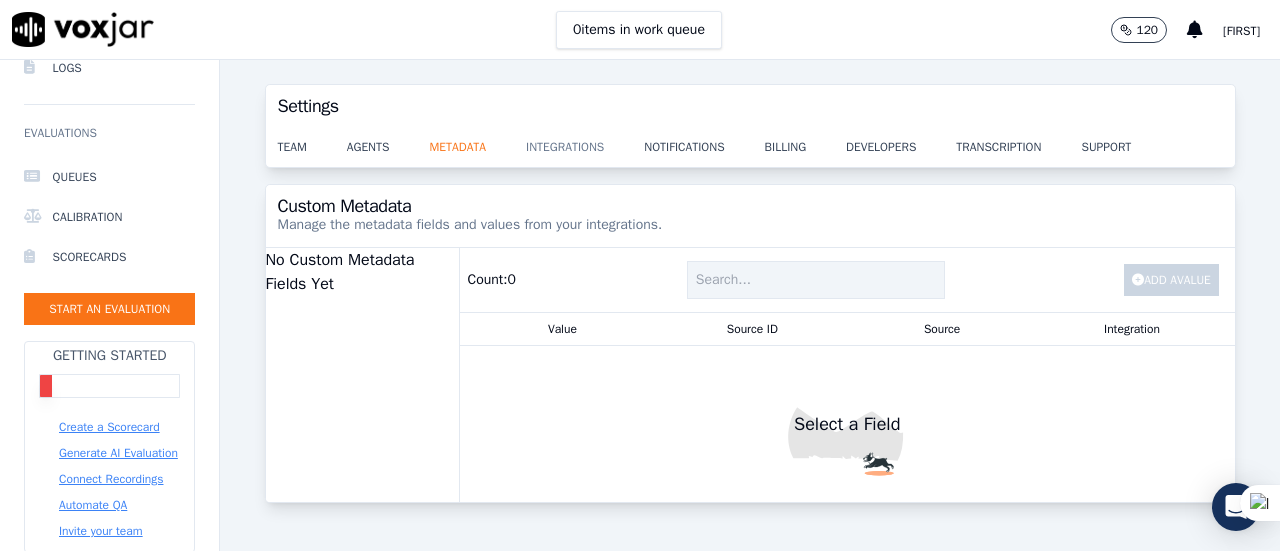 click on "integrations" at bounding box center (585, 141) 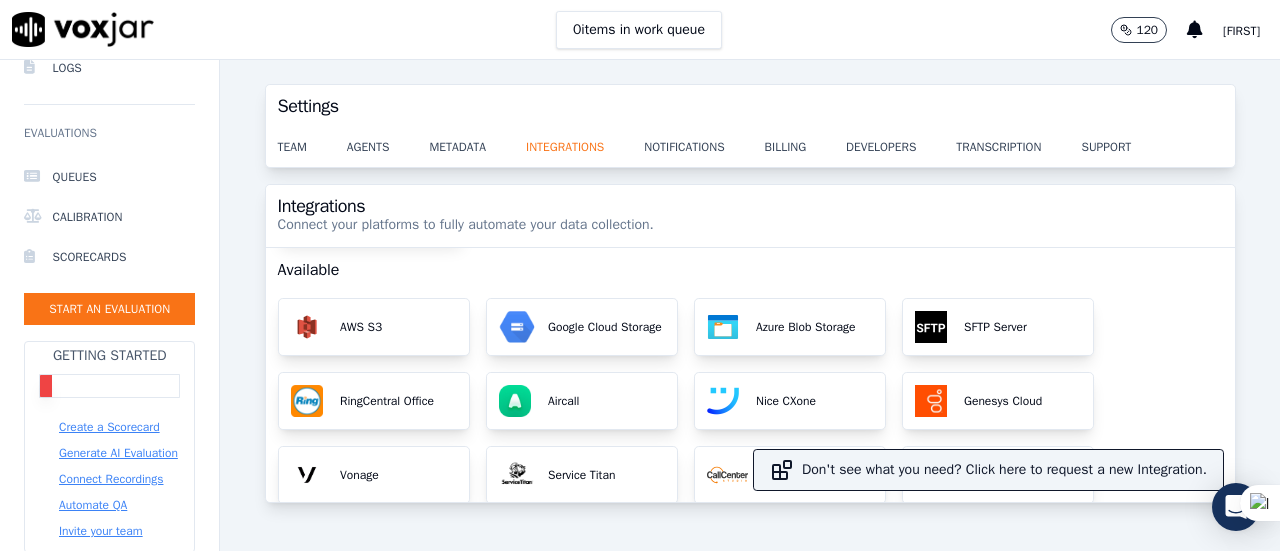 scroll, scrollTop: 0, scrollLeft: 0, axis: both 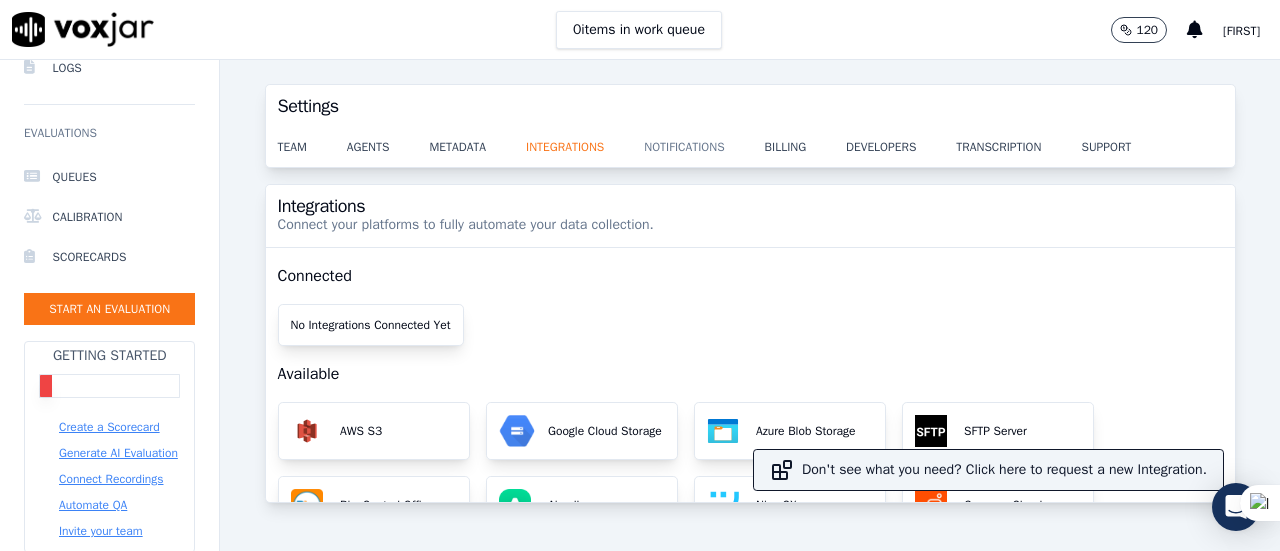 click on "notifications" at bounding box center [704, 141] 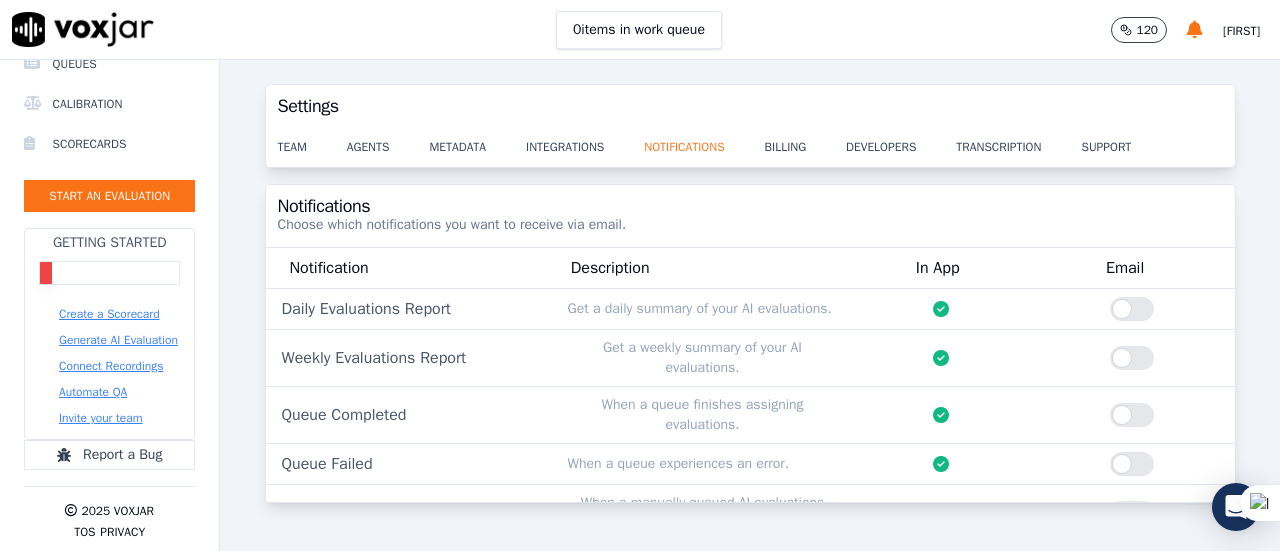 scroll, scrollTop: 327, scrollLeft: 0, axis: vertical 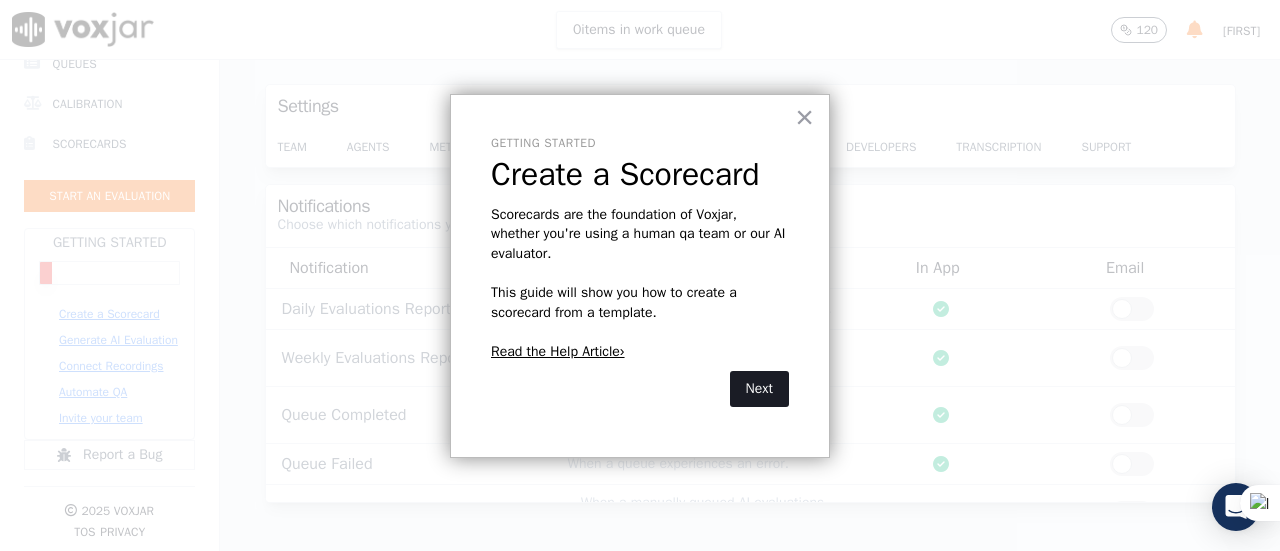 click on "Next" at bounding box center [759, 389] 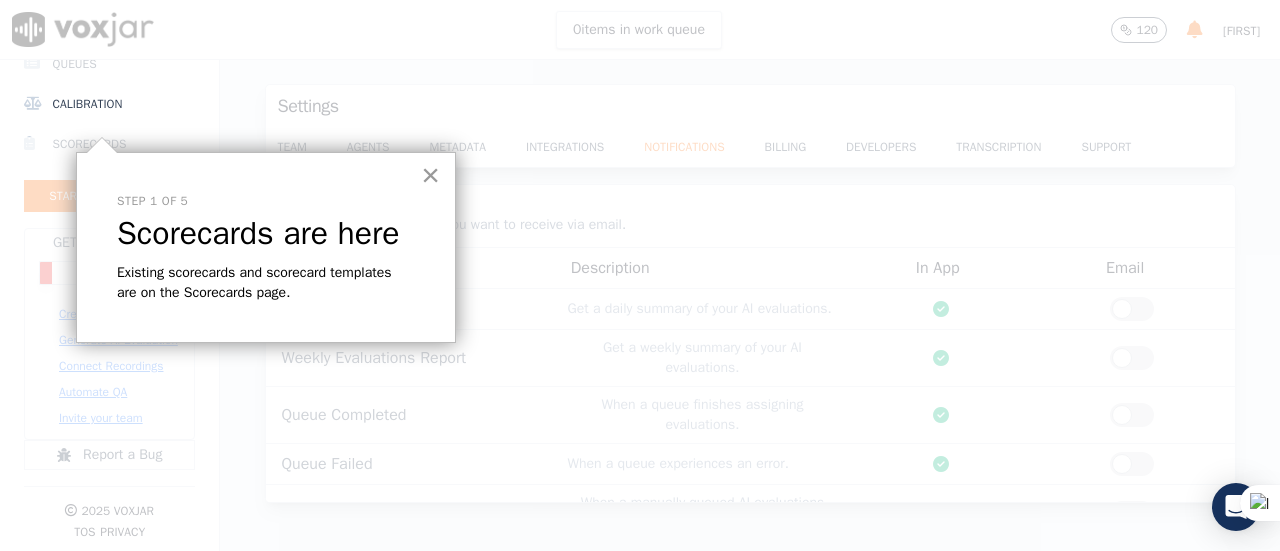 click on "×" at bounding box center [430, 175] 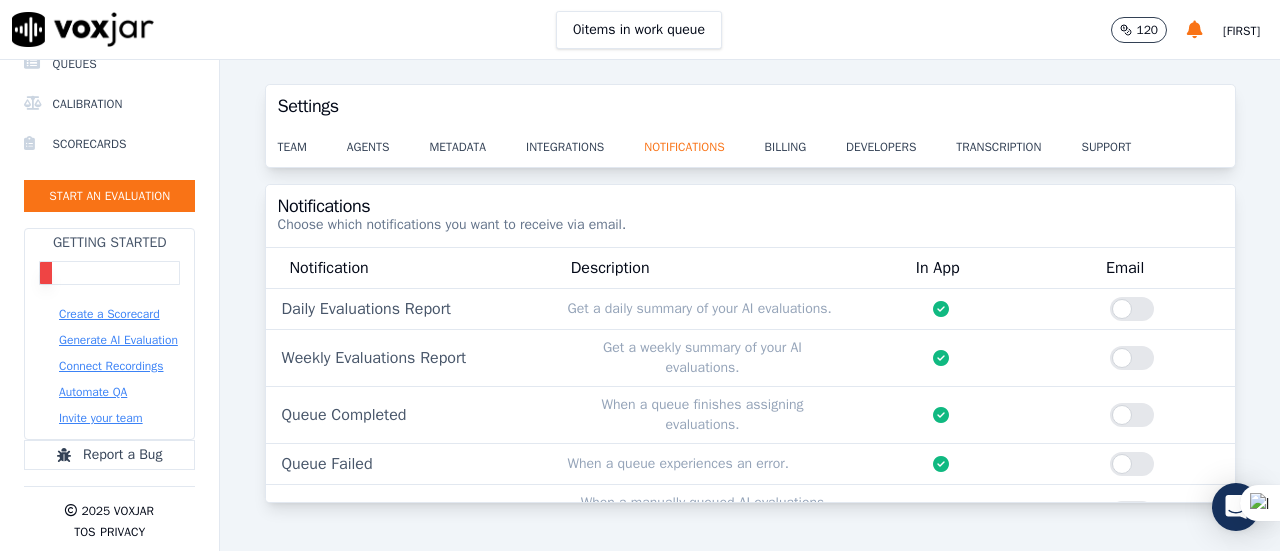 click on "Connect Recordings" at bounding box center [111, 366] 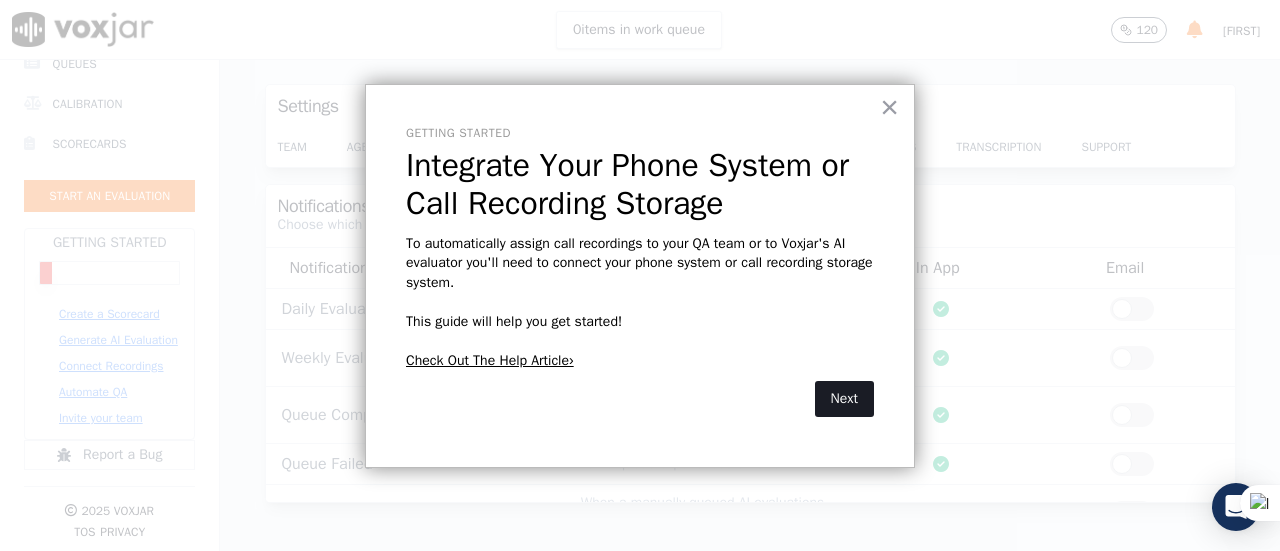 click on "Next" at bounding box center [844, 399] 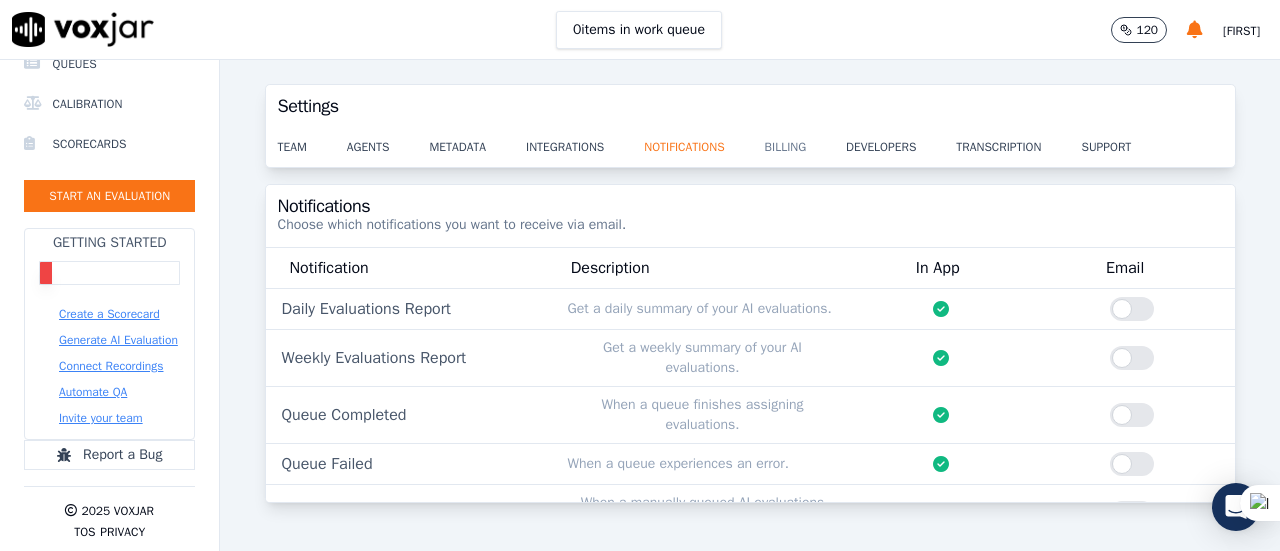 click on "billing" at bounding box center [805, 141] 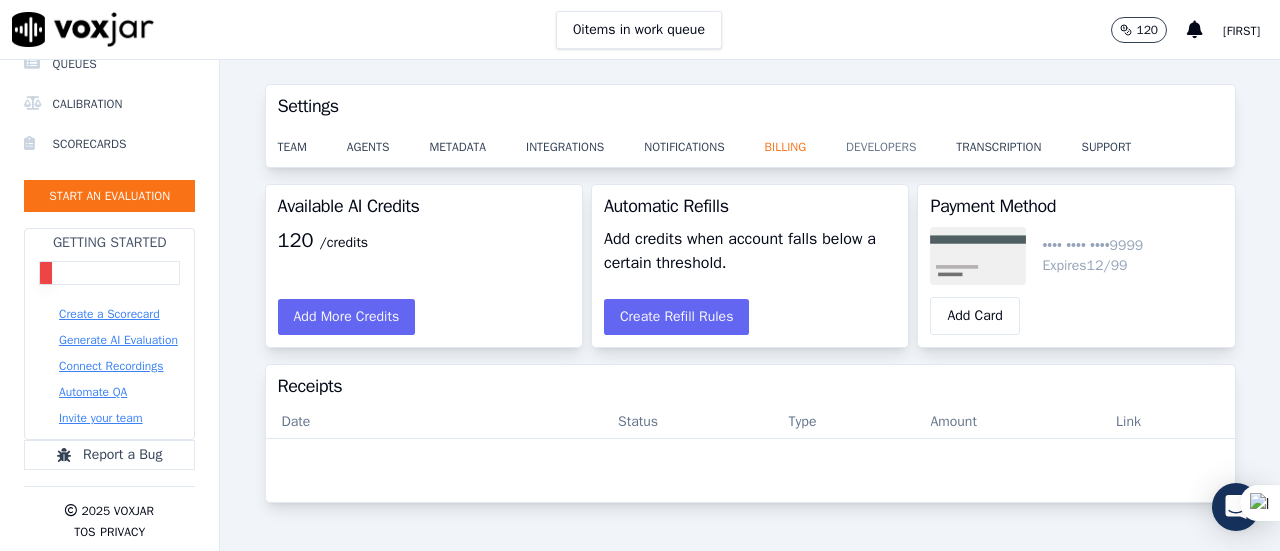 click on "developers" at bounding box center (901, 141) 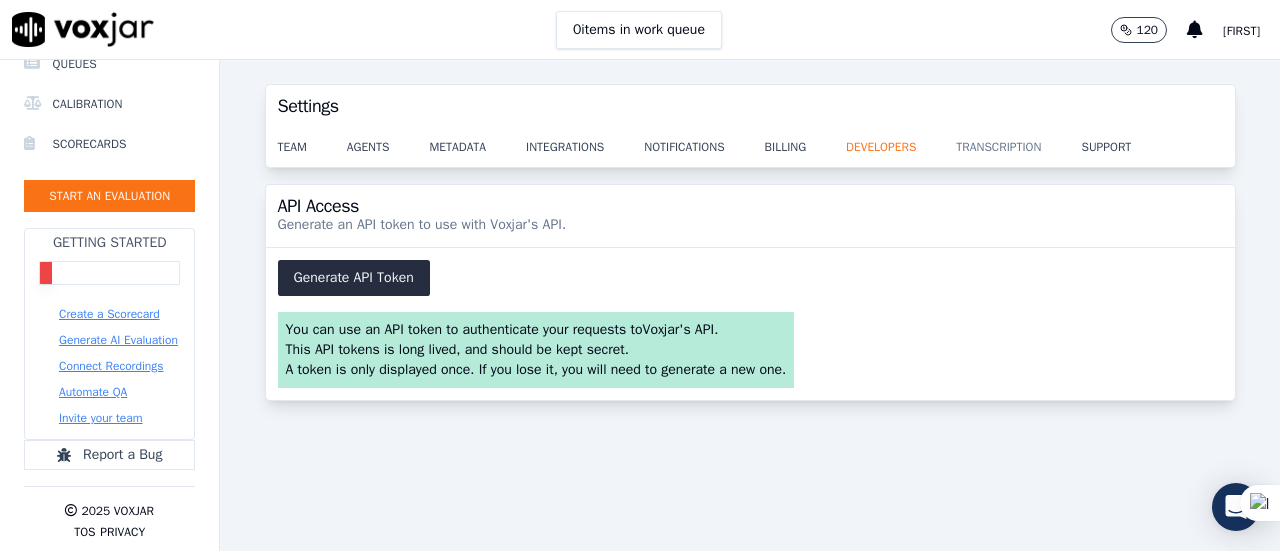 click on "transcription" at bounding box center [1018, 141] 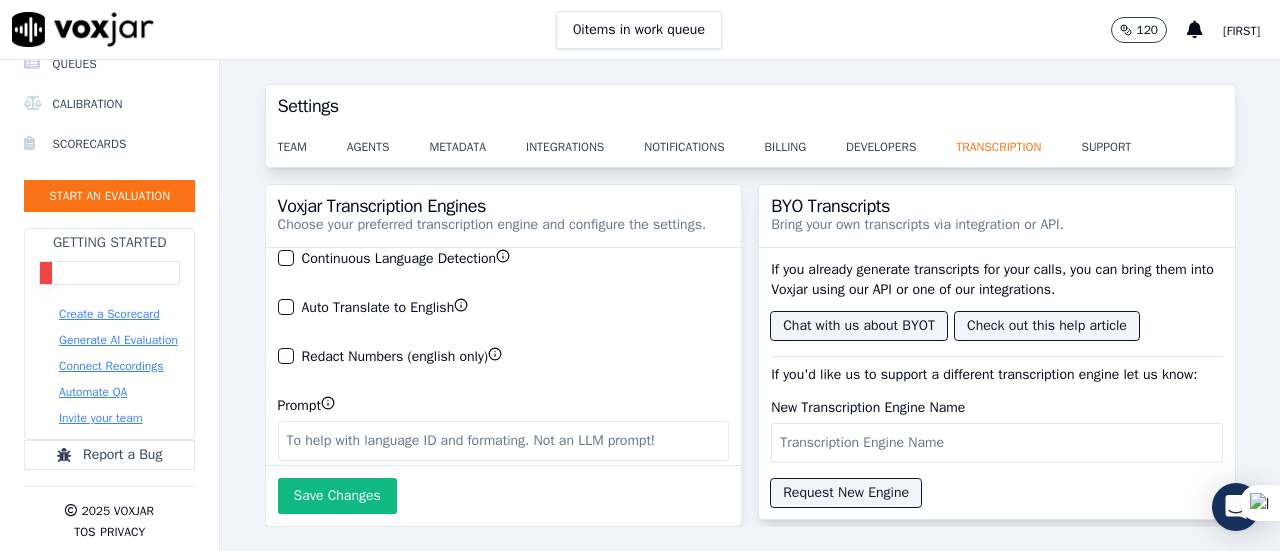 scroll, scrollTop: 274, scrollLeft: 0, axis: vertical 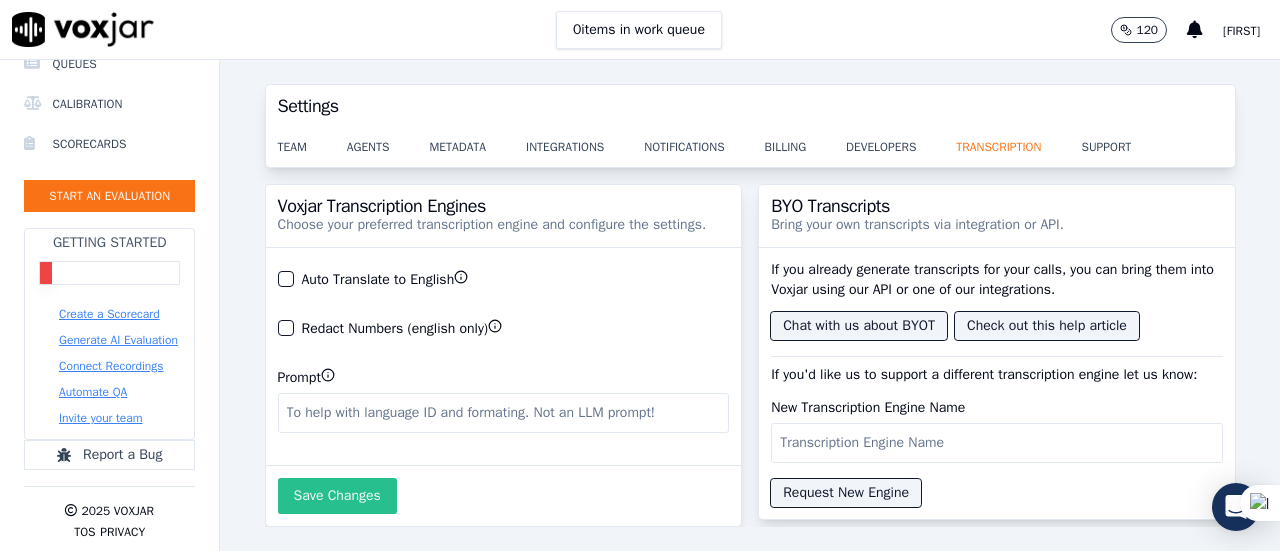 click on "Save Changes" at bounding box center [337, 496] 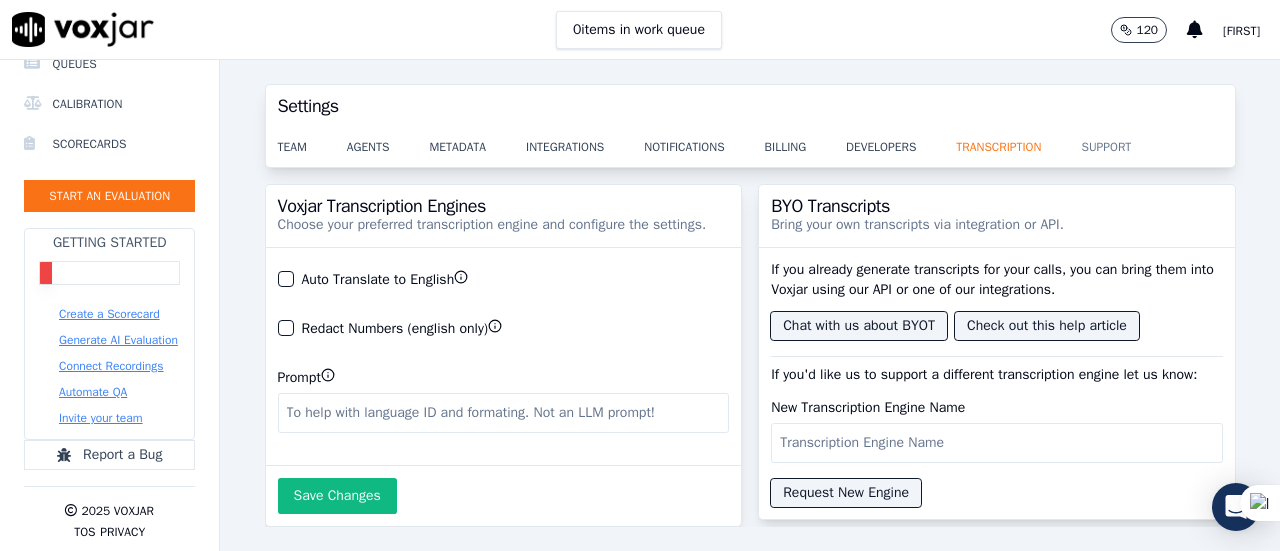 click on "support" at bounding box center (1126, 141) 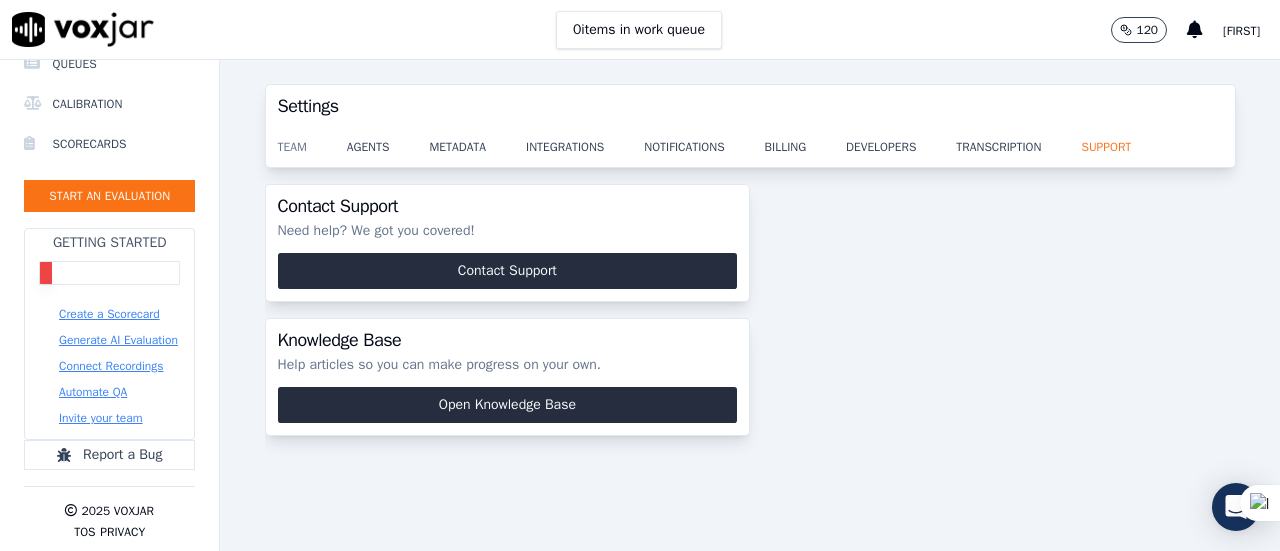 click on "team" at bounding box center [312, 141] 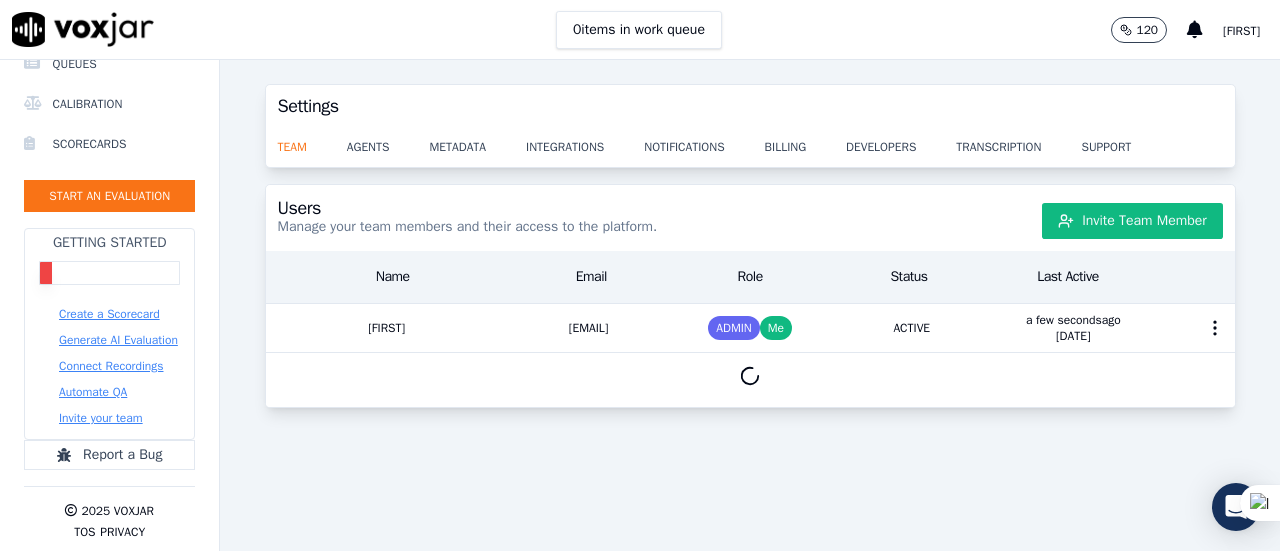 click on "Getting Started" at bounding box center [109, 261] 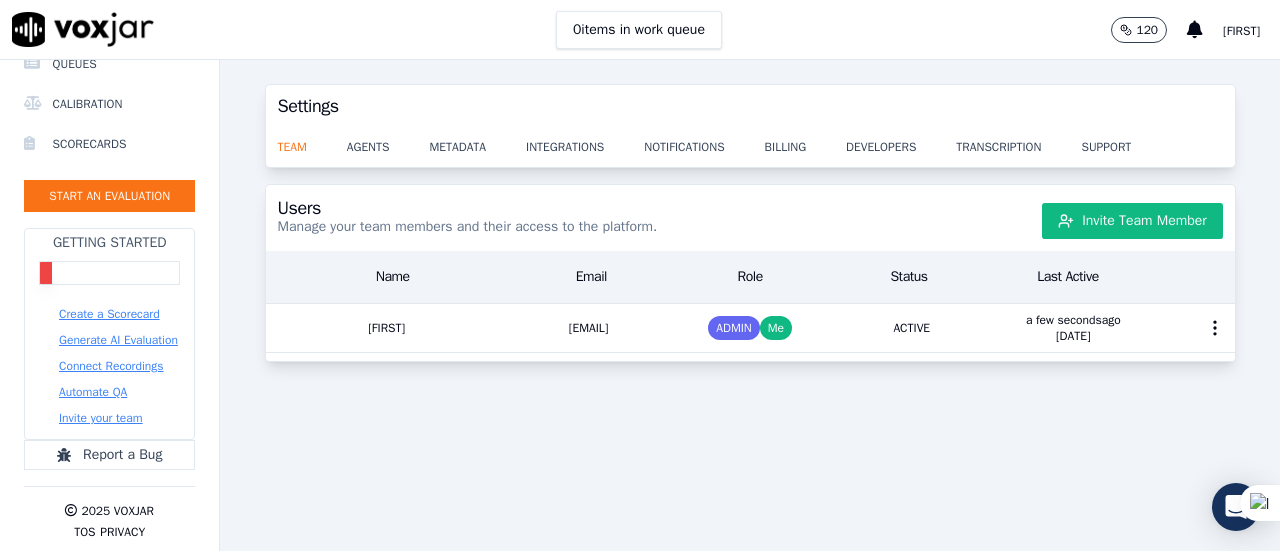 drag, startPoint x: 98, startPoint y: 229, endPoint x: 80, endPoint y: 245, distance: 24.083189 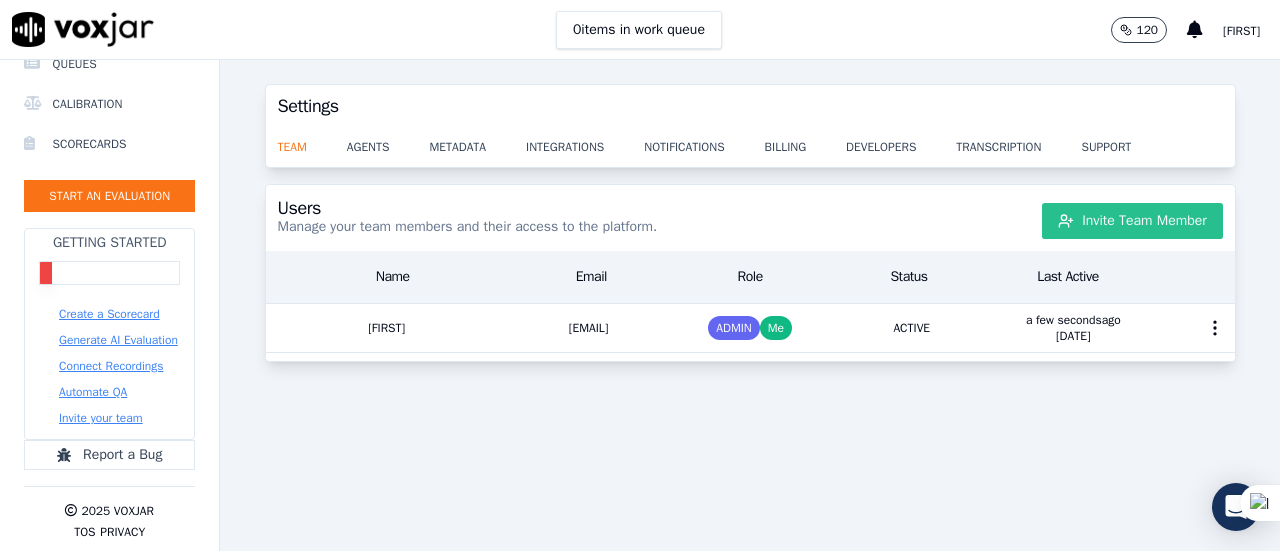 click on "Invite Team Member" at bounding box center (1132, 221) 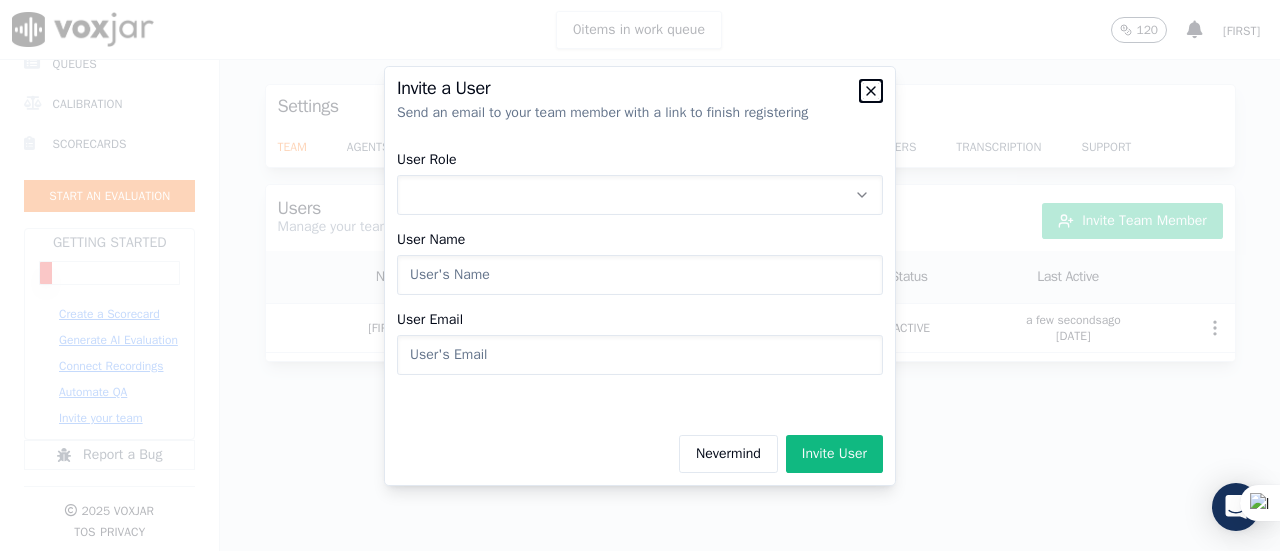 click 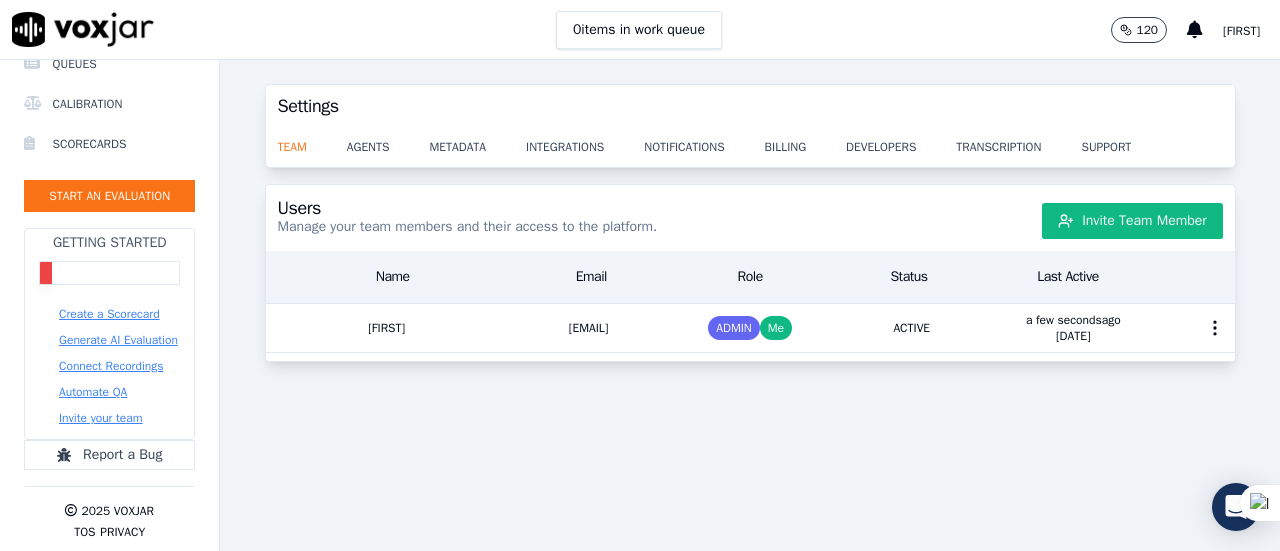 click on "Getting Started" at bounding box center (110, 243) 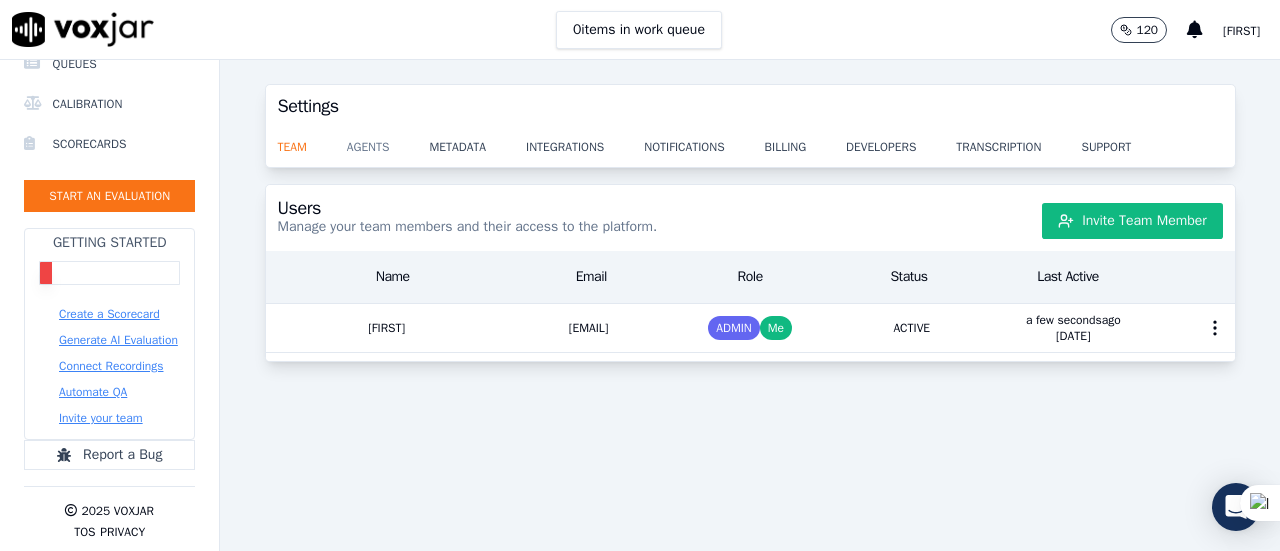 click on "agents" at bounding box center [388, 141] 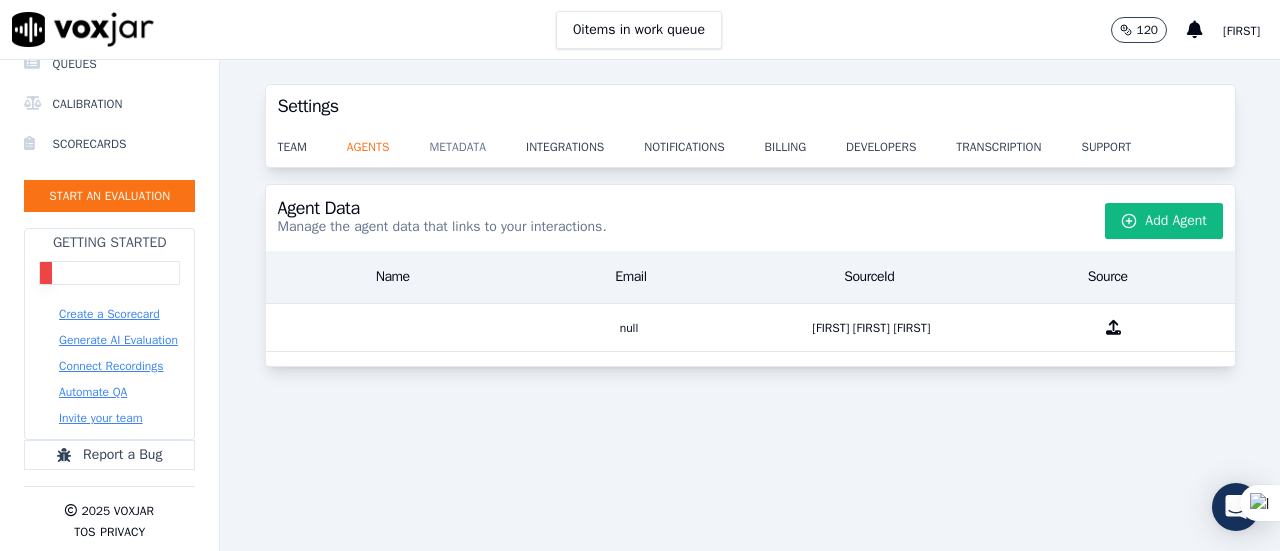 click on "metadata" at bounding box center (477, 141) 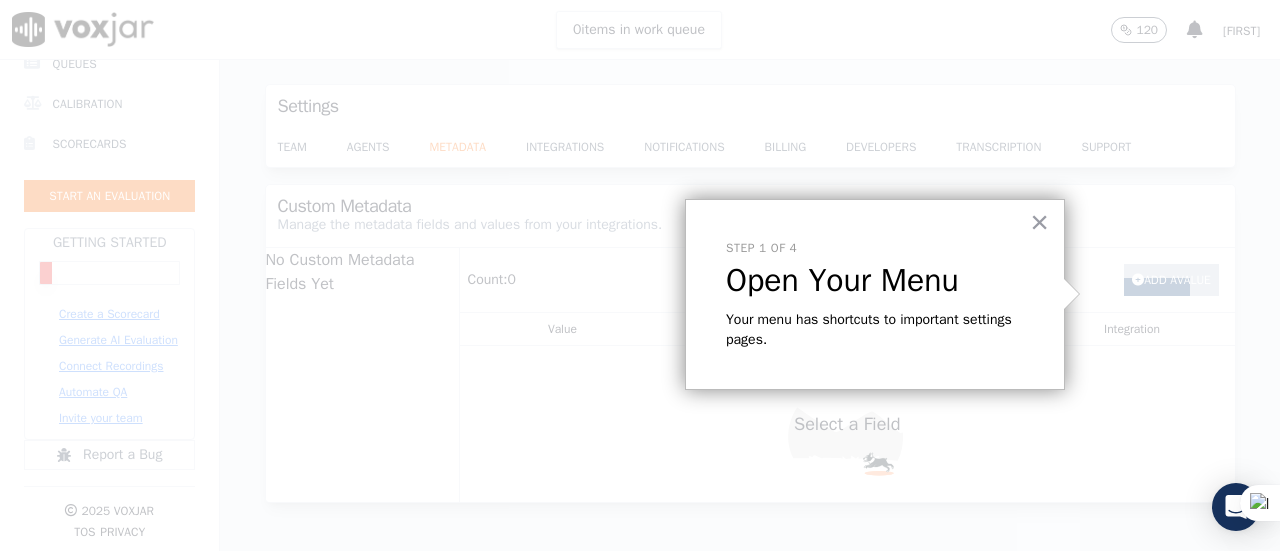 click on "Your menu has shortcuts to important settings pages." at bounding box center (875, 329) 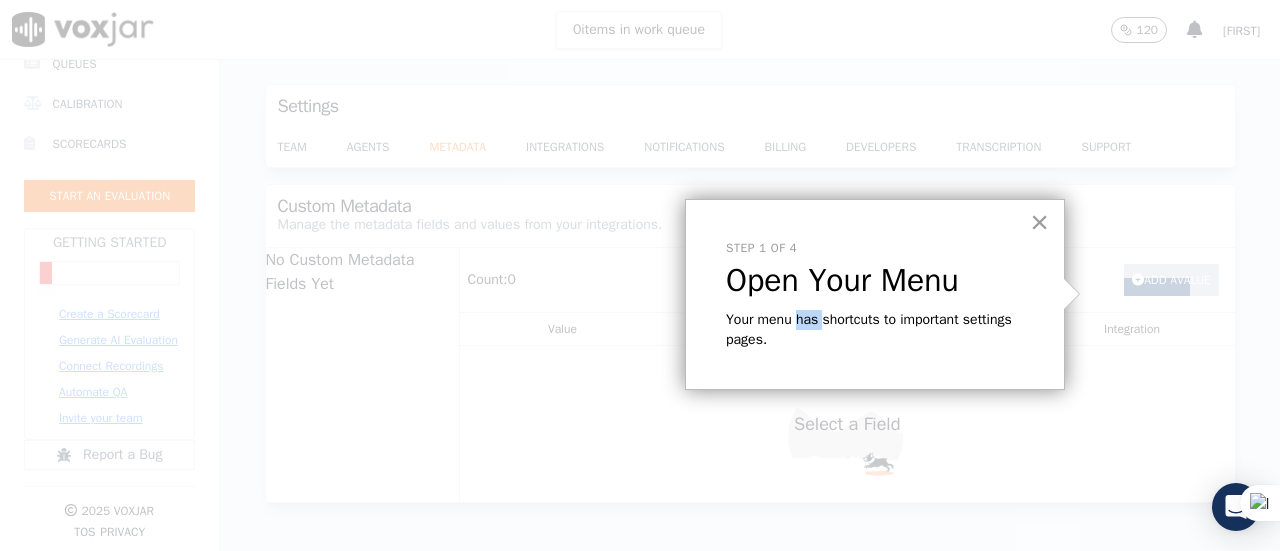 click on "Your menu has shortcuts to important settings pages." at bounding box center (875, 329) 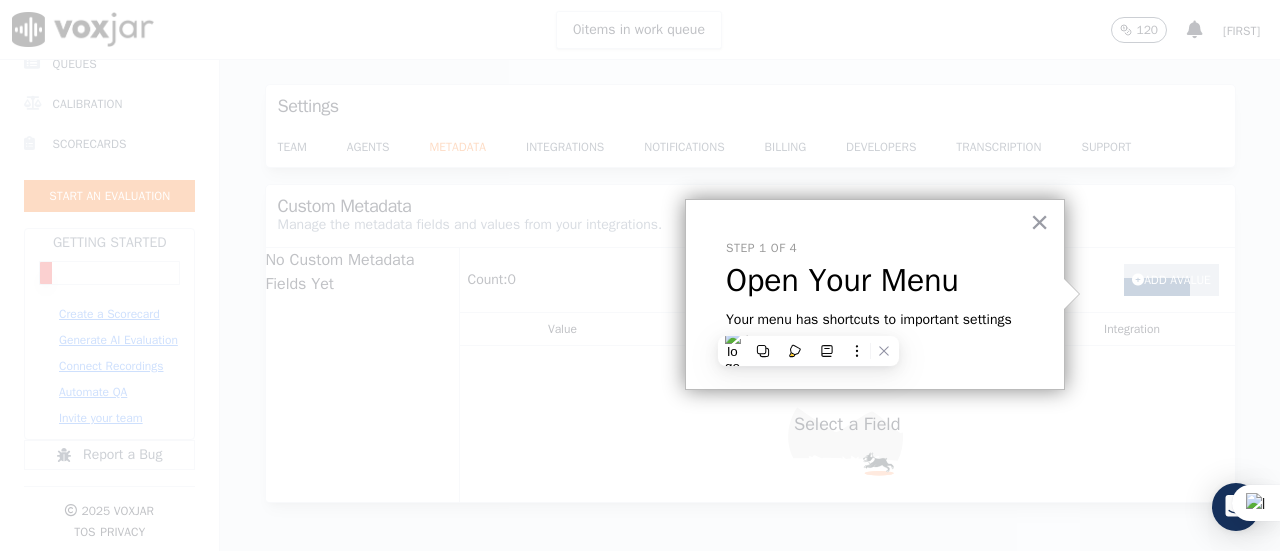 click on "Open Your Menu" at bounding box center [875, 281] 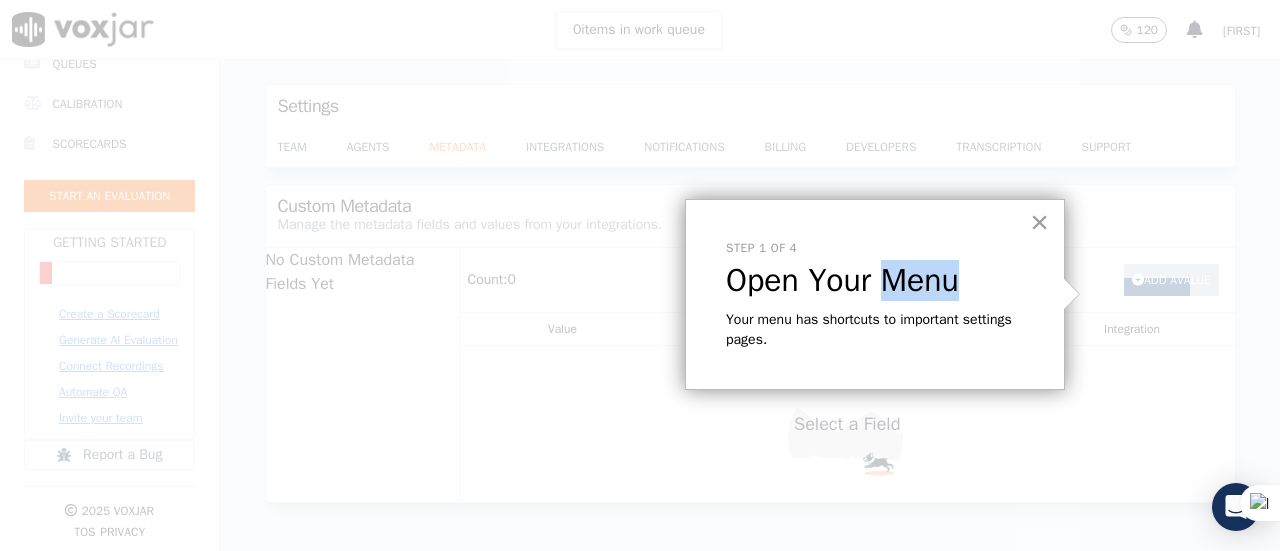 click on "Open Your Menu" at bounding box center [875, 281] 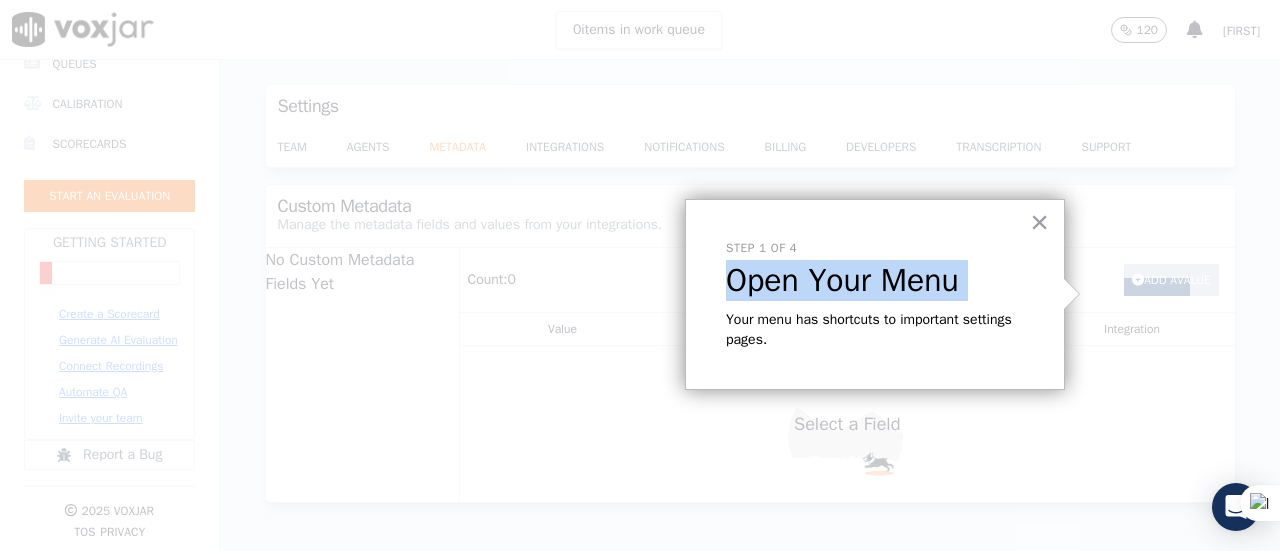 click on "Open Your Menu" at bounding box center [875, 281] 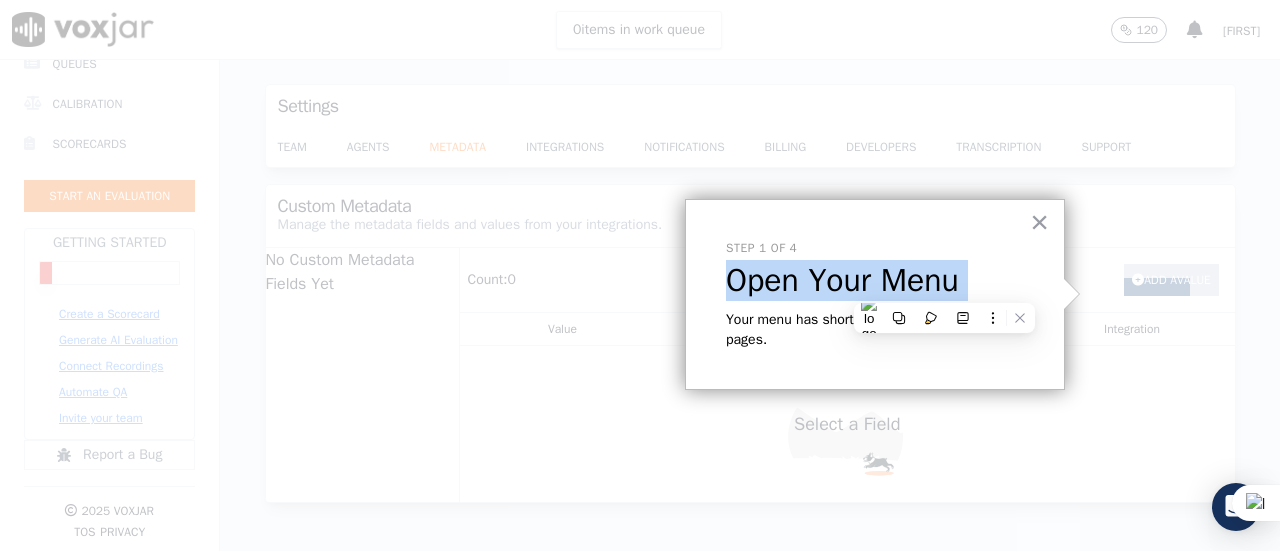 click on "Open Your Menu" at bounding box center [875, 281] 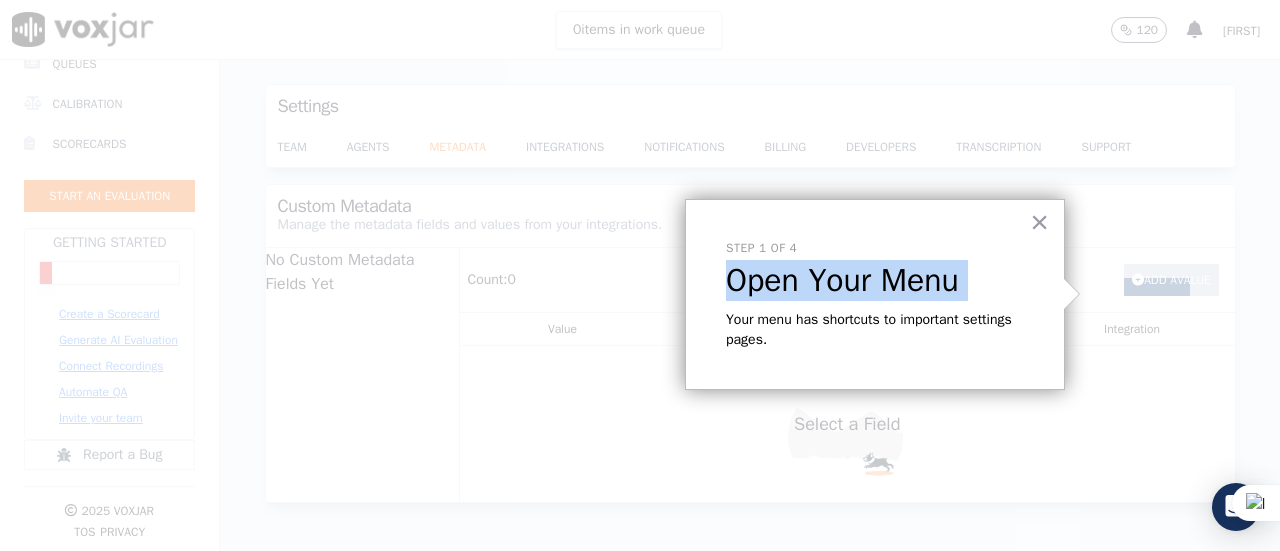 click on "Open Your Menu" at bounding box center [875, 281] 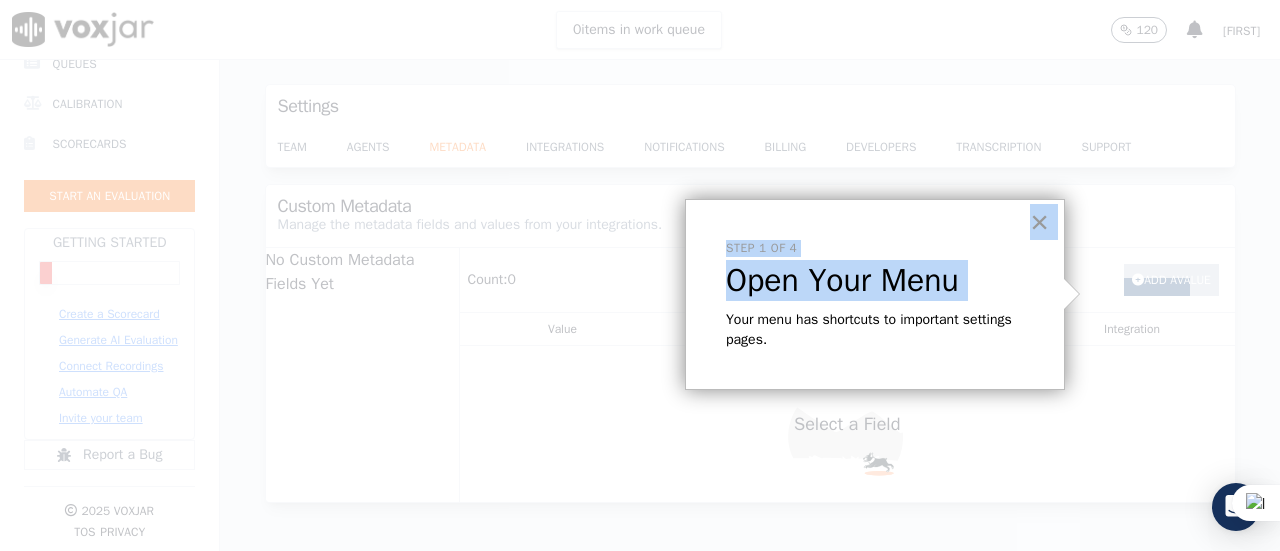 drag, startPoint x: 944, startPoint y: 287, endPoint x: 1040, endPoint y: 217, distance: 118.810776 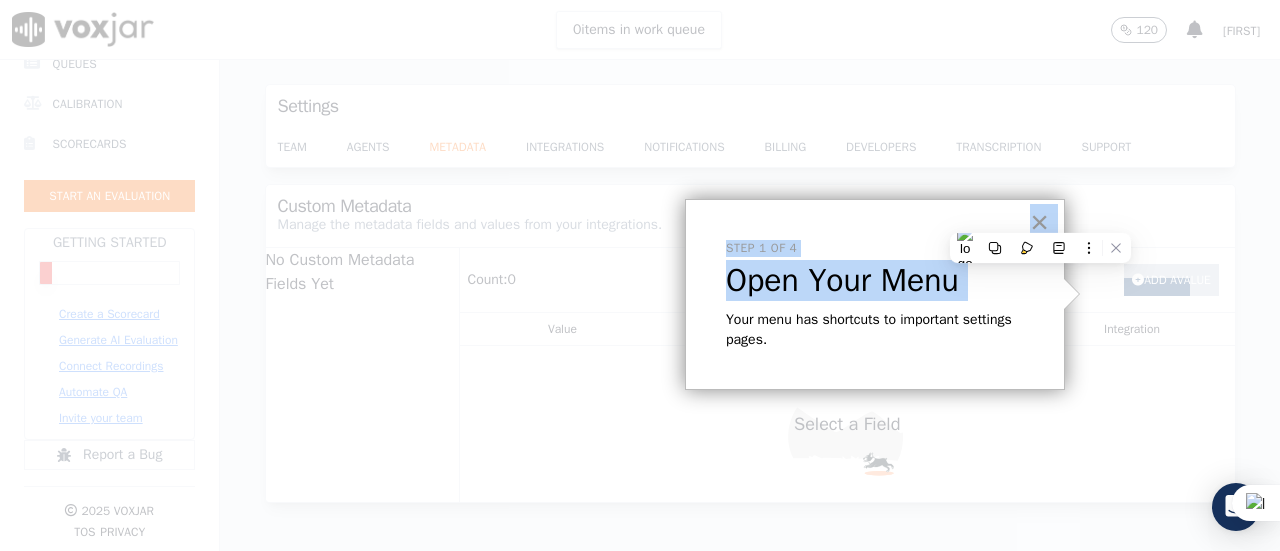 click on "×" at bounding box center [1039, 222] 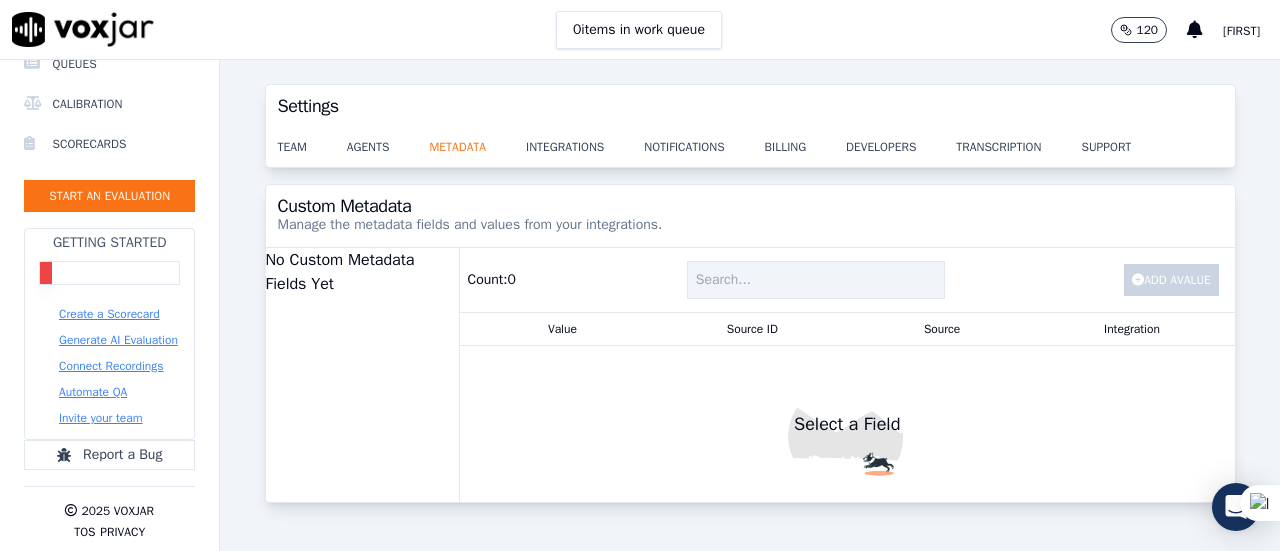 click on "team agents metadata integrations notifications billing developers transcription support" at bounding box center [750, 147] 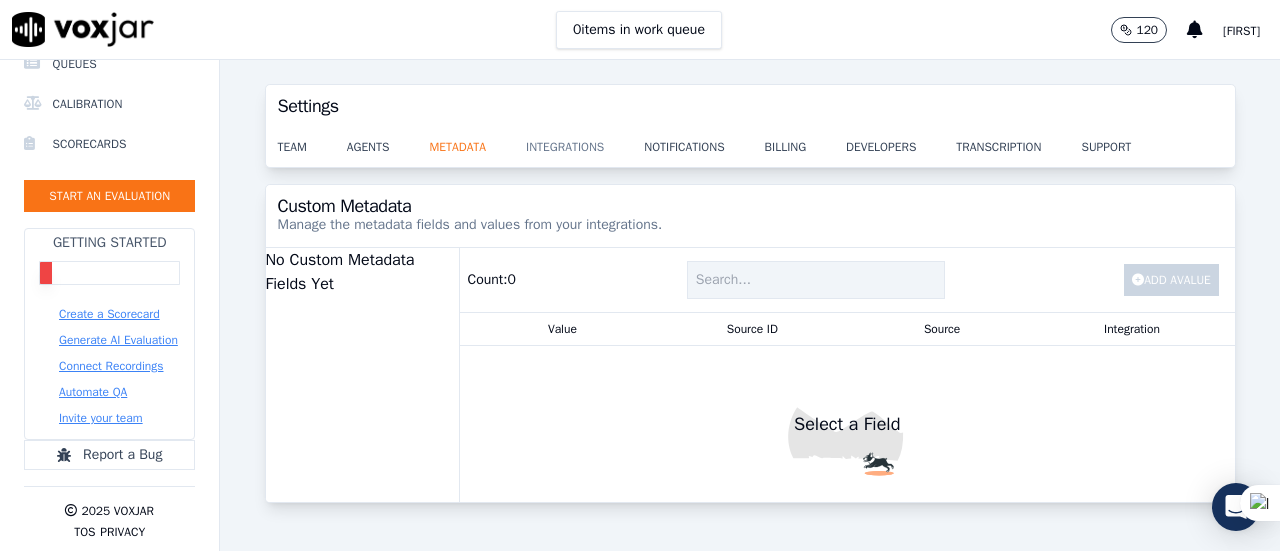 click on "integrations" at bounding box center (585, 141) 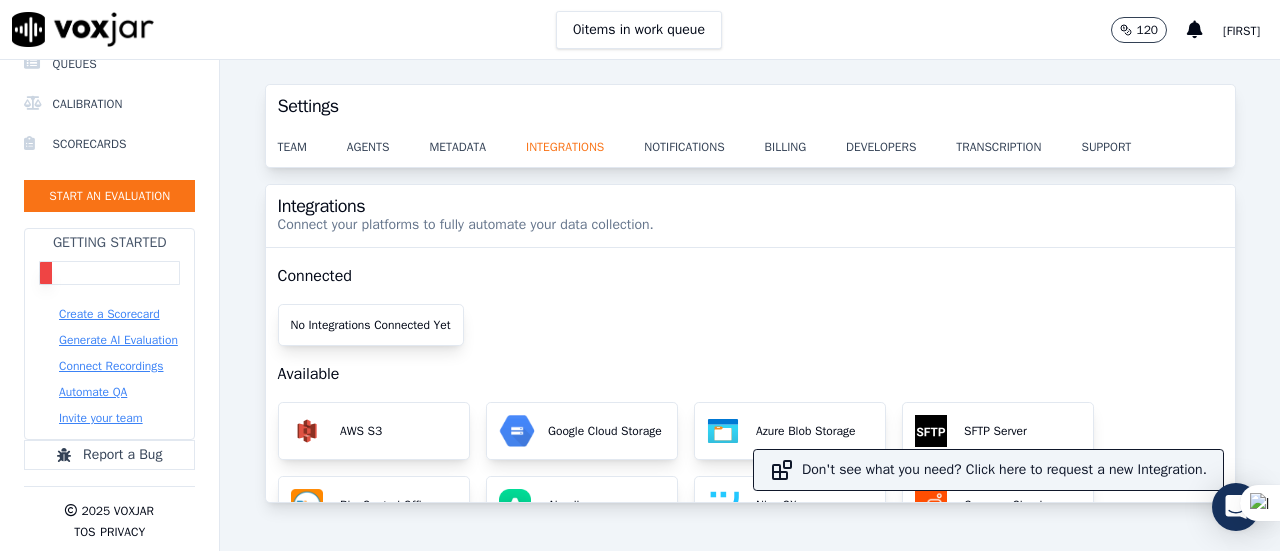 click on "No Integrations Connected Yet" at bounding box center [371, 325] 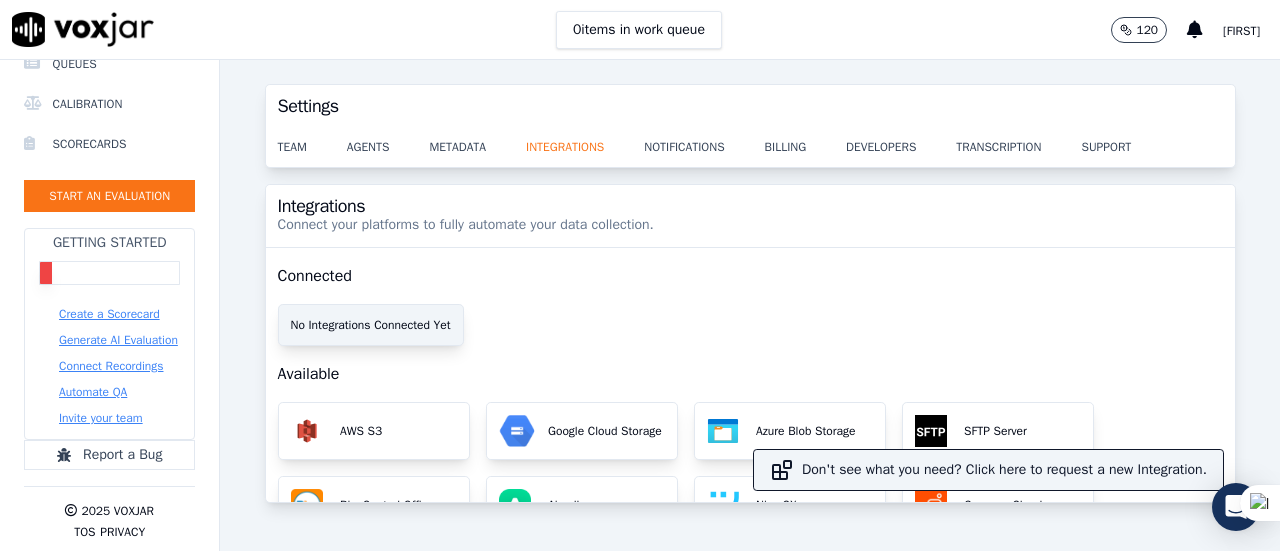 click on "No Integrations Connected Yet" at bounding box center (371, 325) 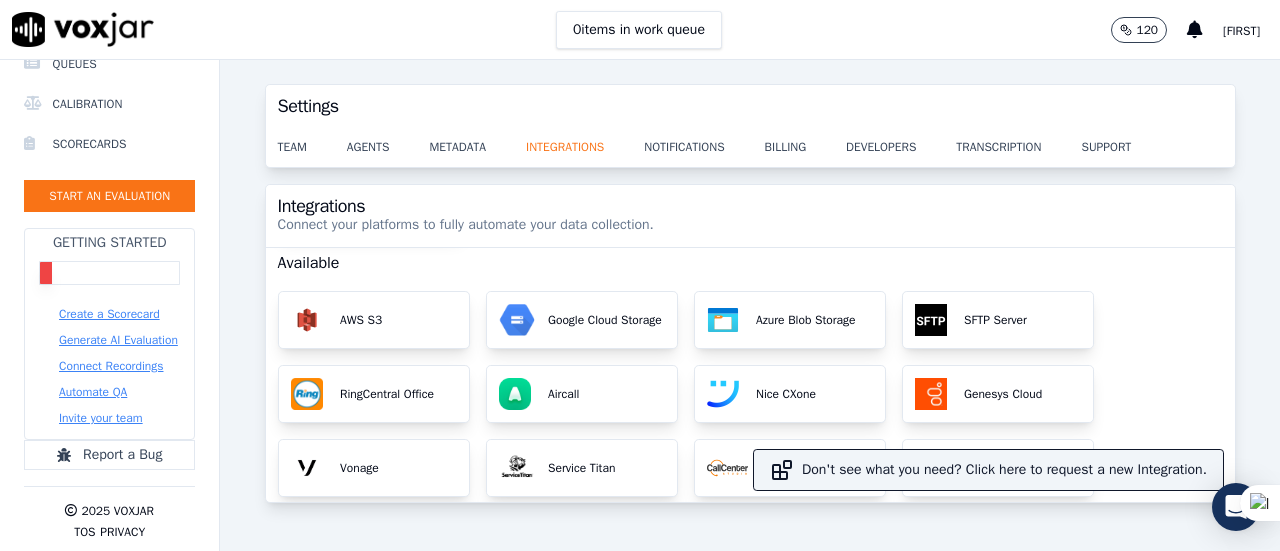 scroll, scrollTop: 112, scrollLeft: 0, axis: vertical 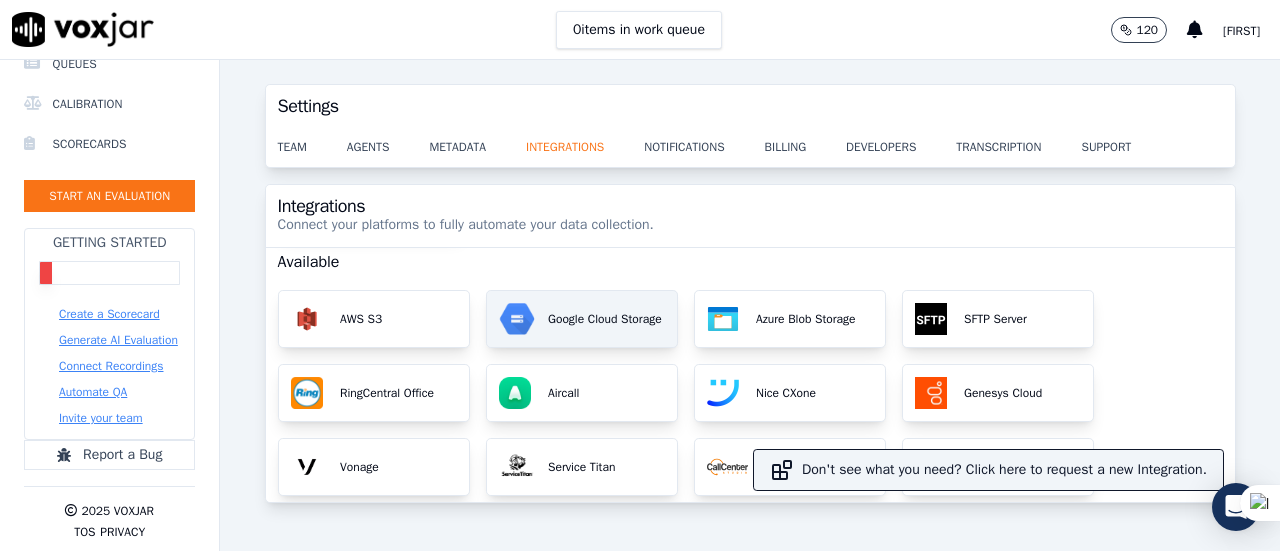 click on "Google Cloud Storage" at bounding box center (601, 319) 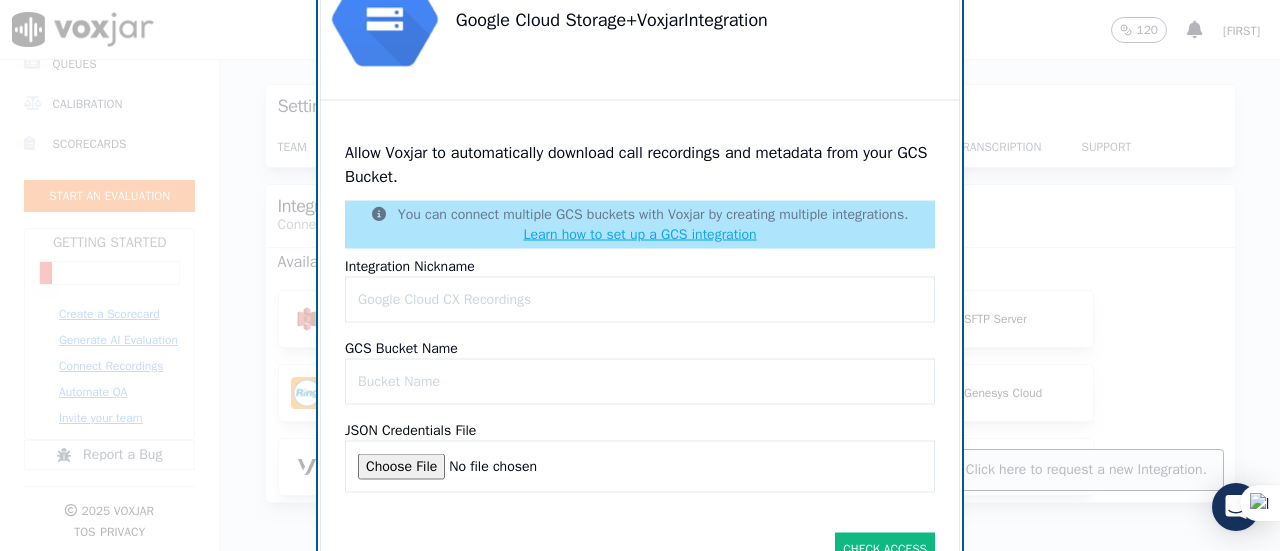 click on "Integration Nickname" at bounding box center (640, 299) 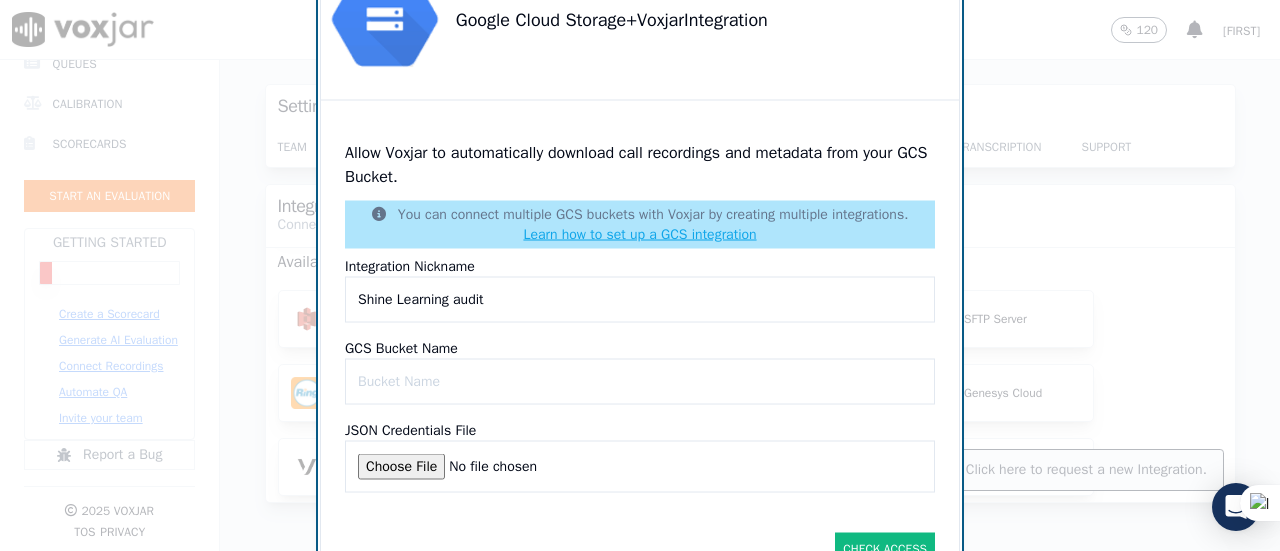 click on "GCS Bucket Name" at bounding box center (640, 381) 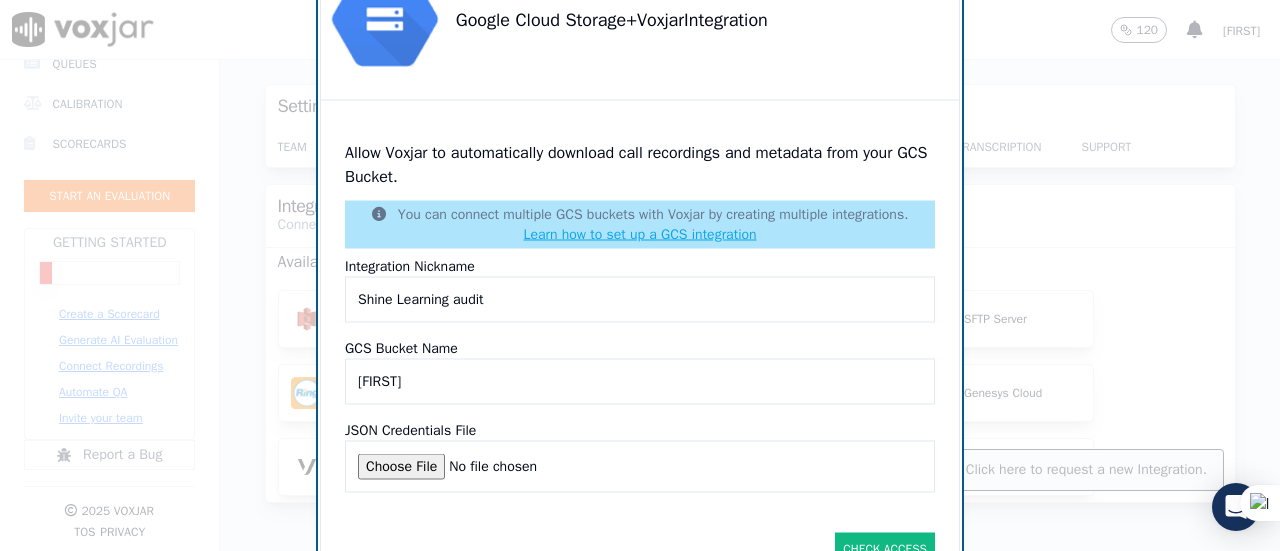 click on "JSON Credentials File" at bounding box center [640, 466] 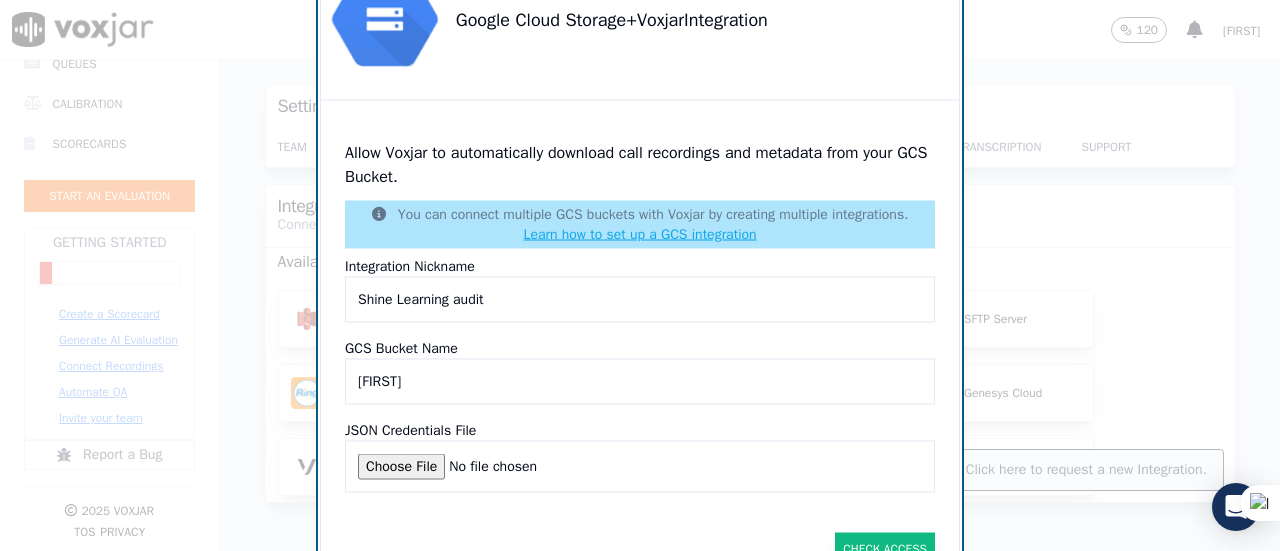 click on "Check Access" at bounding box center (885, 548) 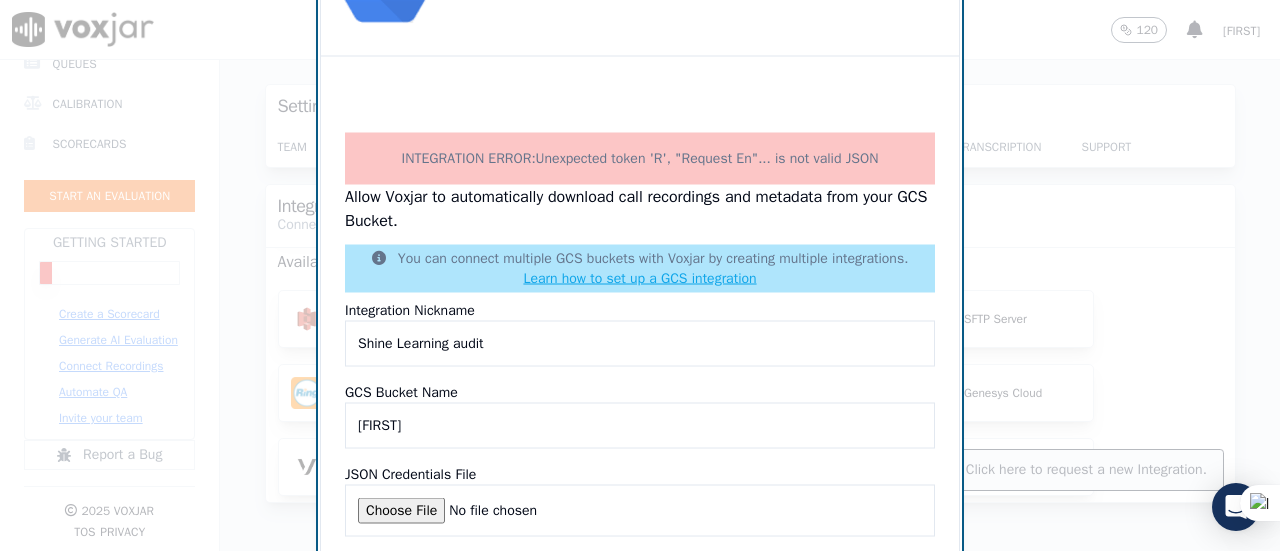 click at bounding box center (640, 275) 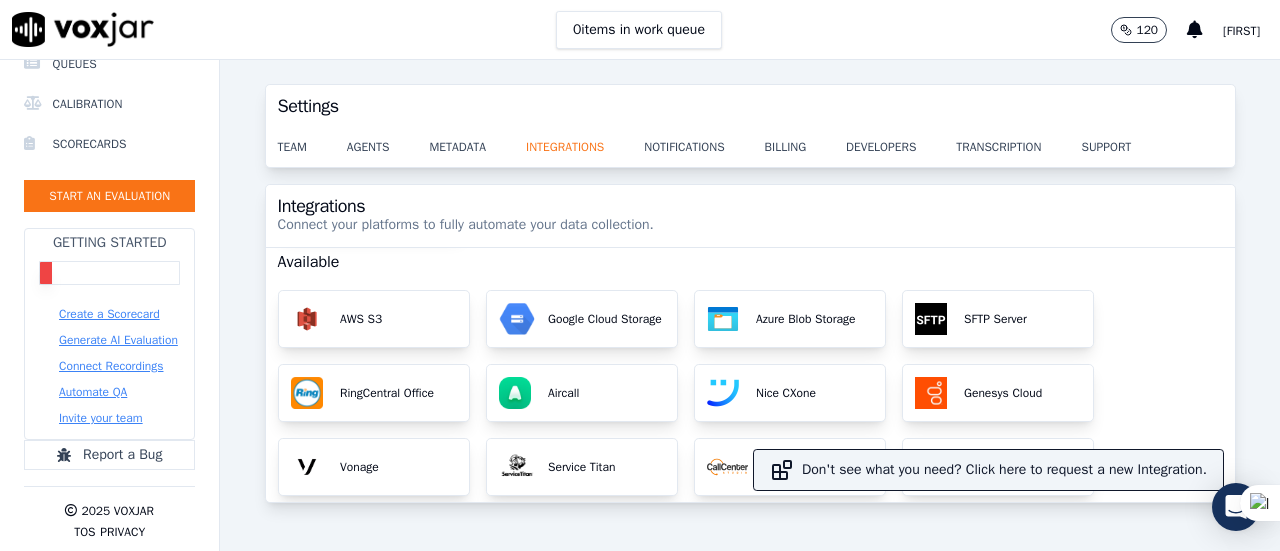 click on "Integrations   Connect your platforms to fully automate your data collection.   Connected   No Integrations Connected Yet   Available     AWS S3       Google Cloud Storage       Azure Blob Storage       SFTP Server       RingCentral Office       Aircall       Nice CXone       Genesys Cloud       Vonage       Service Titan       Call Center Studio       OneDrive       Nuacom       Orecx/Orkweb       Nextiva       Convoso       Vicidial       Ringba       CallTrackingMetrics       Retreaver       TrackDrive
Don't see what you need? Click here to request a new Integration." at bounding box center [750, 355] 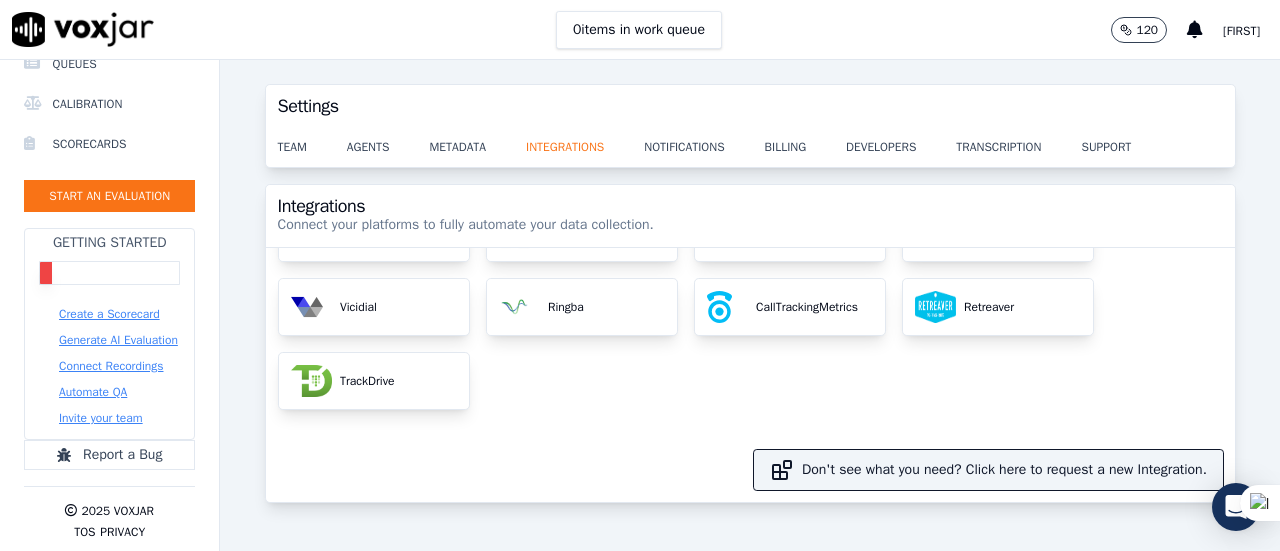 scroll, scrollTop: 0, scrollLeft: 0, axis: both 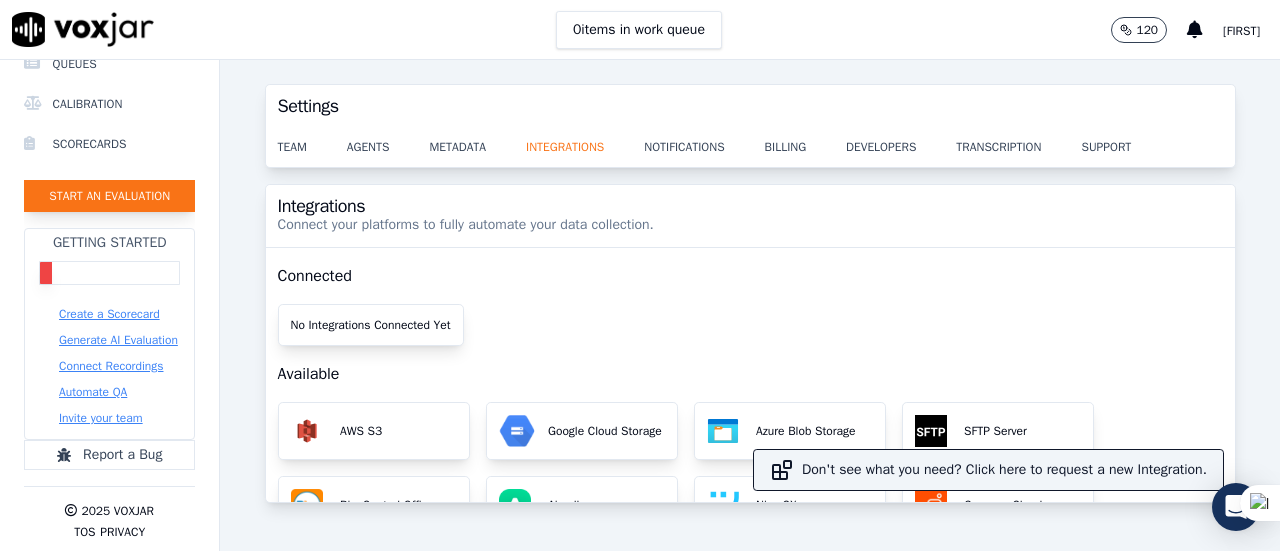 click on "Start an Evaluation" 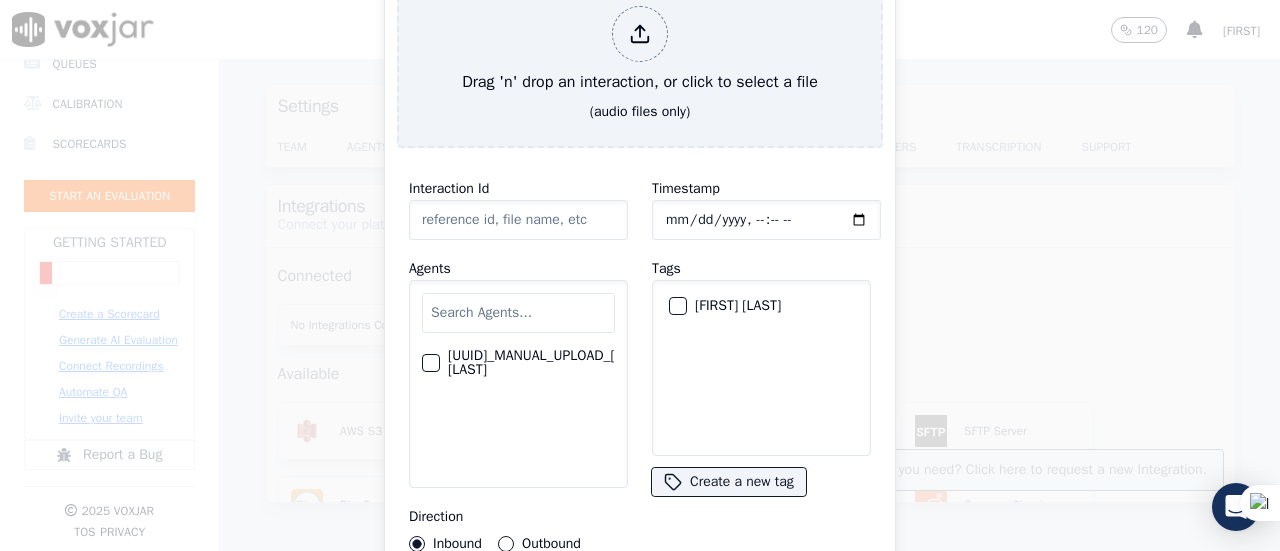 click on "Outbound" at bounding box center (506, 544) 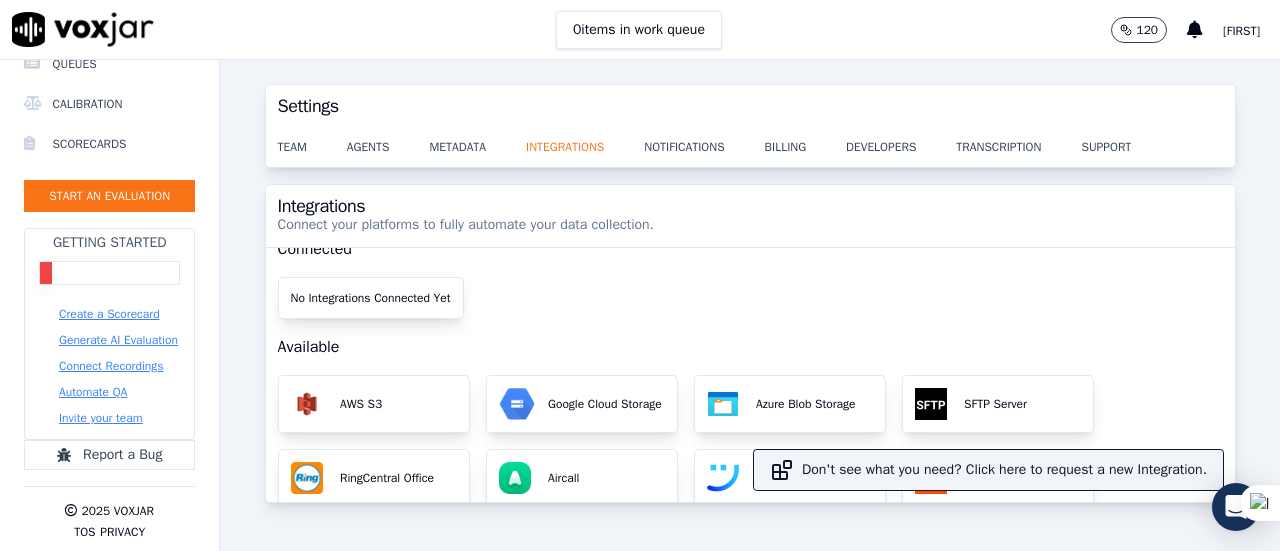 scroll, scrollTop: 24, scrollLeft: 0, axis: vertical 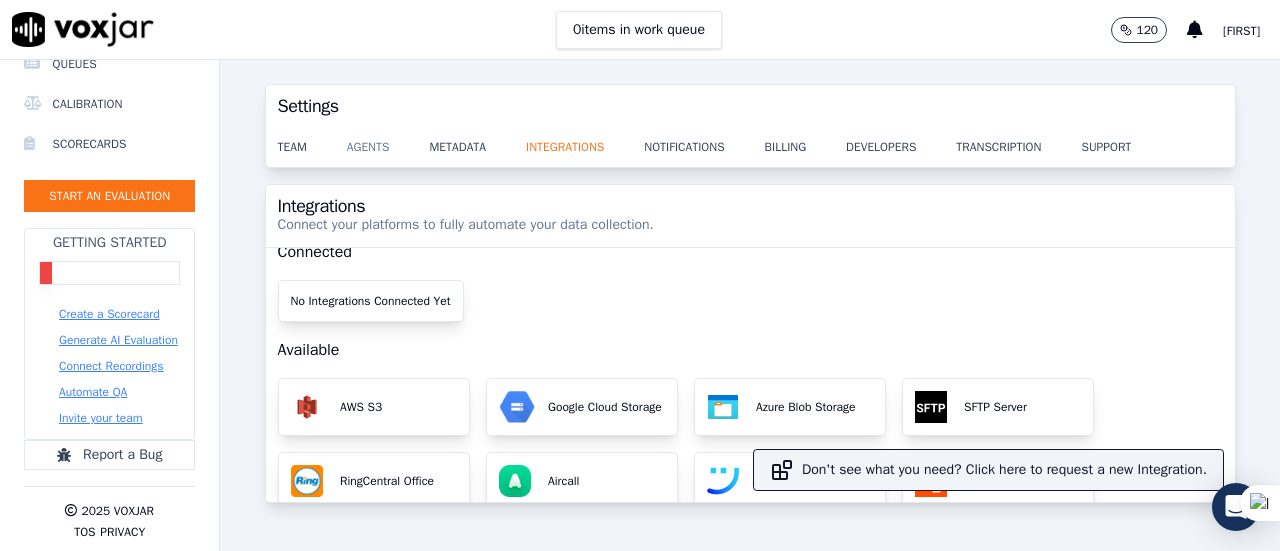 click on "agents" at bounding box center [388, 141] 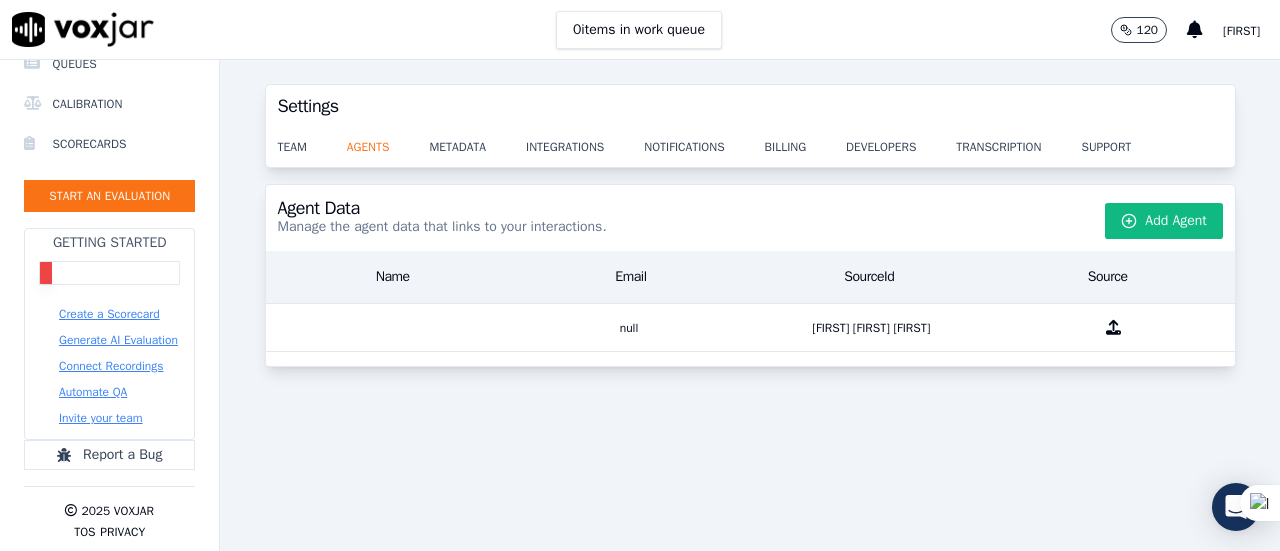 click on "Generate AI Evaluation" at bounding box center [118, 340] 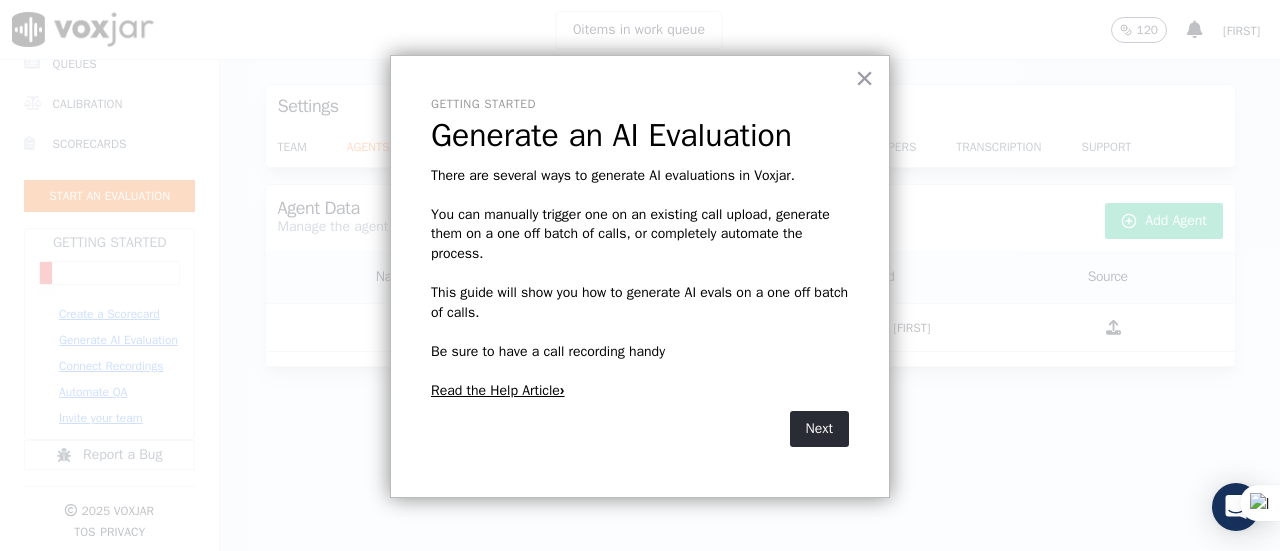 click on "Read the Help Article›" at bounding box center (498, 390) 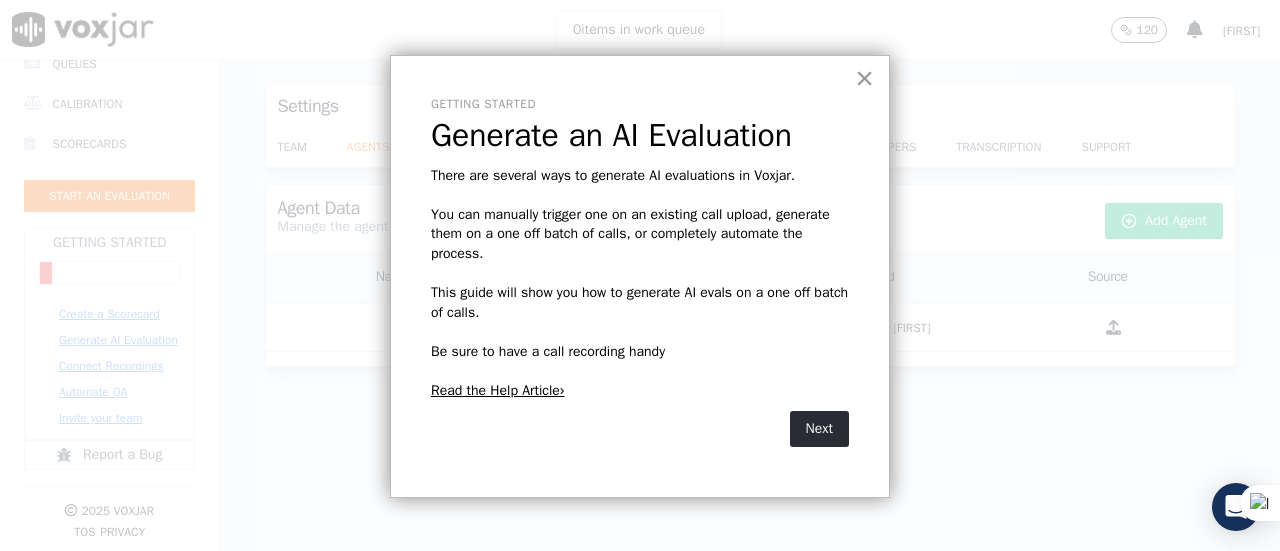 click on "×" at bounding box center [864, 78] 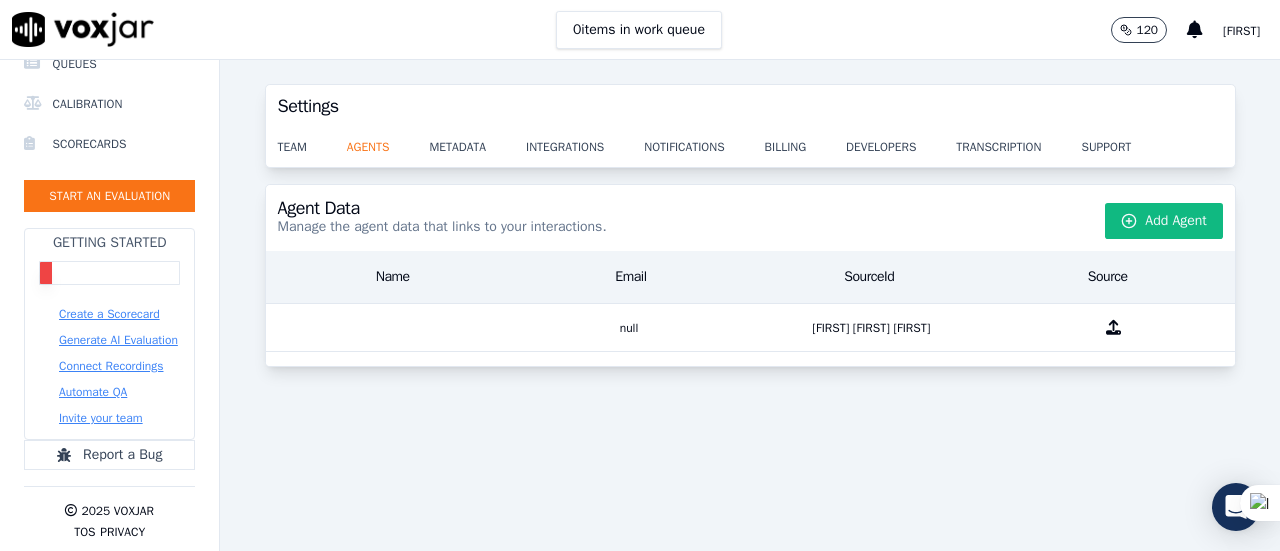 click on "Generate AI Evaluation" at bounding box center [118, 340] 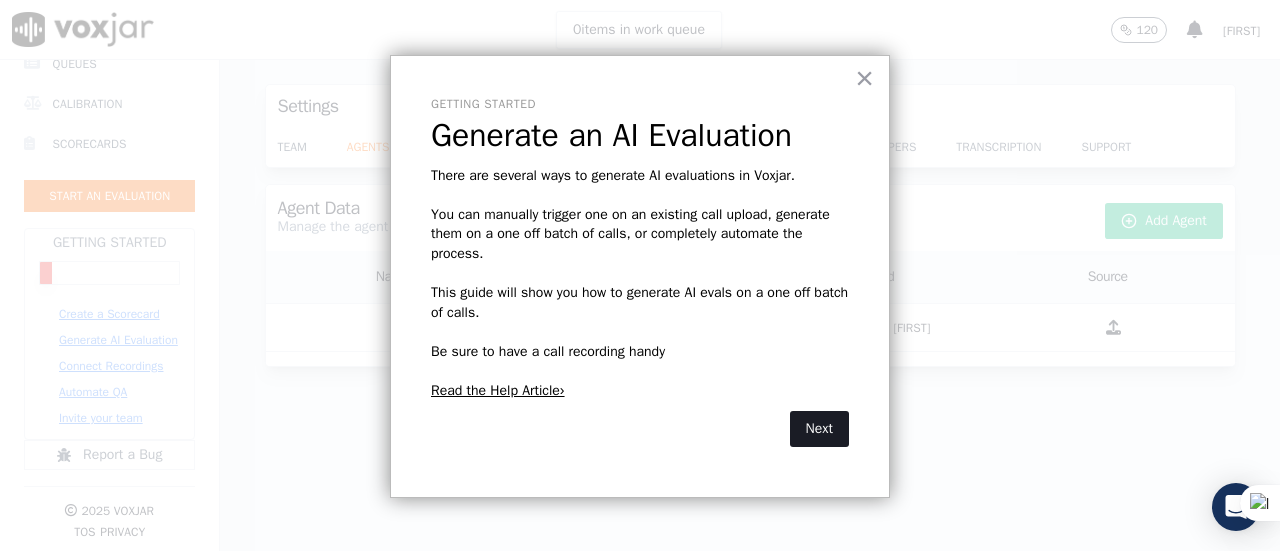 click on "Next" at bounding box center (819, 429) 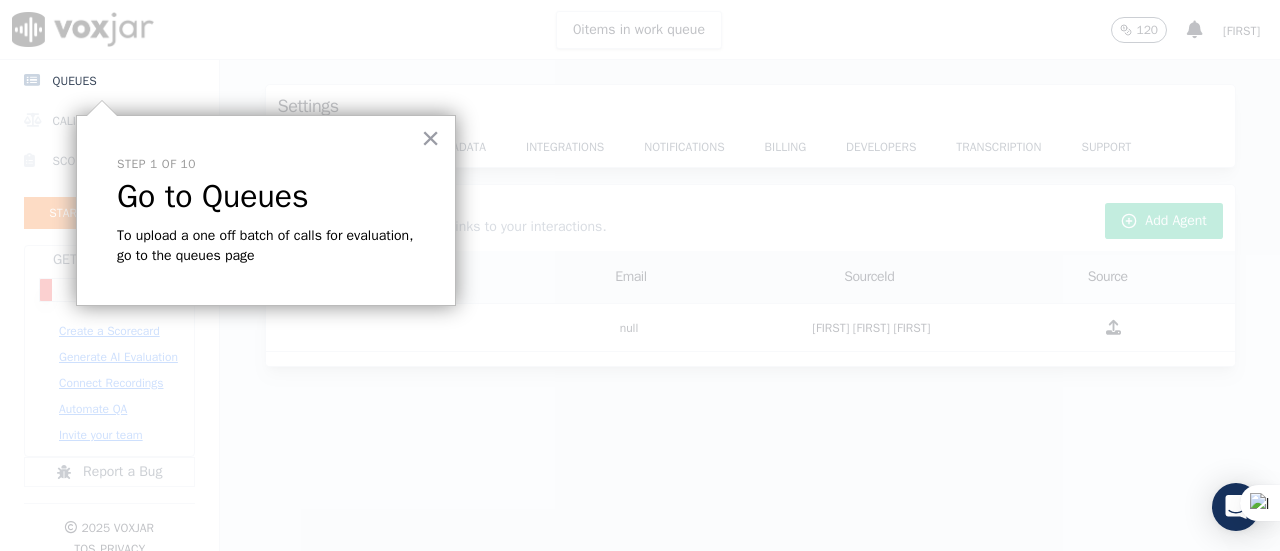 click on "× Step 1 of 10 Go to Queues To upload a one off batch of calls for evaluation, go to the queues page" at bounding box center (266, 210) 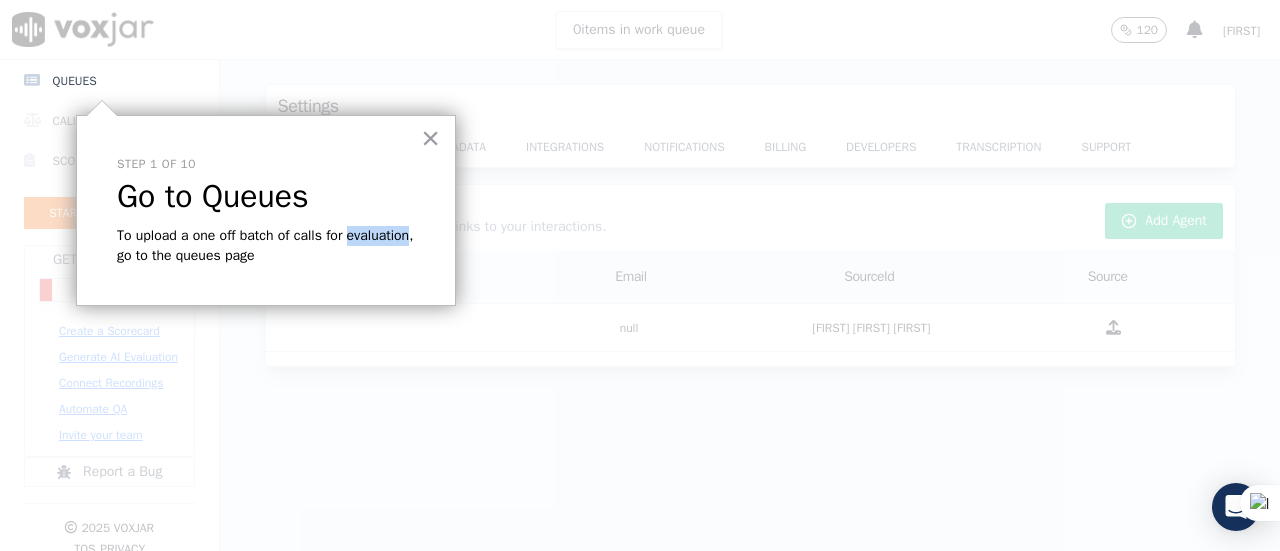 click on "× Step 1 of 10 Go to Queues To upload a one off batch of calls for evaluation, go to the queues page" at bounding box center [266, 210] 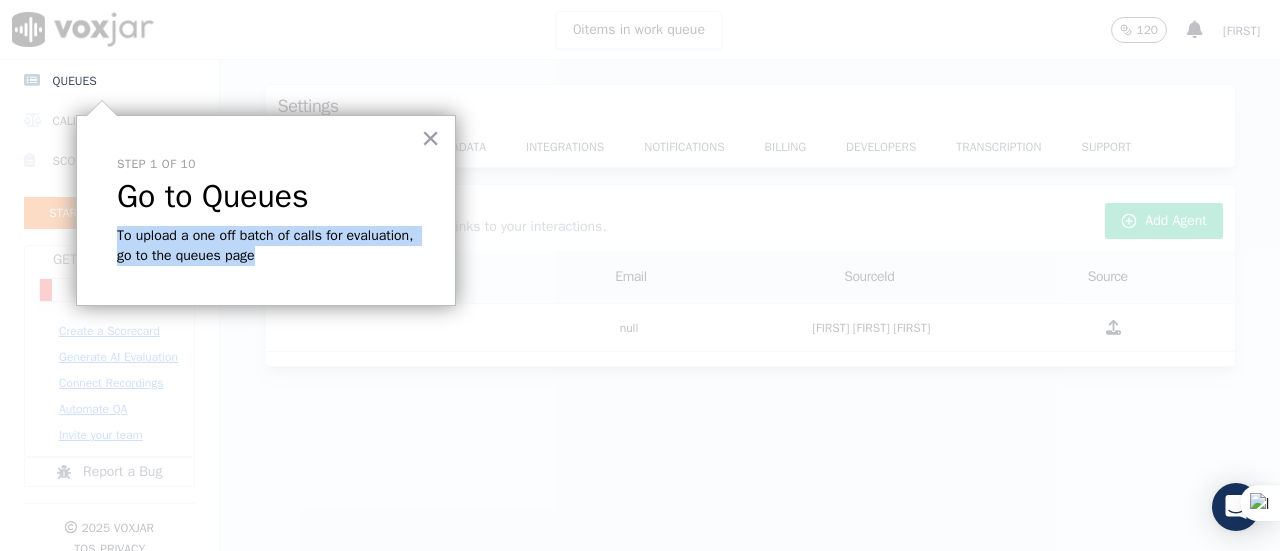 click on "× Step 1 of 10 Go to Queues To upload a one off batch of calls for evaluation, go to the queues page" at bounding box center (266, 210) 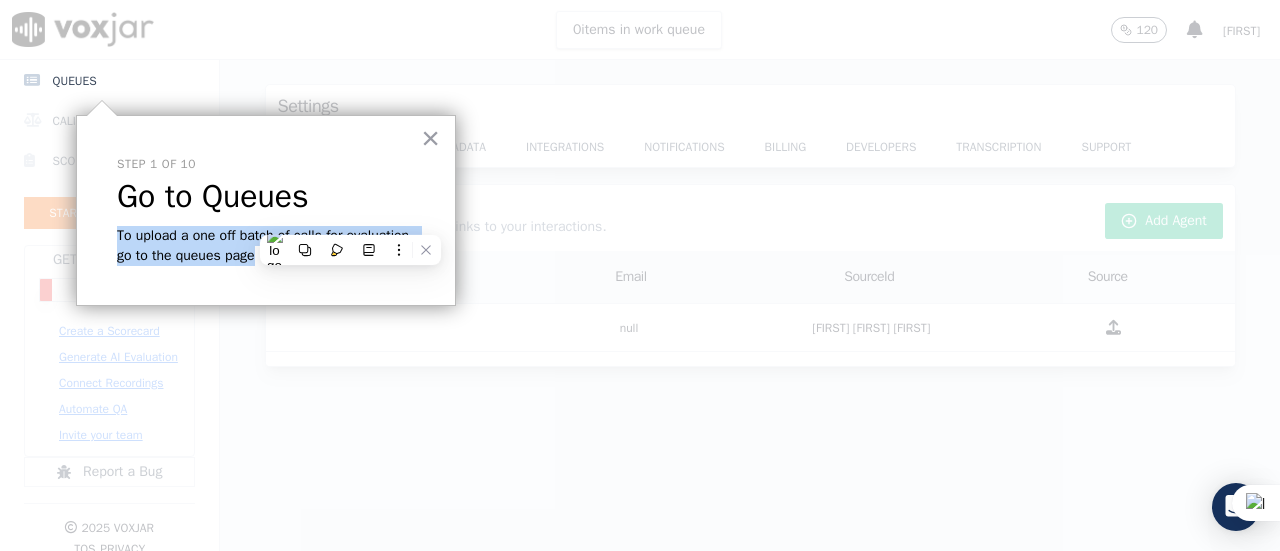 click on "× Step 1 of 10 Go to Queues To upload a one off batch of calls for evaluation, go to the queues page" at bounding box center [266, 210] 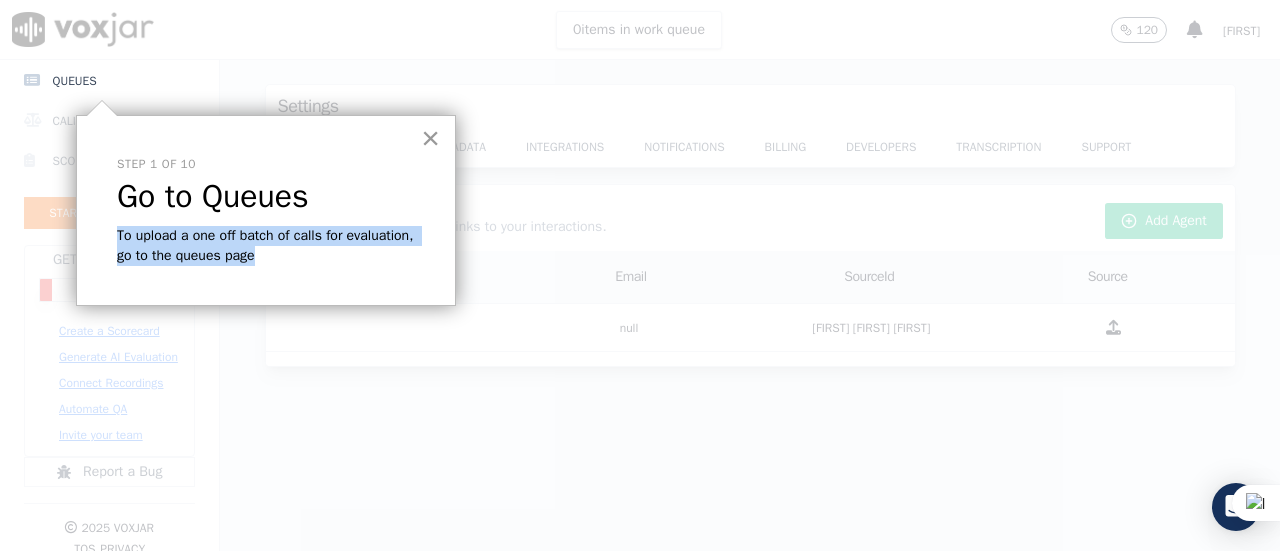 click on "×" at bounding box center [430, 138] 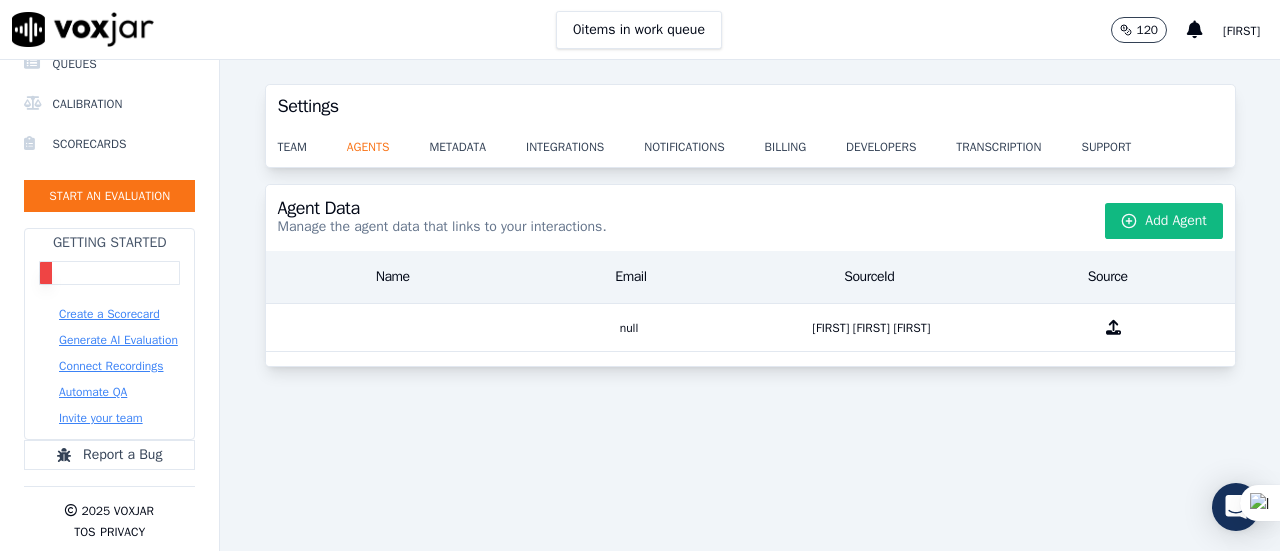 scroll, scrollTop: 327, scrollLeft: 0, axis: vertical 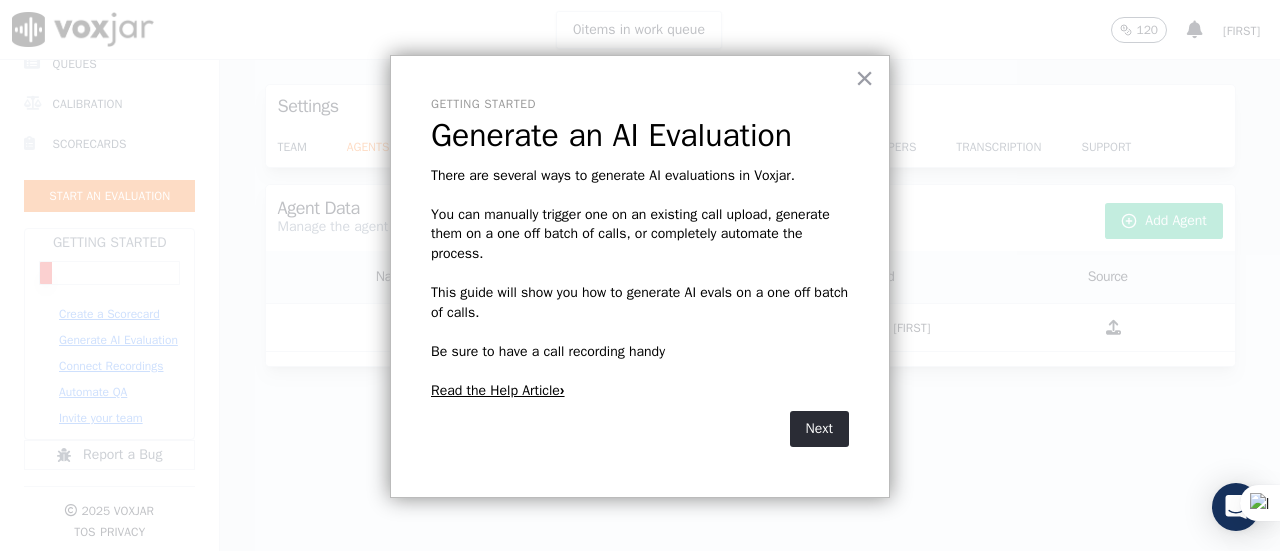 click on "Read the Help Article›" at bounding box center (498, 390) 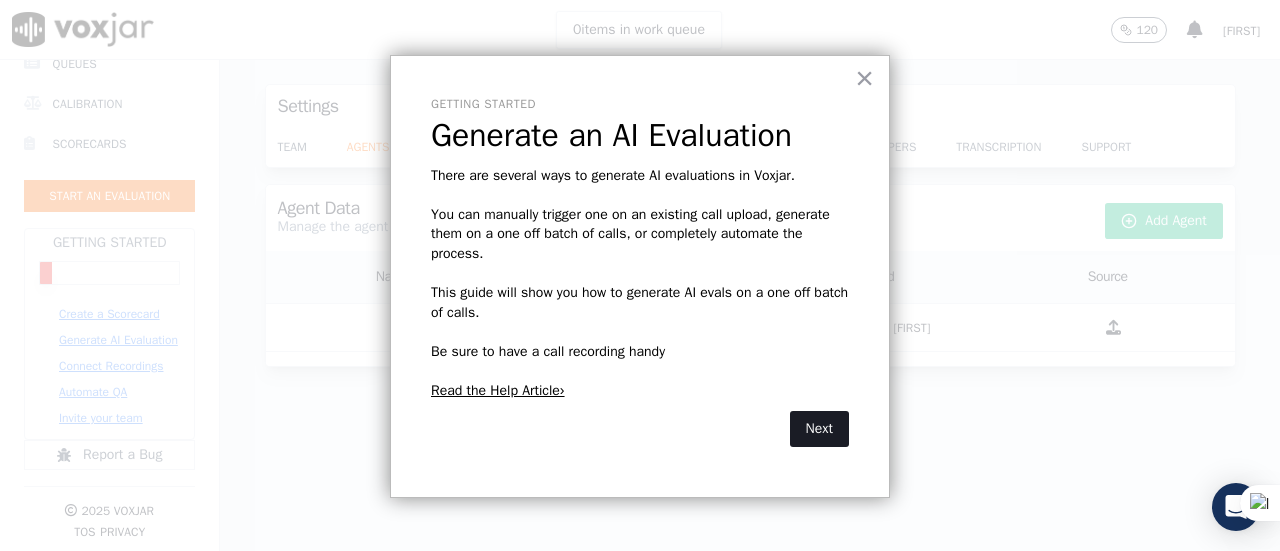 click on "Next" at bounding box center (819, 429) 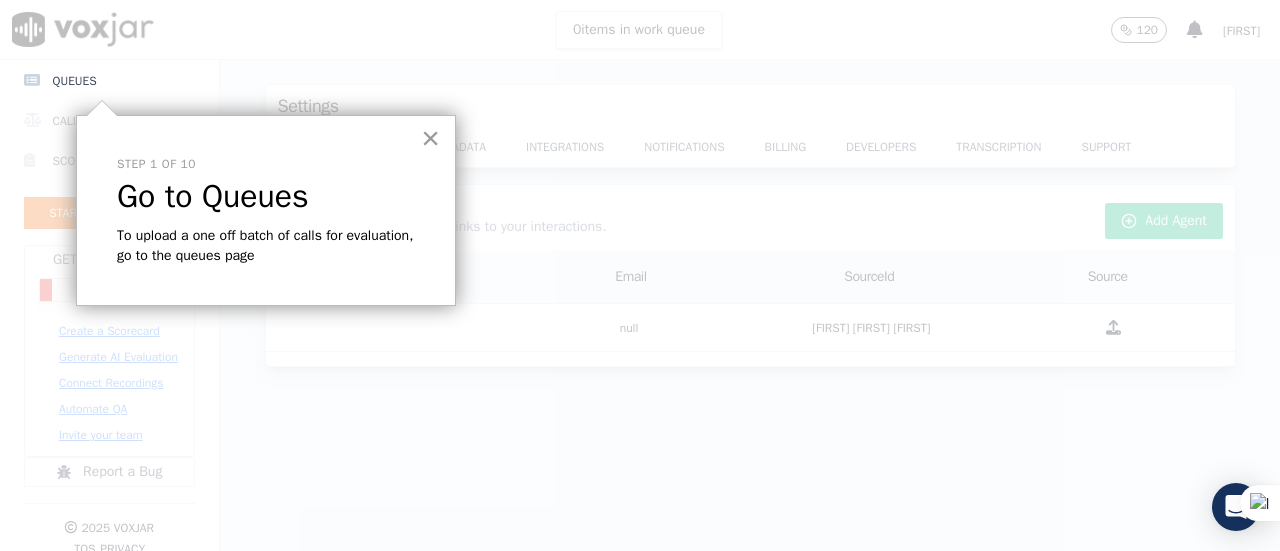 click on "×" at bounding box center [430, 138] 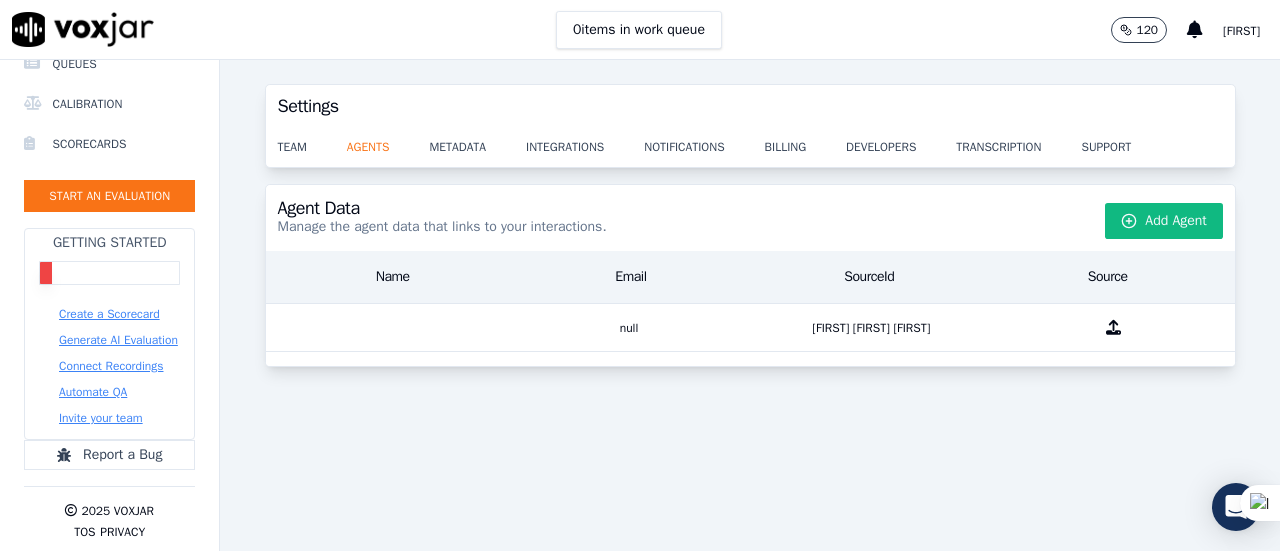 scroll, scrollTop: 327, scrollLeft: 0, axis: vertical 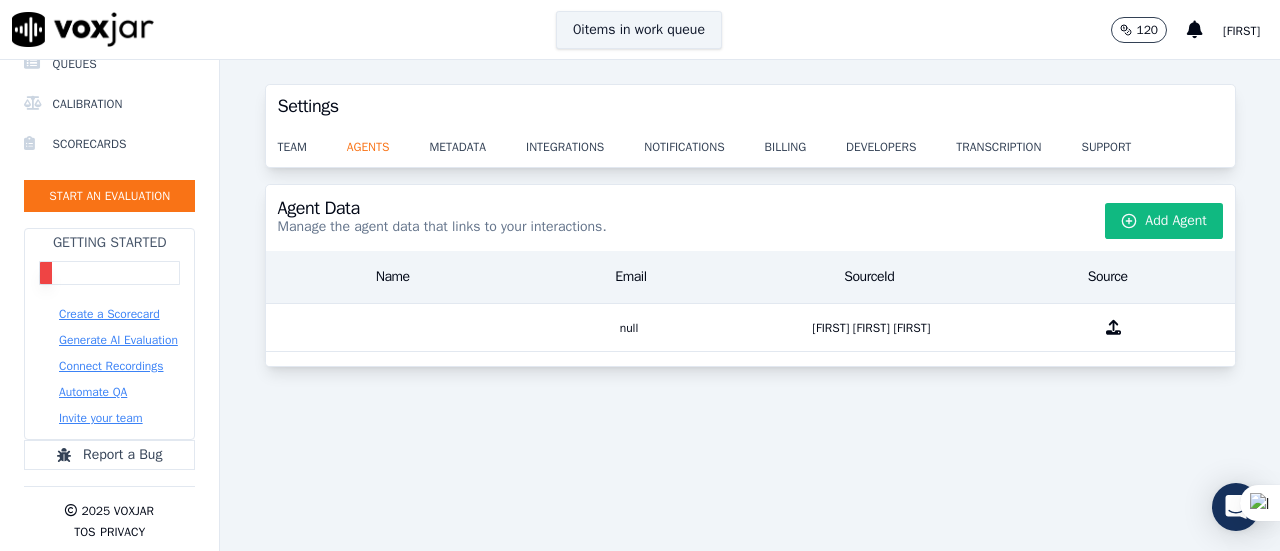 click on "0  items in work queue" at bounding box center (639, 30) 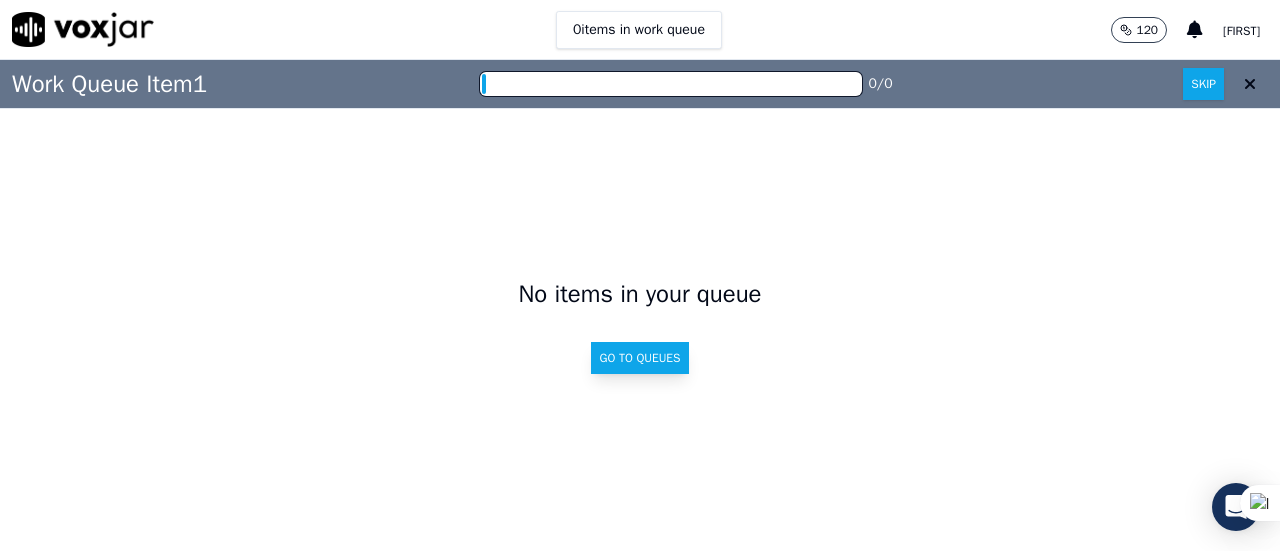 click on "Go to Queues" at bounding box center [639, 358] 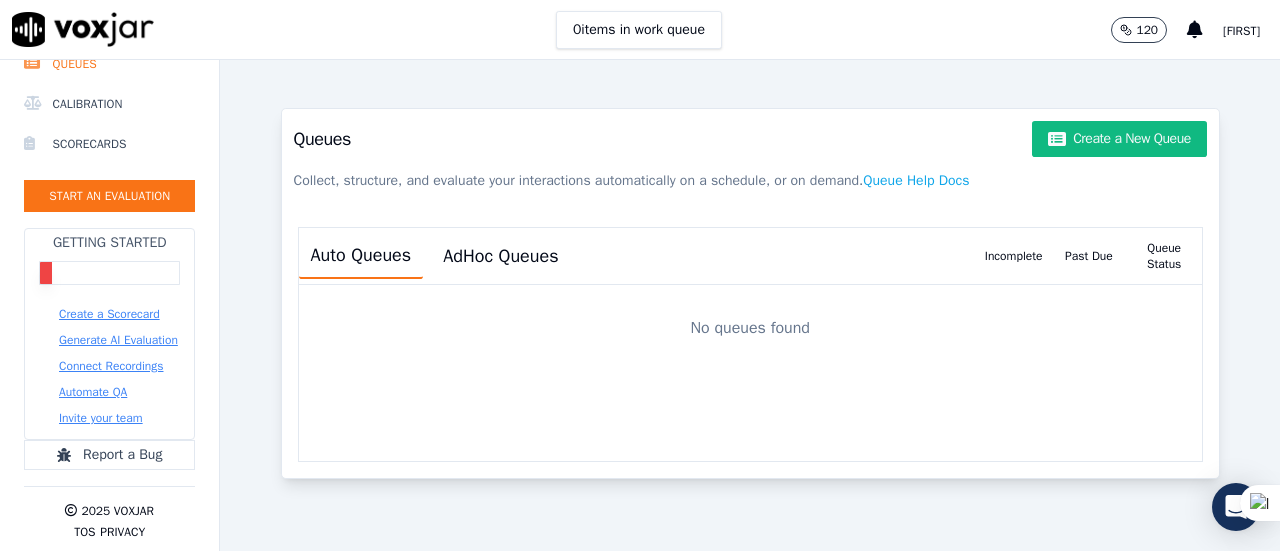 scroll, scrollTop: 150, scrollLeft: 0, axis: vertical 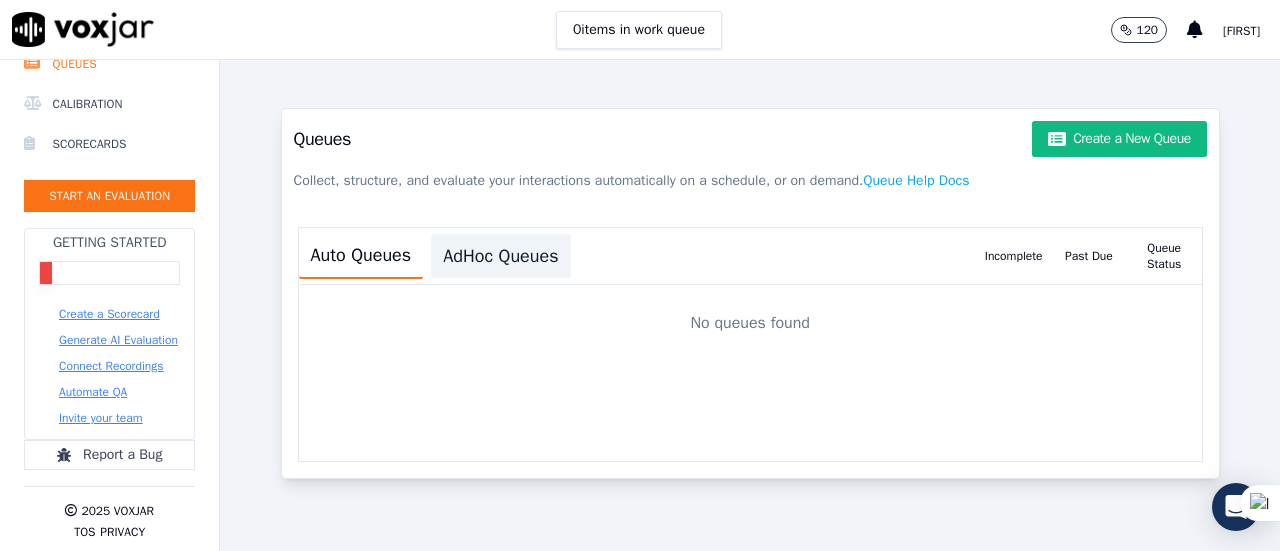 click on "AdHoc Queues" 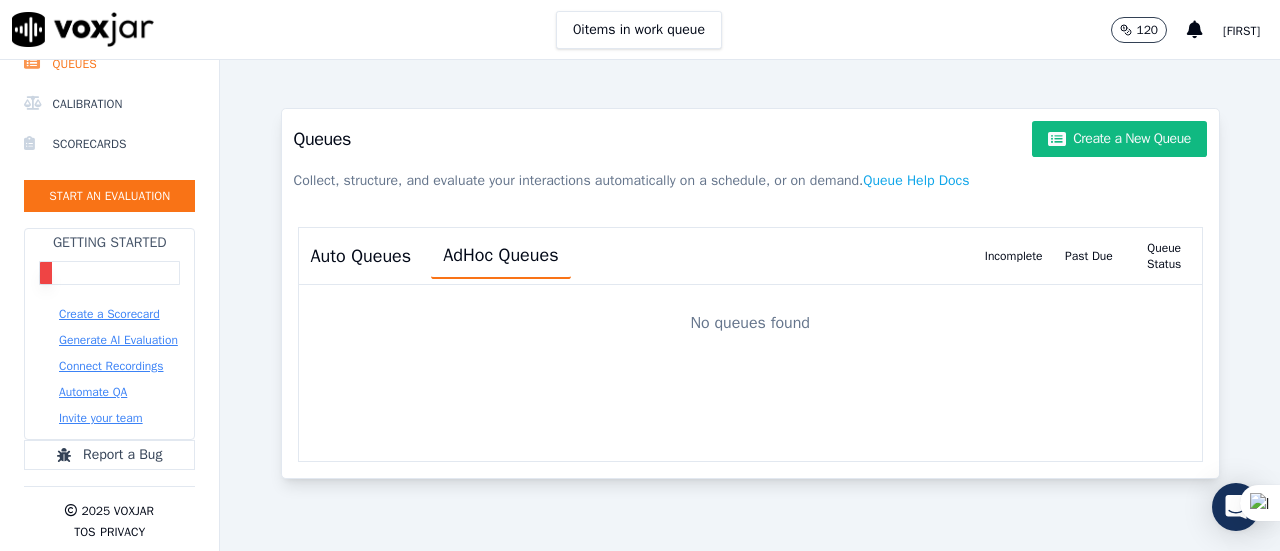 click on "Auto Queues   AdHoc Queues" at bounding box center (637, 256) 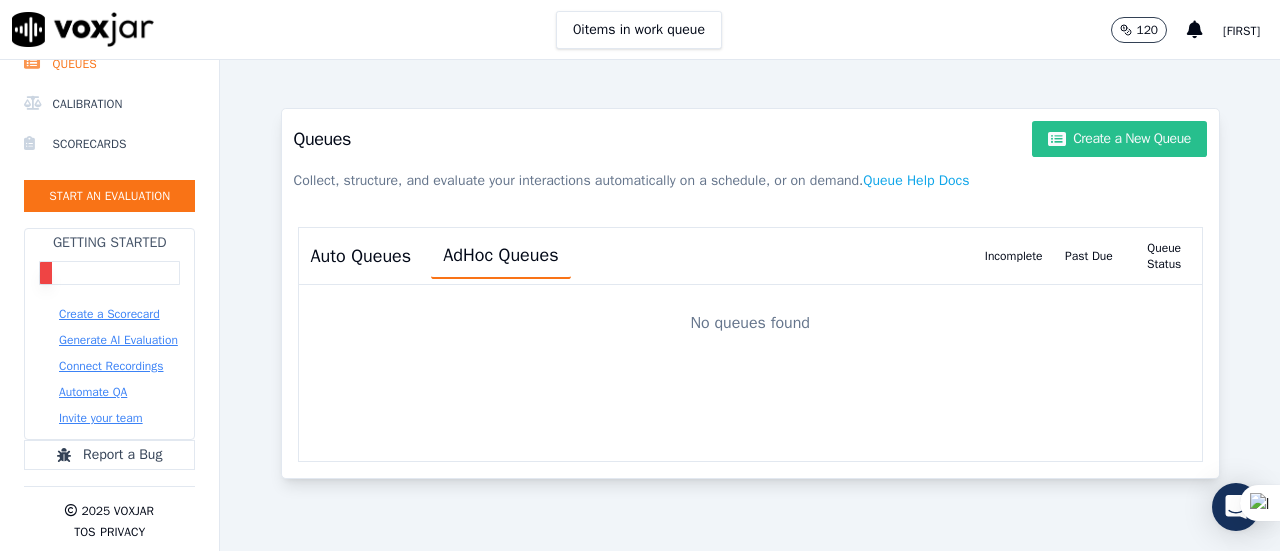 click on "Create a New Queue" at bounding box center [1119, 139] 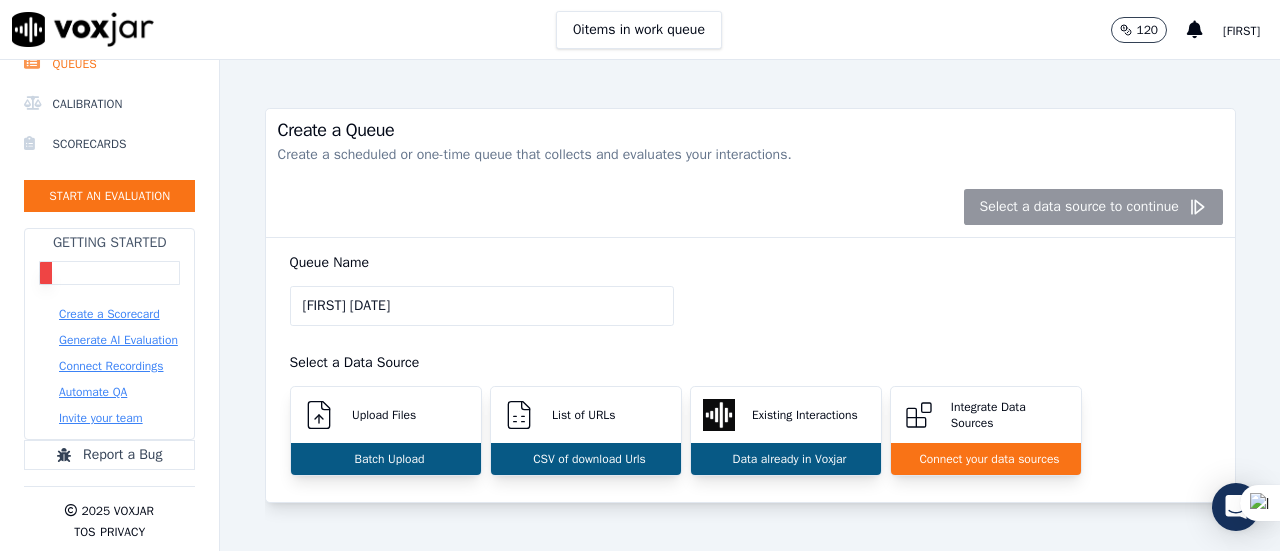 scroll, scrollTop: 77, scrollLeft: 0, axis: vertical 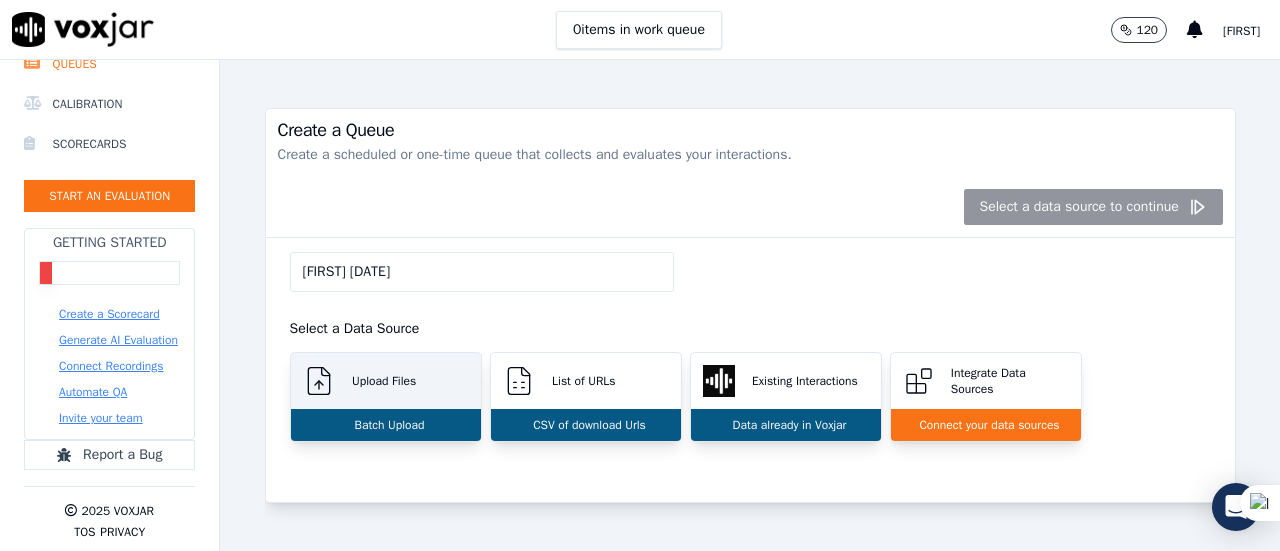 click on "Upload Files" at bounding box center (386, 381) 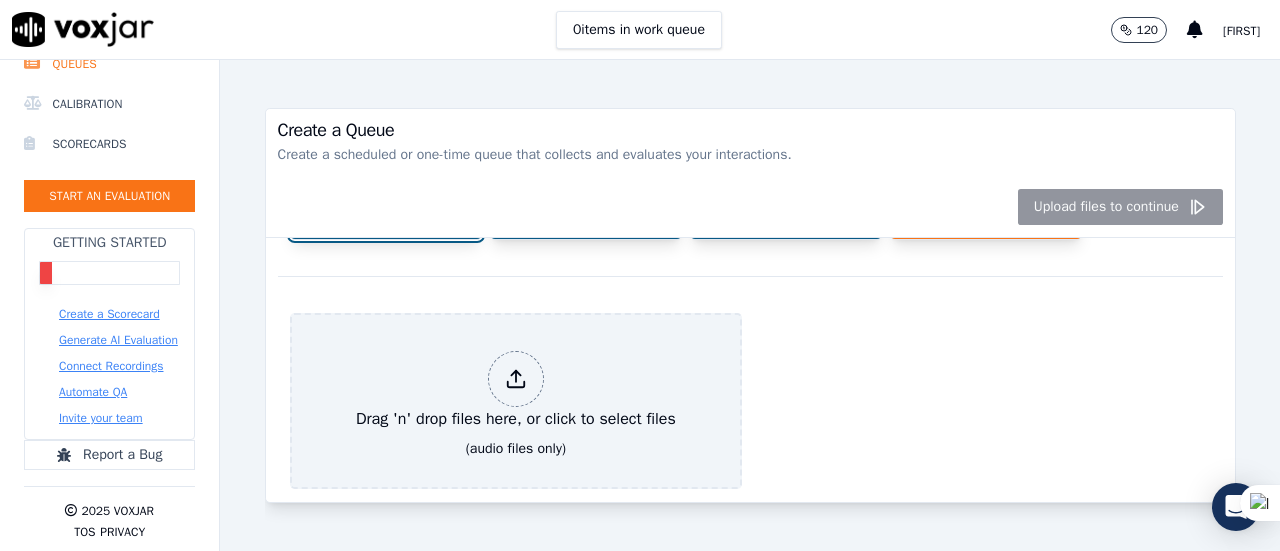 scroll, scrollTop: 274, scrollLeft: 0, axis: vertical 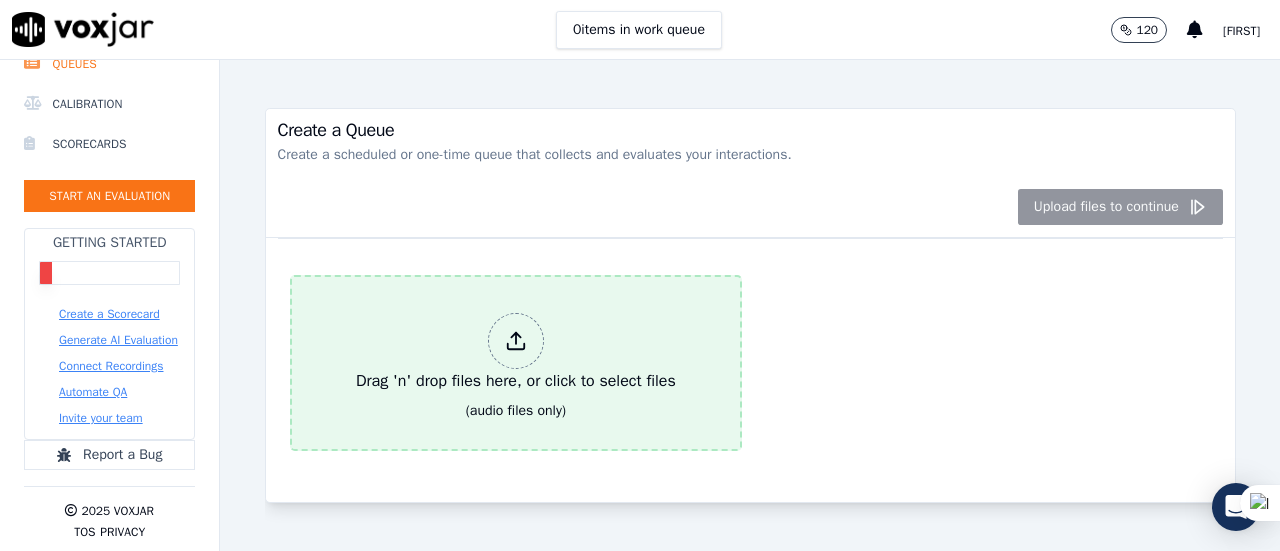 click 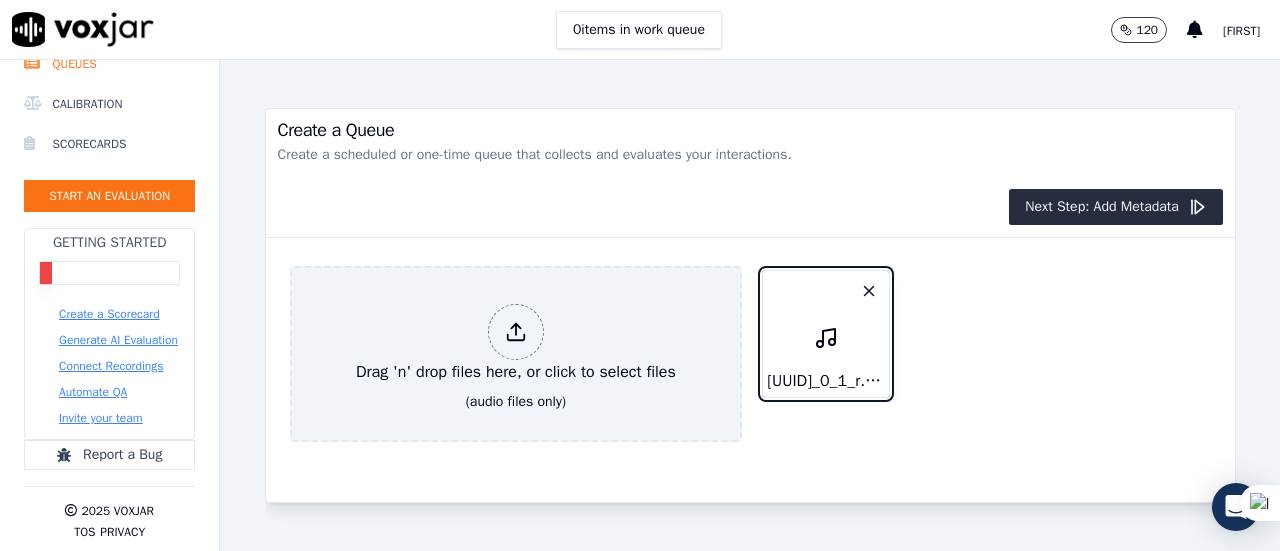 scroll, scrollTop: 326, scrollLeft: 0, axis: vertical 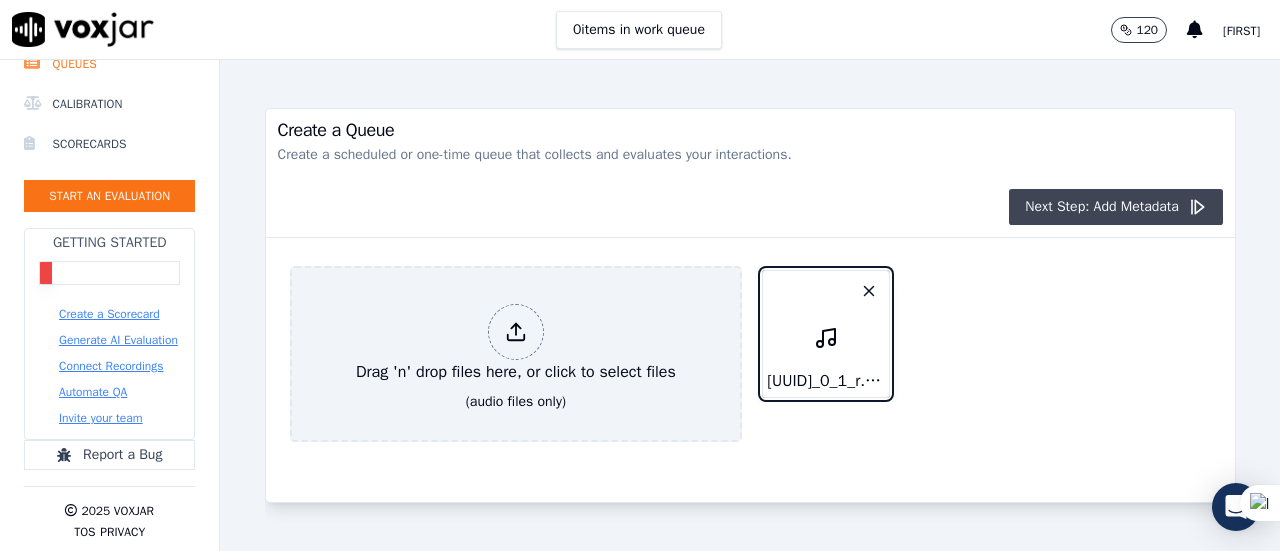 click on "Next Step: Add Metadata" at bounding box center [1116, 207] 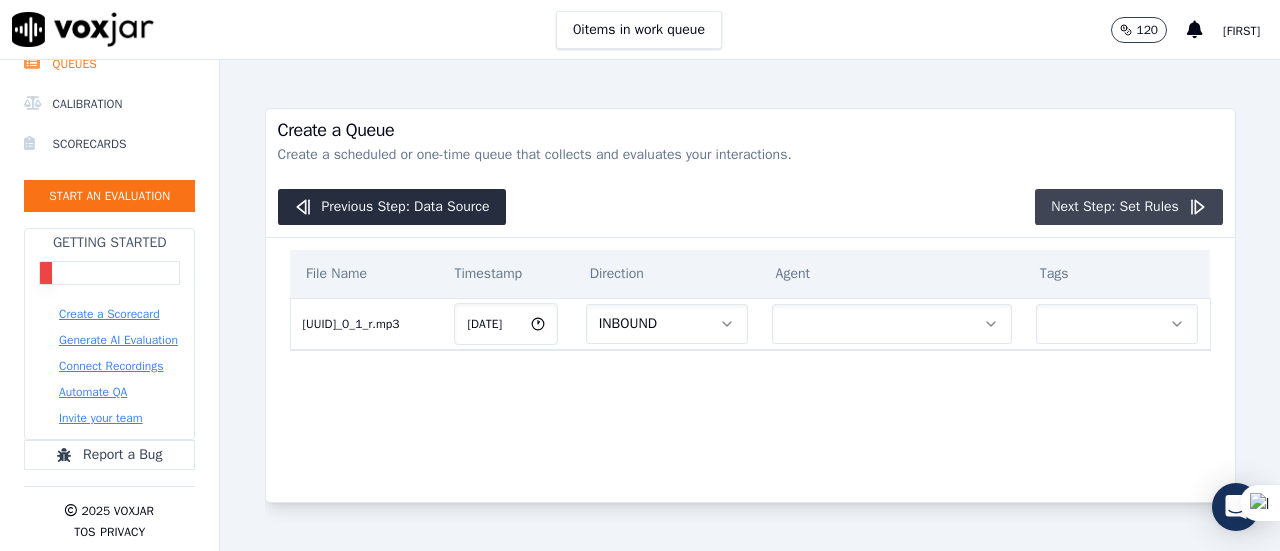 scroll, scrollTop: 0, scrollLeft: 0, axis: both 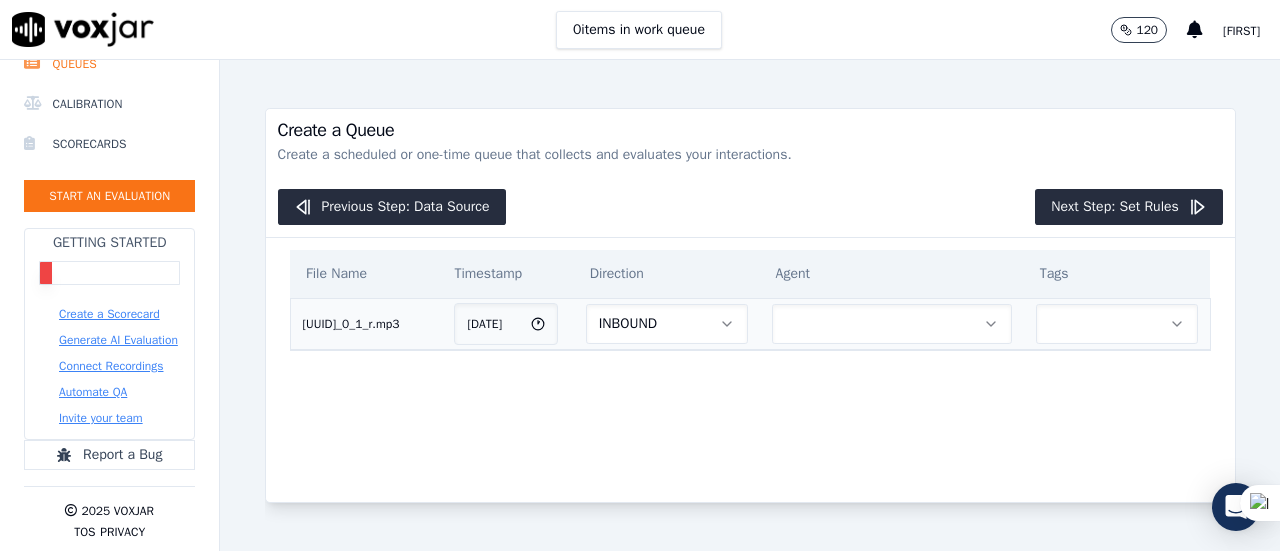 click on "INBOUND" at bounding box center [667, 324] 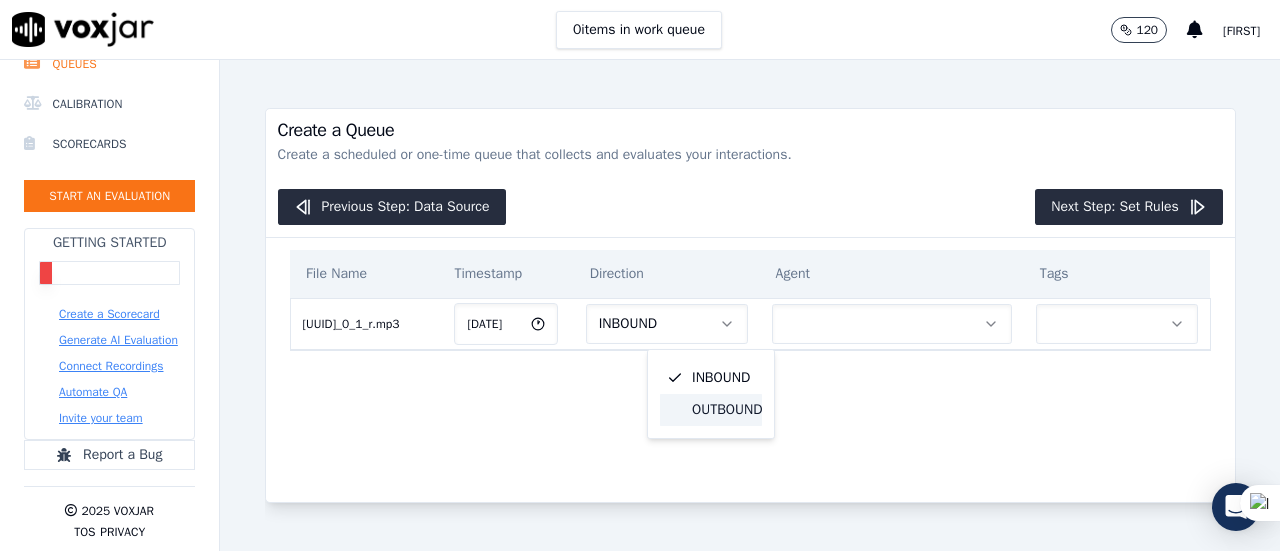 click on "OUTBOUND" 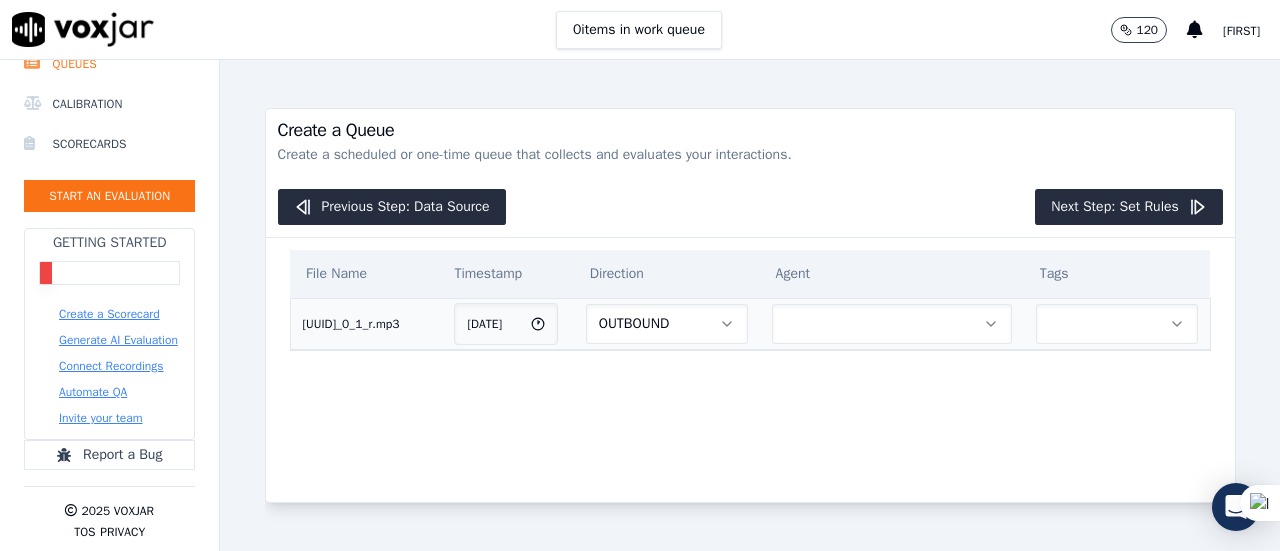 click at bounding box center [892, 324] 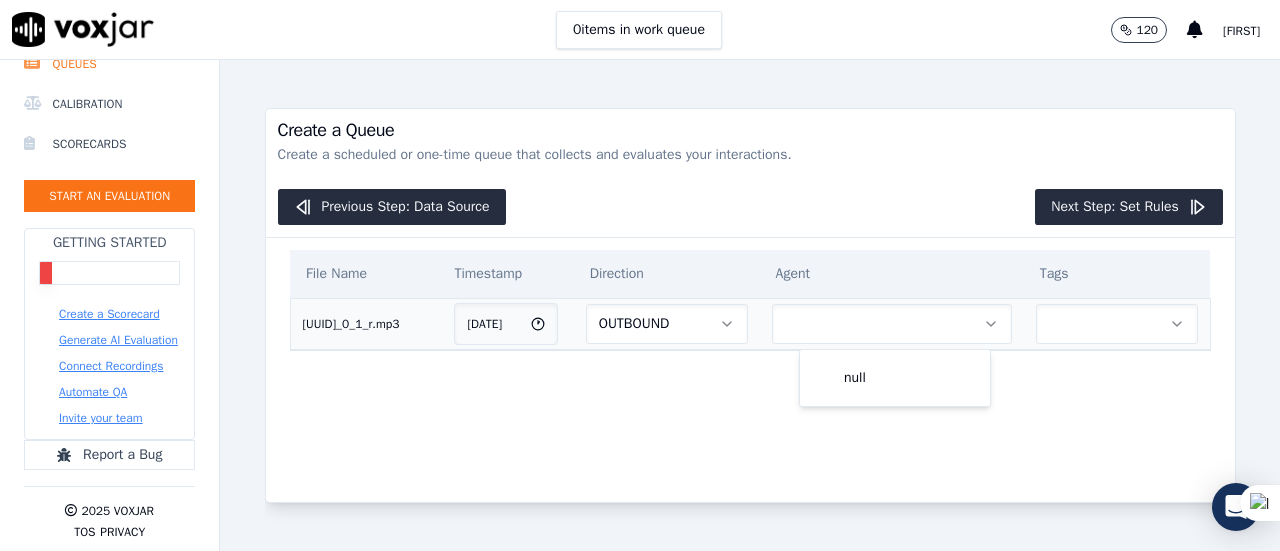 click at bounding box center (892, 324) 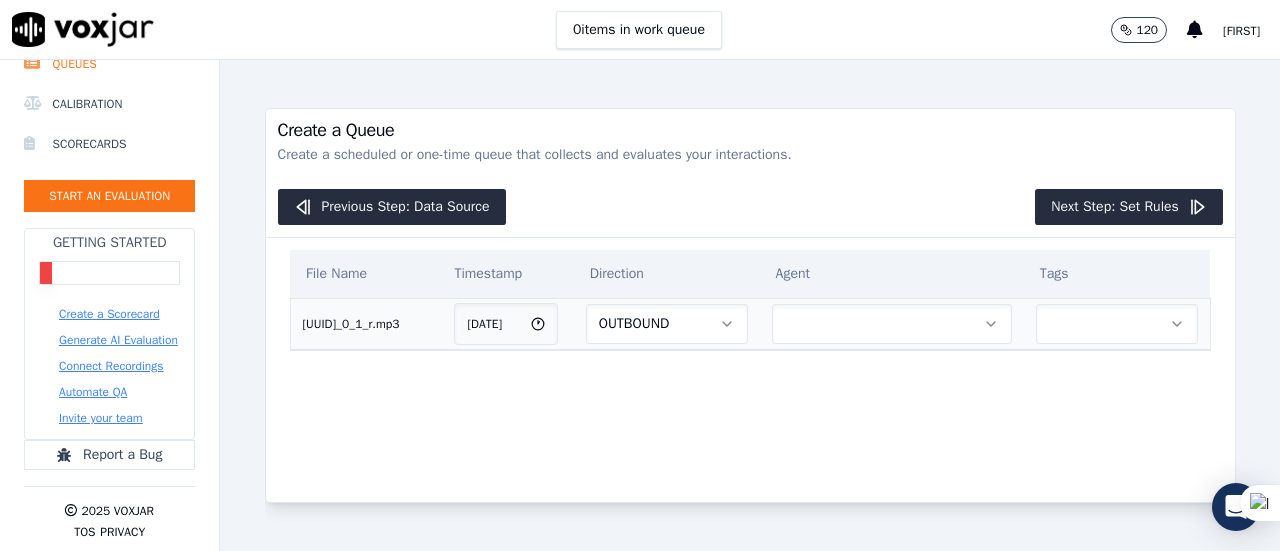 click at bounding box center [1117, 324] 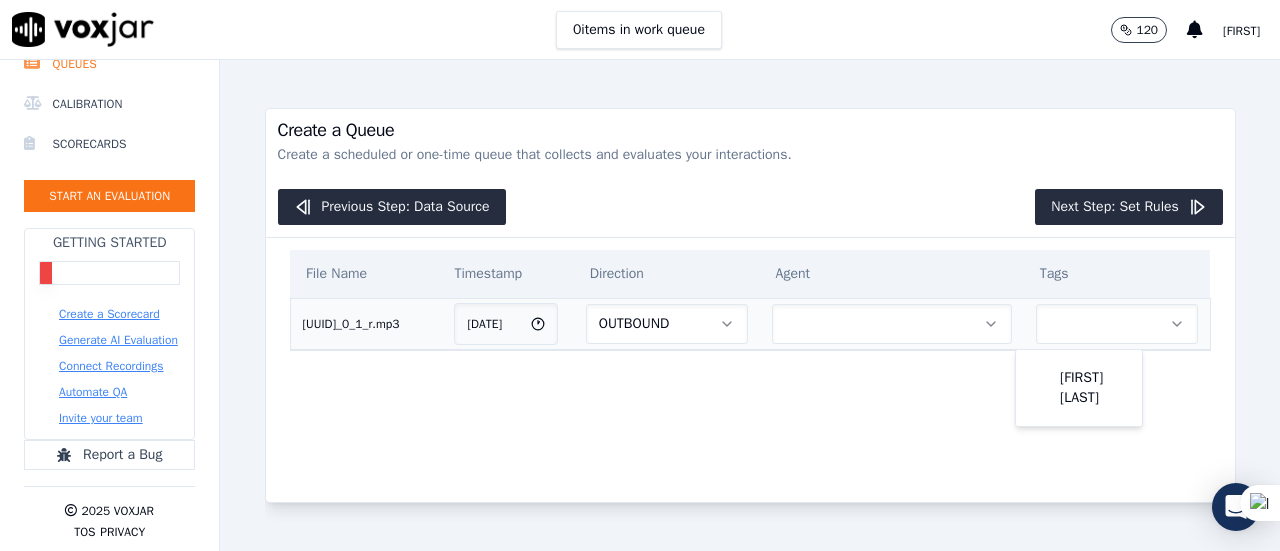 click at bounding box center [892, 324] 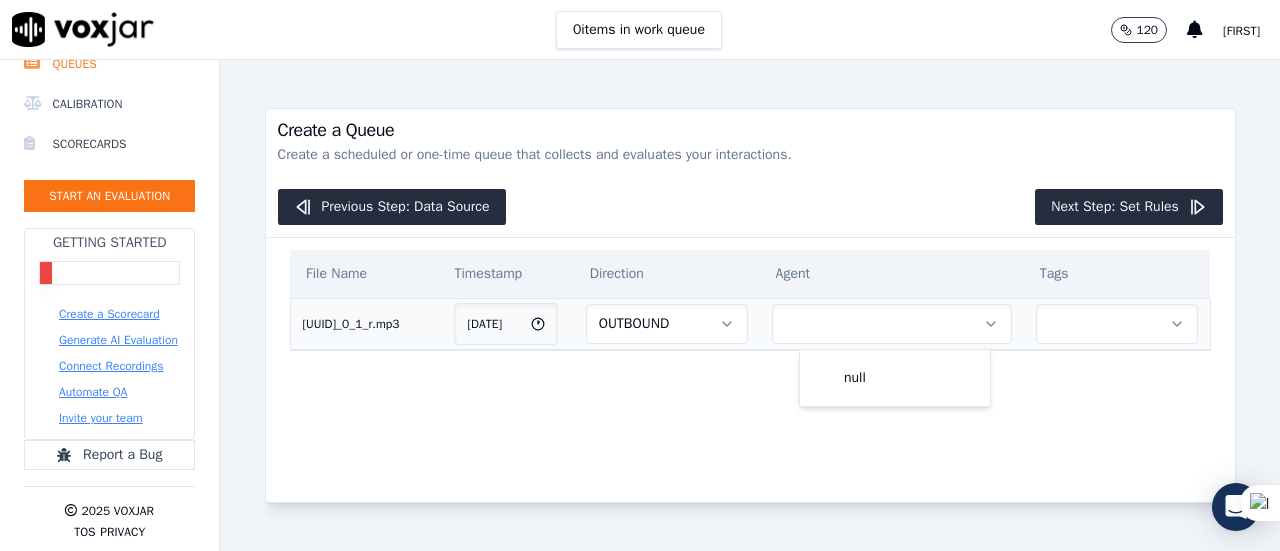 click at bounding box center (892, 324) 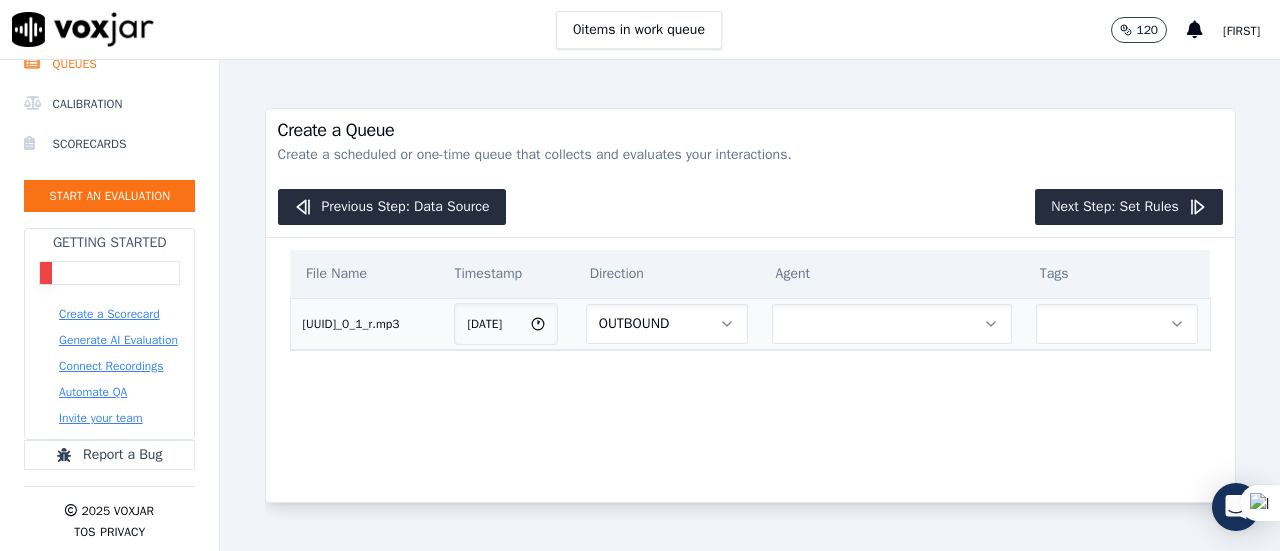 click at bounding box center [892, 324] 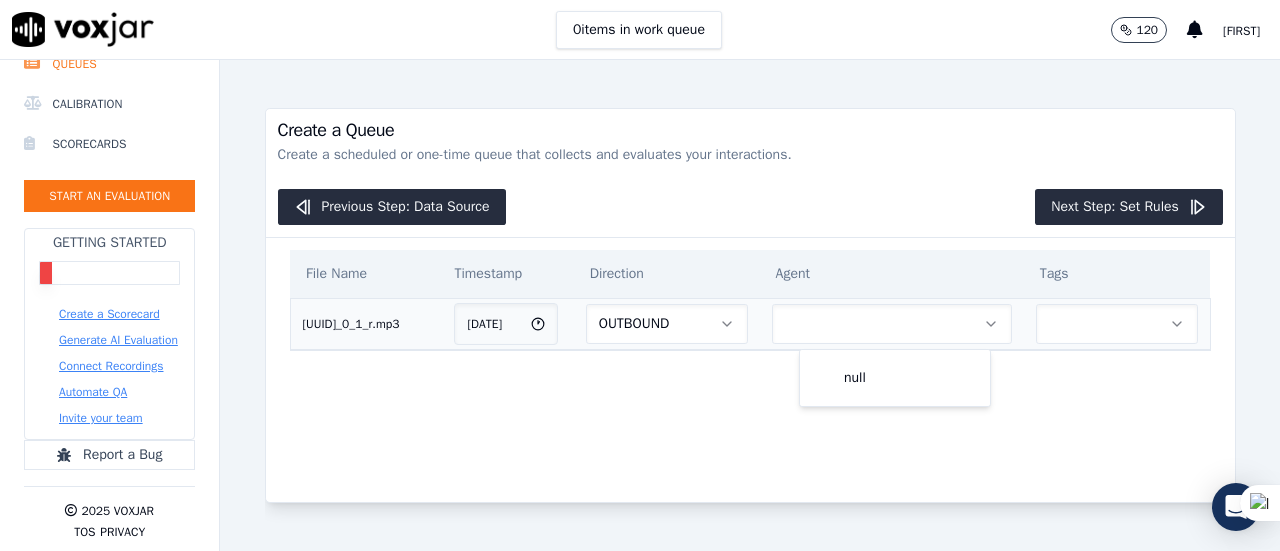 click at bounding box center (892, 324) 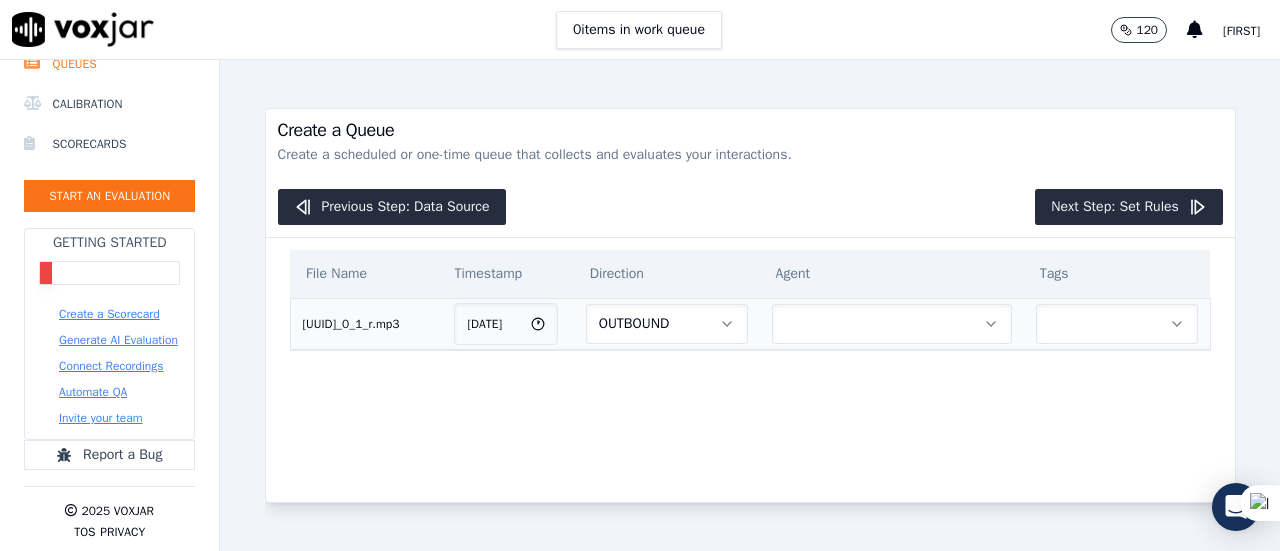 click 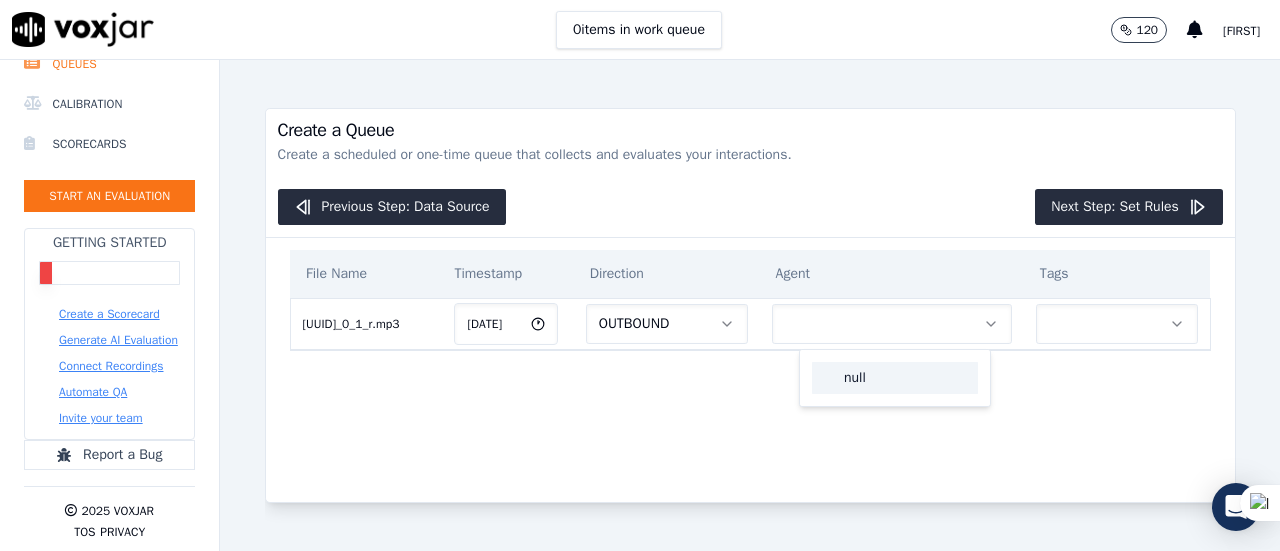 click on "null" at bounding box center (895, 378) 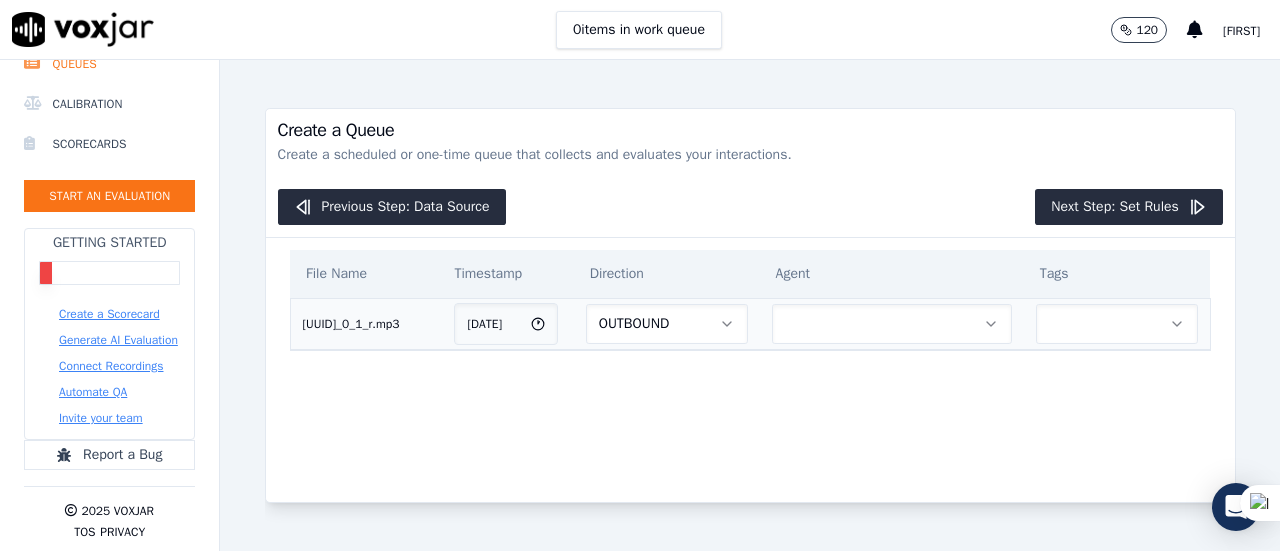 click at bounding box center [1117, 324] 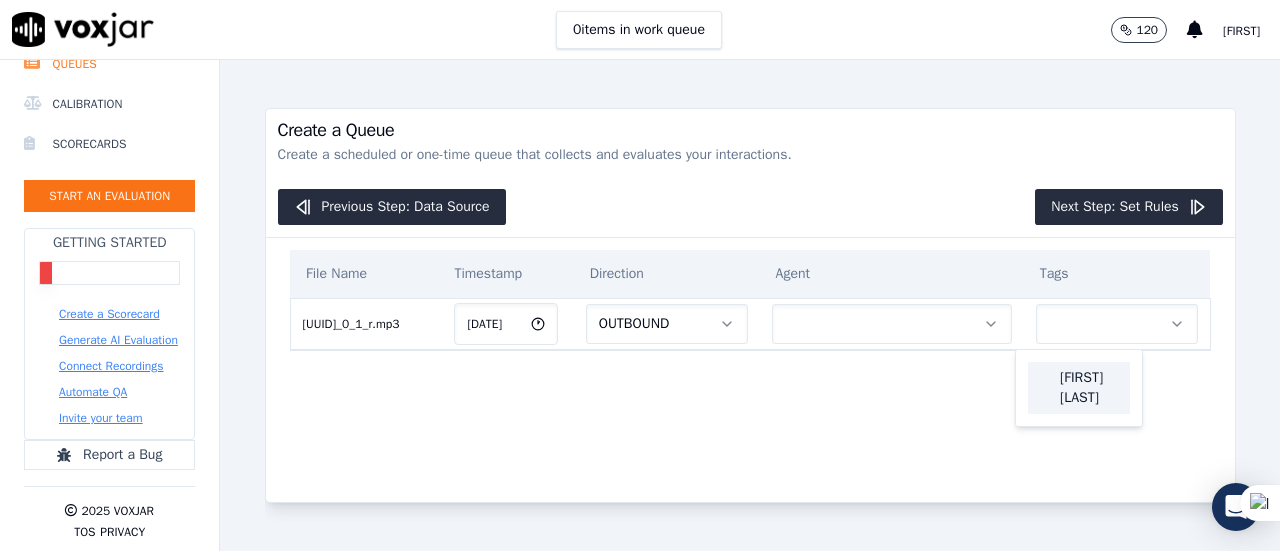 click on "Hind Kumar" at bounding box center [1079, 388] 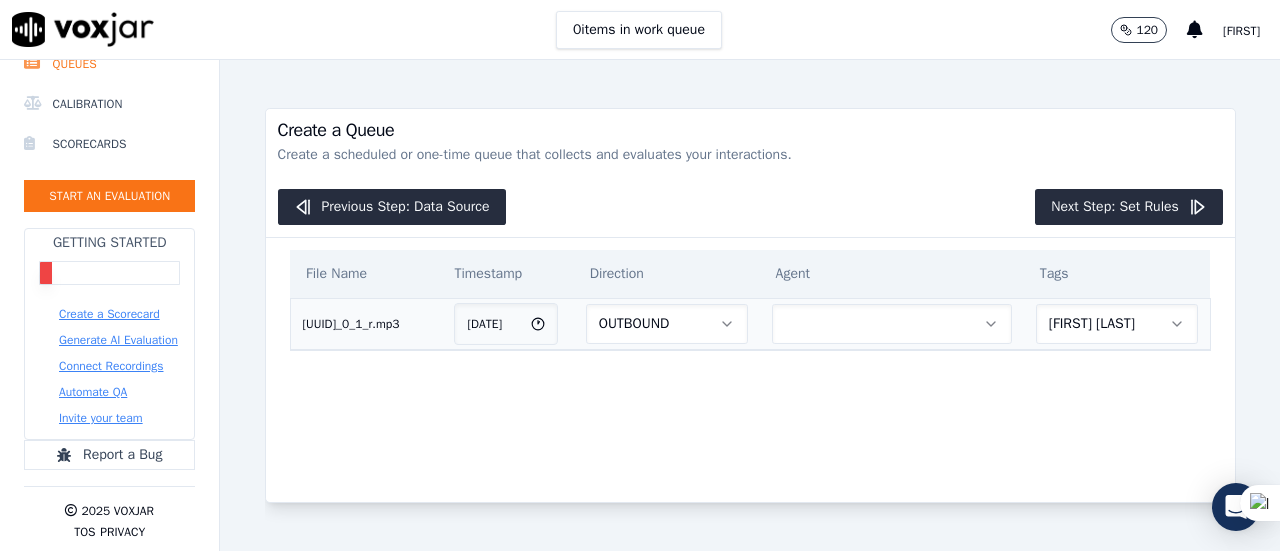 scroll, scrollTop: 0, scrollLeft: 0, axis: both 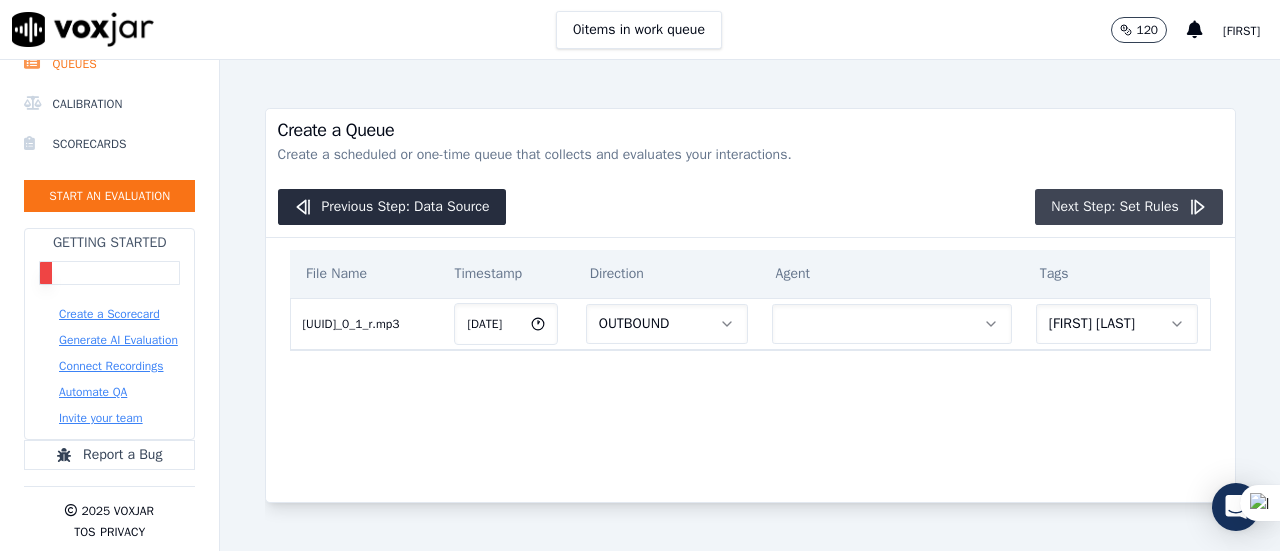 click on "Next Step: Set Rules" 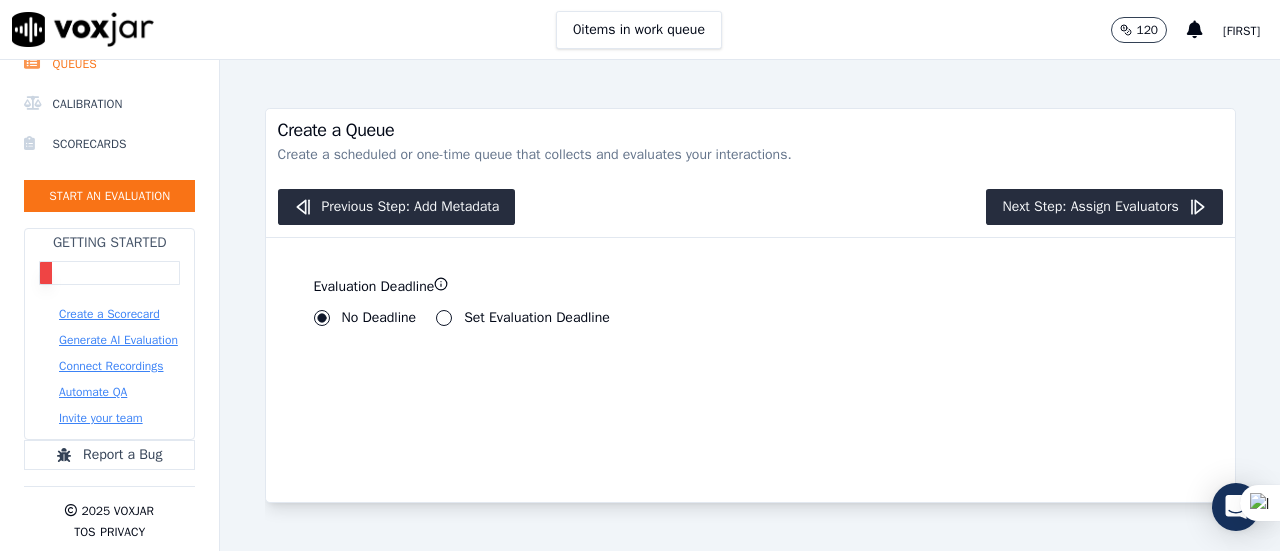 click on "Set Evaluation Deadline" at bounding box center [444, 318] 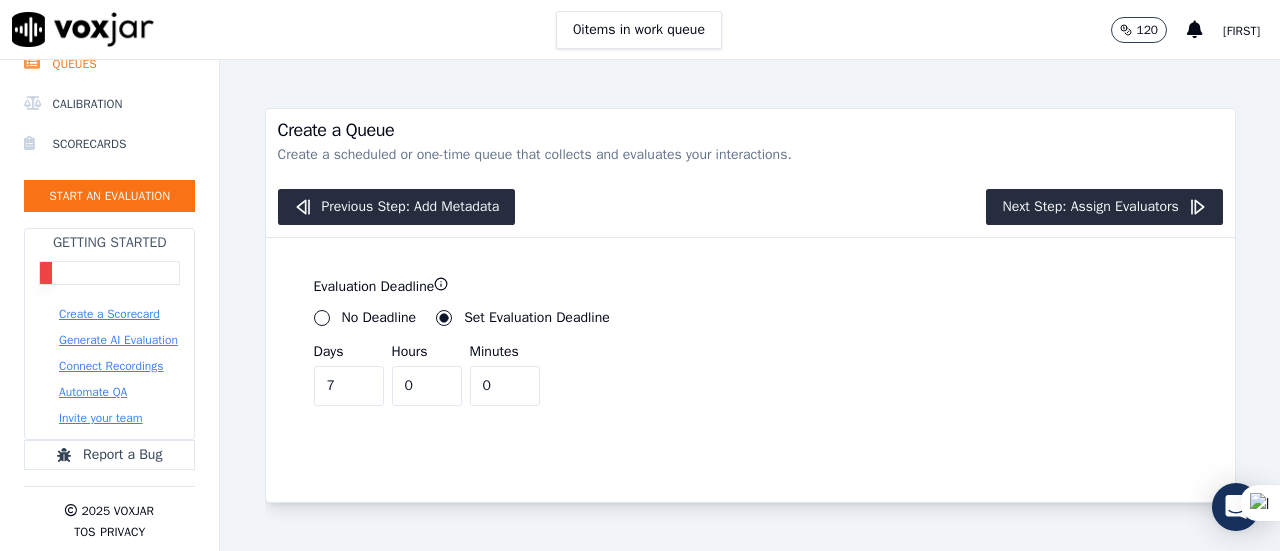 scroll, scrollTop: 20, scrollLeft: 0, axis: vertical 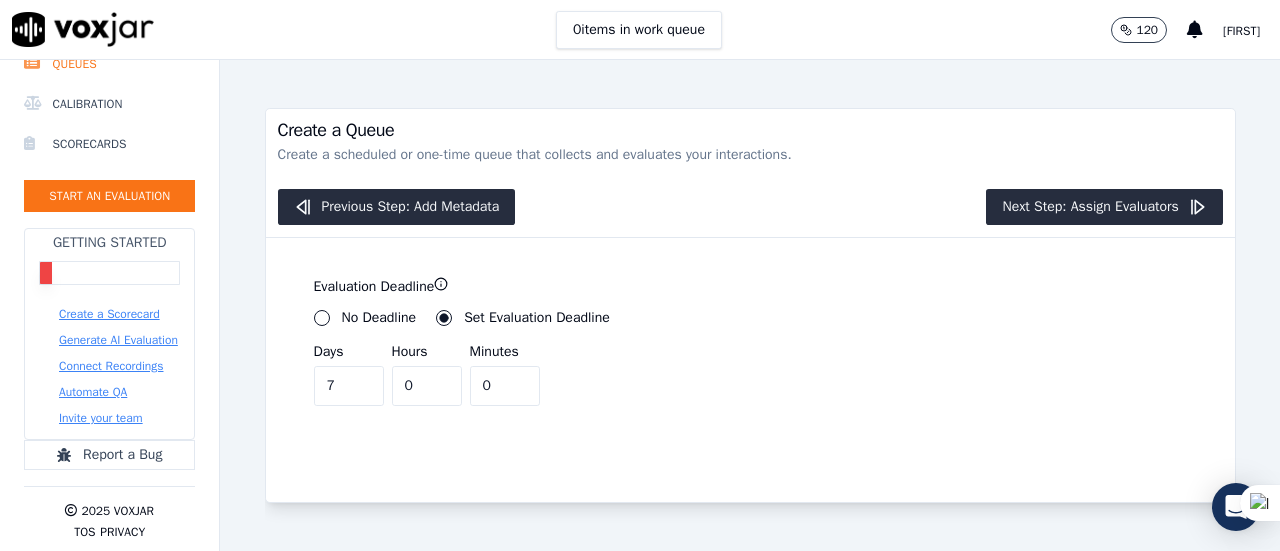 click on "7" 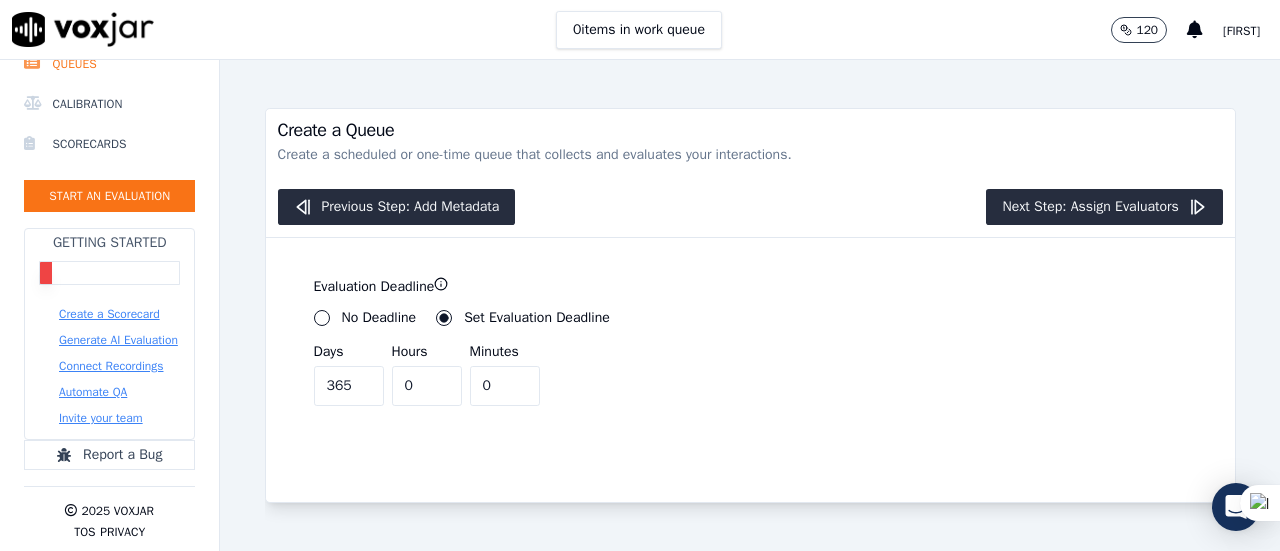 type on "365" 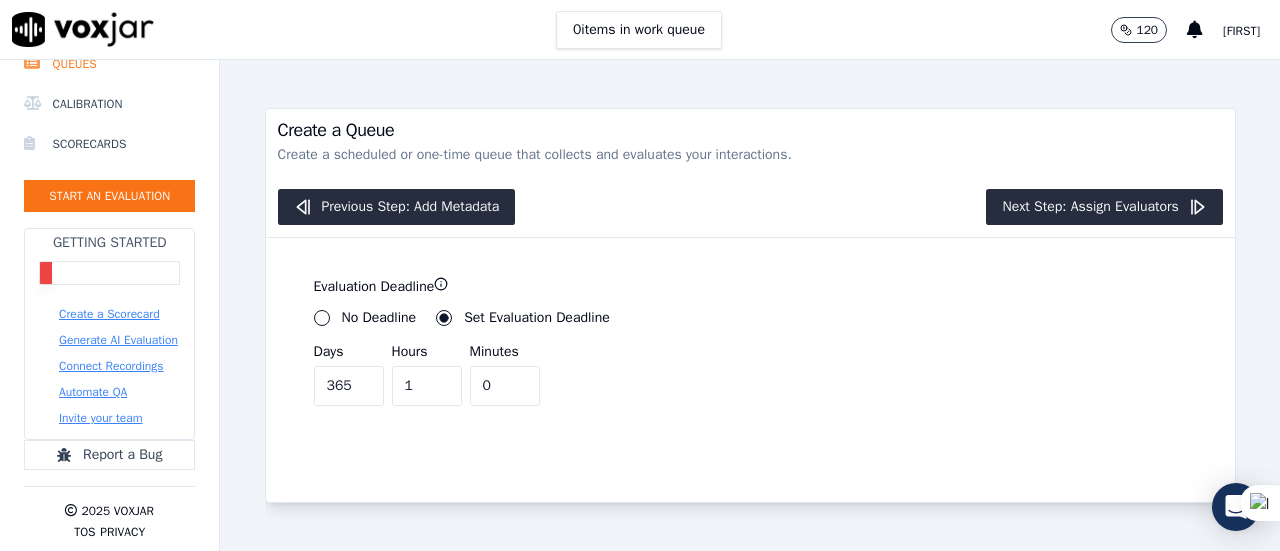 type on "1" 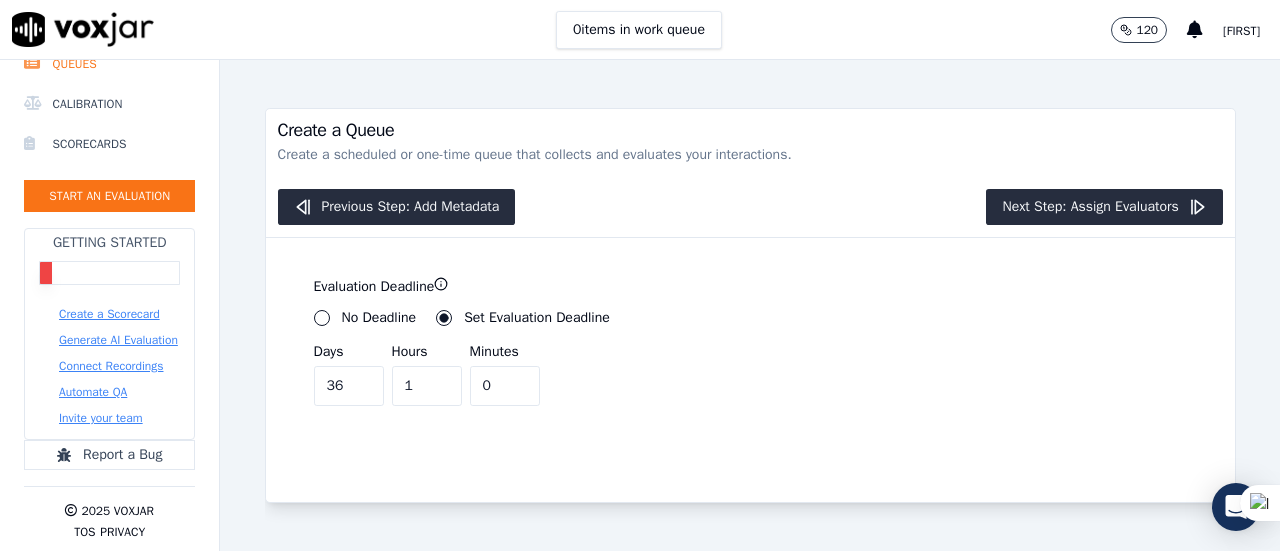 type on "3" 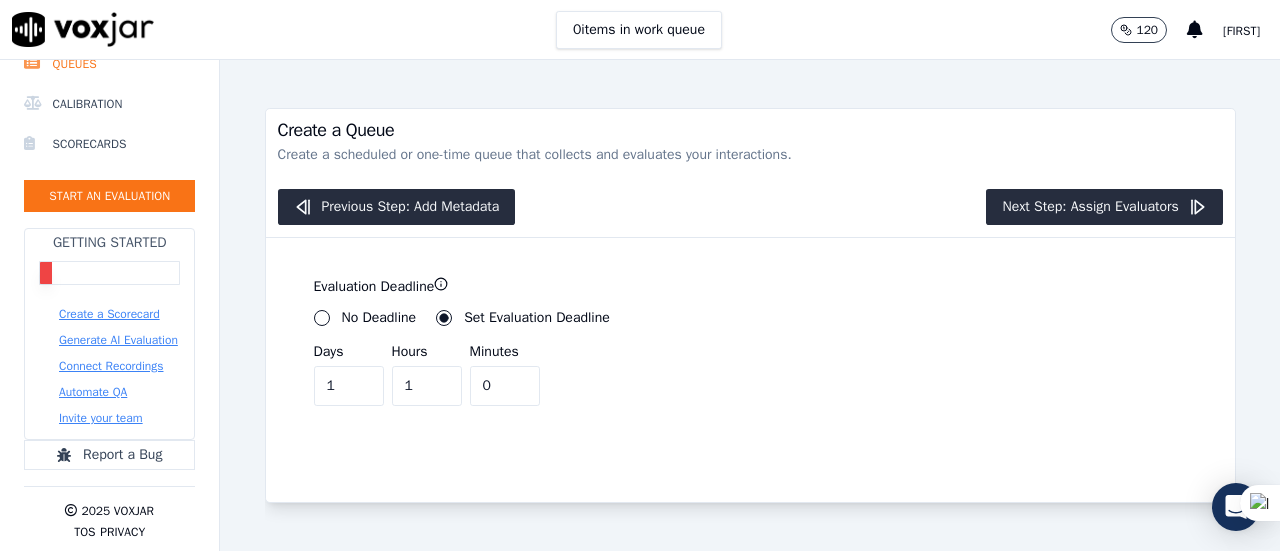 type on "1" 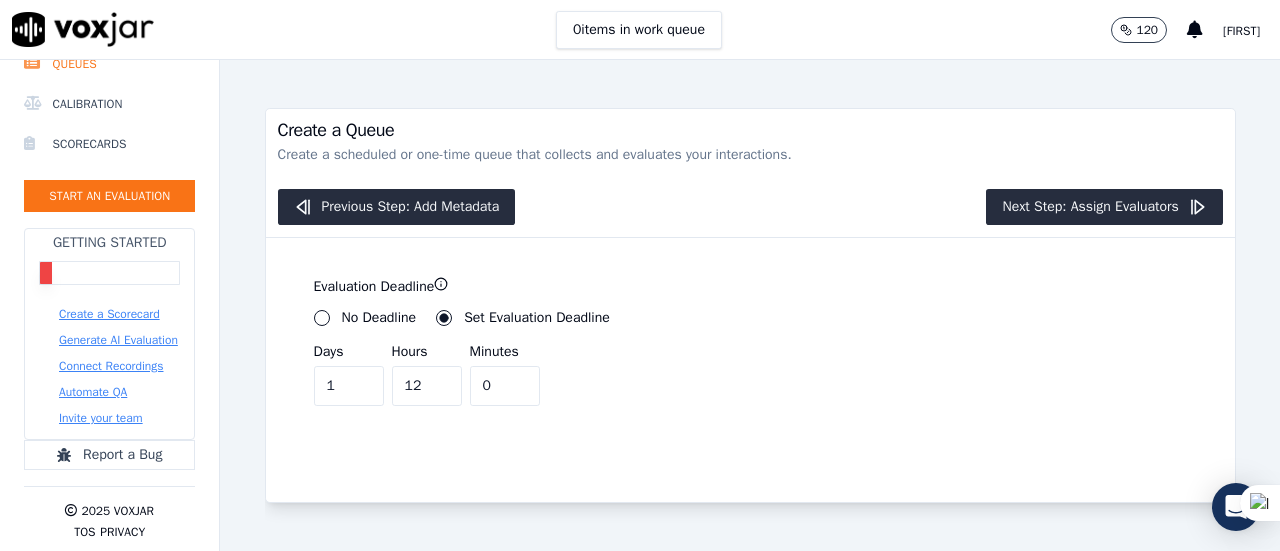 type on "12" 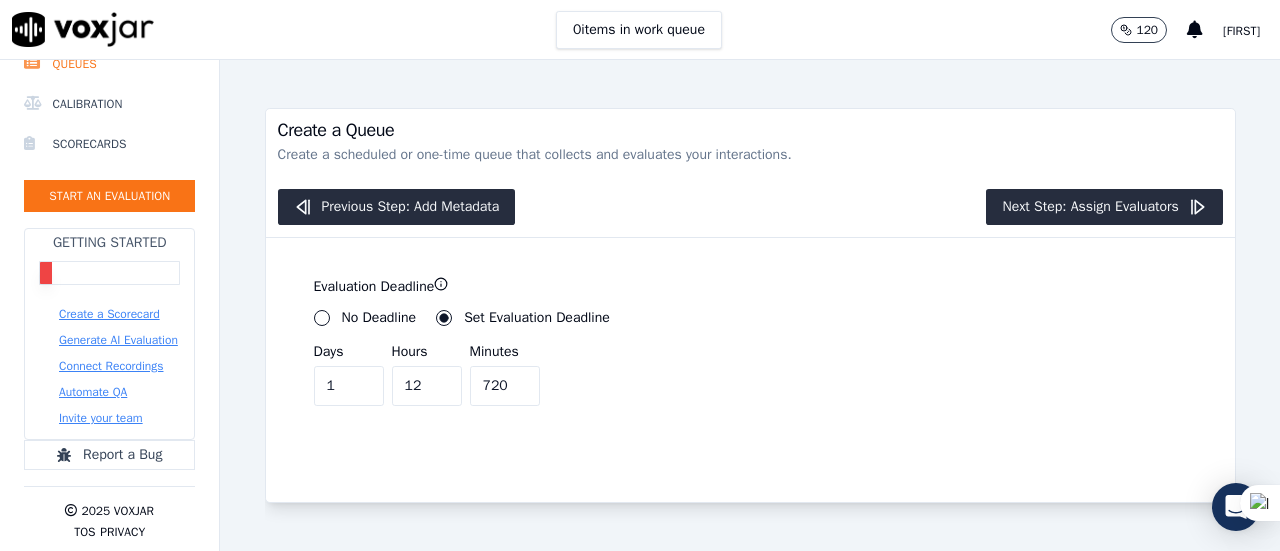 type on "720" 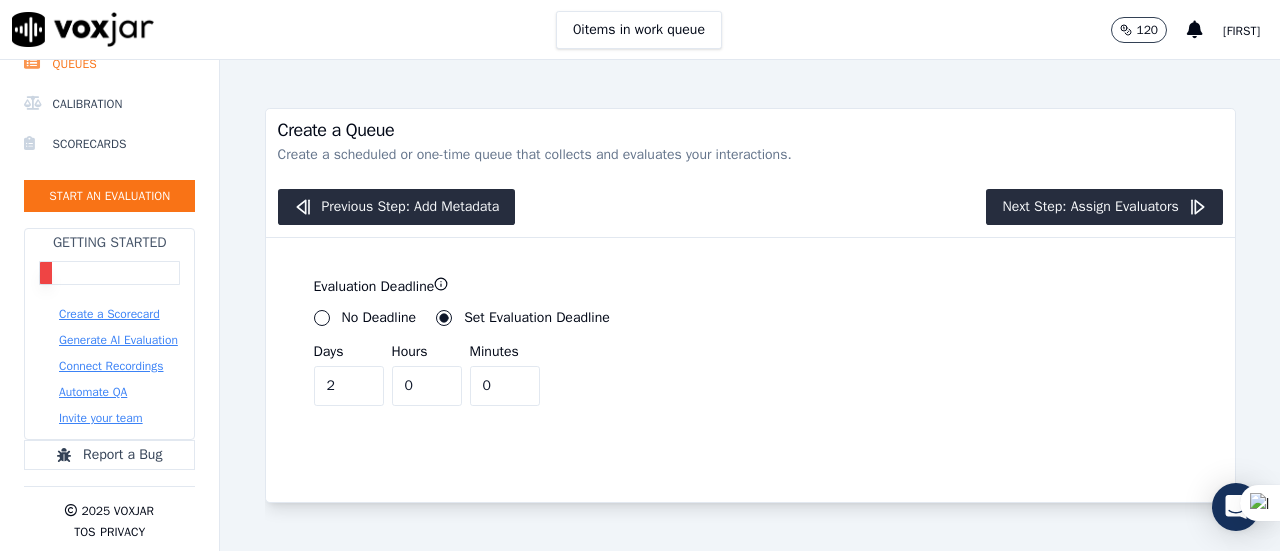 click on "Evaluation Deadline
No Deadline     Set Evaluation Deadline   ********   Days   2   Hours   0   Minutes   0" at bounding box center [514, 340] 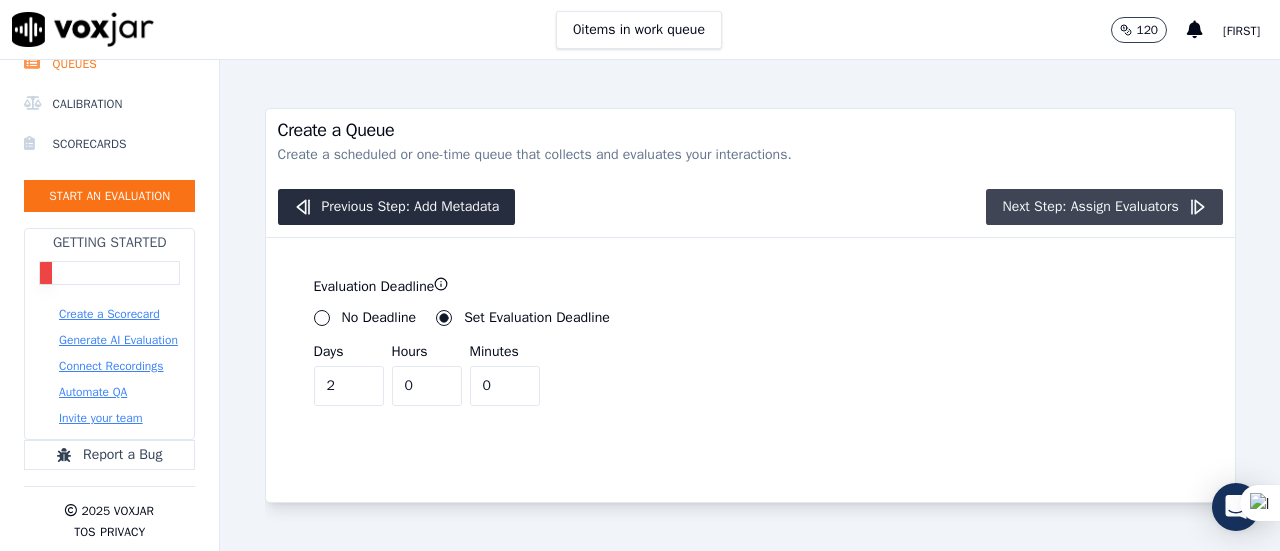 click on "Next Step: Assign Evaluators" 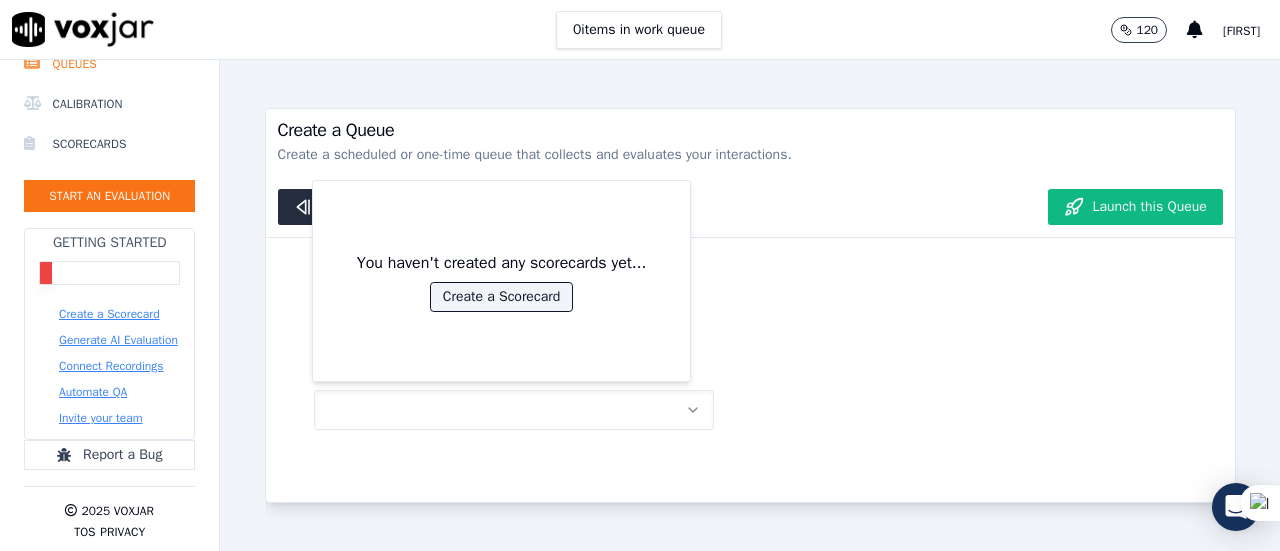 scroll, scrollTop: 0, scrollLeft: 0, axis: both 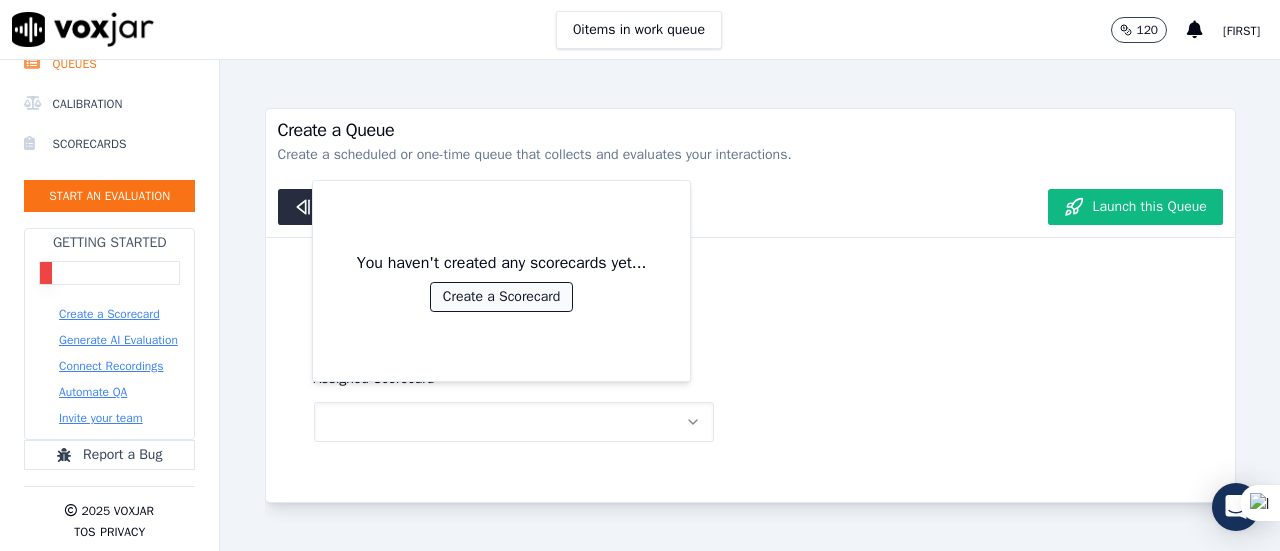 click on "Create a Scorecard" at bounding box center [501, 297] 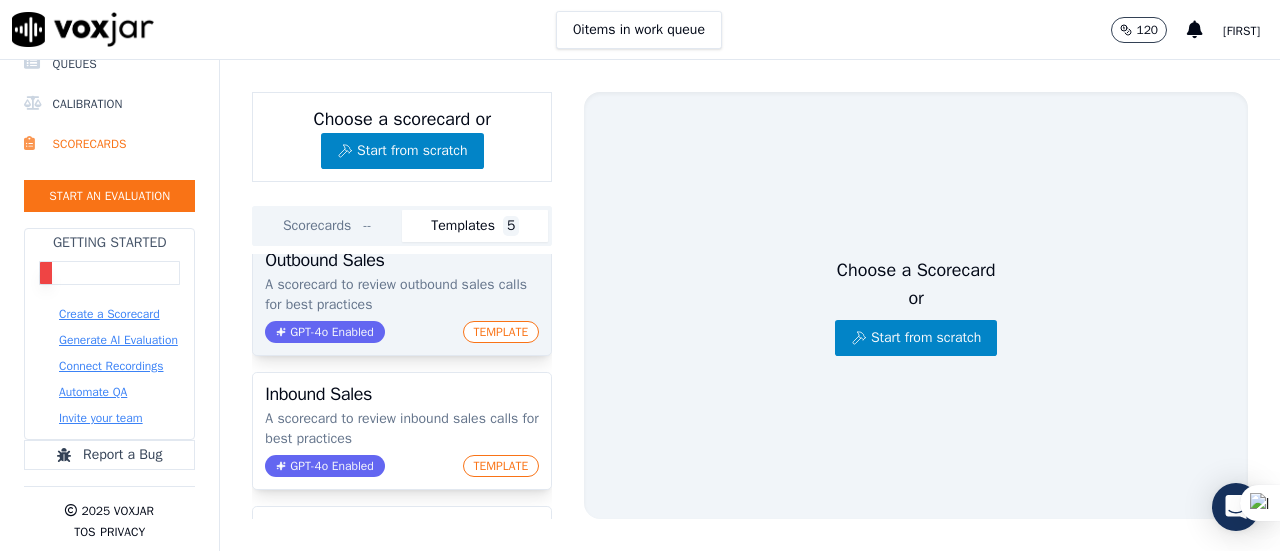 scroll, scrollTop: 33, scrollLeft: 0, axis: vertical 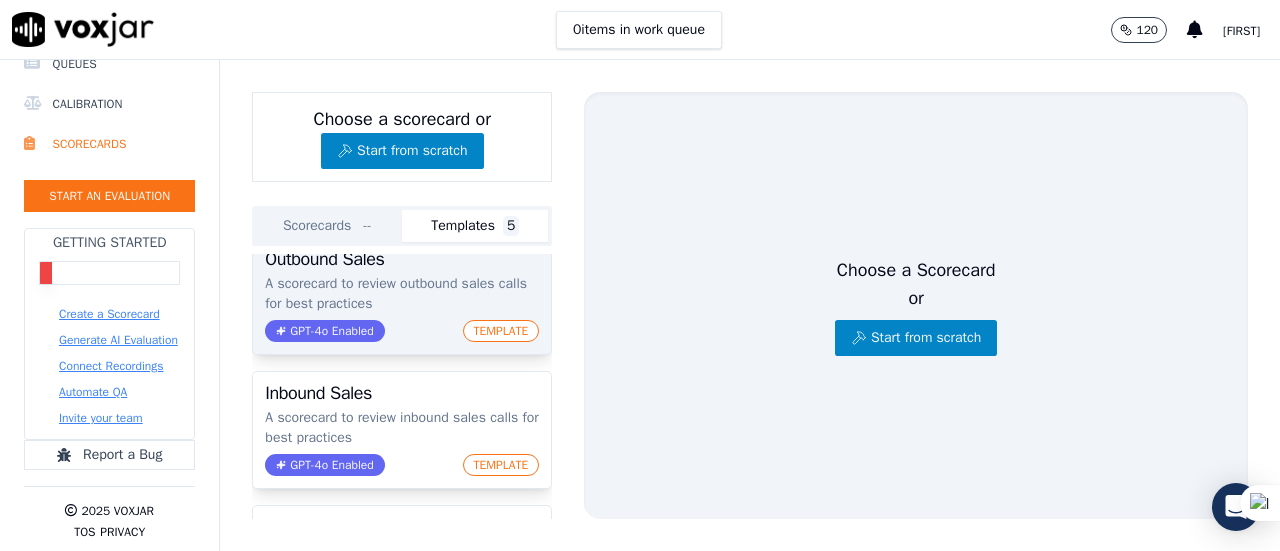 click on "TEMPLATE" 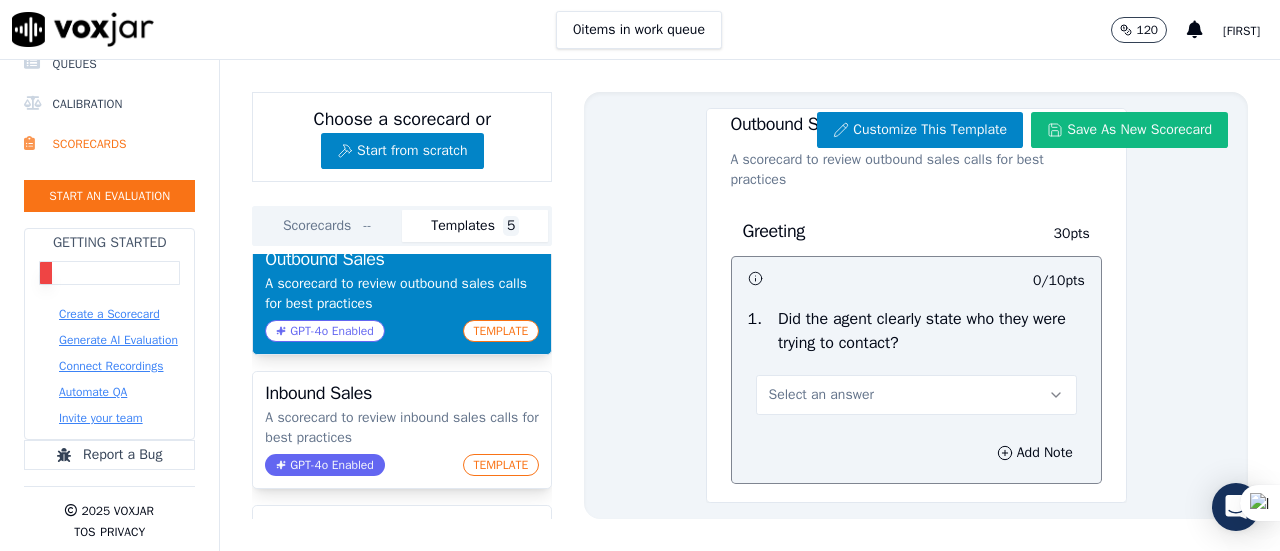 scroll, scrollTop: 0, scrollLeft: 0, axis: both 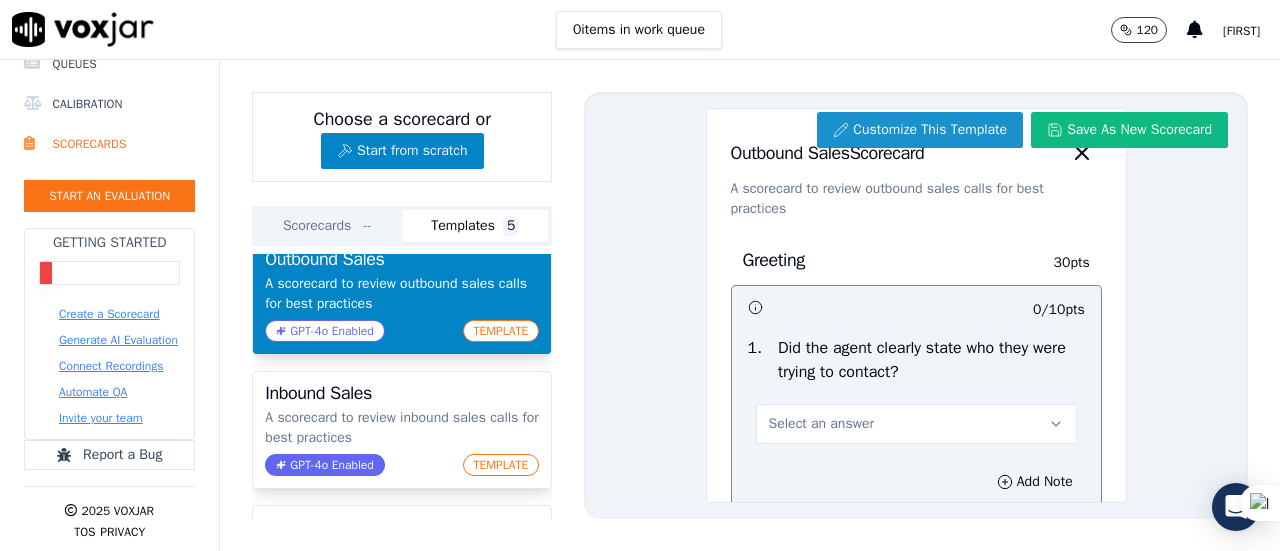 click on "Customize This Template" at bounding box center [920, 130] 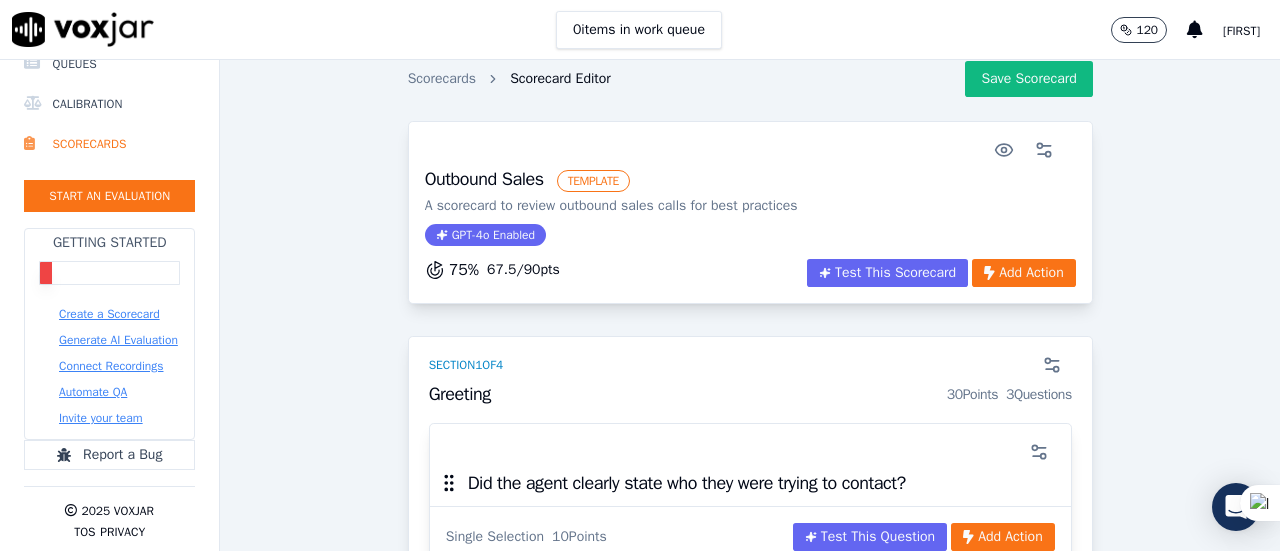 scroll, scrollTop: 0, scrollLeft: 0, axis: both 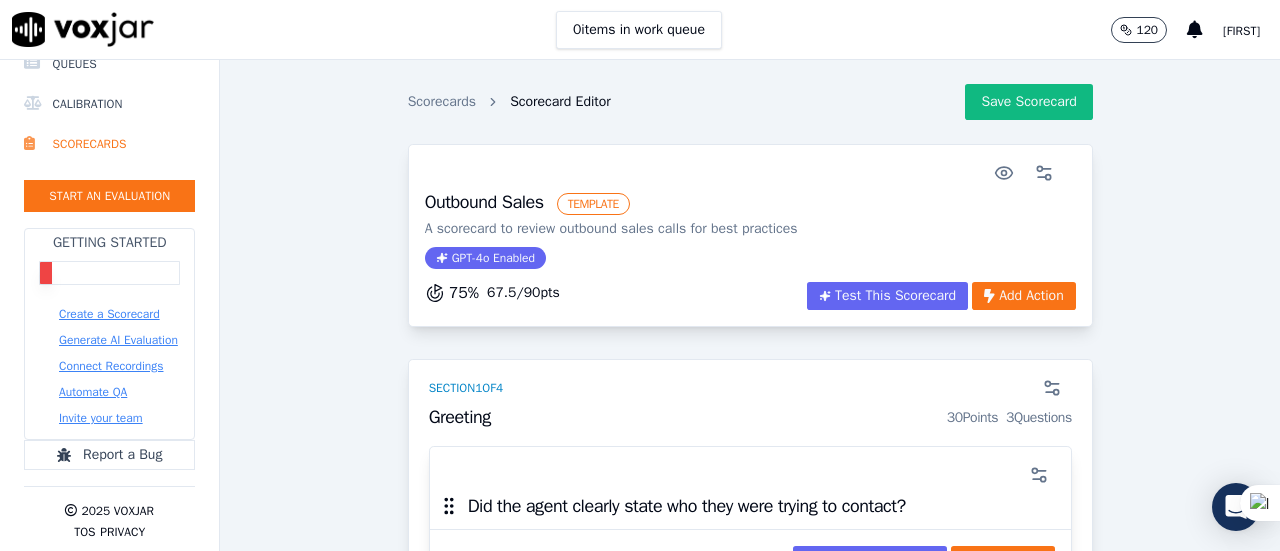 click on "Heena" at bounding box center (1241, 31) 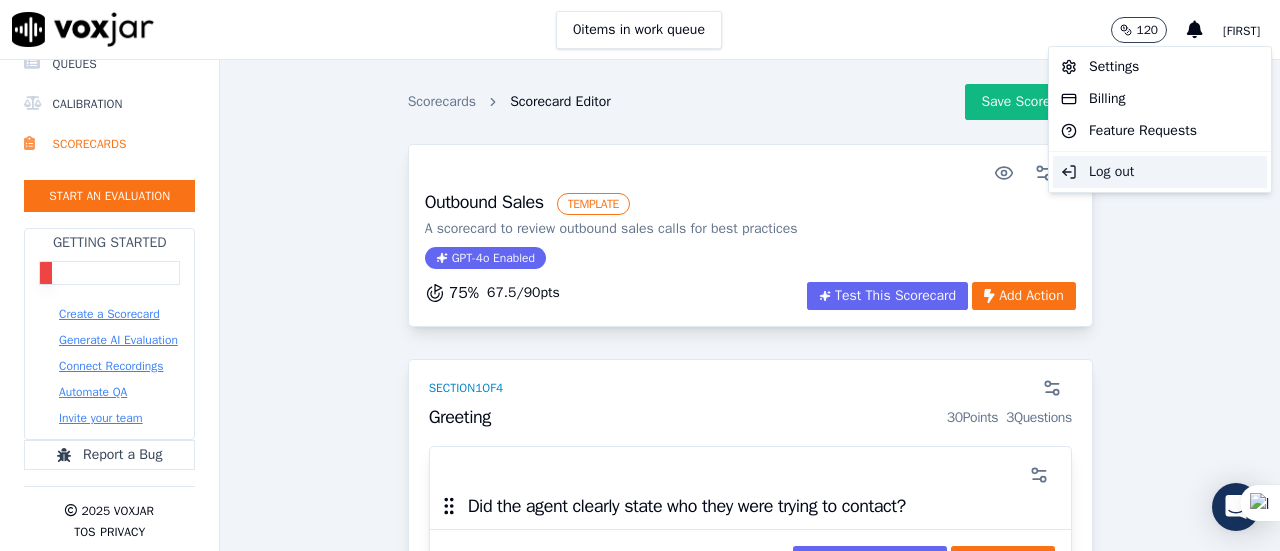 click on "Log out" at bounding box center (1160, 172) 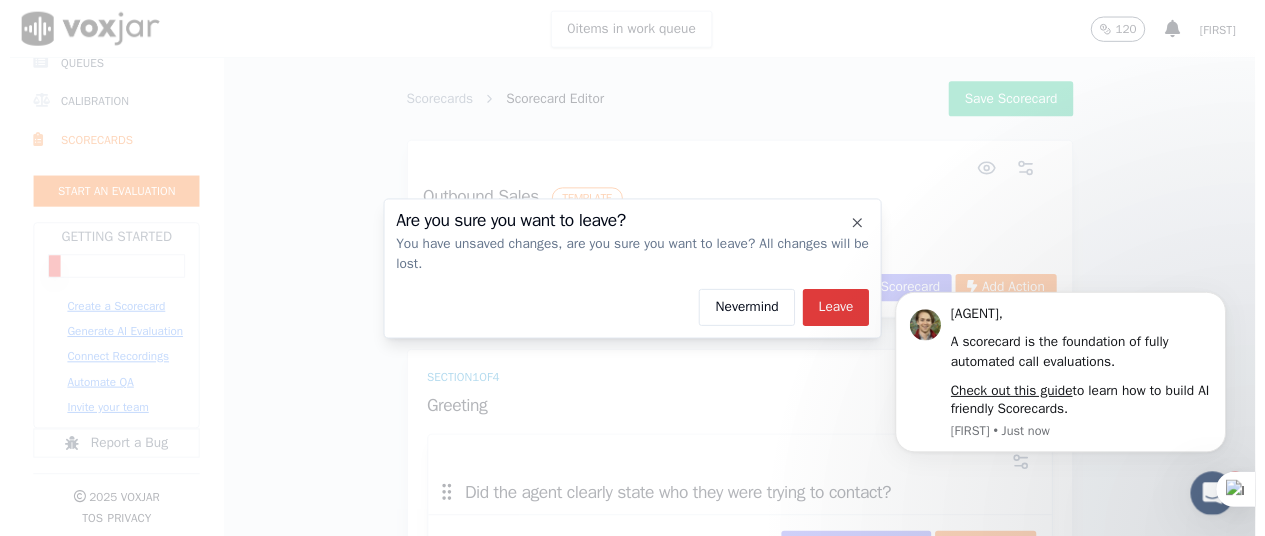 scroll, scrollTop: 0, scrollLeft: 0, axis: both 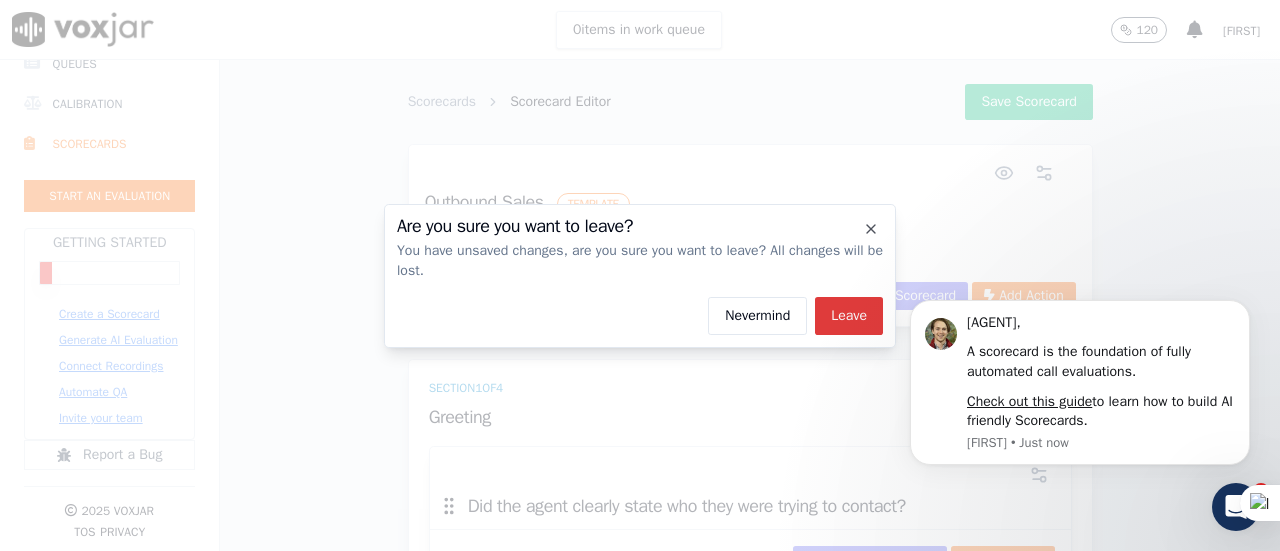 click on "Leave" 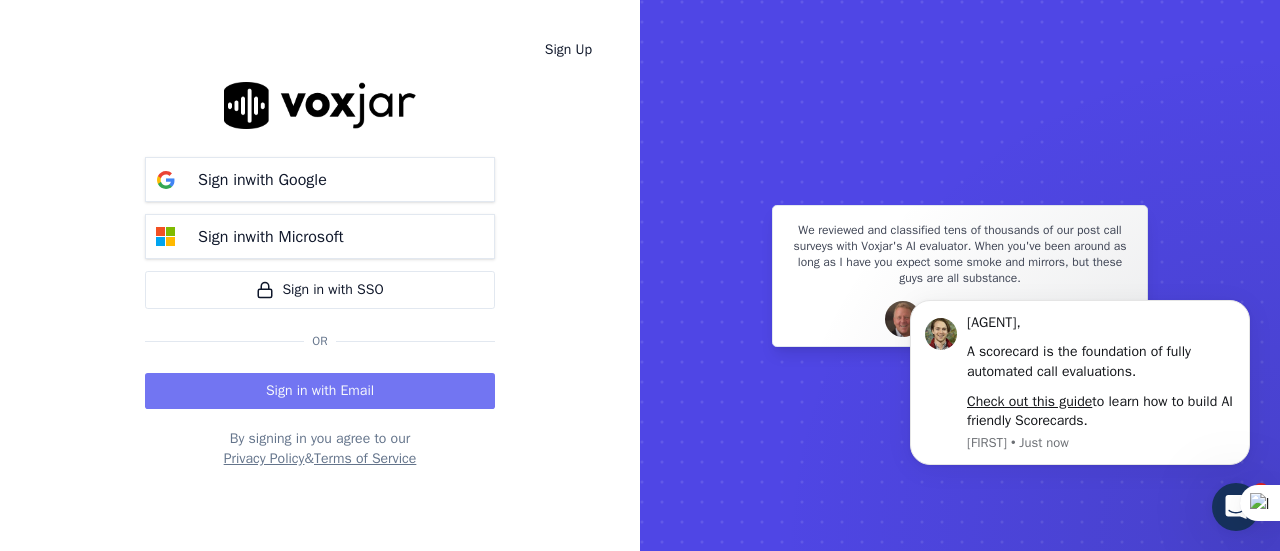 click on "Sign in with Email" at bounding box center (320, 391) 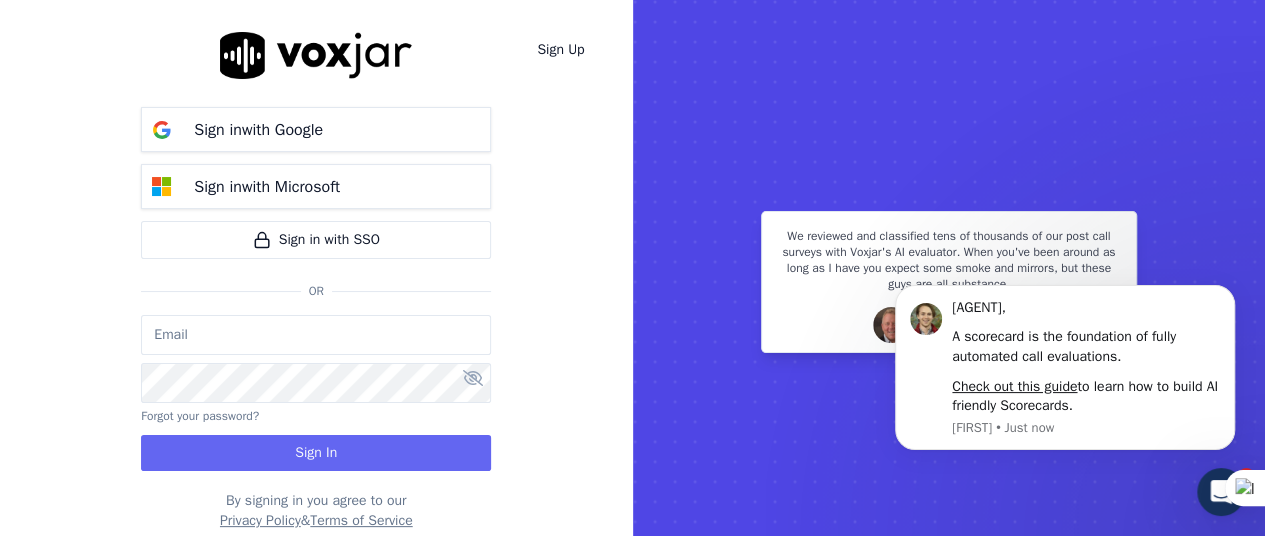 click at bounding box center [316, 335] 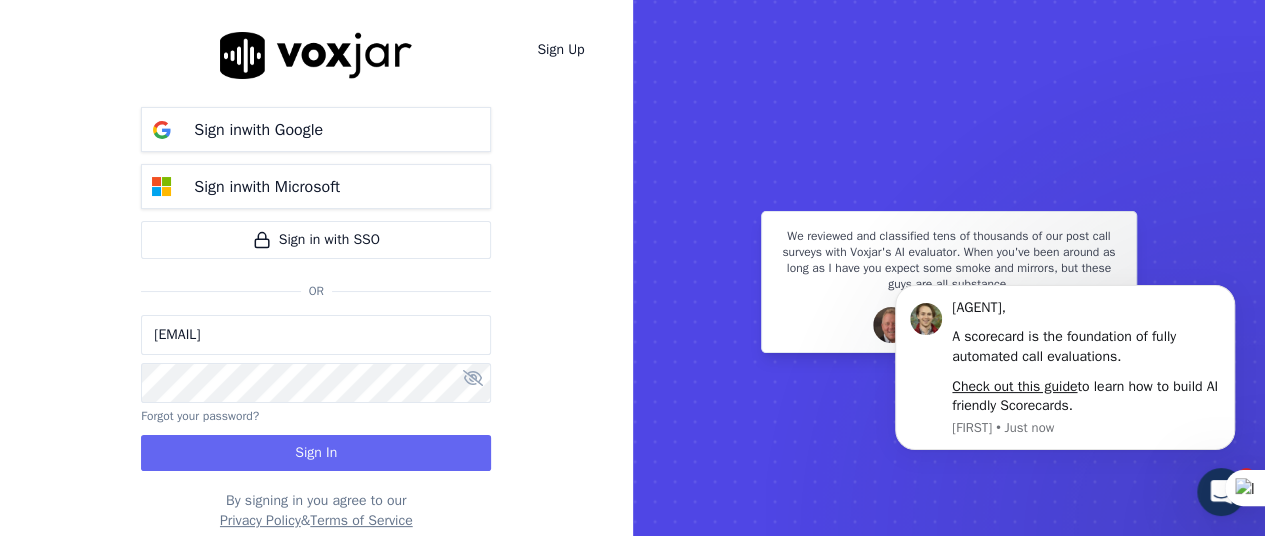 click on "heena.karki@hindustantimes.com" at bounding box center (316, 335) 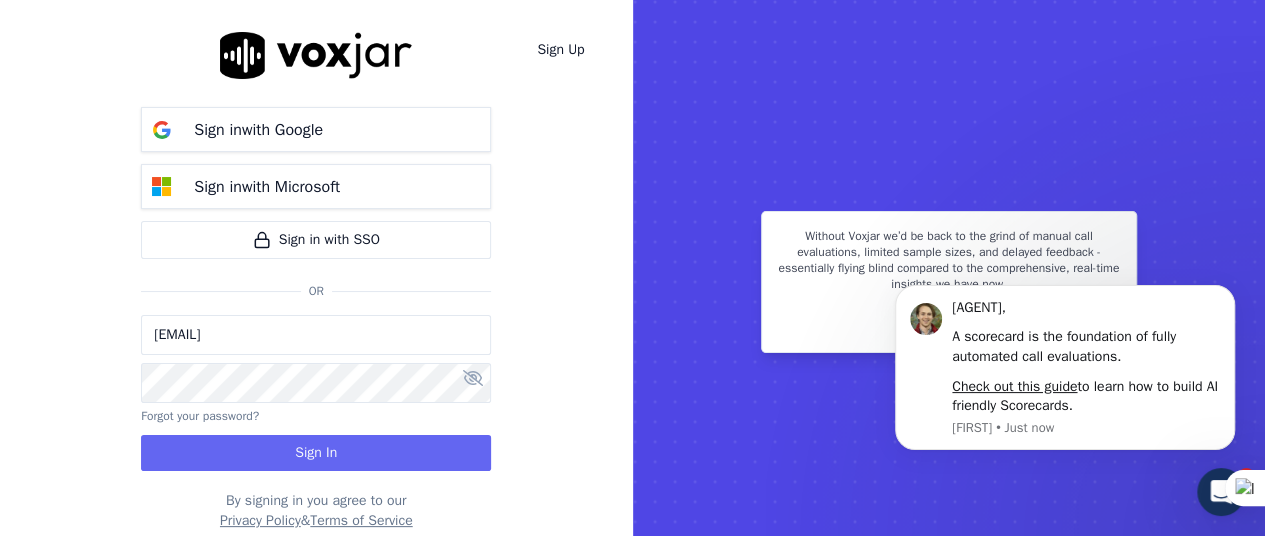 click on "sumit.kumar@hindustantimes.com" at bounding box center (316, 335) 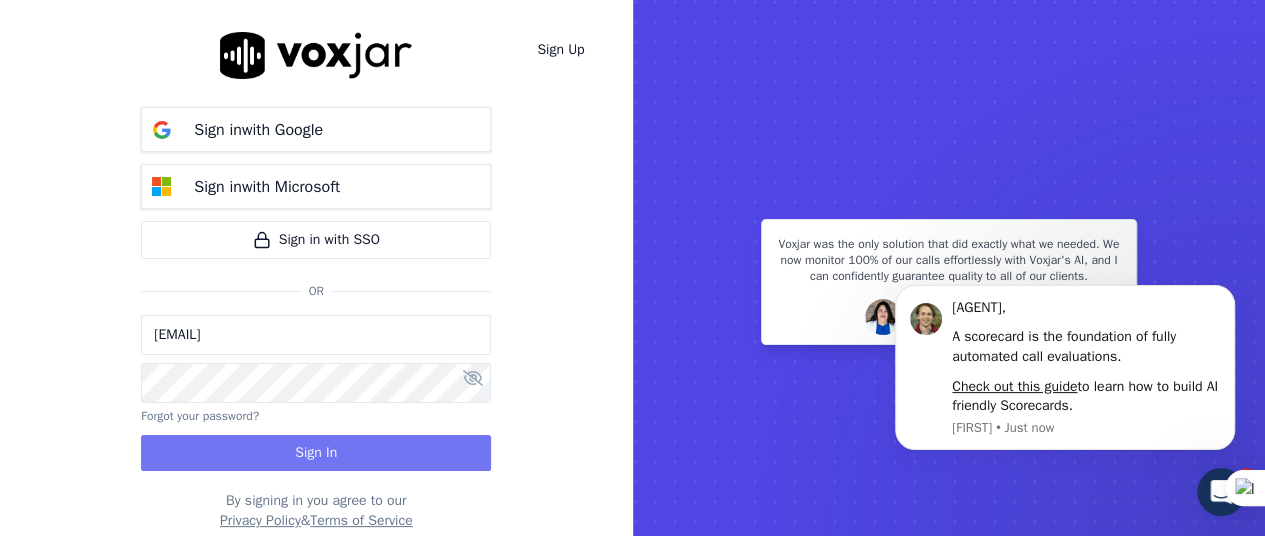 click on "Sign In" at bounding box center [316, 453] 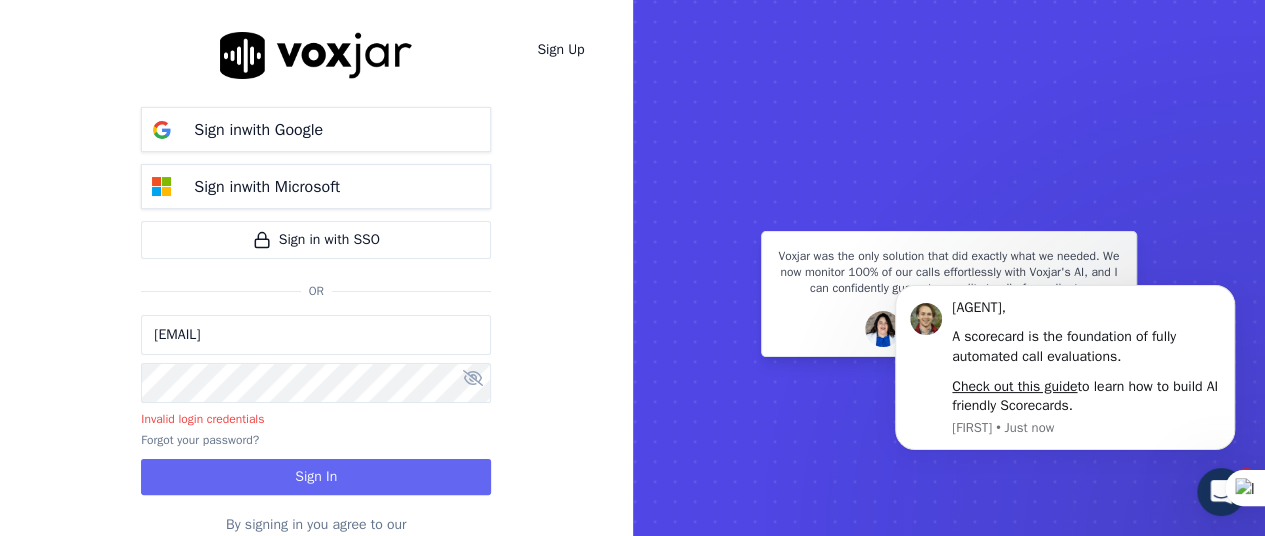 click on "sumit.jha@hindustantimes.com" at bounding box center [316, 335] 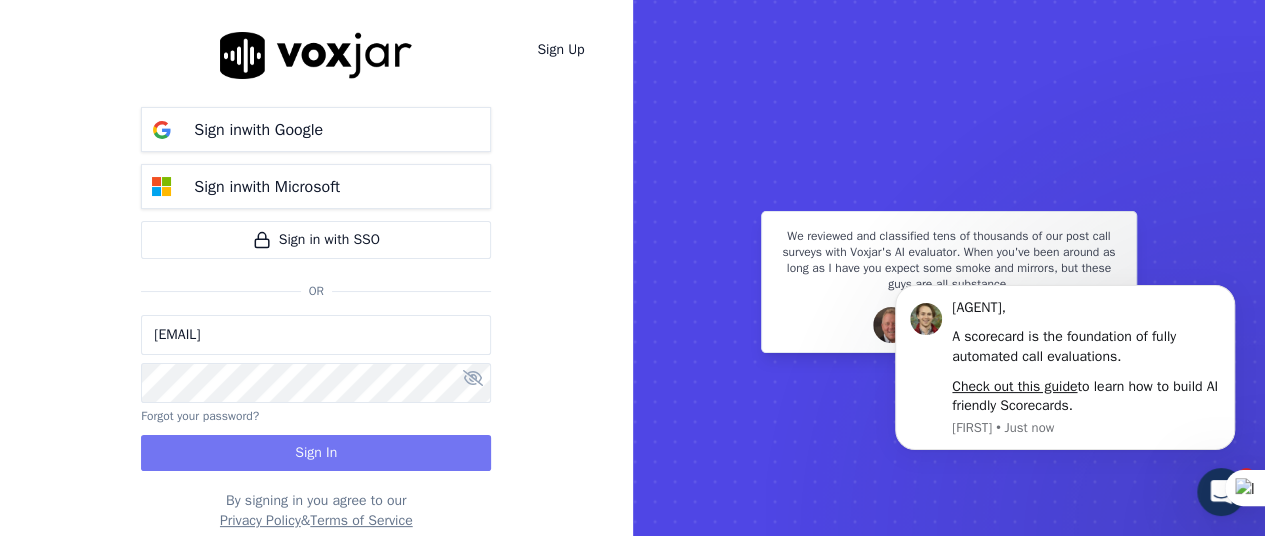 type on "Sumit.jha@hindustantimes.com" 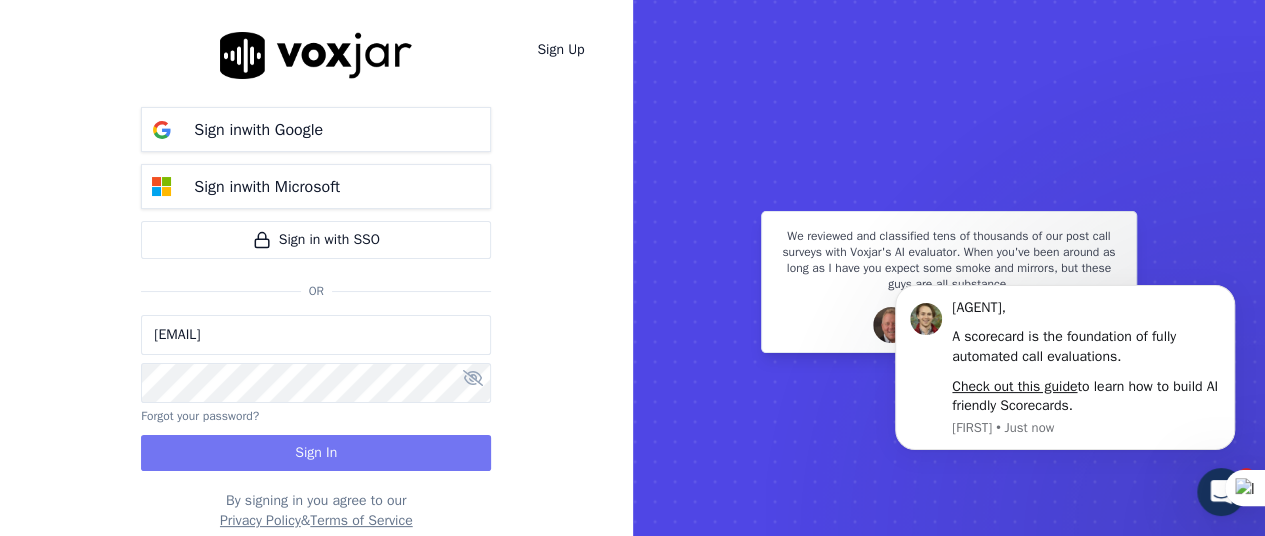 click on "Sign In" at bounding box center (316, 453) 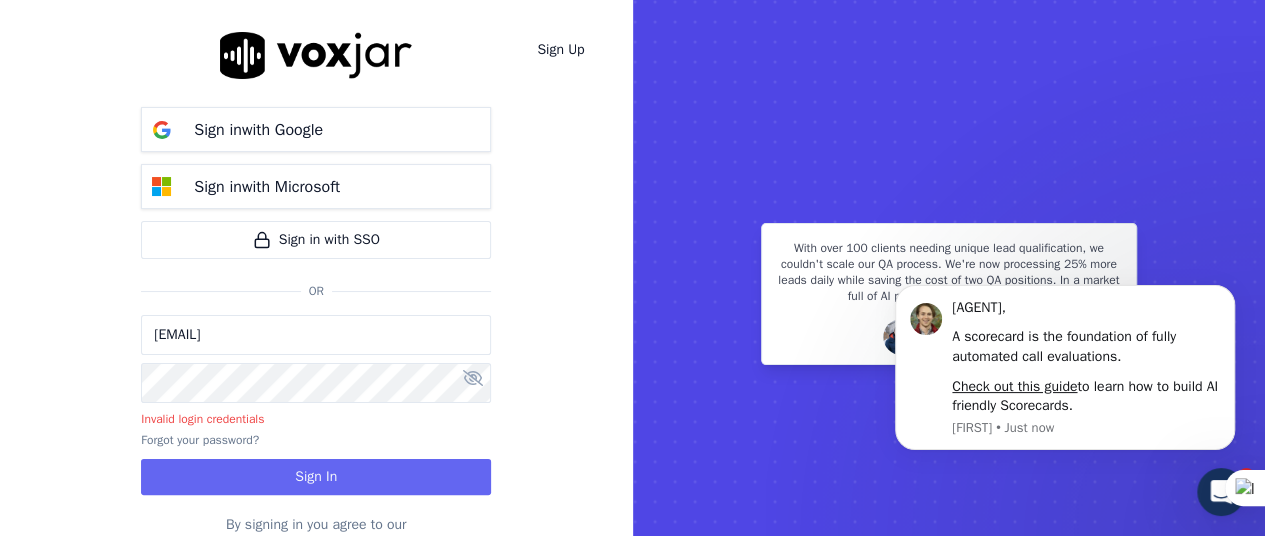 click at bounding box center (473, 378) 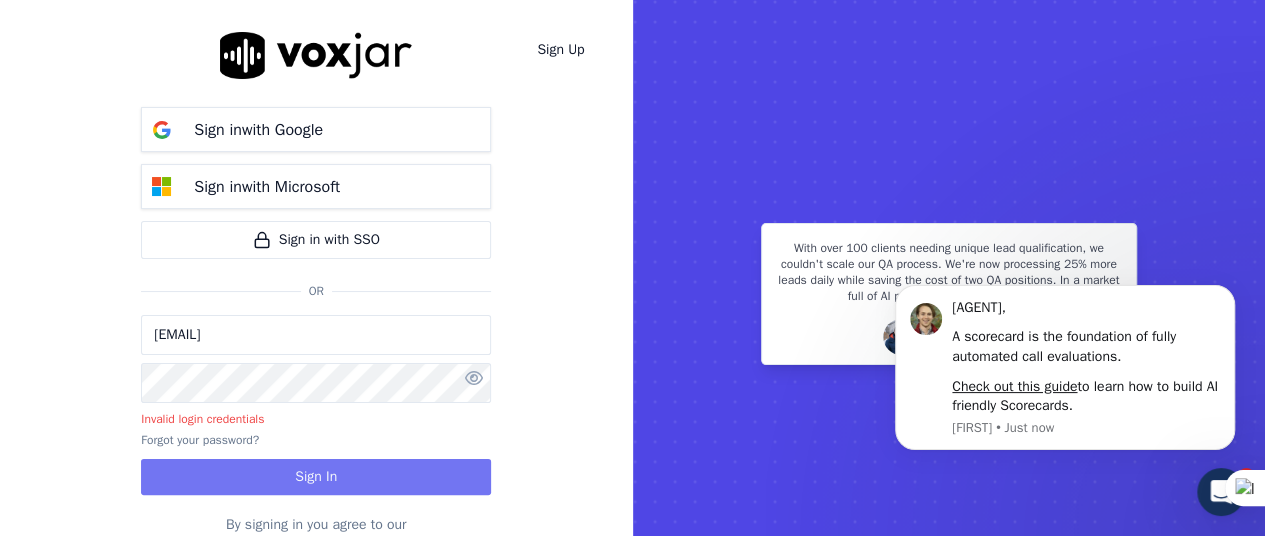 click on "Sign In" at bounding box center (316, 477) 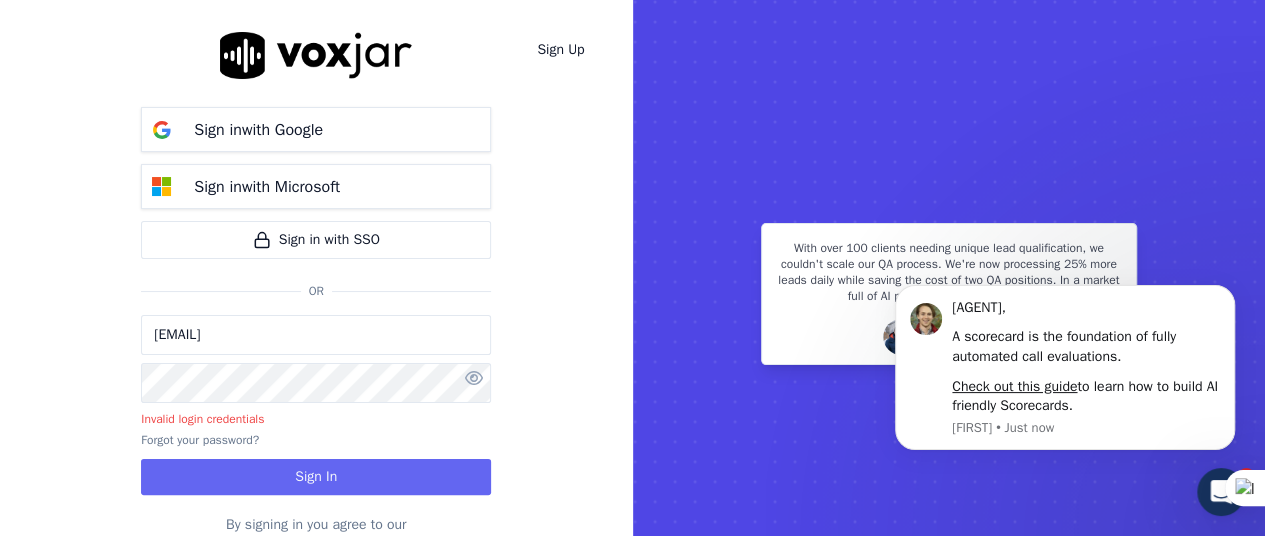 scroll, scrollTop: 50, scrollLeft: 0, axis: vertical 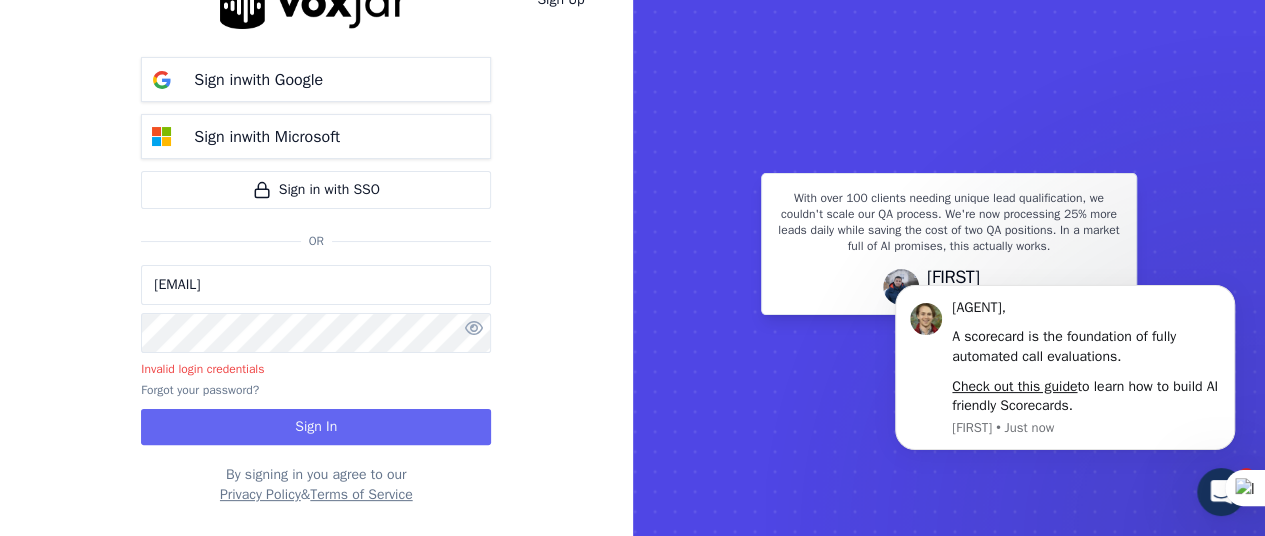 click on "Sign In" at bounding box center [316, 427] 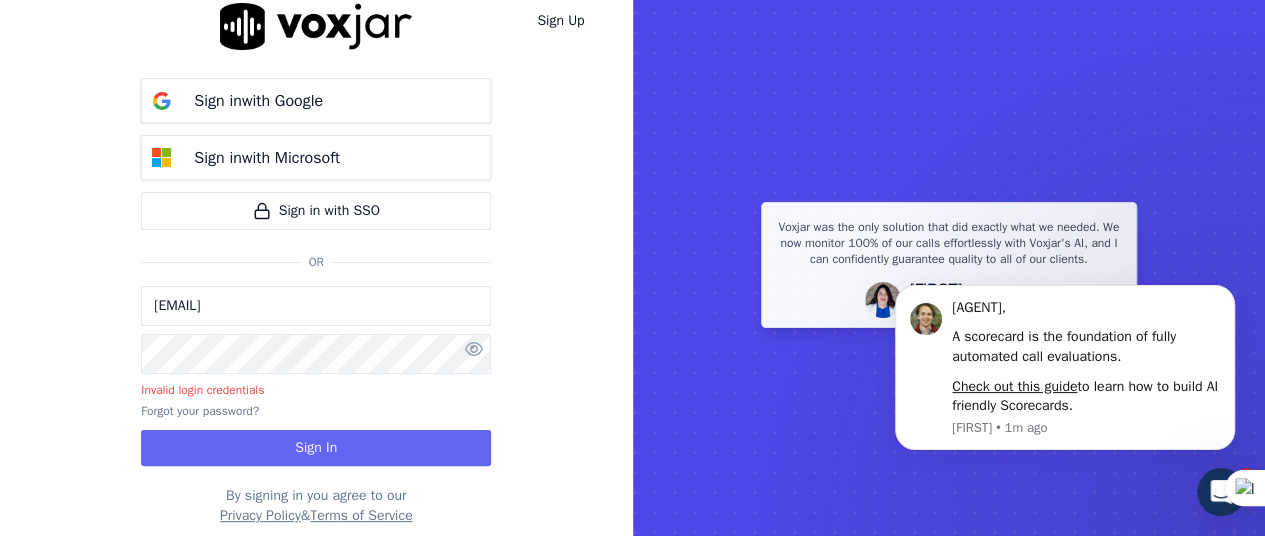 scroll, scrollTop: 50, scrollLeft: 0, axis: vertical 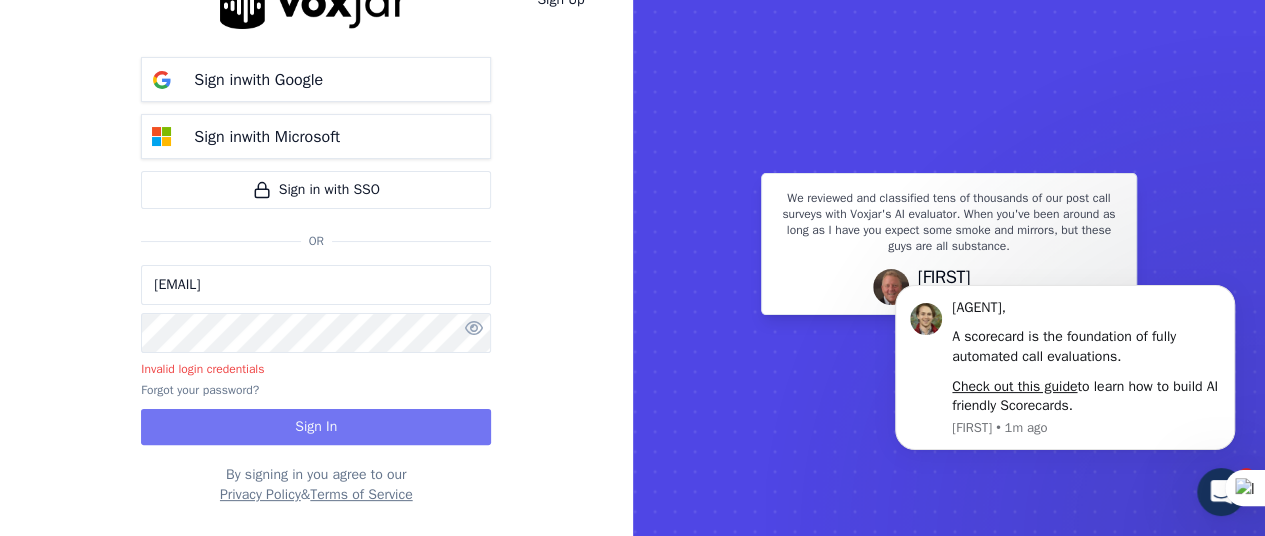 click on "Sign In" at bounding box center [316, 427] 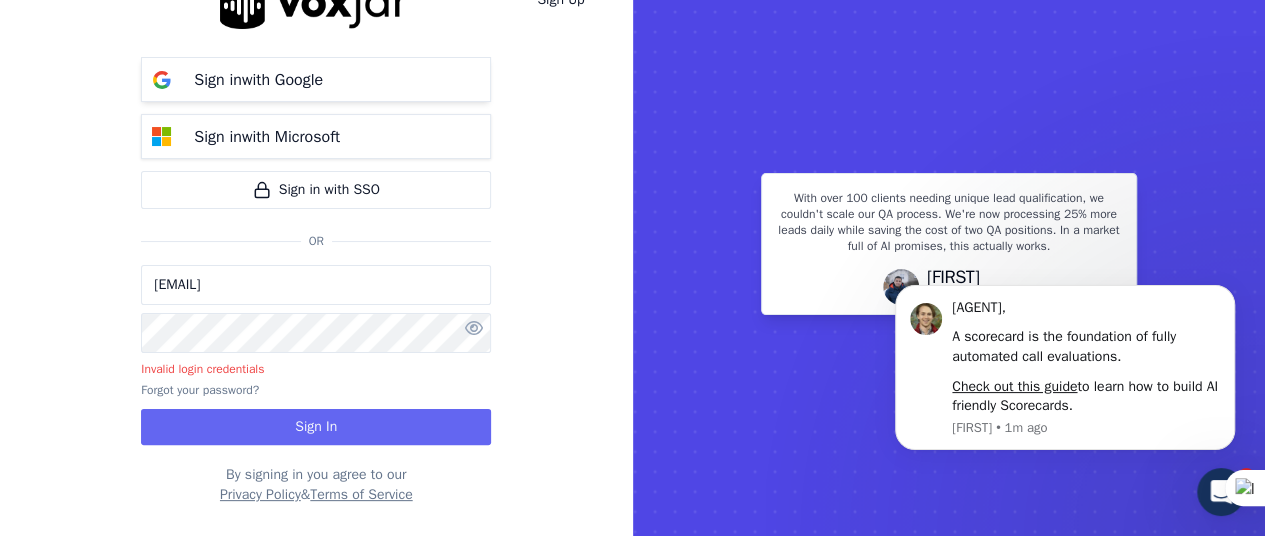 click on "Sign in  with Google" at bounding box center [316, 79] 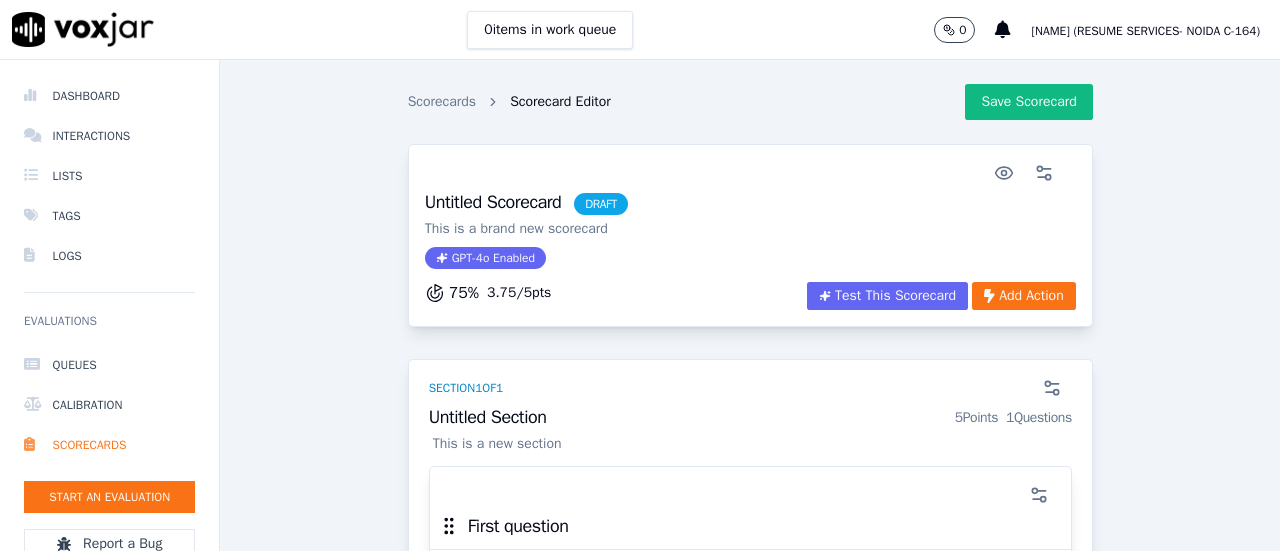 scroll, scrollTop: 0, scrollLeft: 0, axis: both 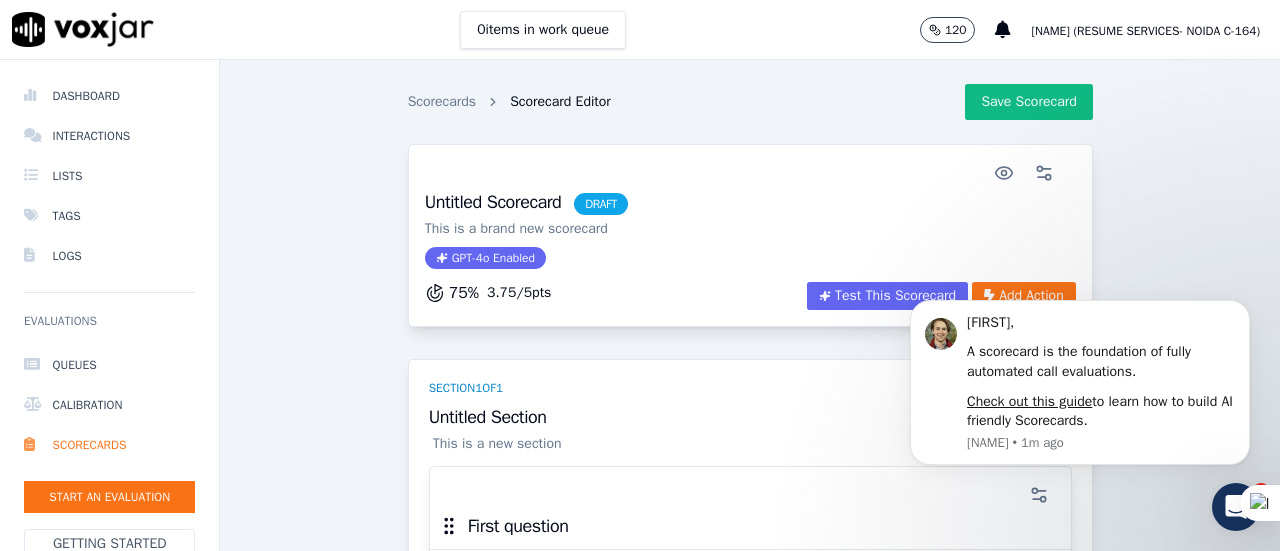 click on "Untitled Scorecard   DRAFT   This is a brand new scorecard     GPT-4o Enabled     75 %
3.75 / 5  pts
Test This Scorecard
Add Action     Section  1  of  1       Untitled Section   5  Points   1  Questions   This is a new section           First question       Single Selection   5  Points
Test This Question
Add Action       + New question    Question from Library     + Add a section" at bounding box center (750, 472) 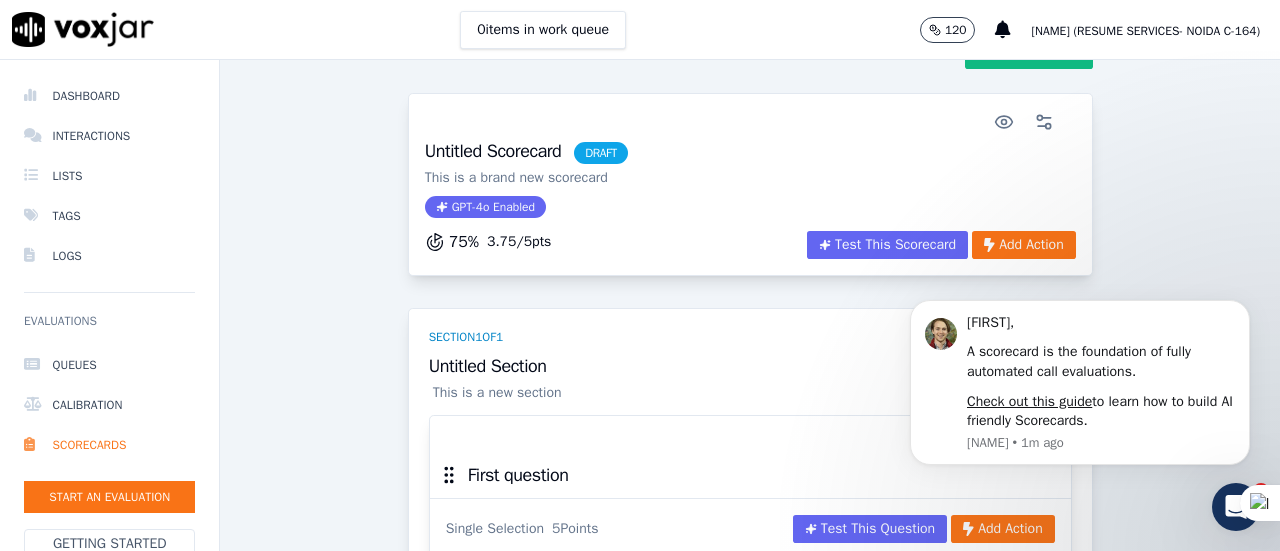 scroll, scrollTop: 88, scrollLeft: 0, axis: vertical 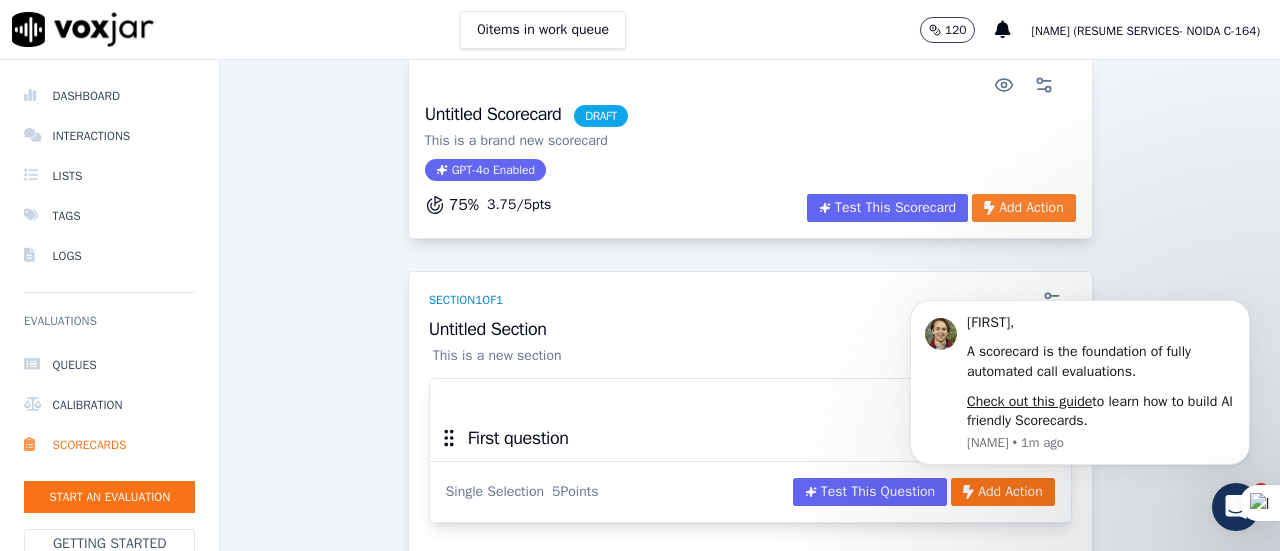 click on "Add Action" 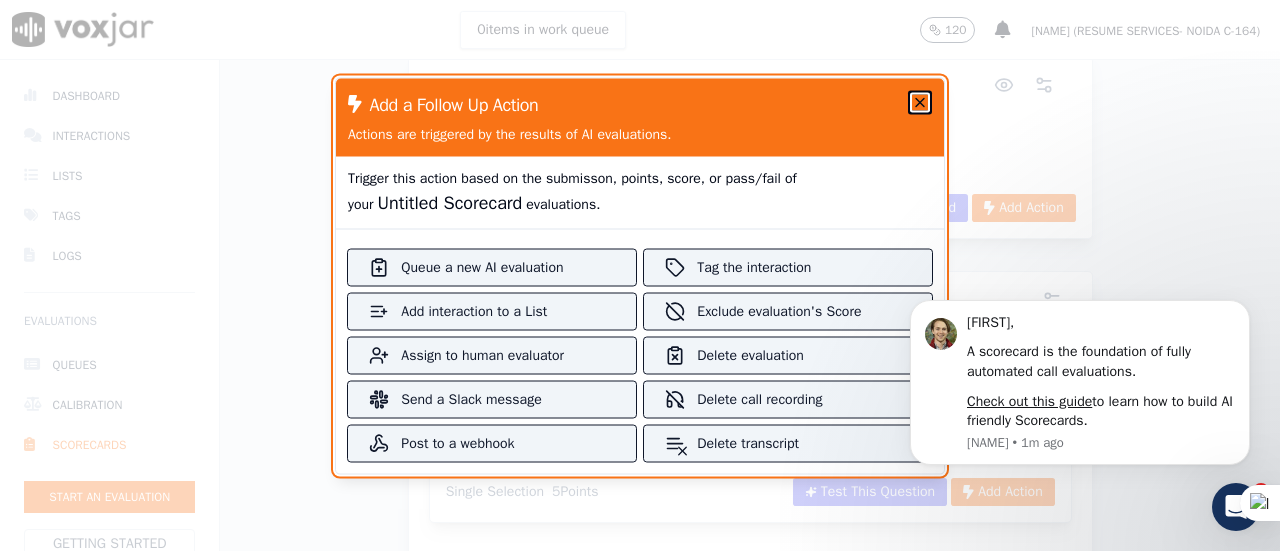 click 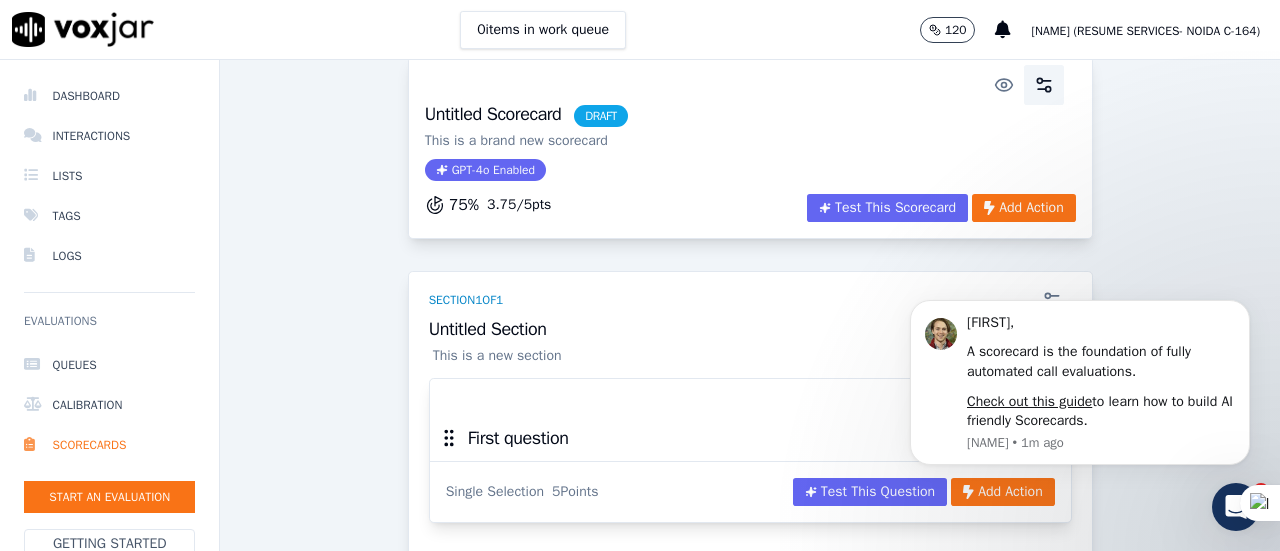 click at bounding box center (1044, 85) 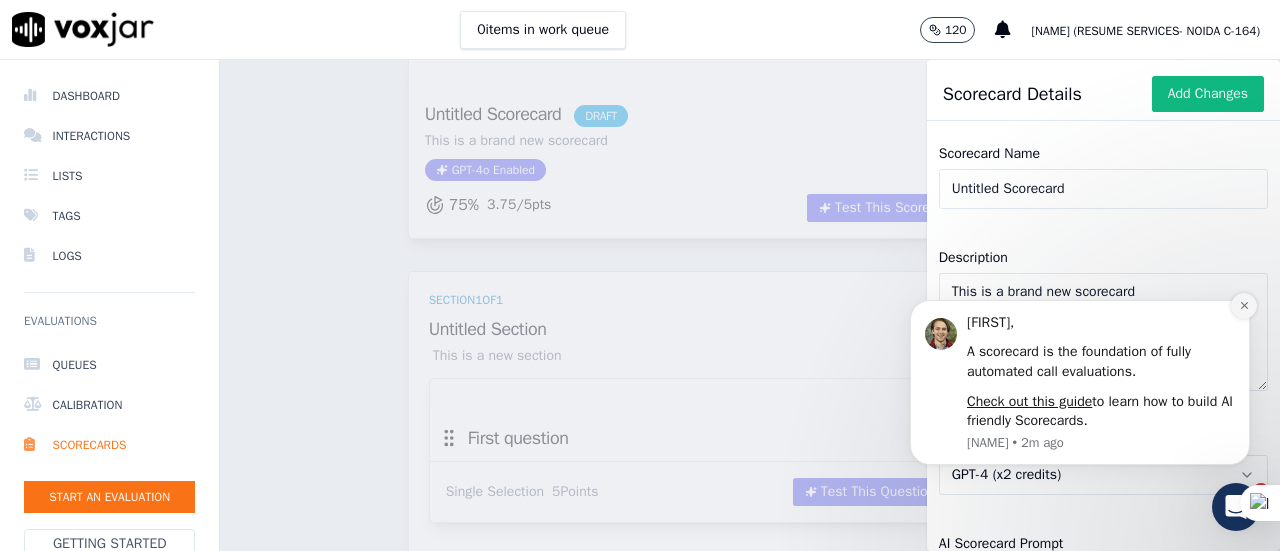 click 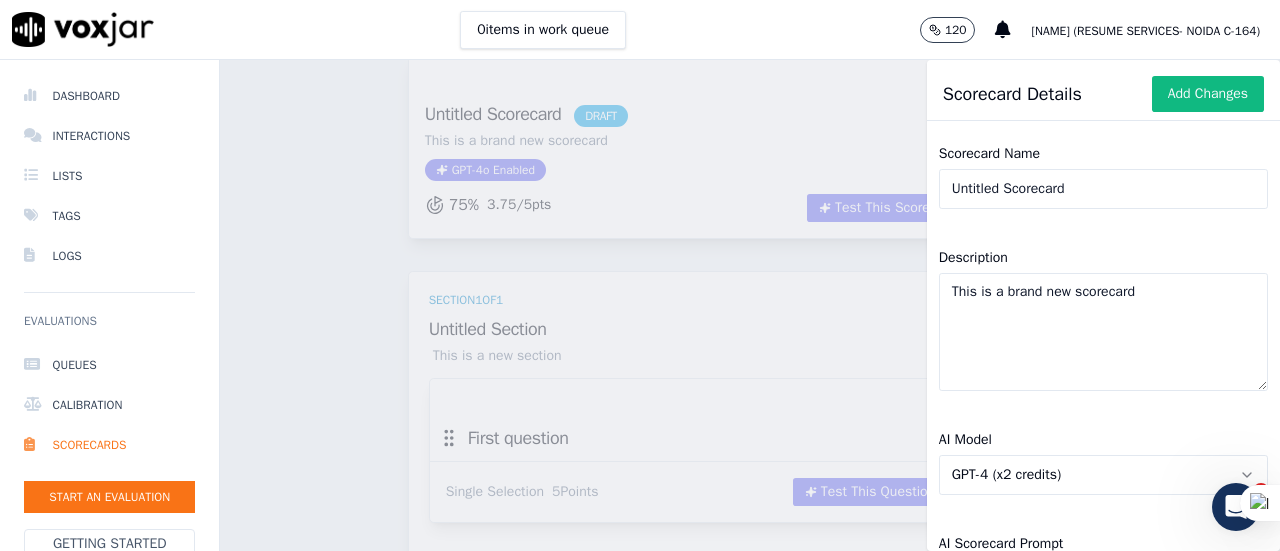 click on "Untitled Scorecard" 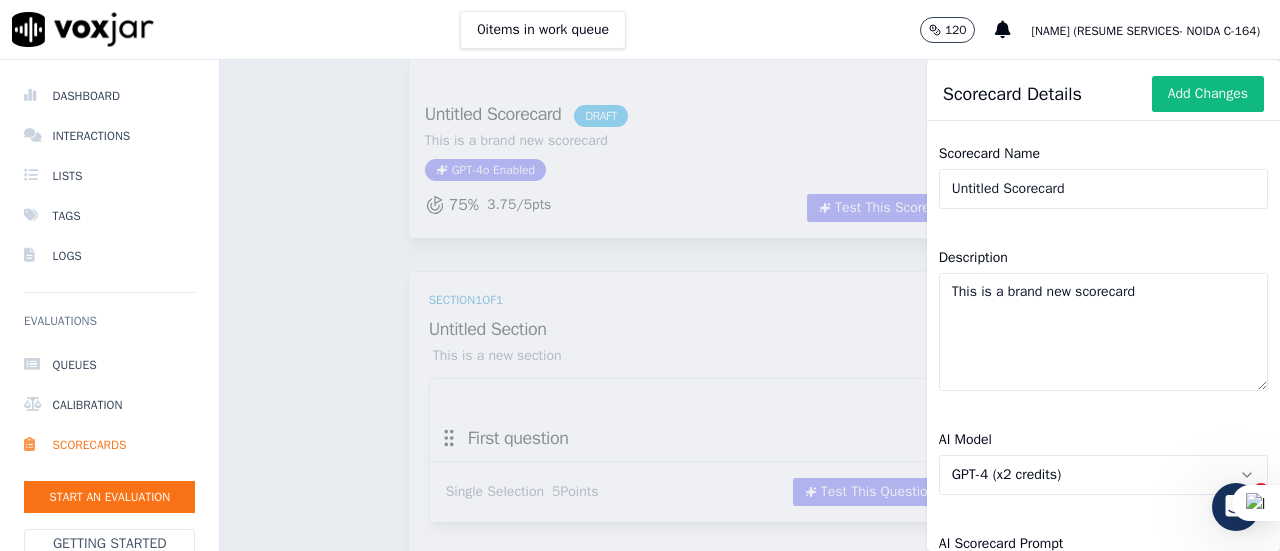 click on "Untitled Scorecard" 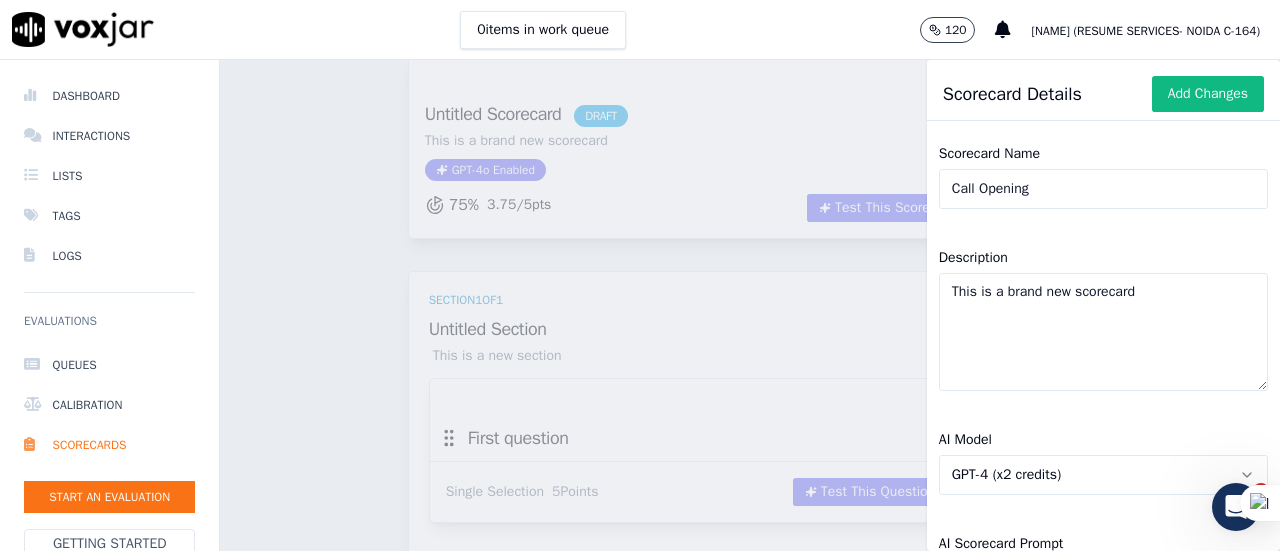 type on "Call Opening" 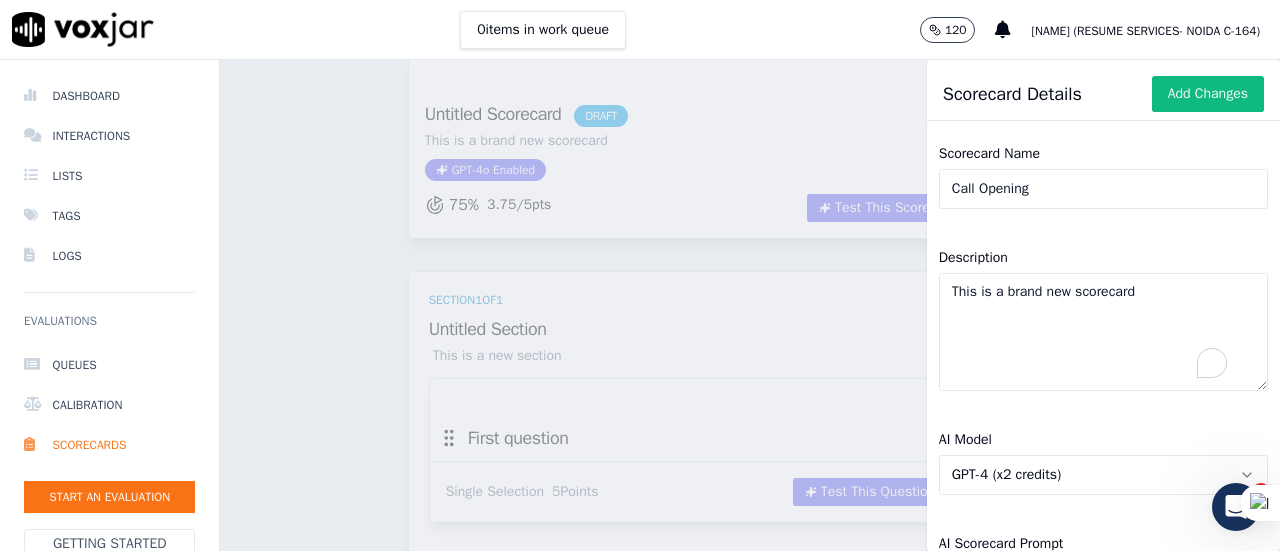 click on "This is a brand new scorecard" 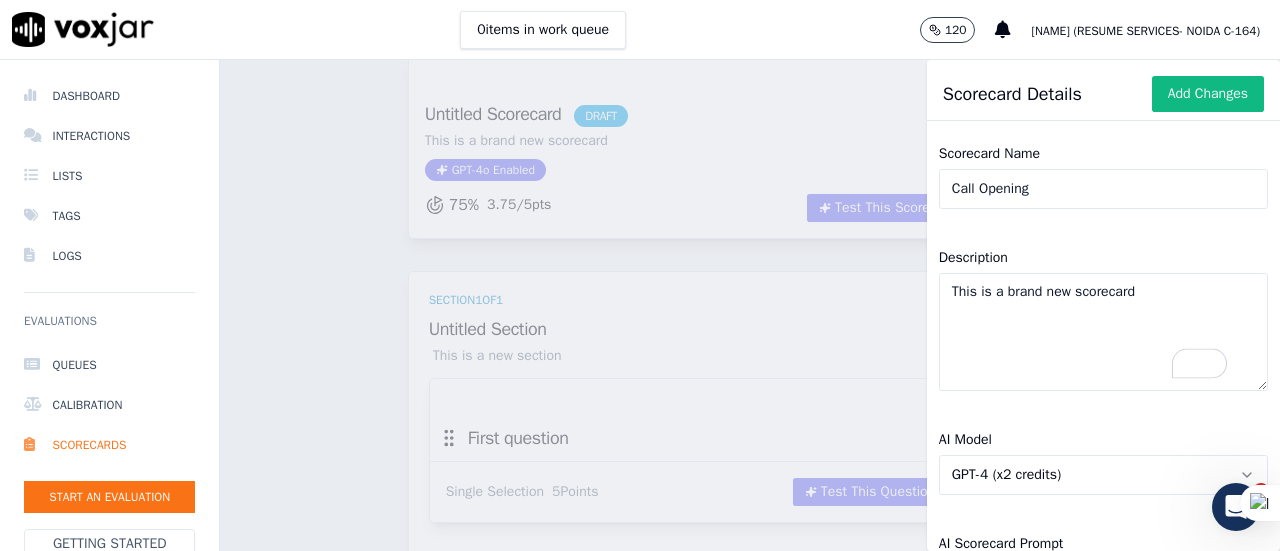 click on "This is a brand new scorecard" 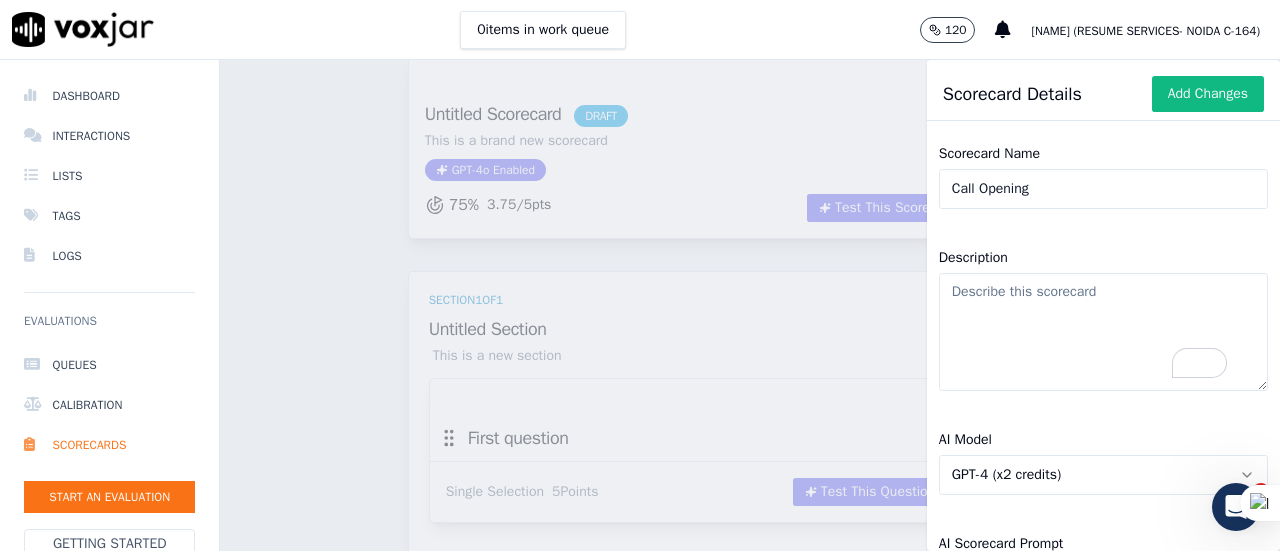 paste on "Complete opening means greeting , customer name , advisor name , company name" 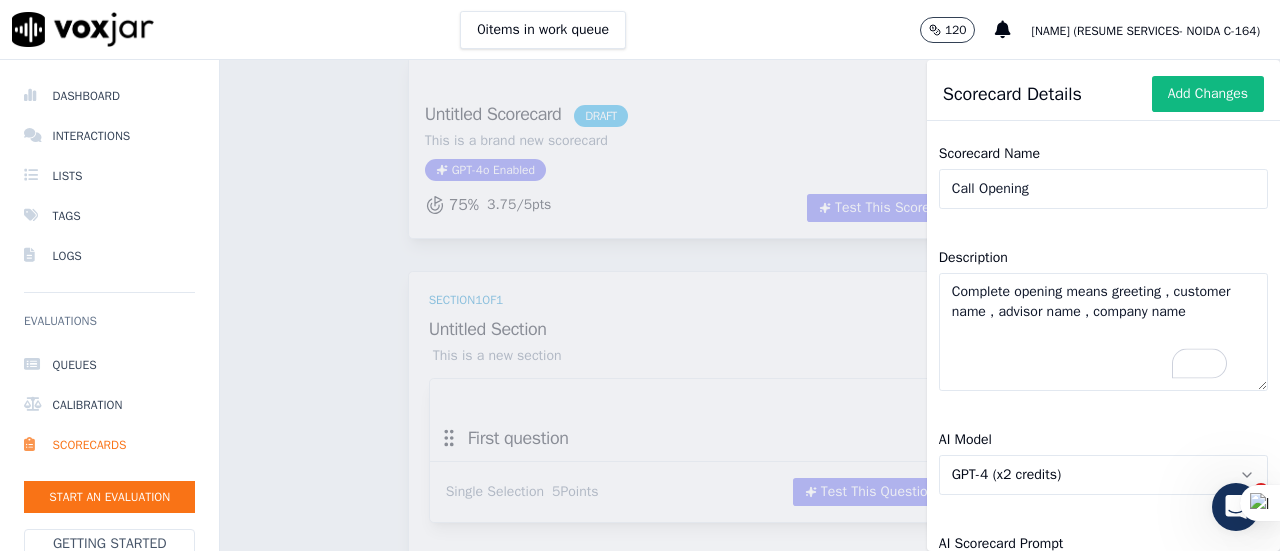 scroll, scrollTop: 22, scrollLeft: 0, axis: vertical 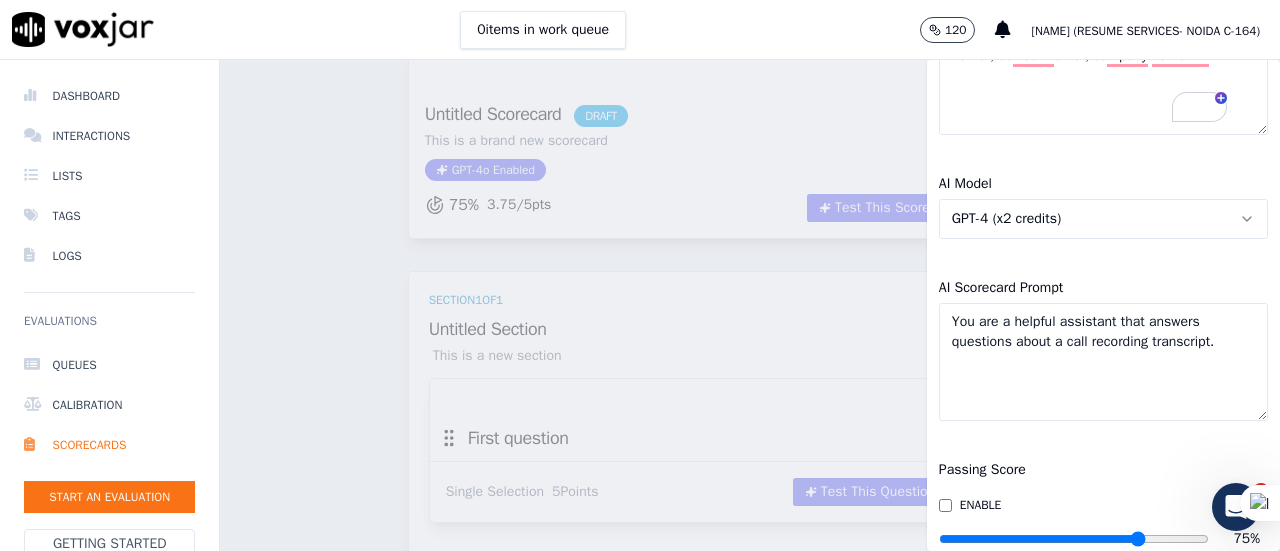 type on "Complete opening means greeting , customer name , advisor name , company name" 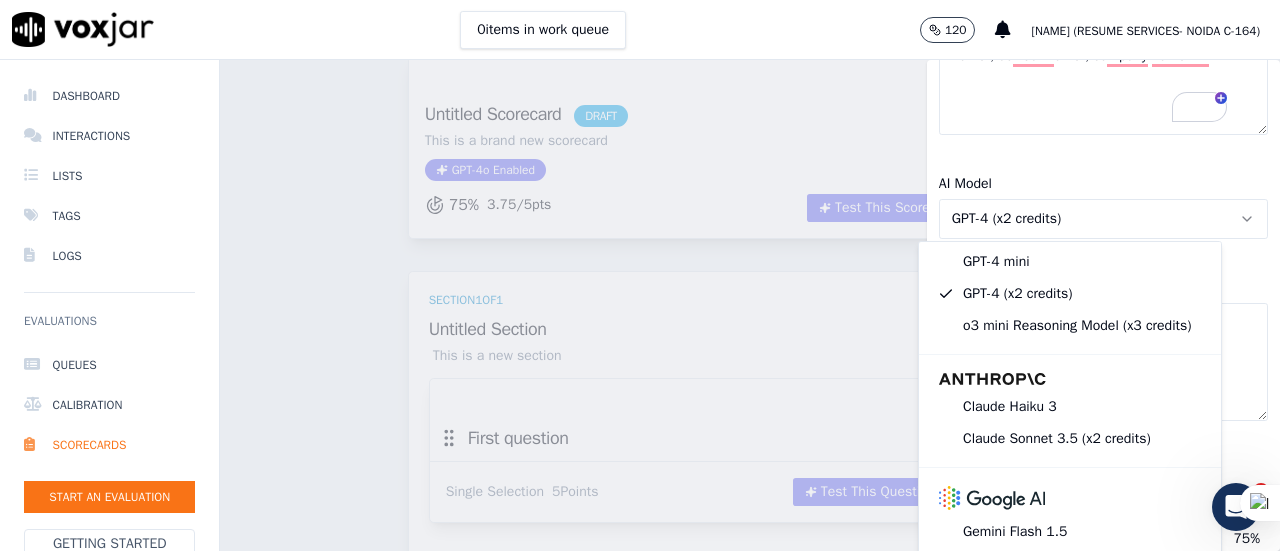 click at bounding box center (992, 498) 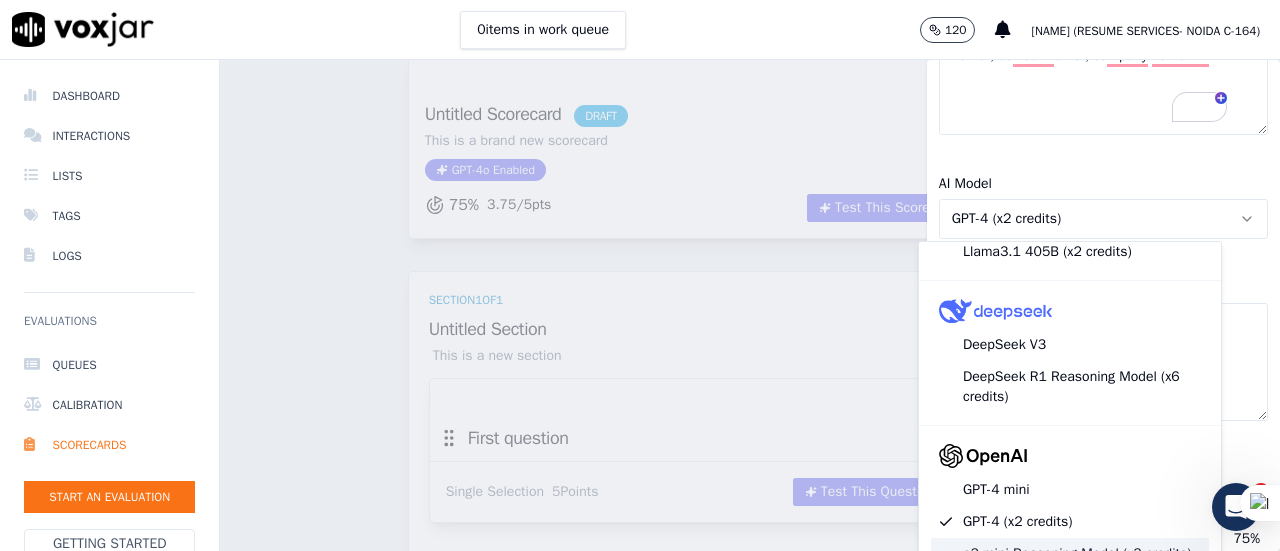 scroll, scrollTop: 76, scrollLeft: 0, axis: vertical 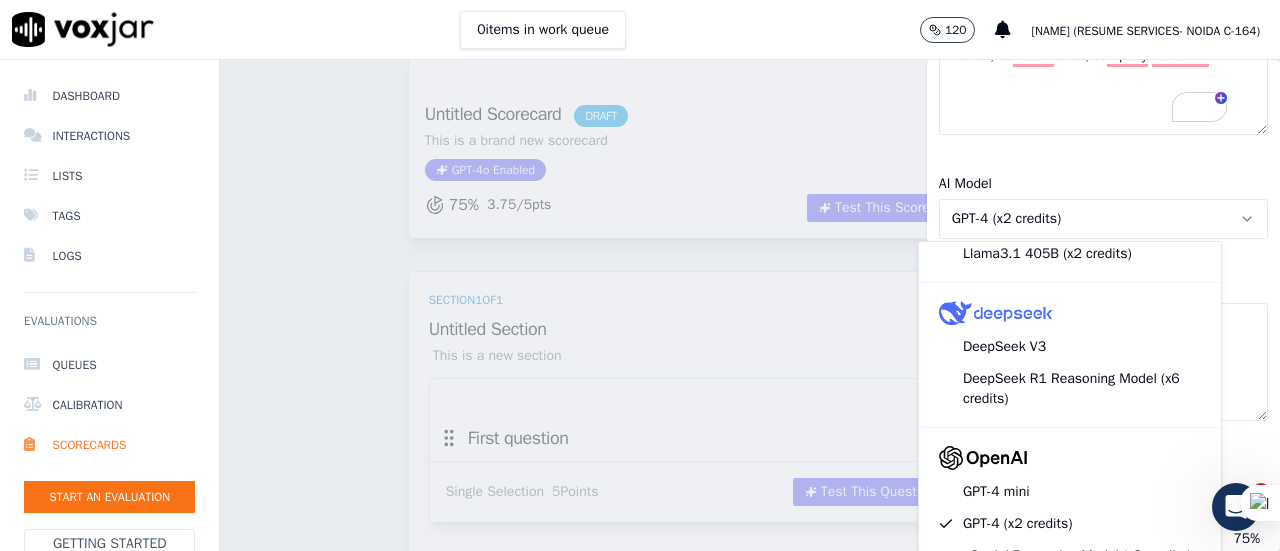 click 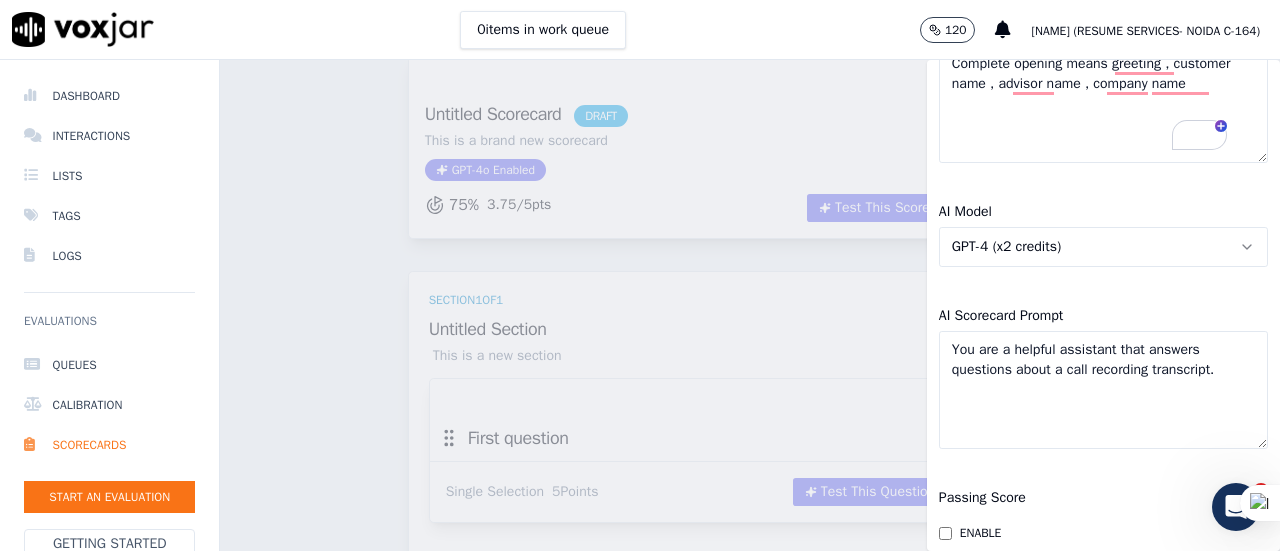click on "GPT-4 (x2 credits)" 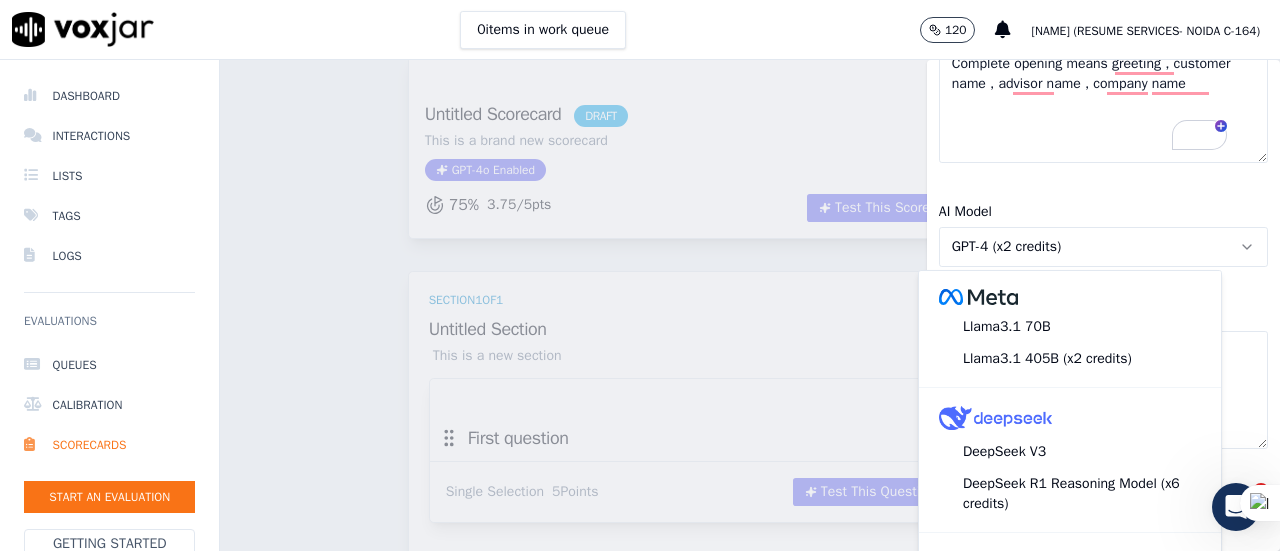 click at bounding box center [978, 297] 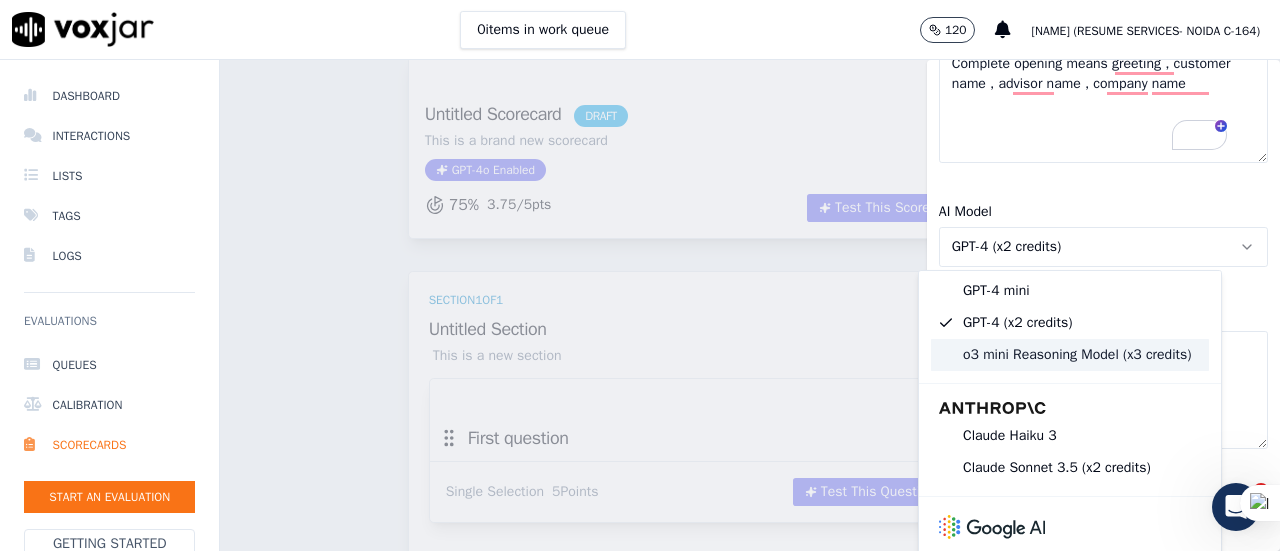 click on "o3 mini Reasoning Model (x3 credits)" 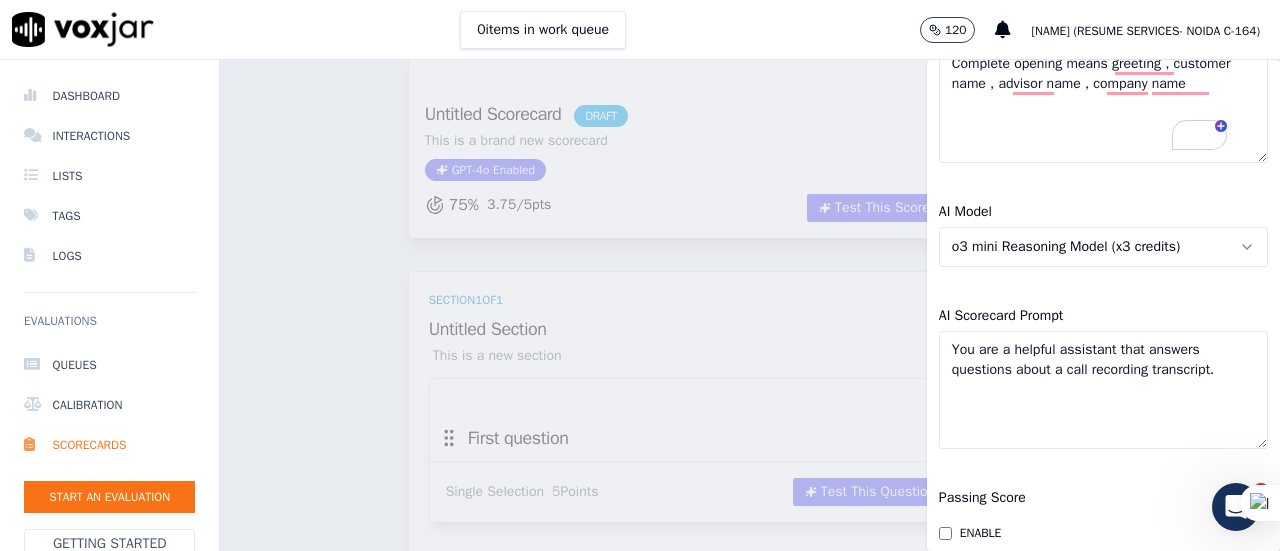 click 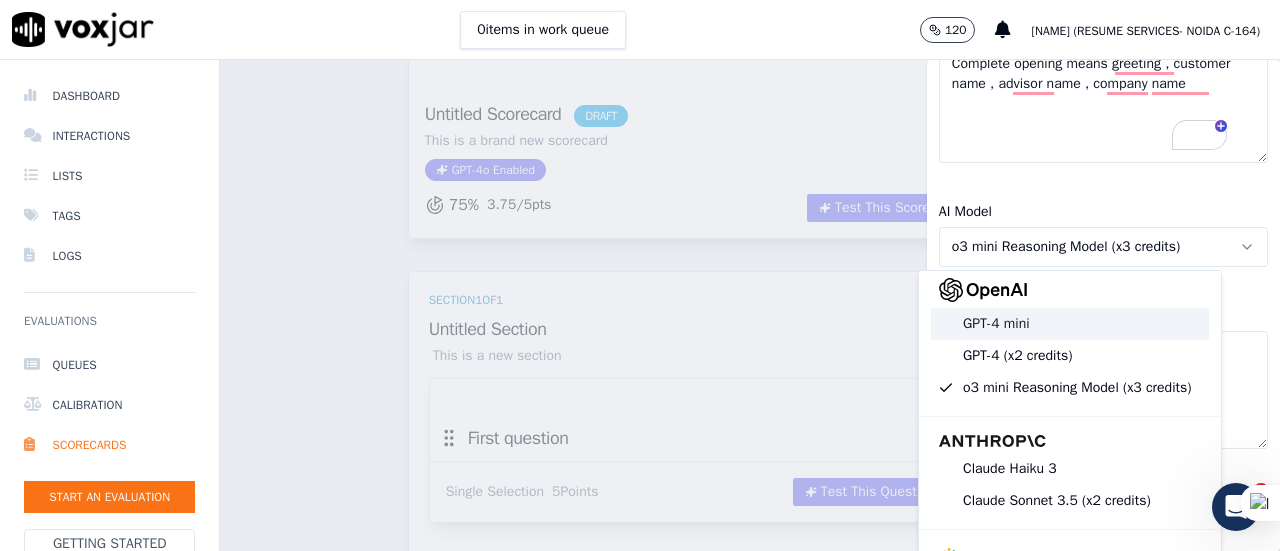 click on "GPT-4 mini" 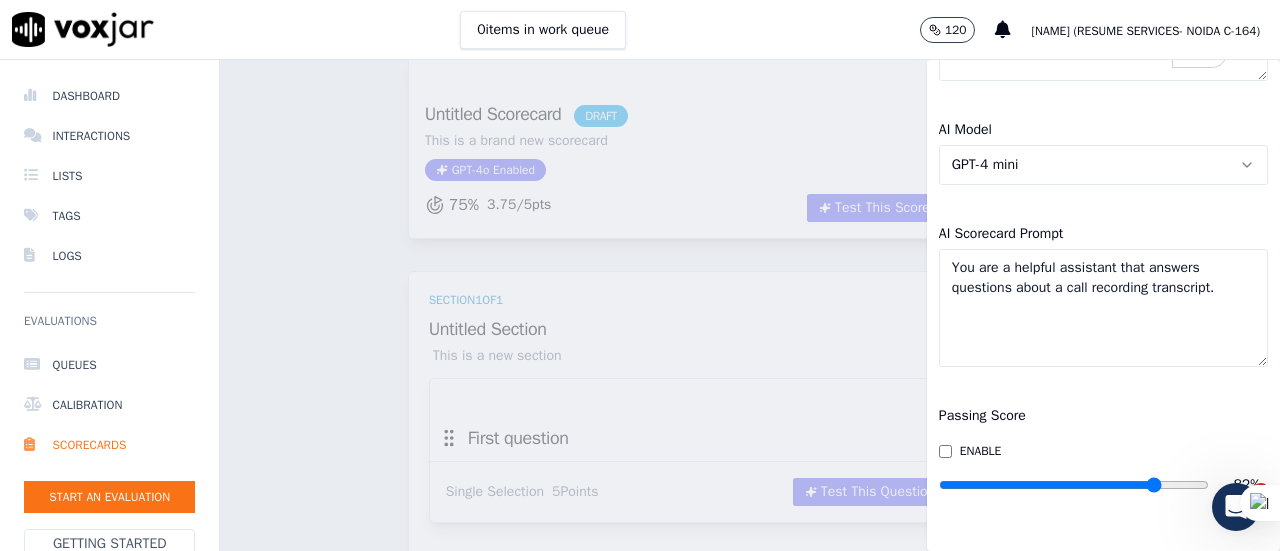click at bounding box center [1074, 485] 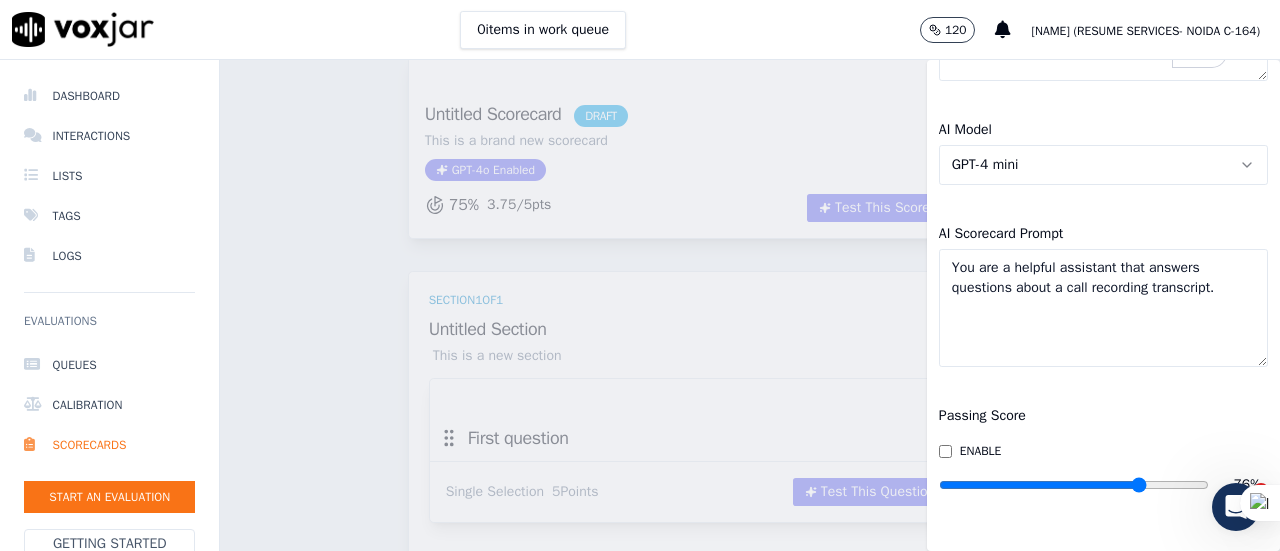 click at bounding box center [1074, 485] 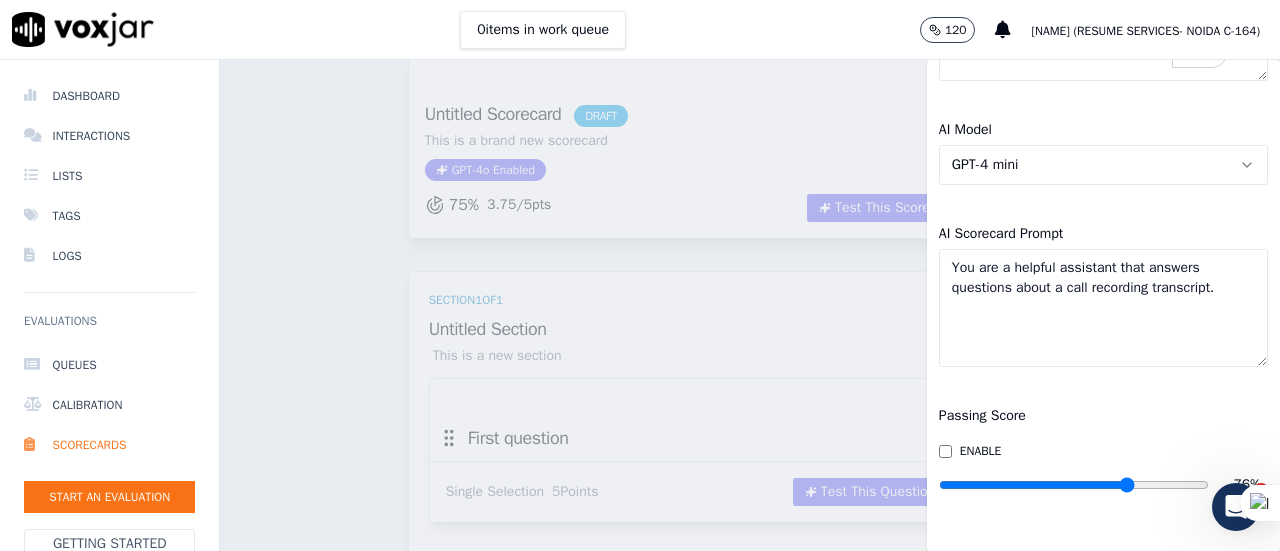 click at bounding box center (1074, 485) 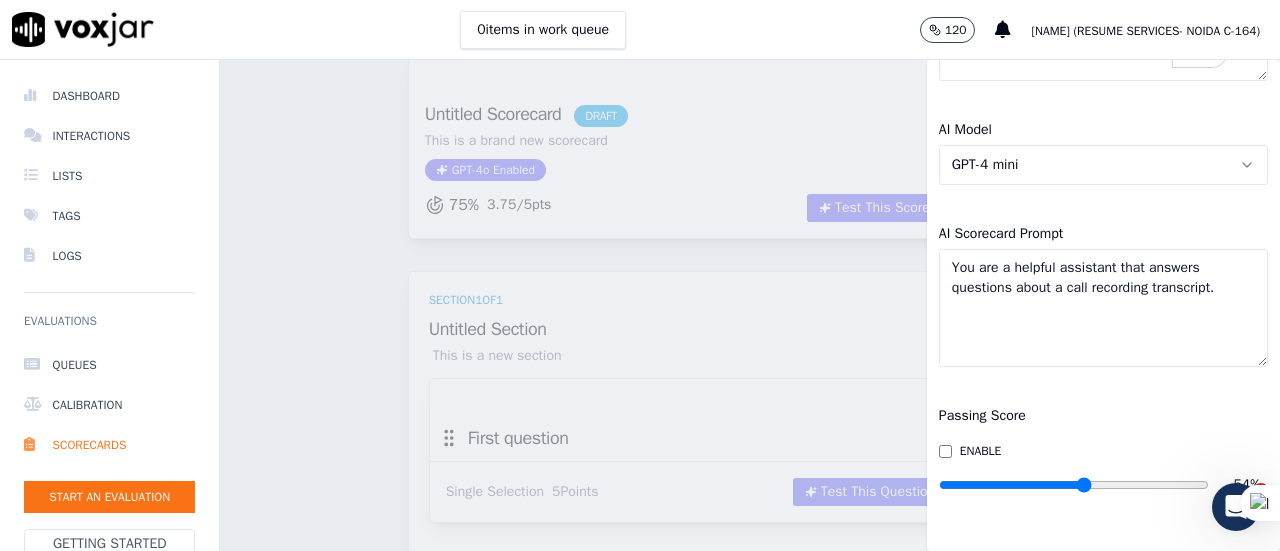 click at bounding box center (1074, 485) 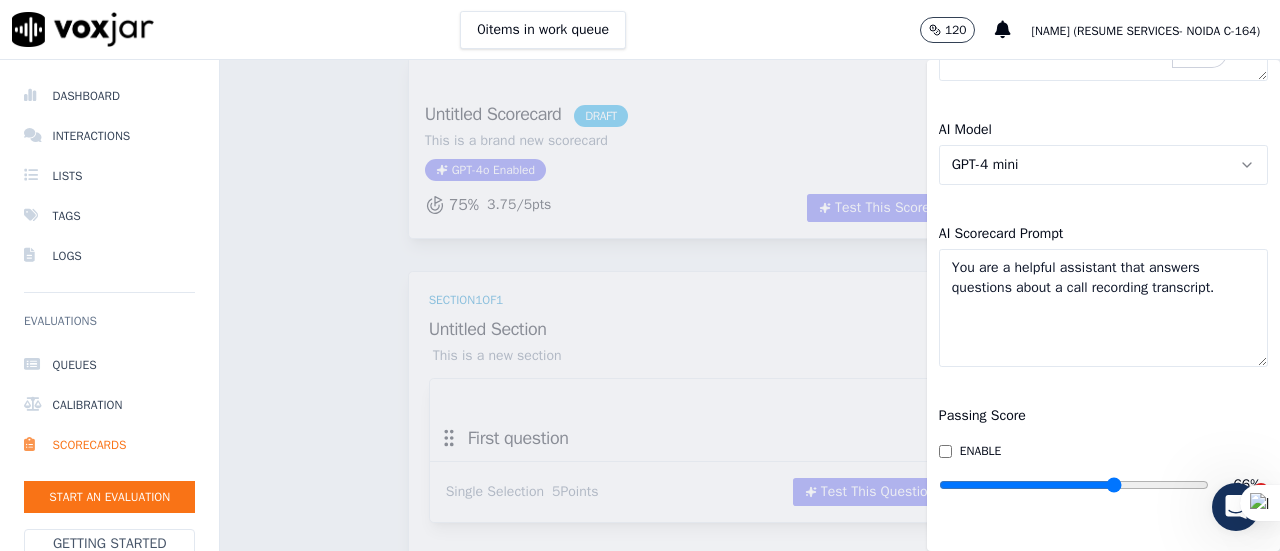 click at bounding box center (1074, 485) 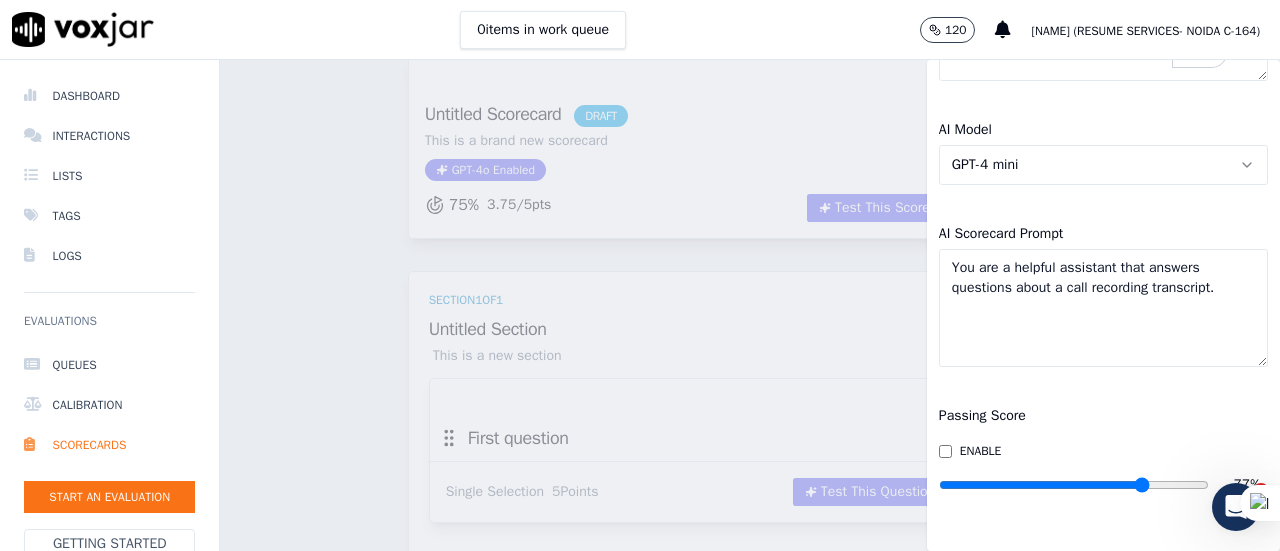 click at bounding box center (1074, 485) 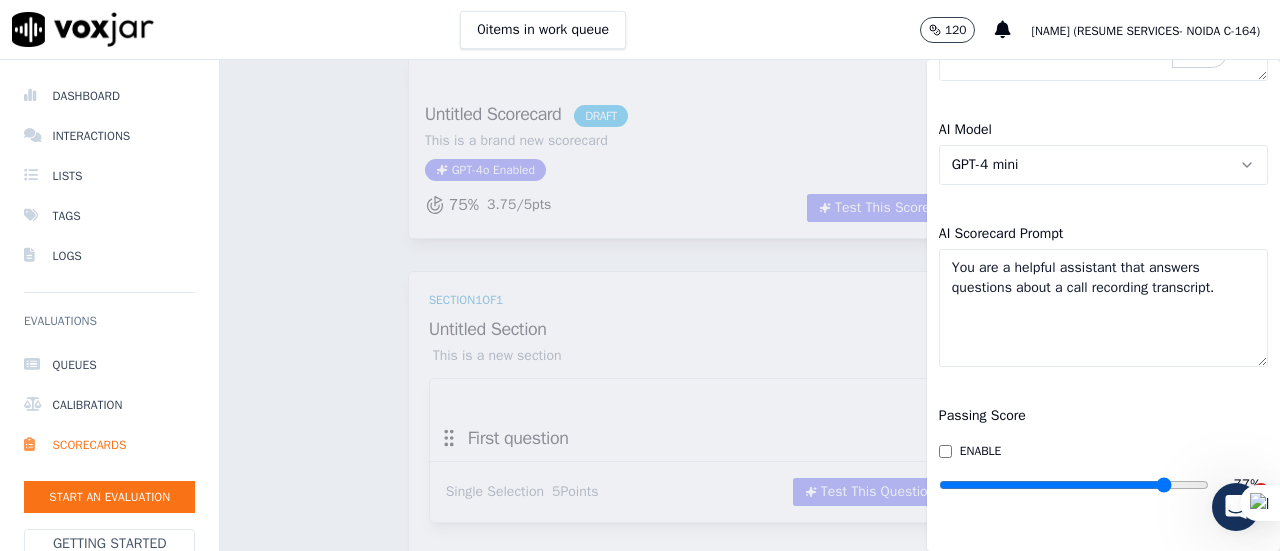 type on "86" 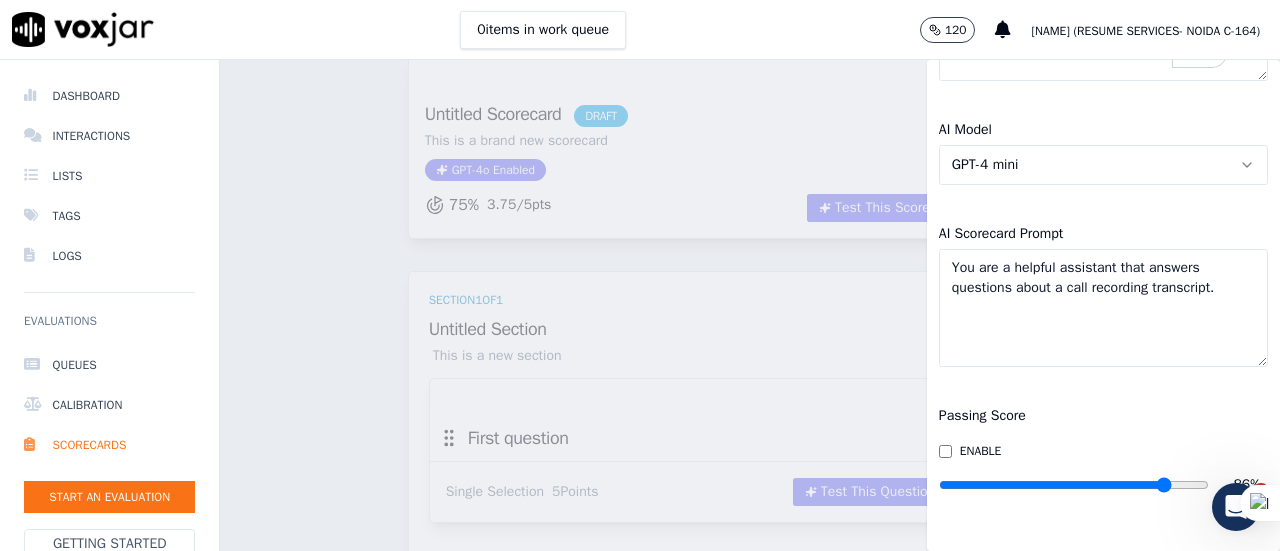 scroll, scrollTop: 0, scrollLeft: 0, axis: both 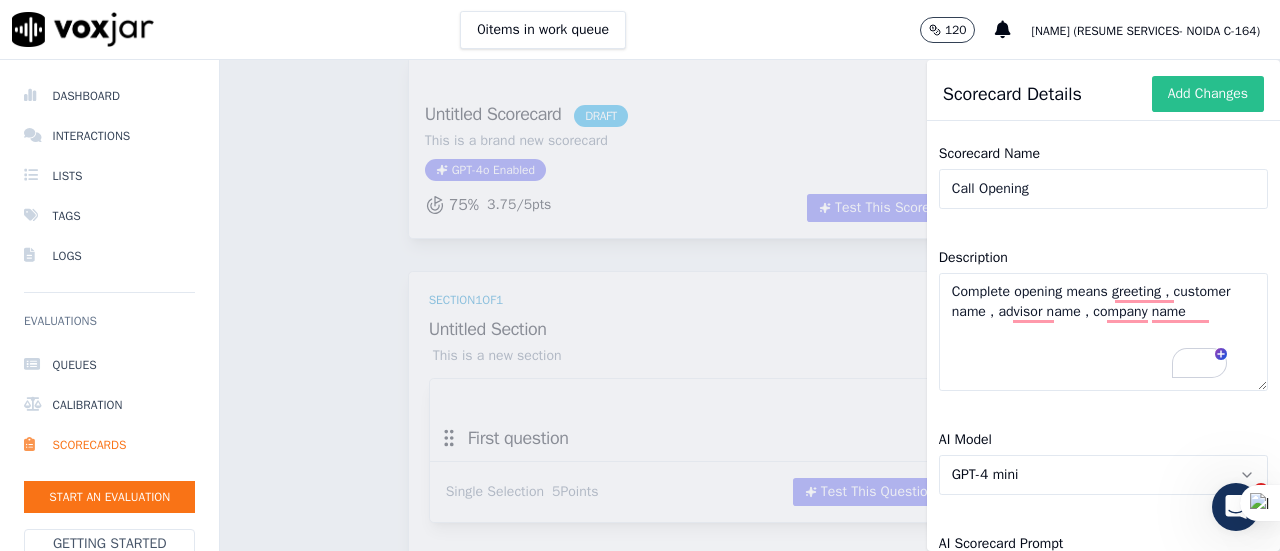click on "Add Changes" at bounding box center (1208, 94) 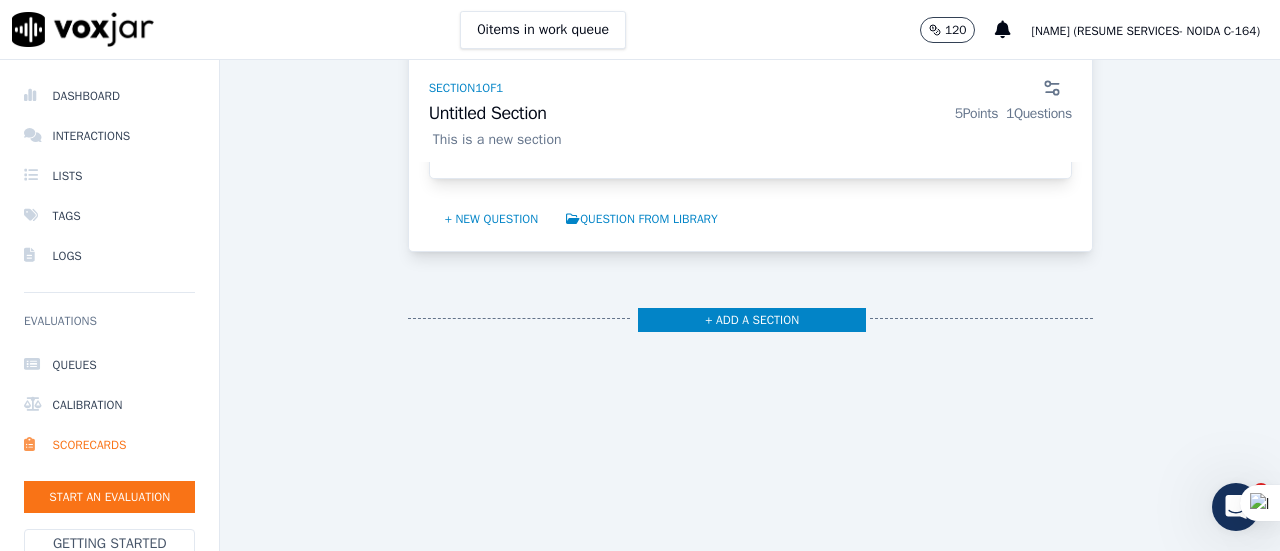 scroll, scrollTop: 470, scrollLeft: 0, axis: vertical 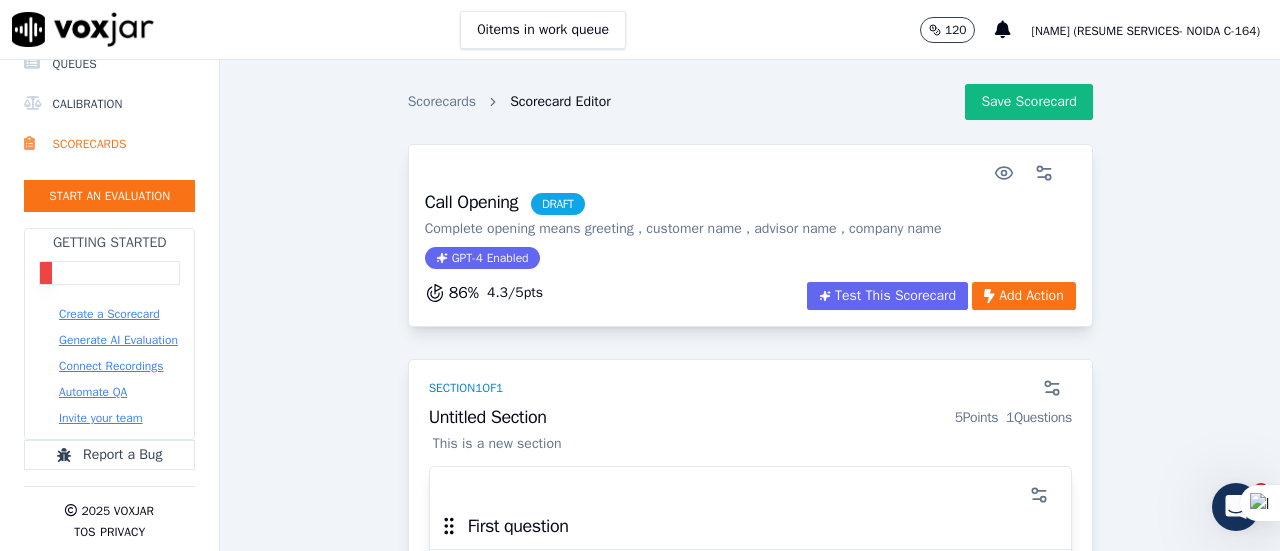 click on "GPT-4 Enabled" 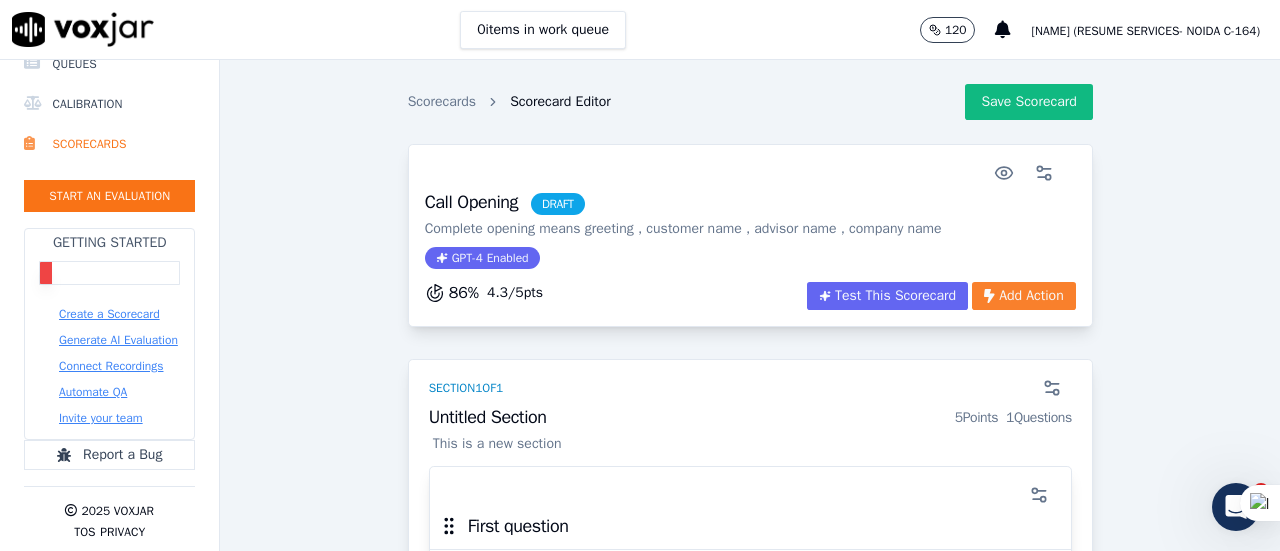 click on "Add Action" 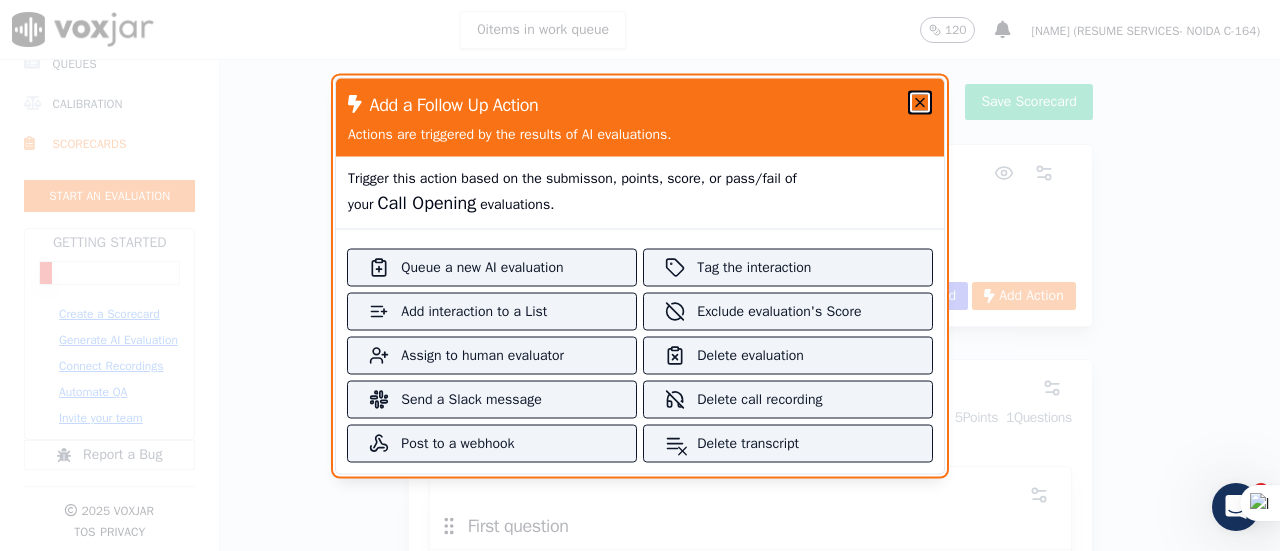 click 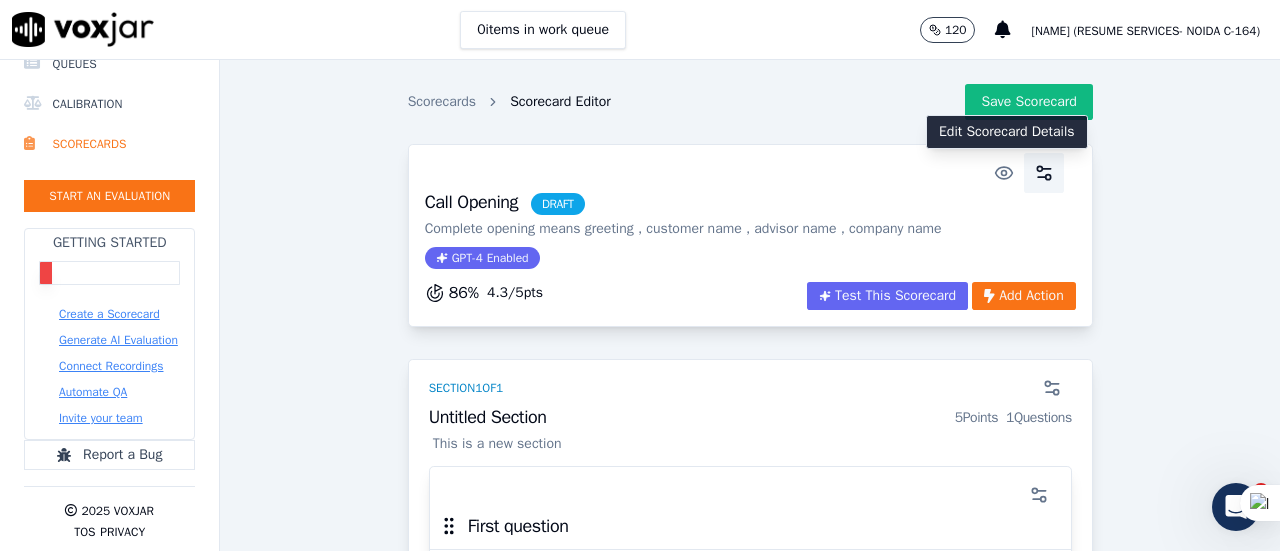 click 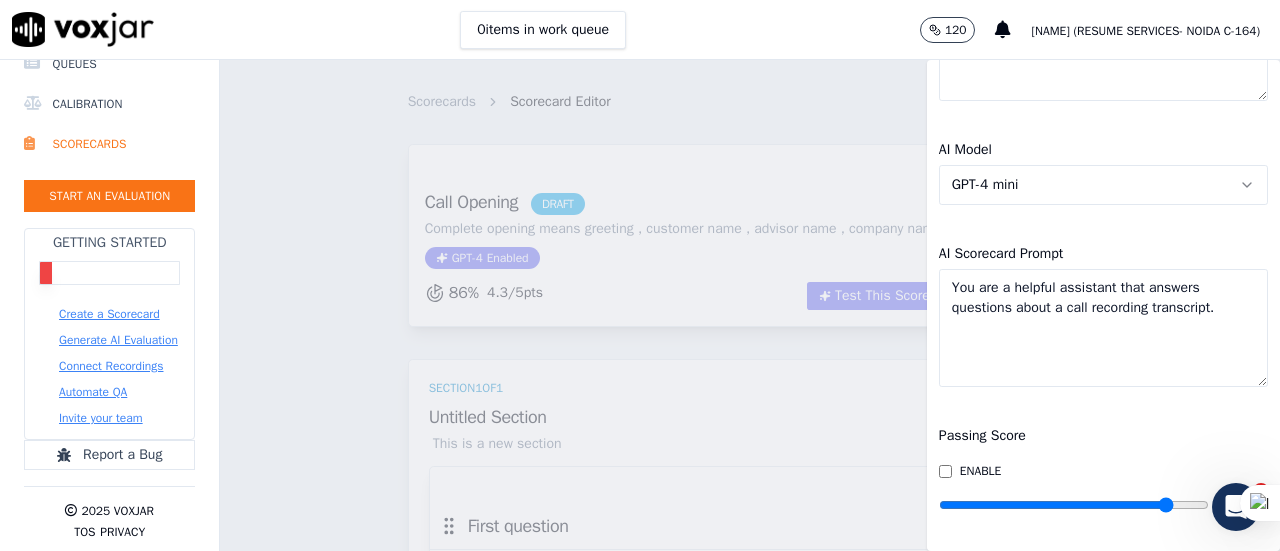 scroll, scrollTop: 353, scrollLeft: 0, axis: vertical 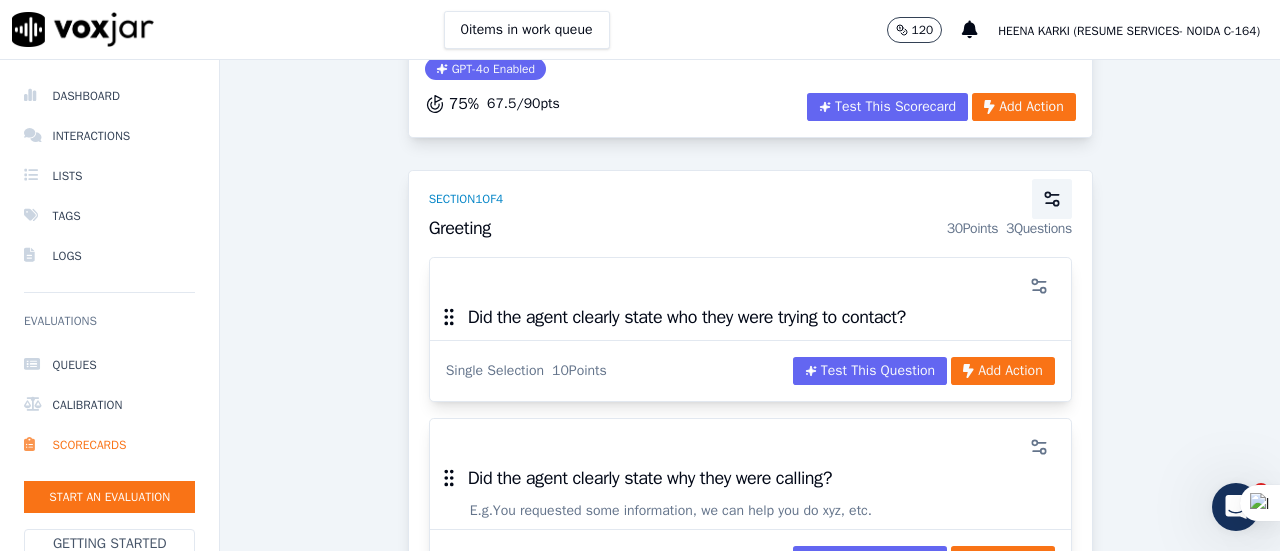 click 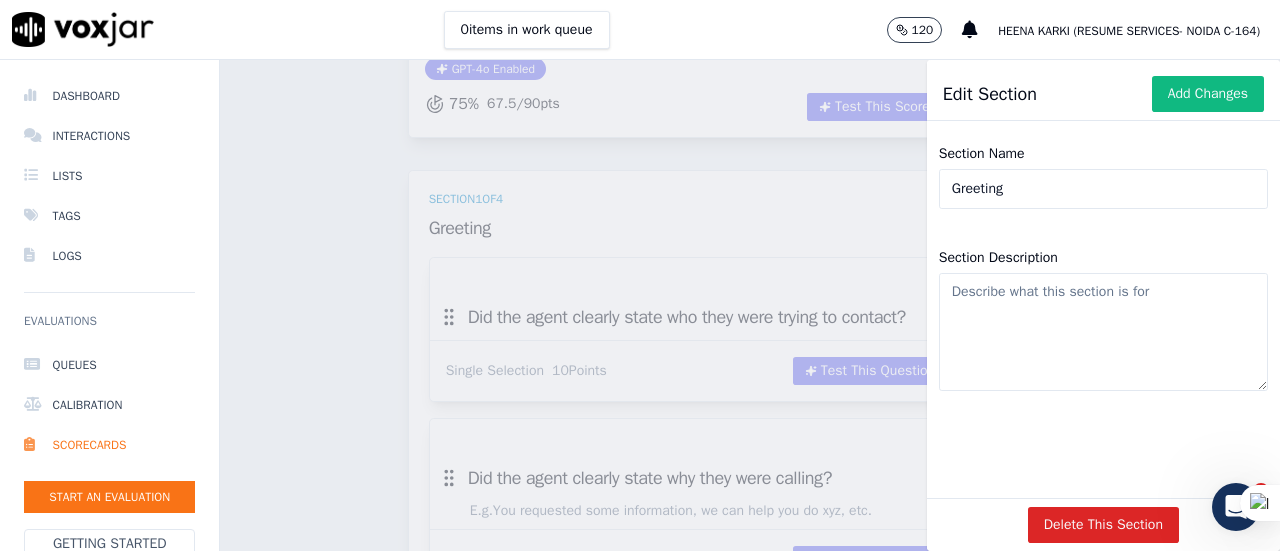 click on "Section Description" 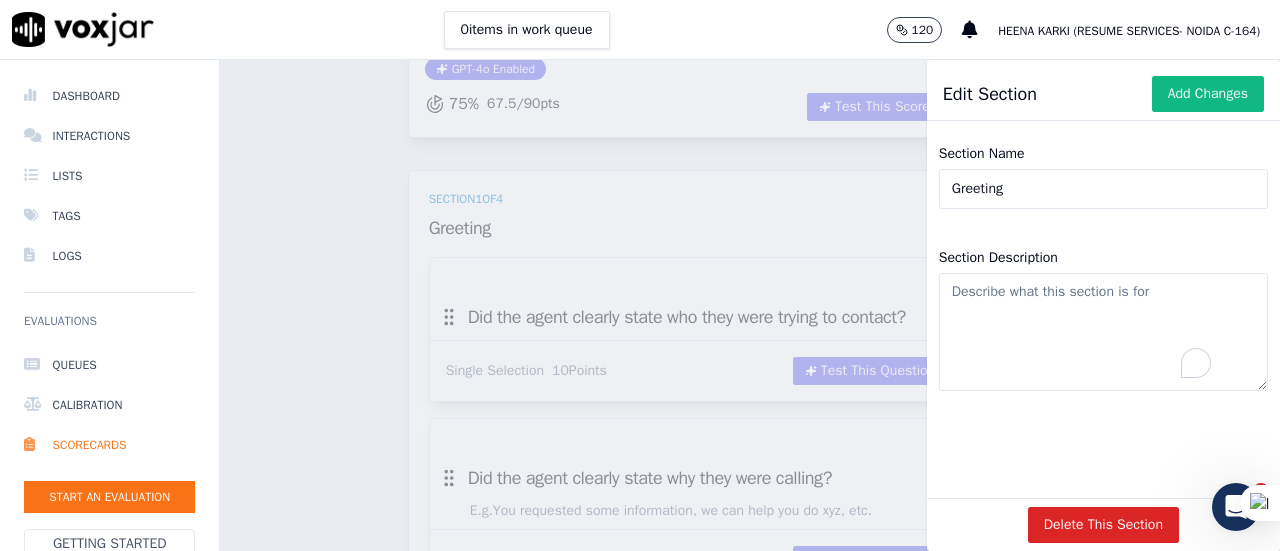 paste on "Complete opening means greeting , customer name , advisor name , company name" 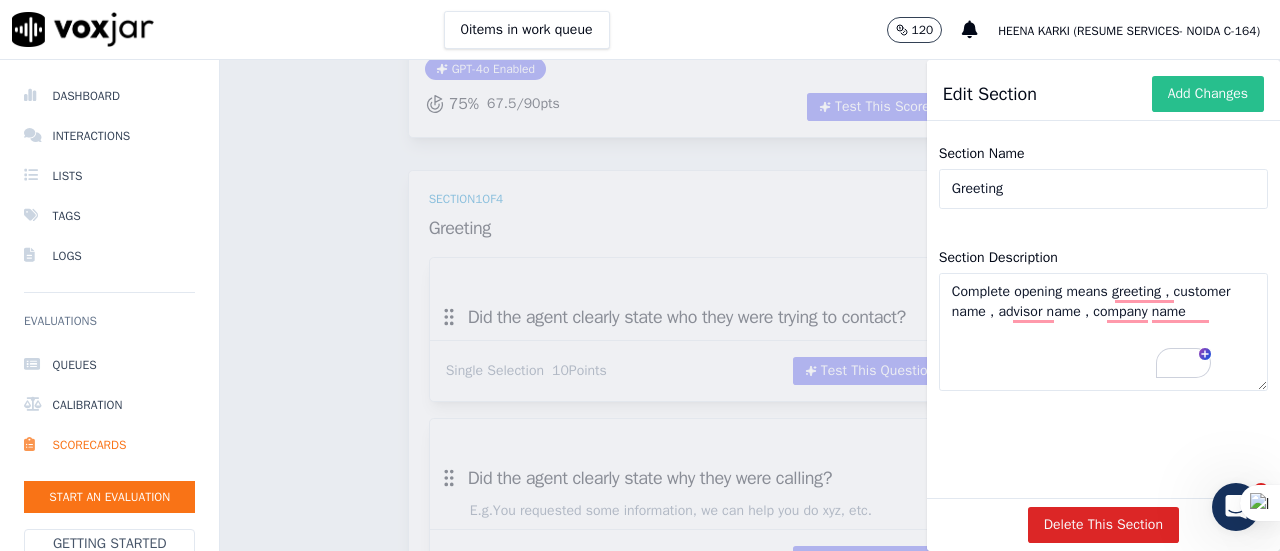 type on "Complete opening means greeting , customer name , advisor name , company name" 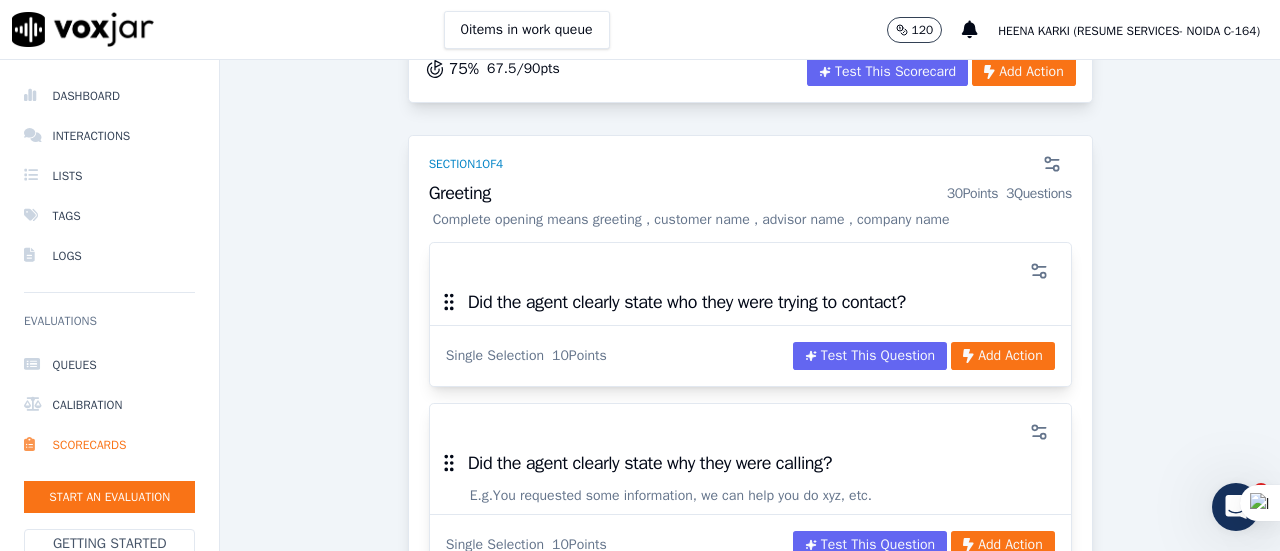 scroll, scrollTop: 231, scrollLeft: 0, axis: vertical 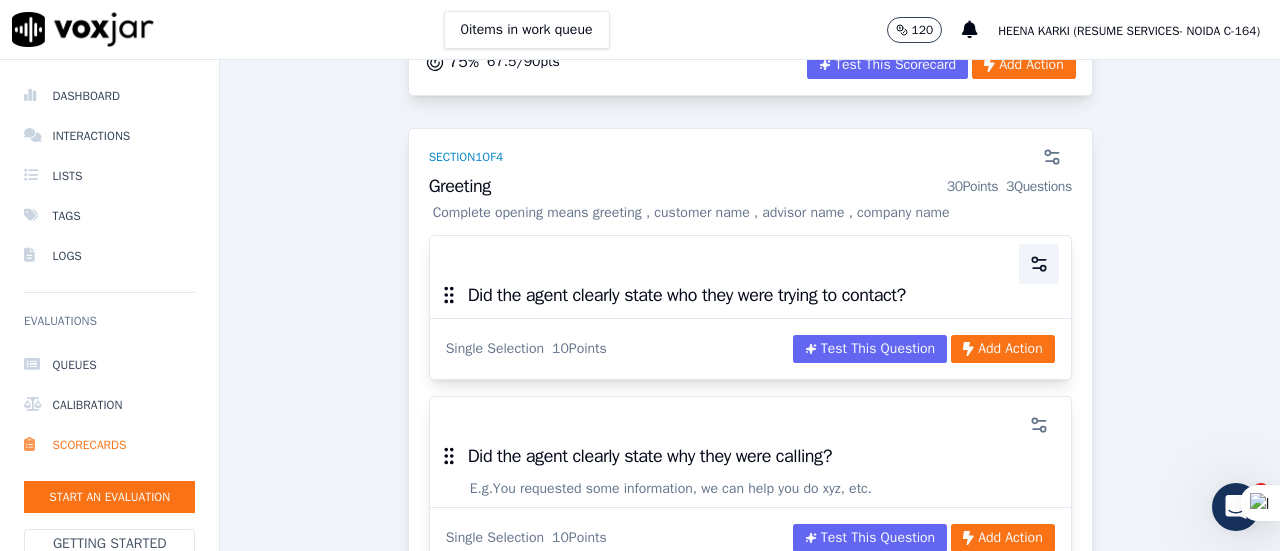 click 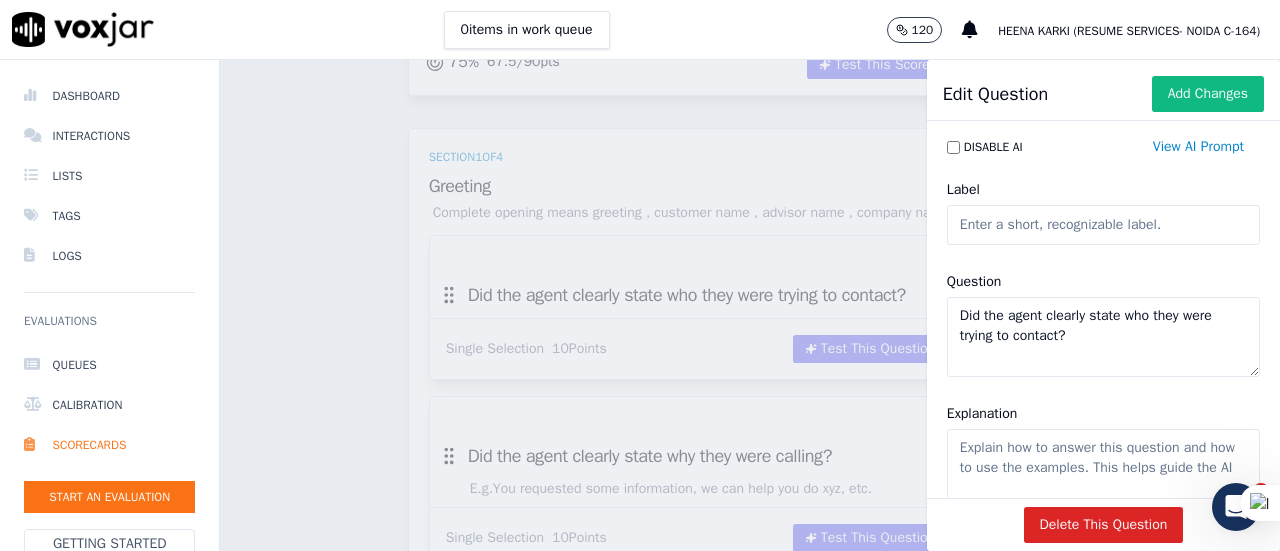 click on "Label" 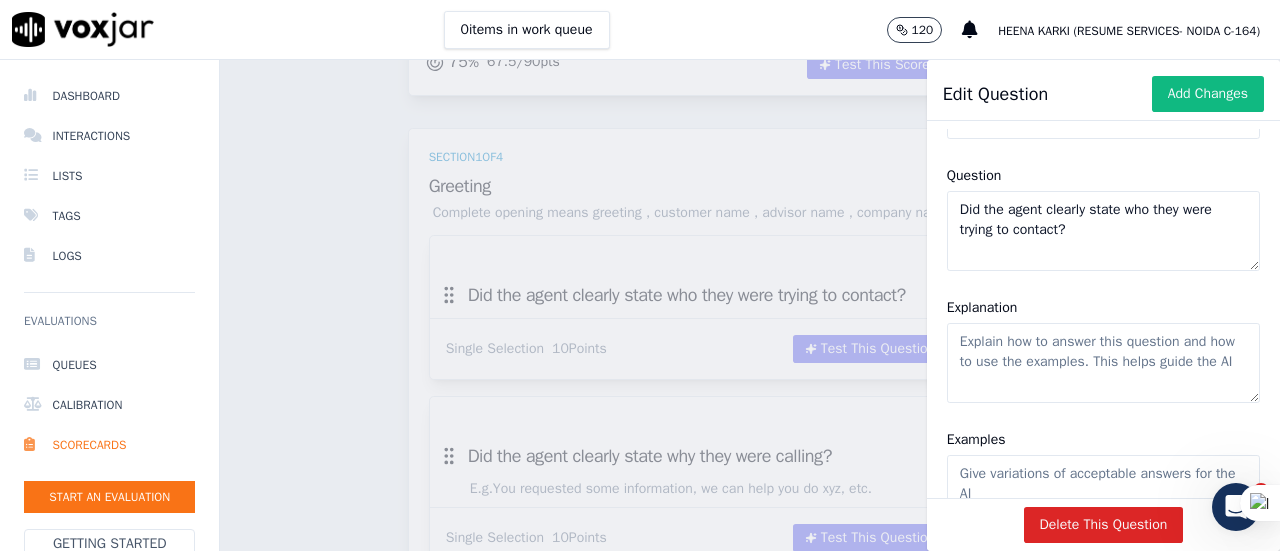 scroll, scrollTop: 105, scrollLeft: 0, axis: vertical 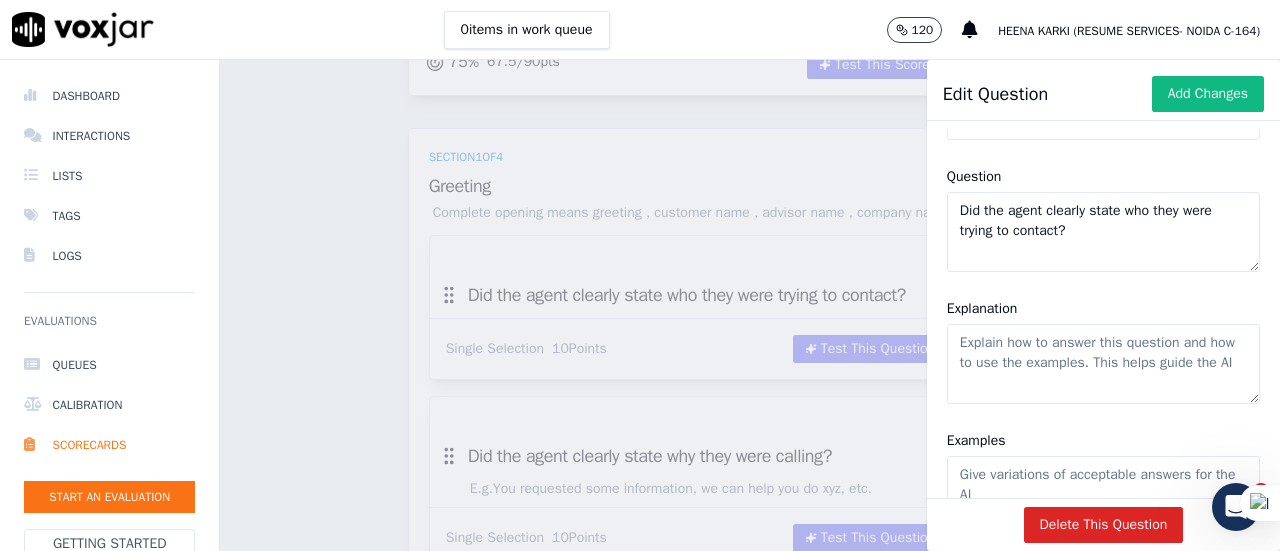 type on "Call Opening" 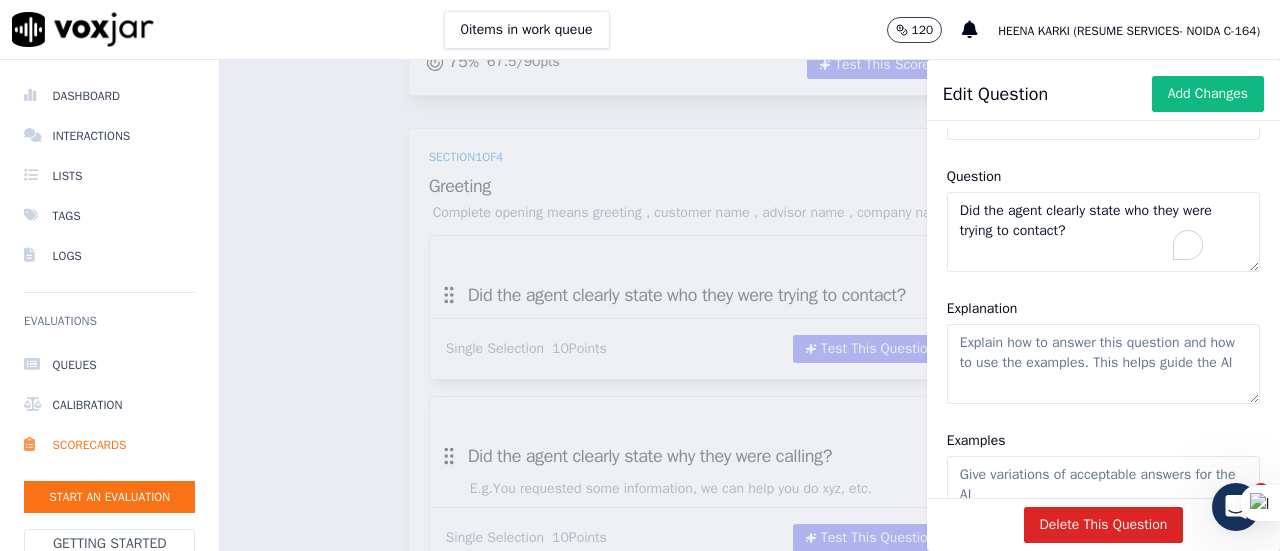 click on "Did the agent clearly state who they were trying to contact?" 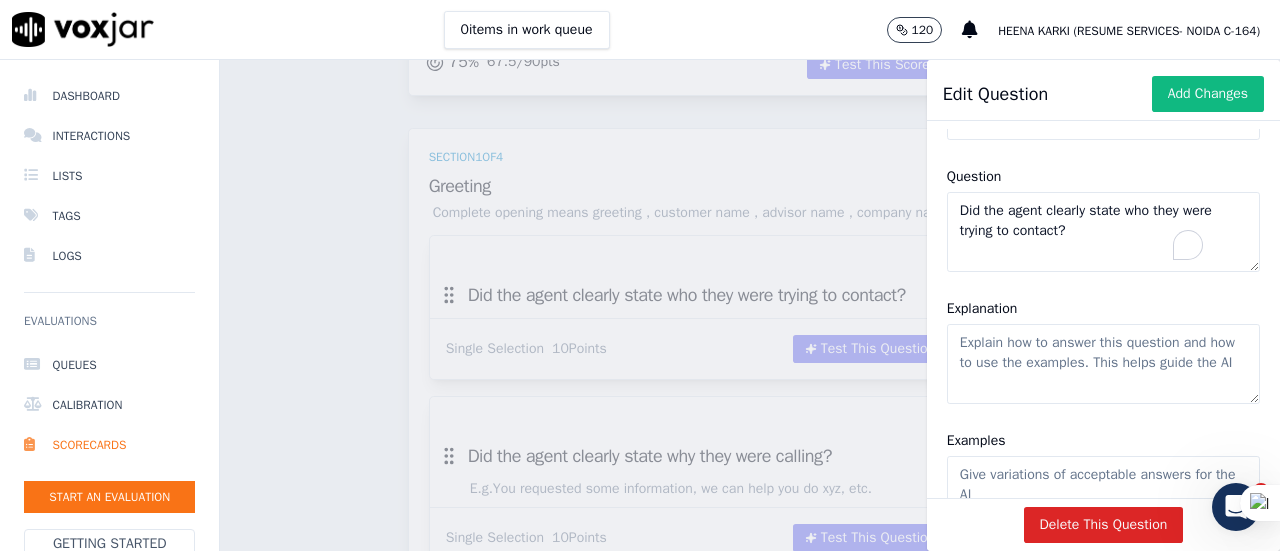 click on "Did the agent clearly state who they were trying to contact?" 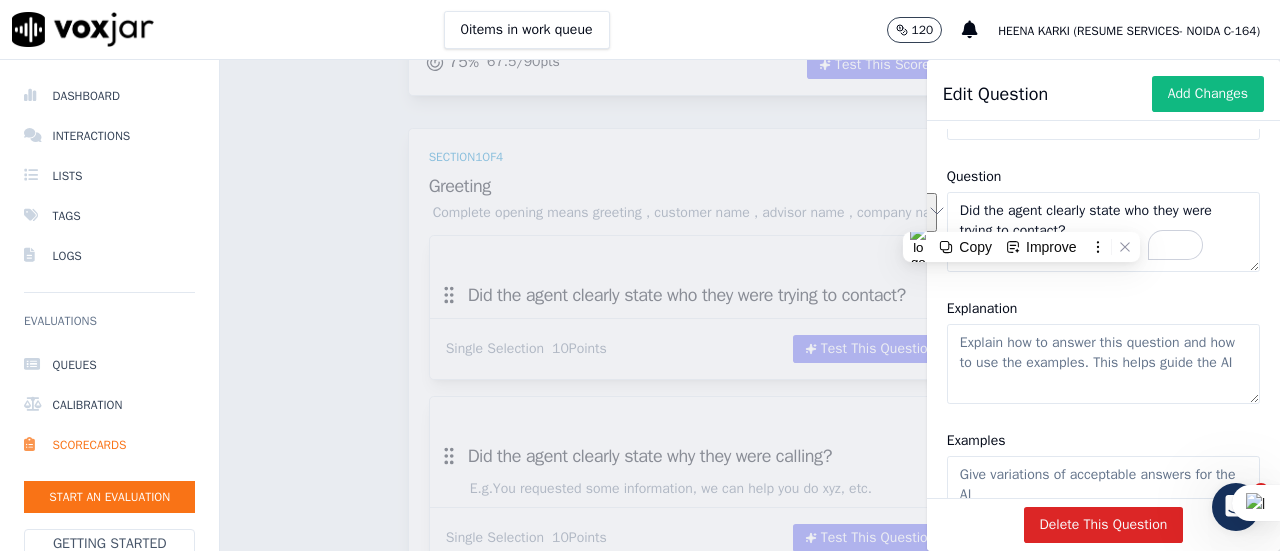type on "Did the agent clearly state who they were trying to contact?" 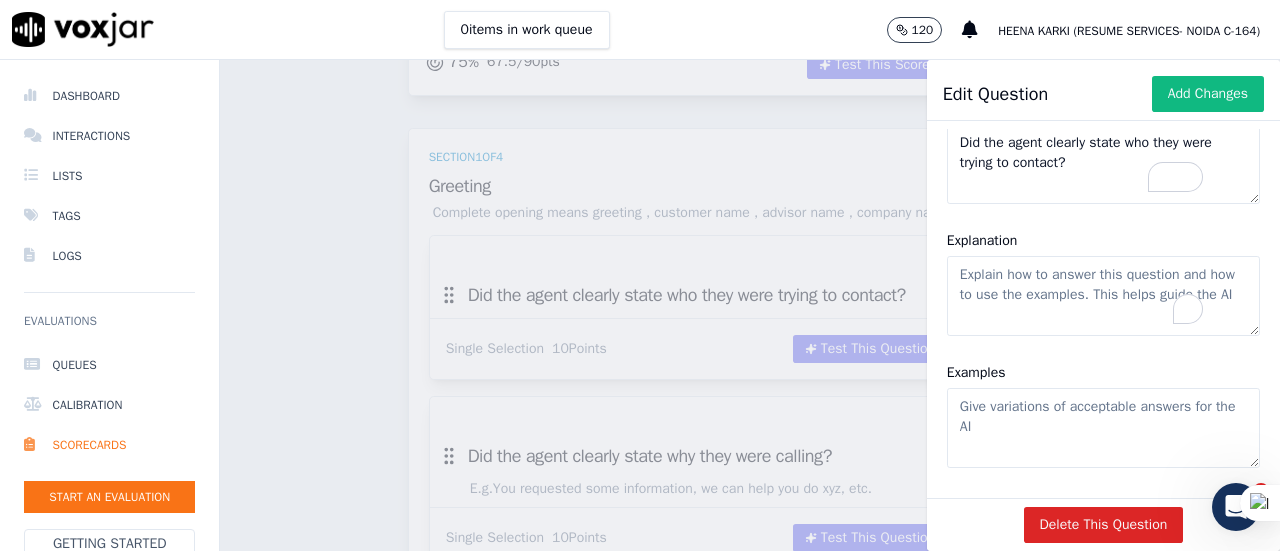 scroll, scrollTop: 175, scrollLeft: 0, axis: vertical 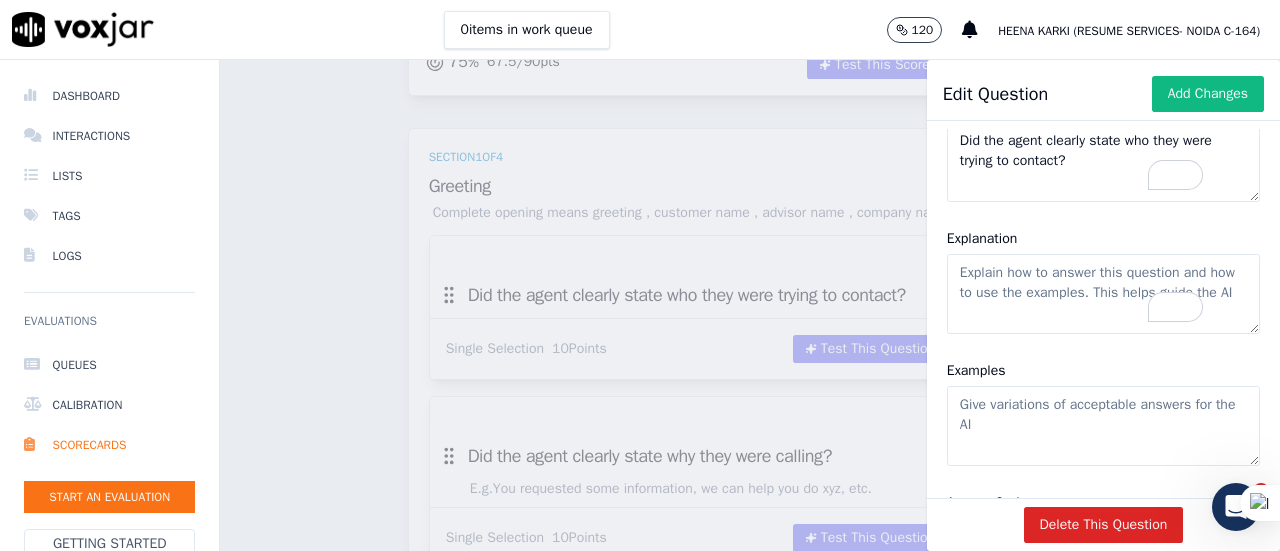 paste on "Complete opening means greeting , customer name , advisor name , company name" 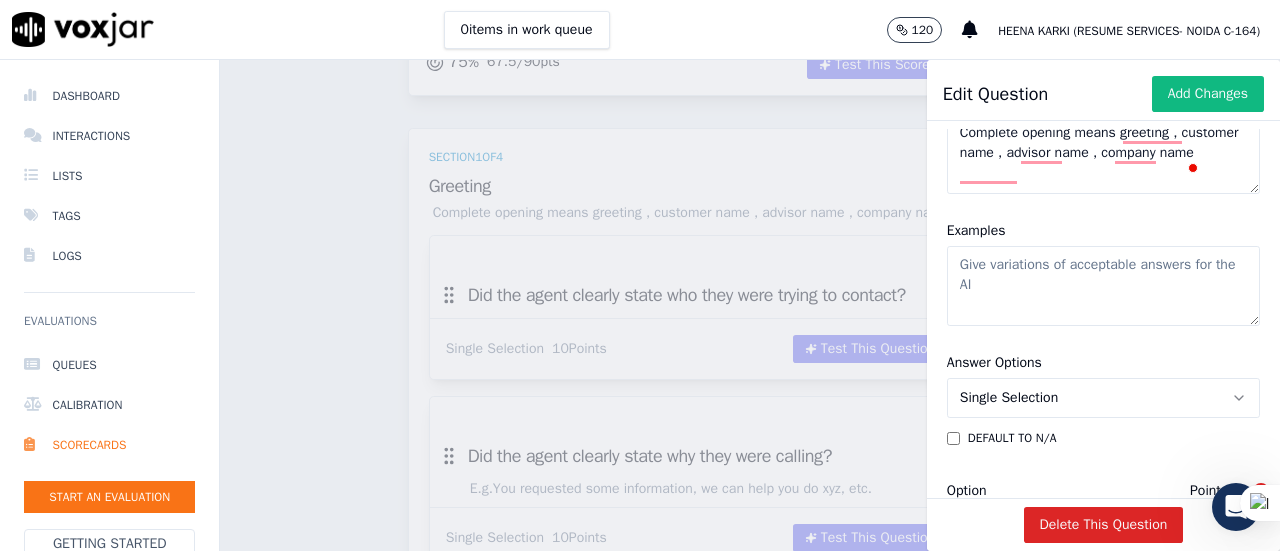 scroll, scrollTop: 317, scrollLeft: 0, axis: vertical 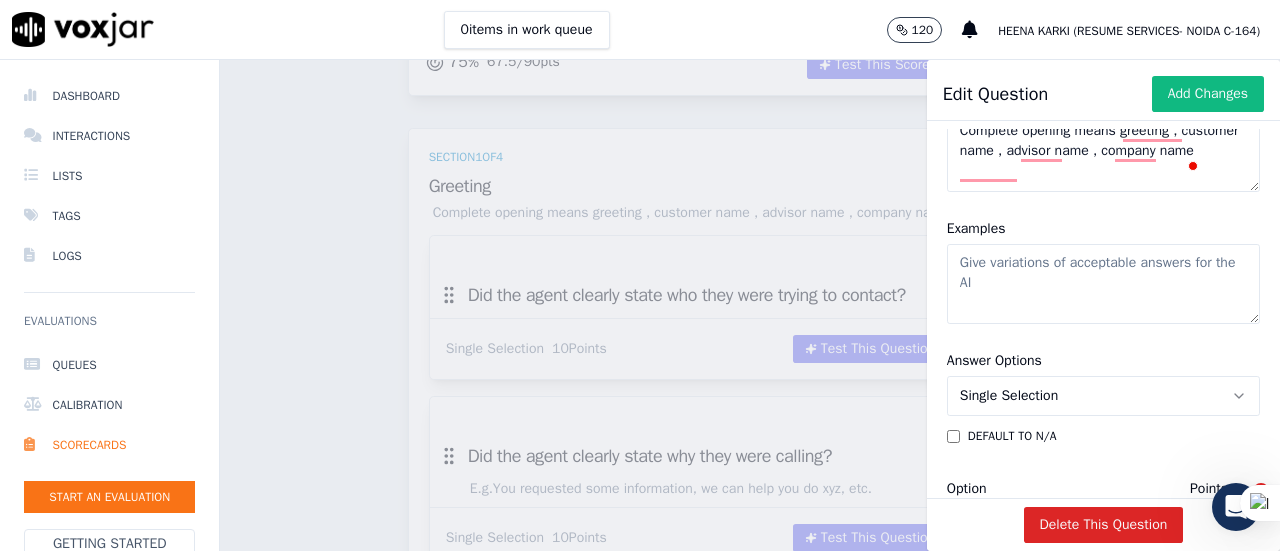 type on "Complete opening means greeting , customer name , advisor name , company name" 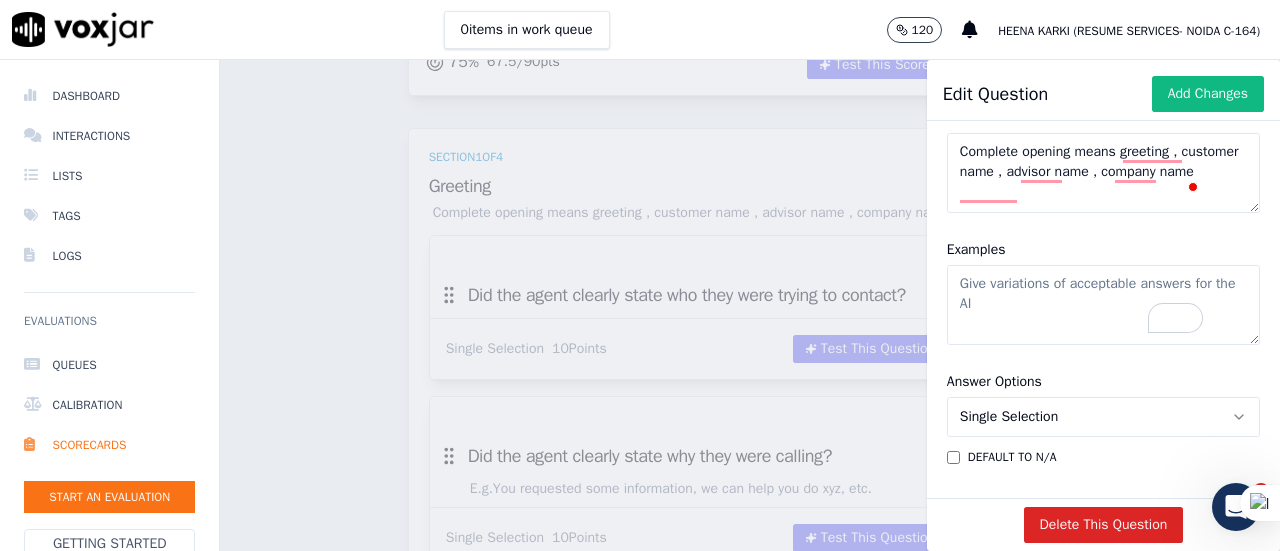 scroll, scrollTop: 297, scrollLeft: 0, axis: vertical 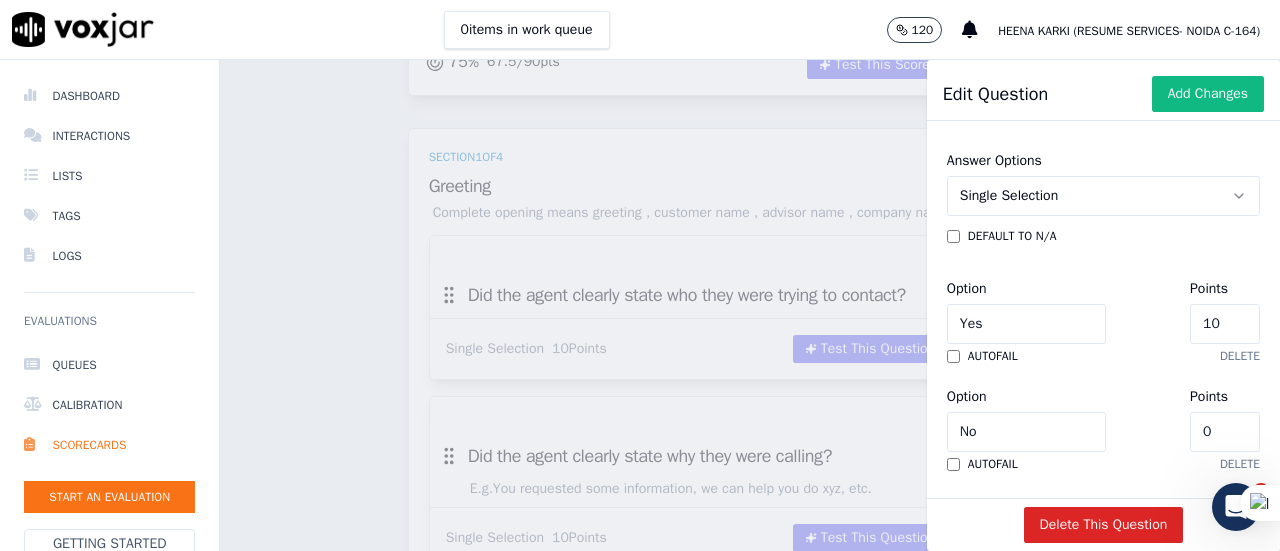 type on "Good morning, my name is ......, I am calling from Shine.com, Am I speaking with customer name, are you looking for any job" 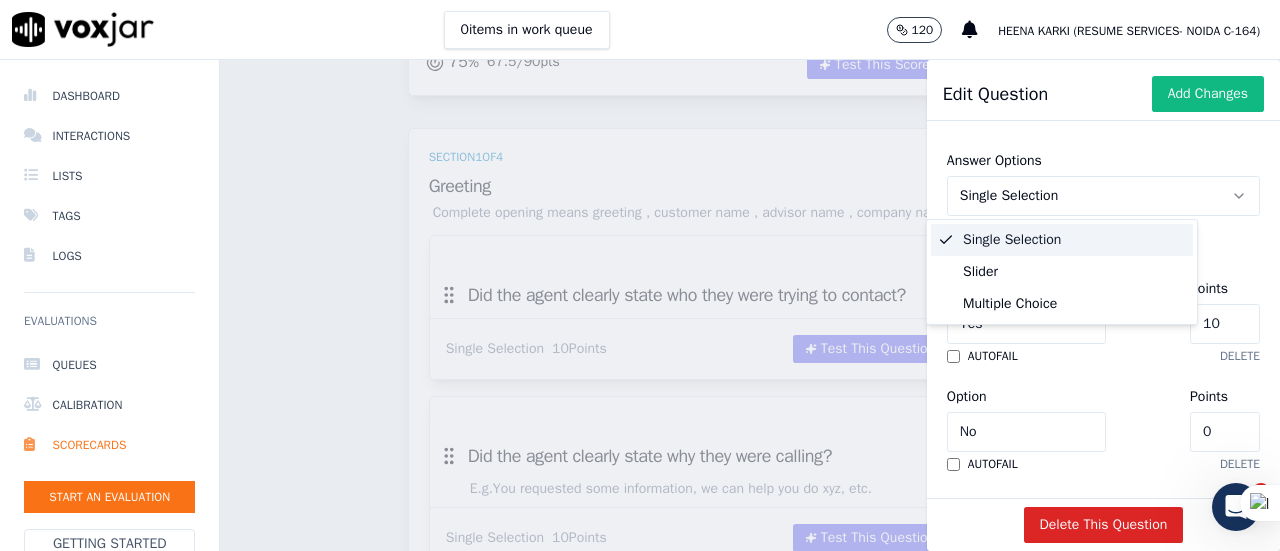 click on "Single Selection" 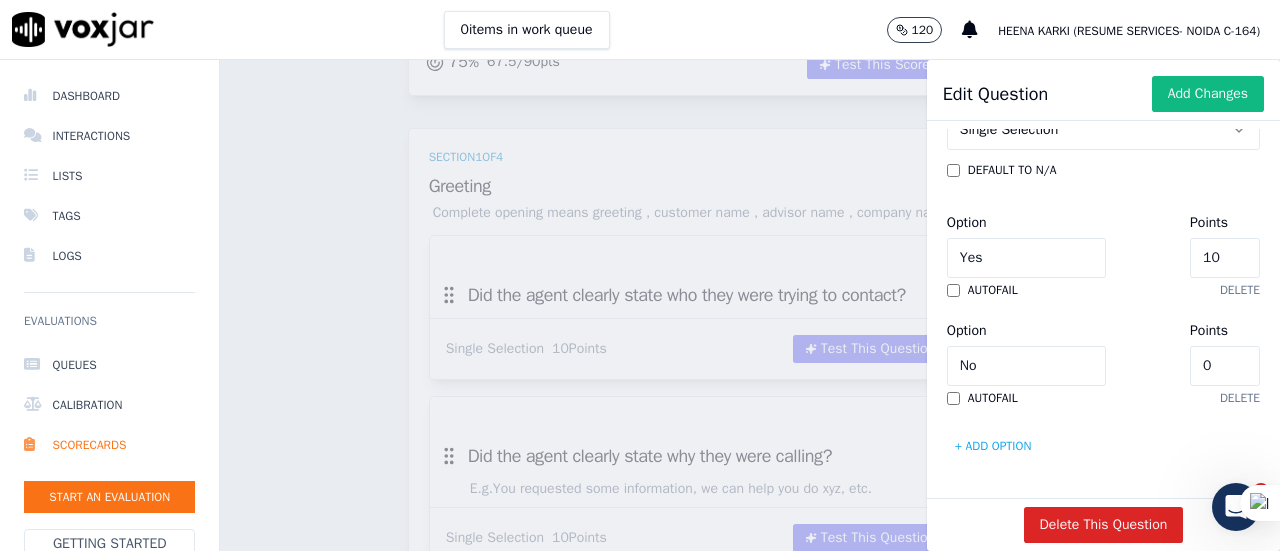 scroll, scrollTop: 778, scrollLeft: 0, axis: vertical 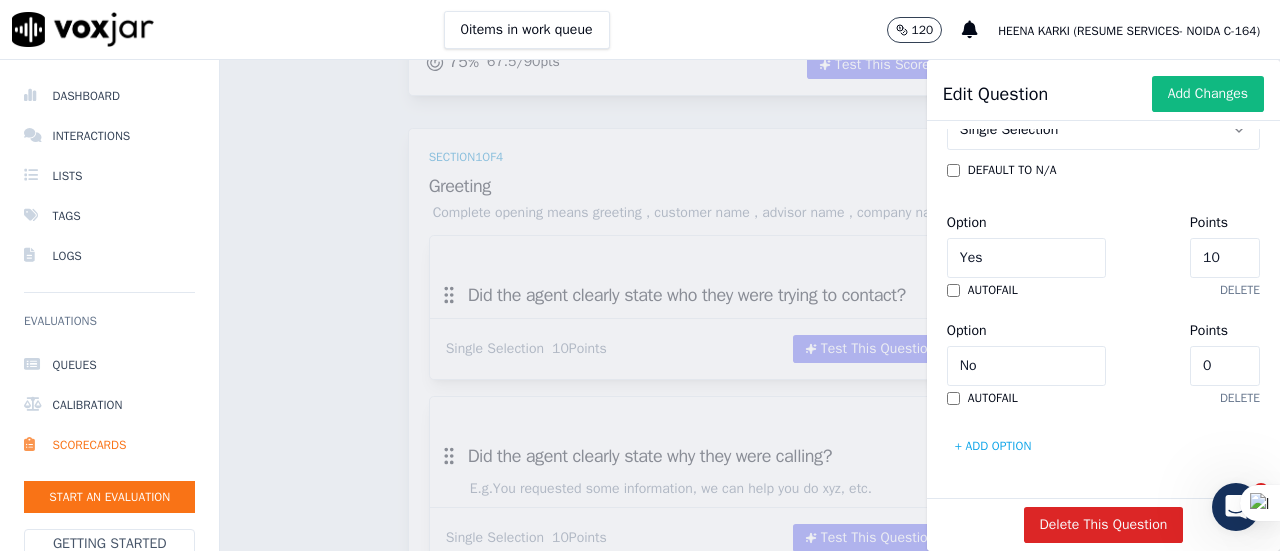 click on "+ Add option" at bounding box center [993, 446] 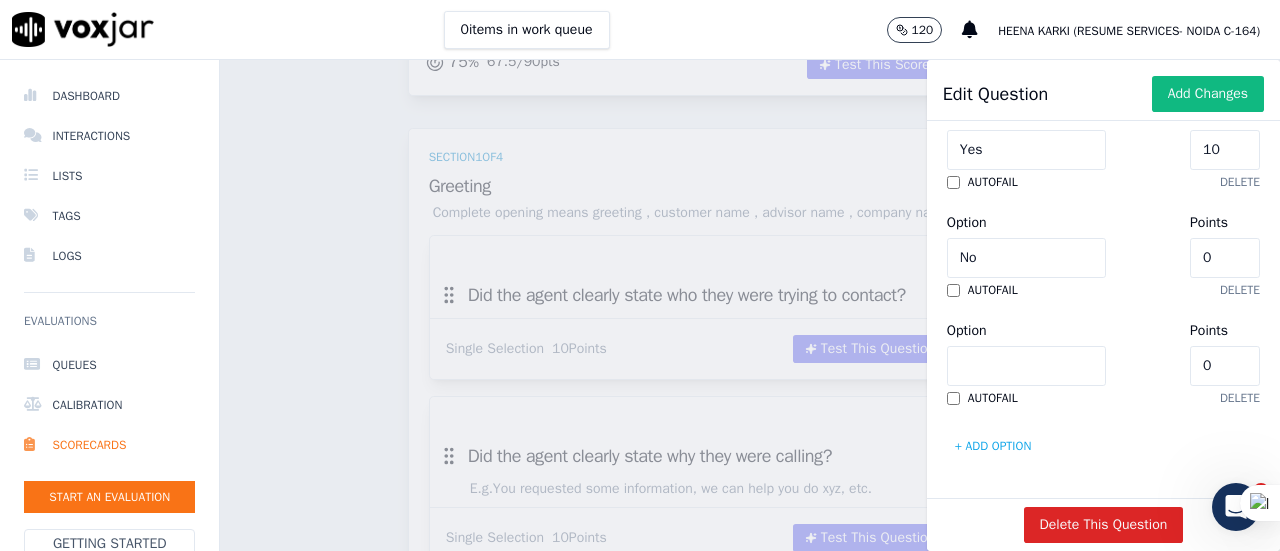 scroll, scrollTop: 954, scrollLeft: 0, axis: vertical 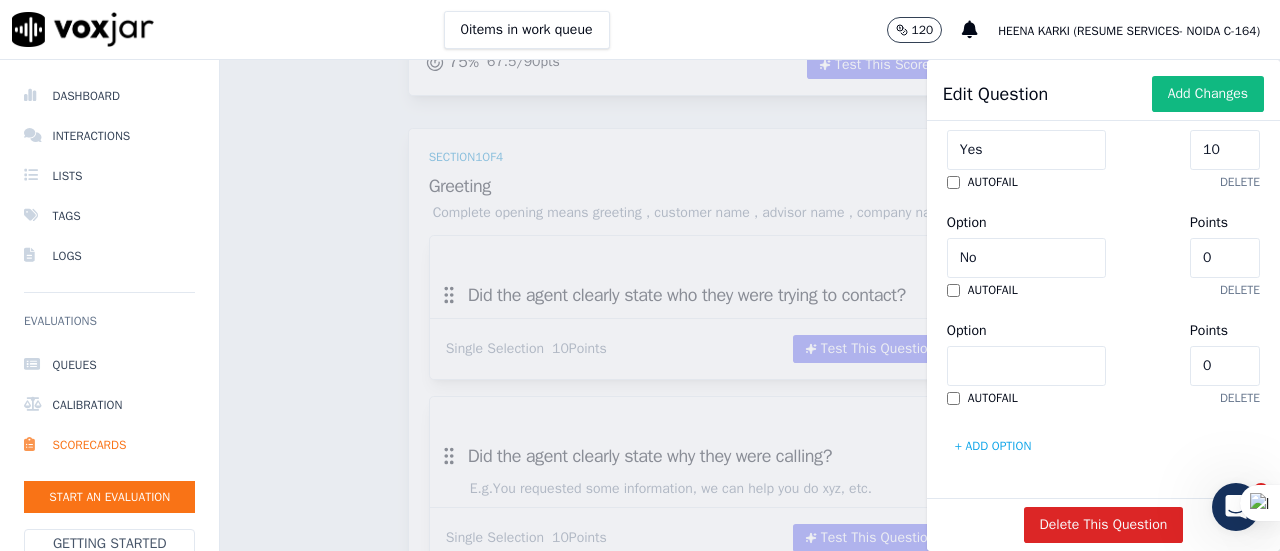 click on "Option" 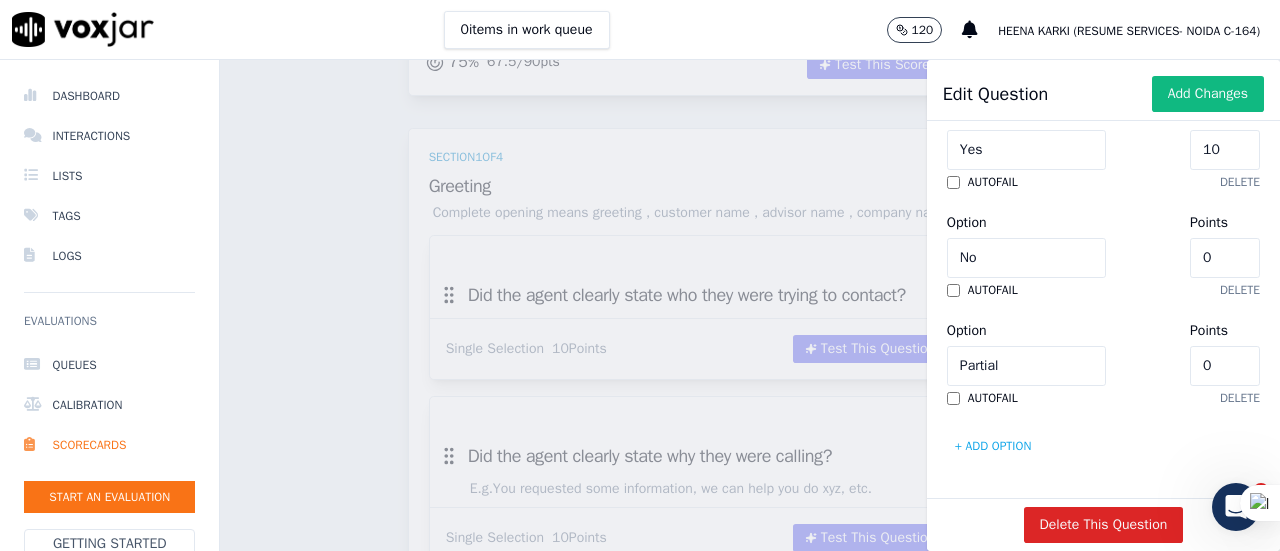 type on "Partial" 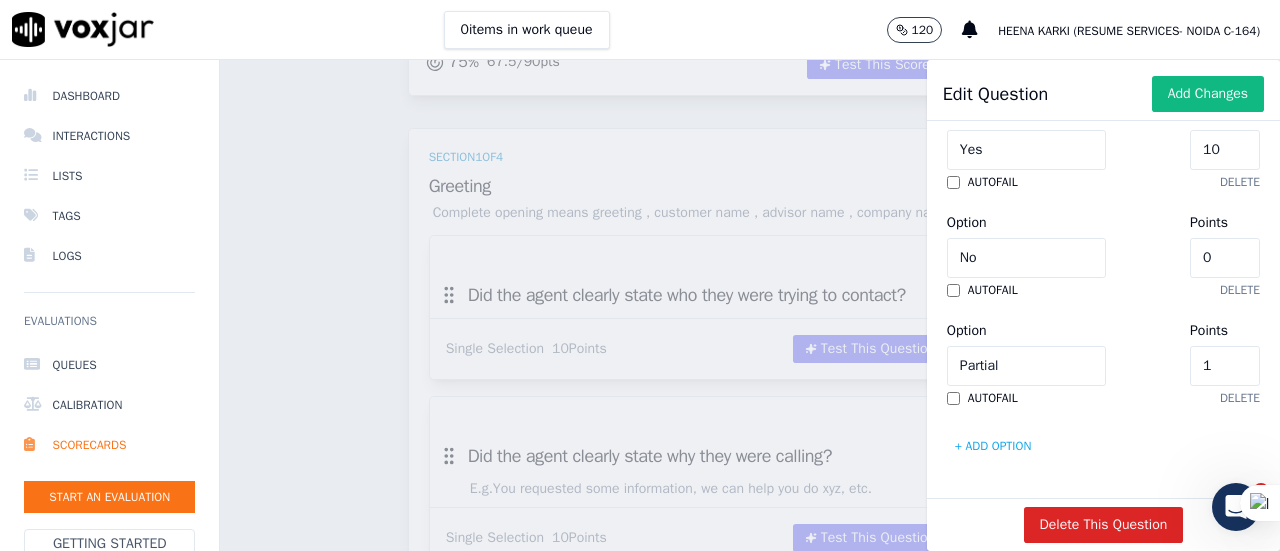 type on "0" 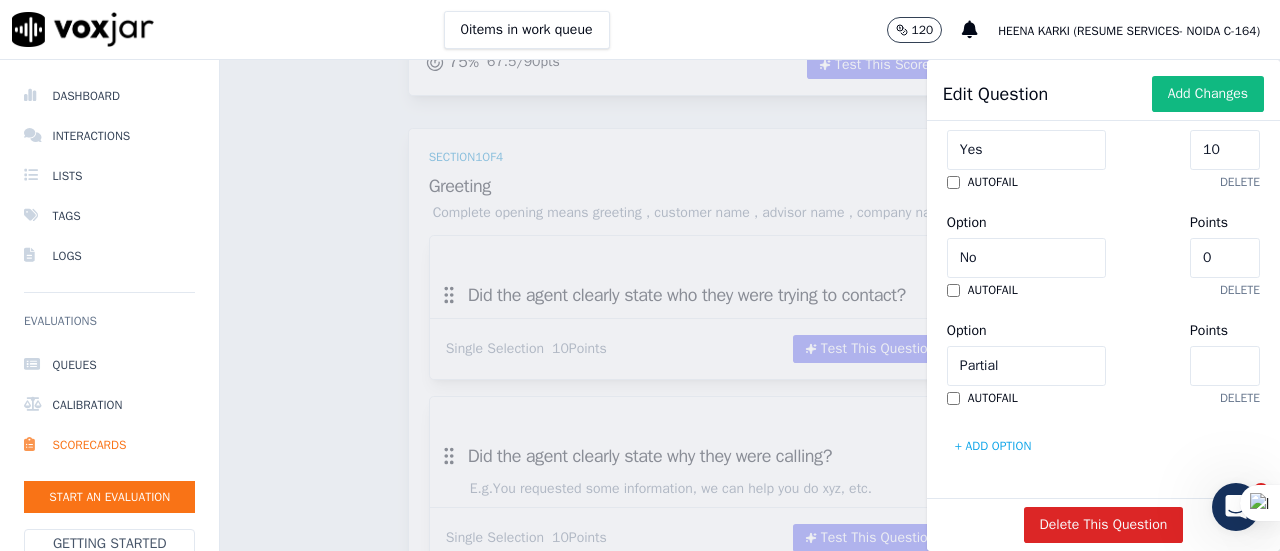 type on "5" 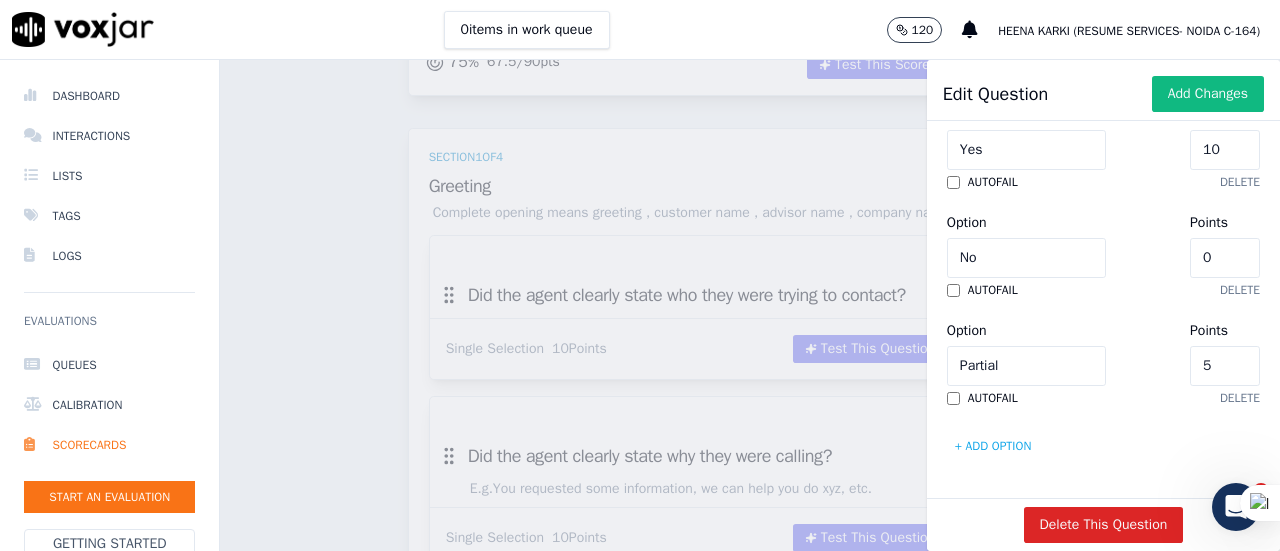 click on "autofail   delete" at bounding box center [1103, 398] 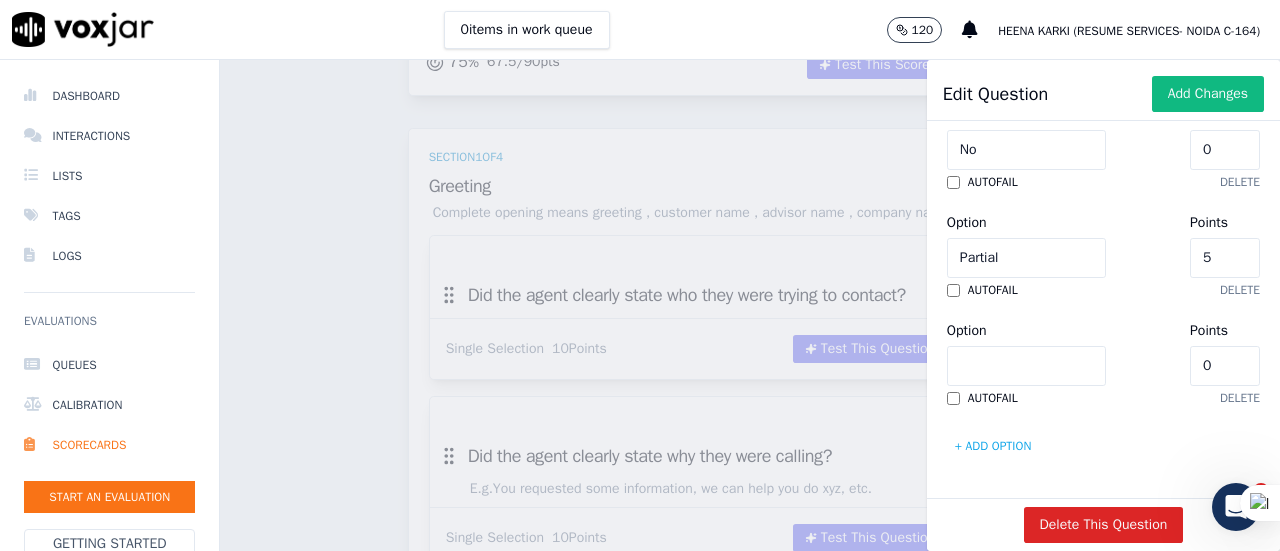 scroll, scrollTop: 1130, scrollLeft: 0, axis: vertical 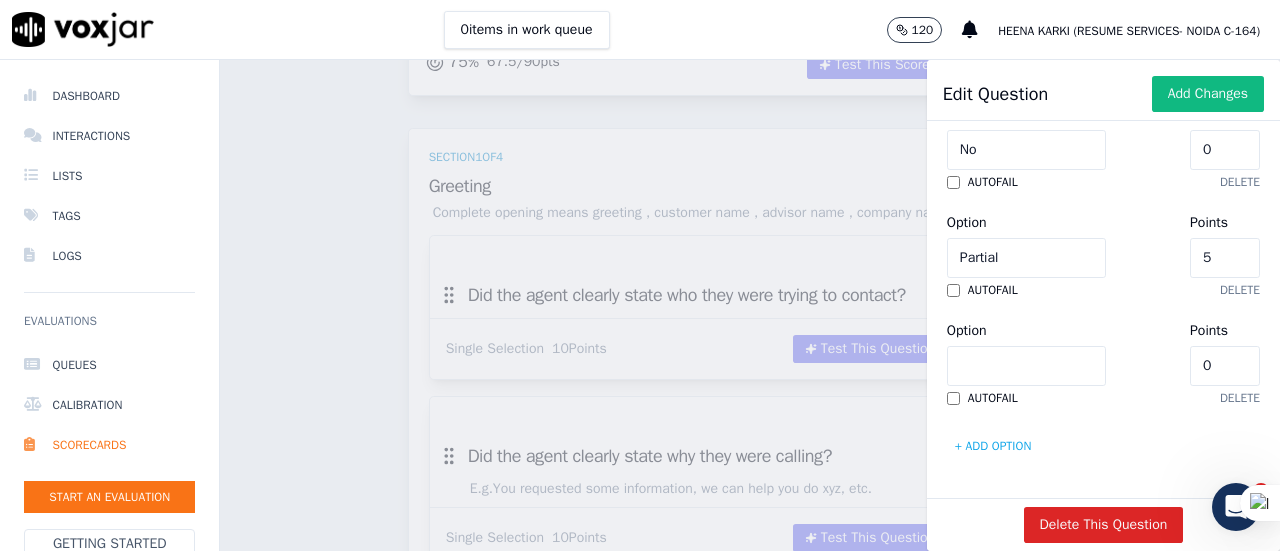 click on "Option" 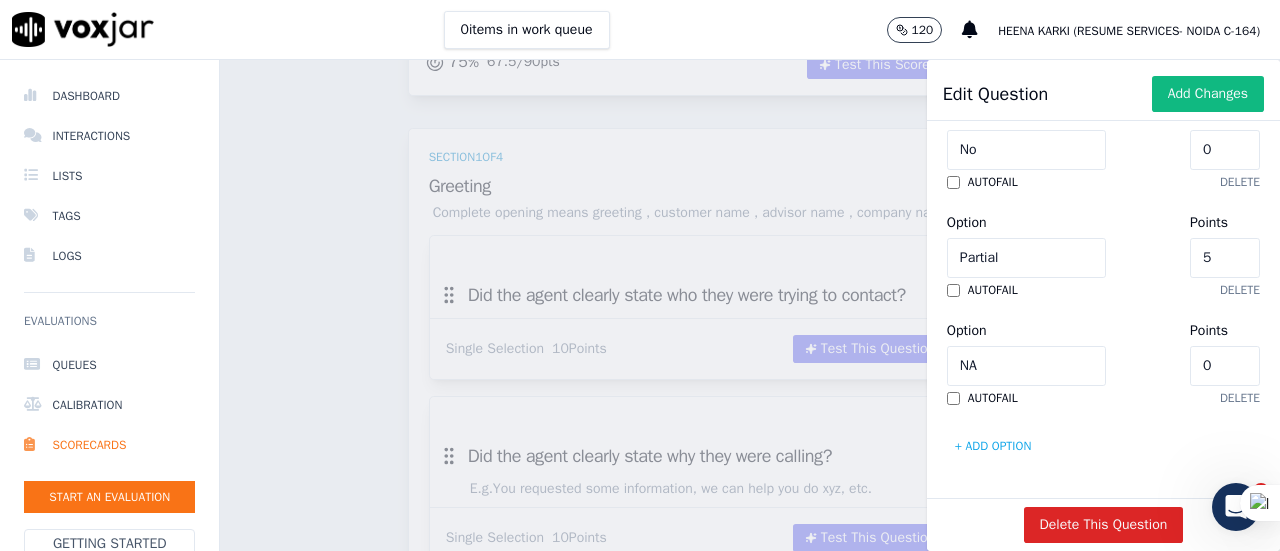 type on "NA" 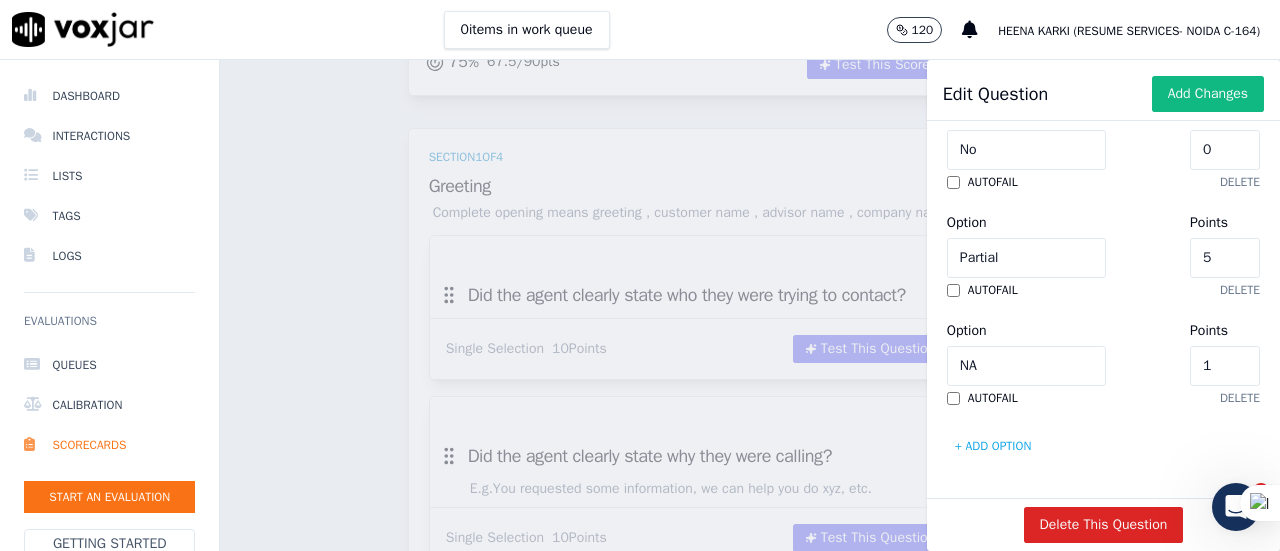 type on "10" 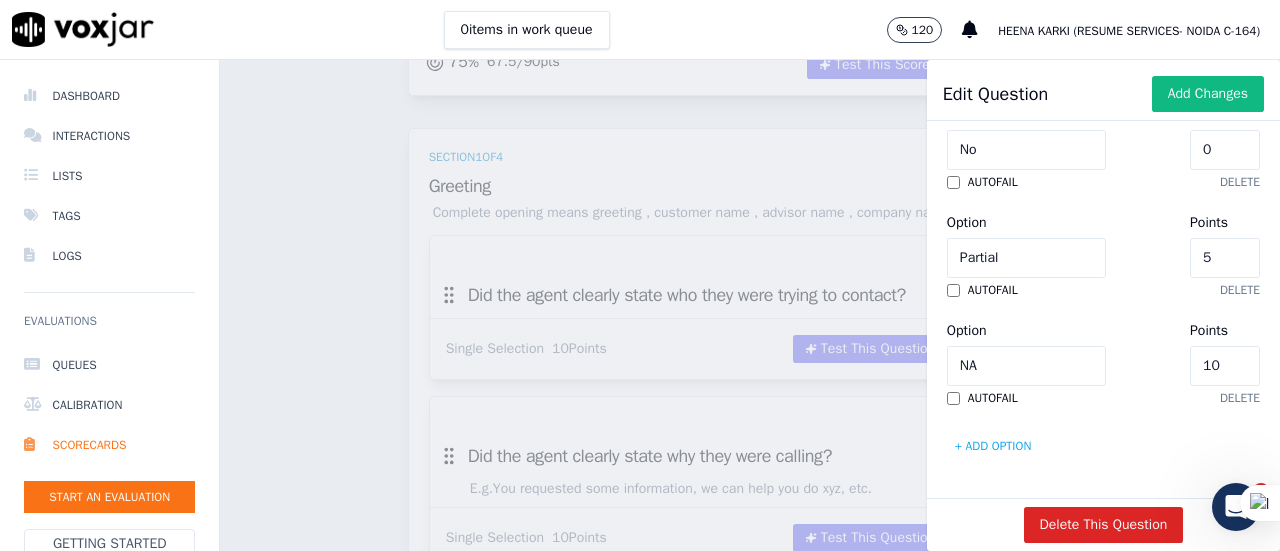 click on "Option   NA   Points   10" at bounding box center (1103, 352) 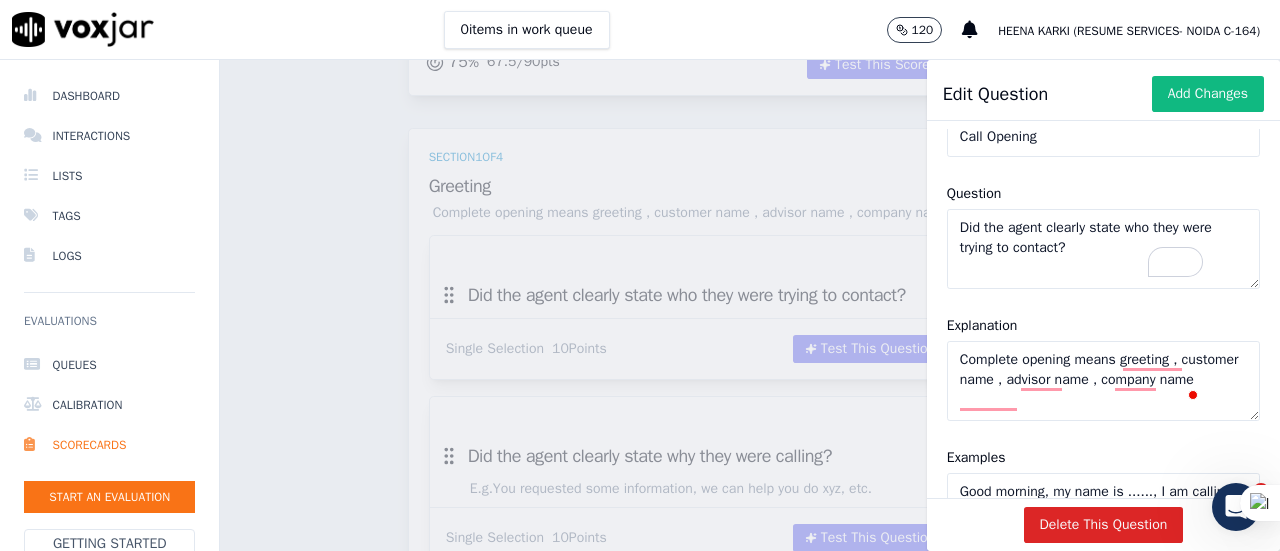 scroll, scrollTop: 0, scrollLeft: 0, axis: both 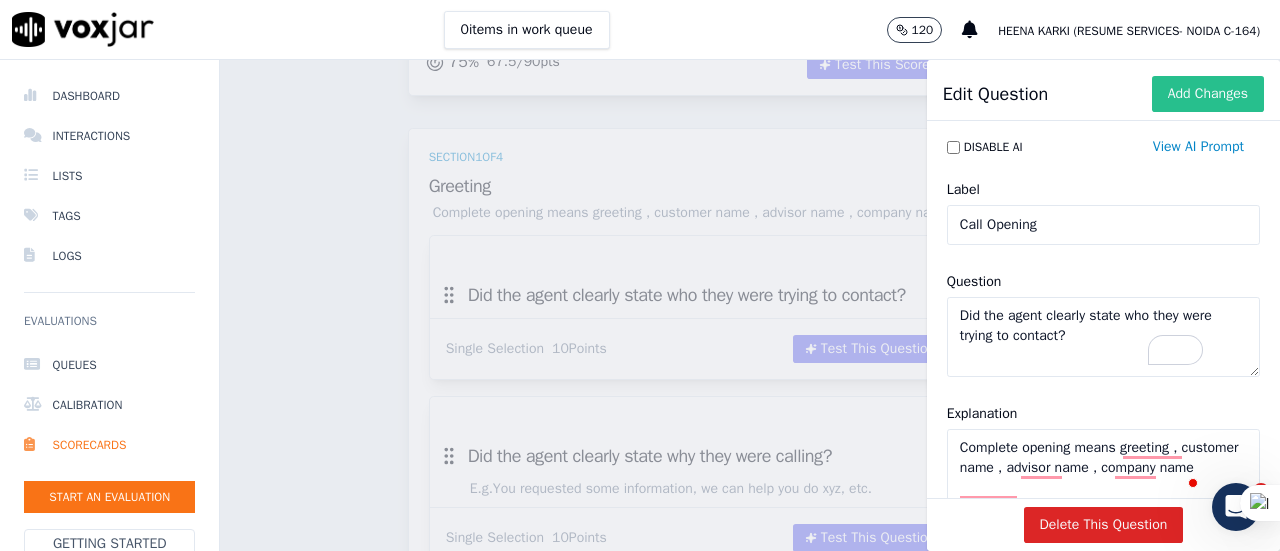 click on "Add Changes" at bounding box center [1208, 94] 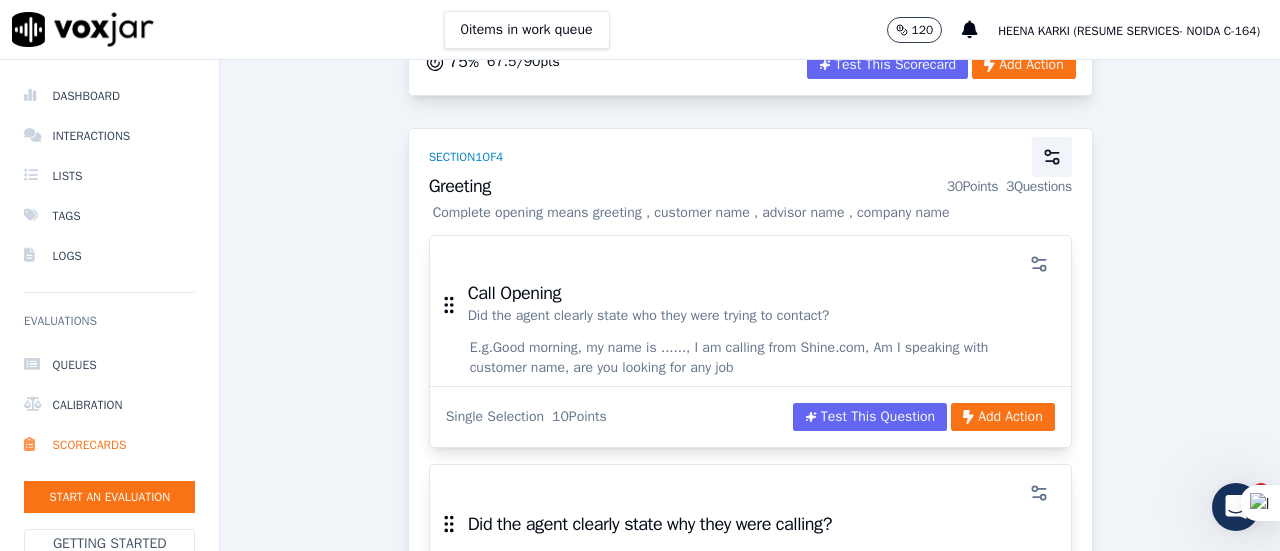 click at bounding box center [1052, 157] 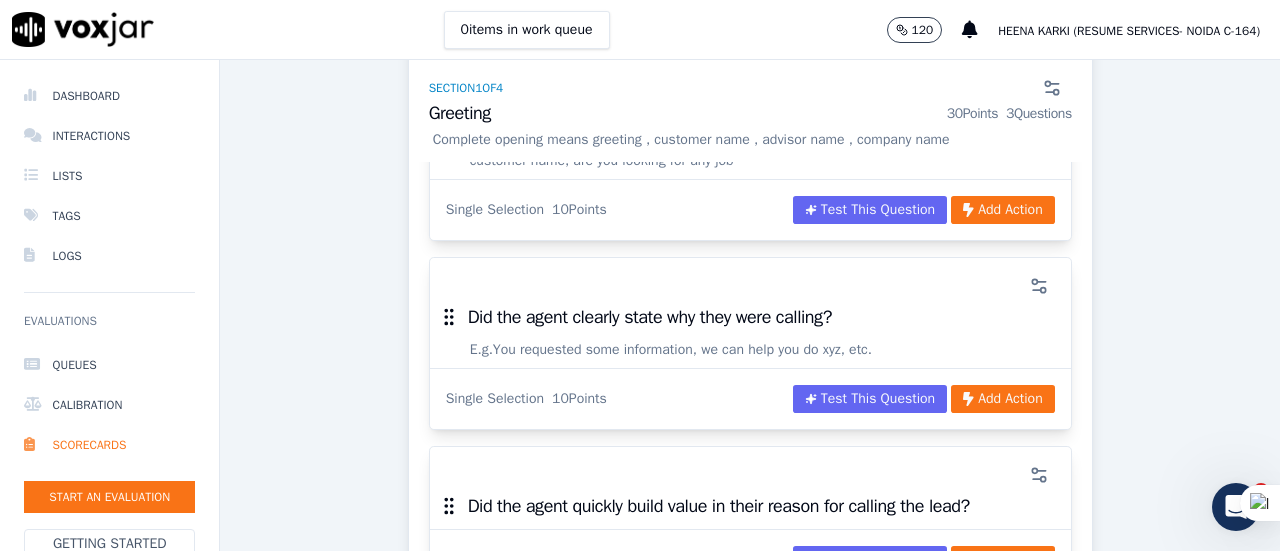 scroll, scrollTop: 480, scrollLeft: 0, axis: vertical 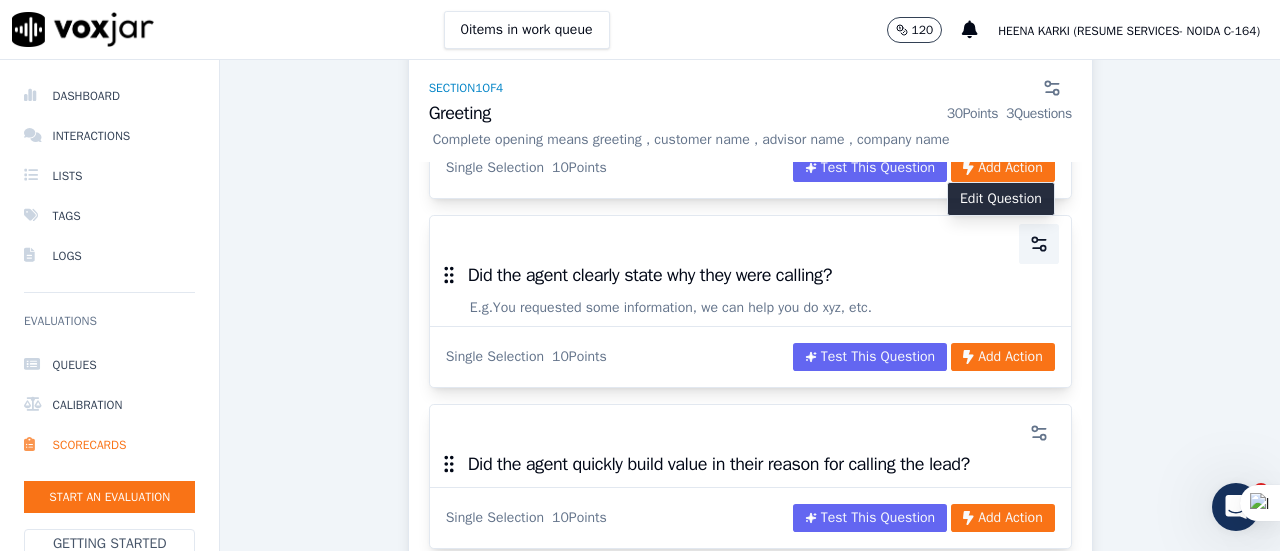 click 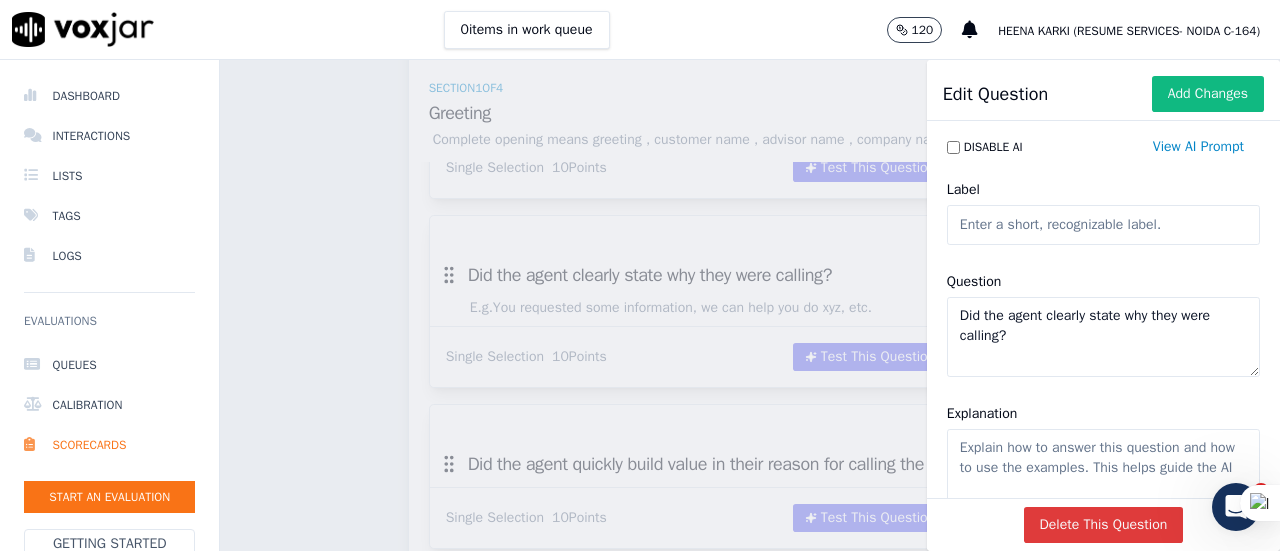 click on "Delete This Question" at bounding box center [1104, 525] 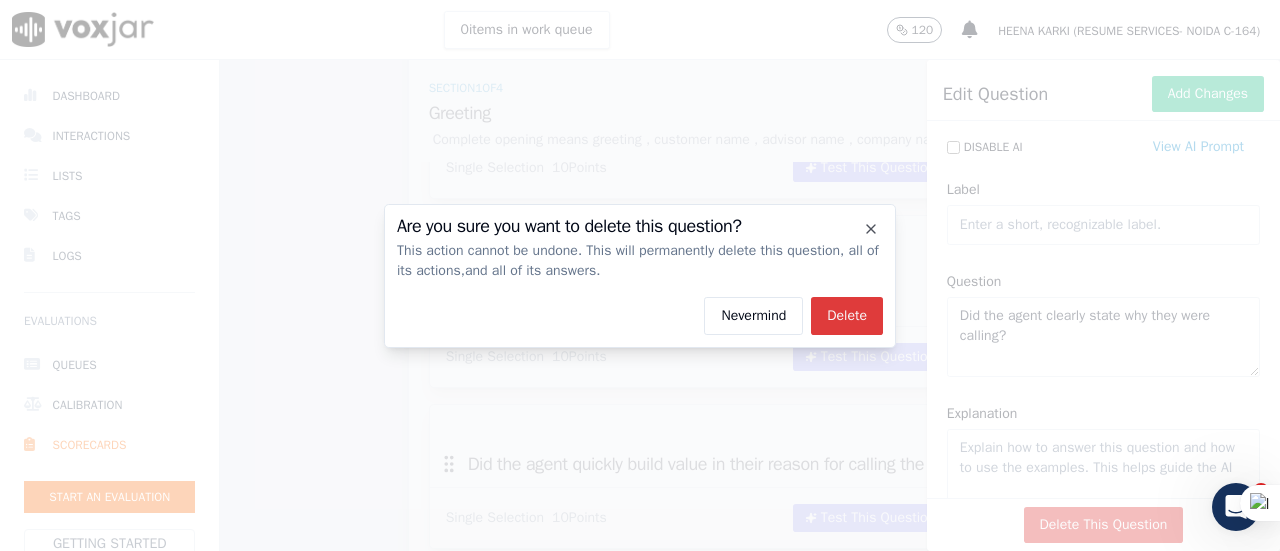 click on "Delete" 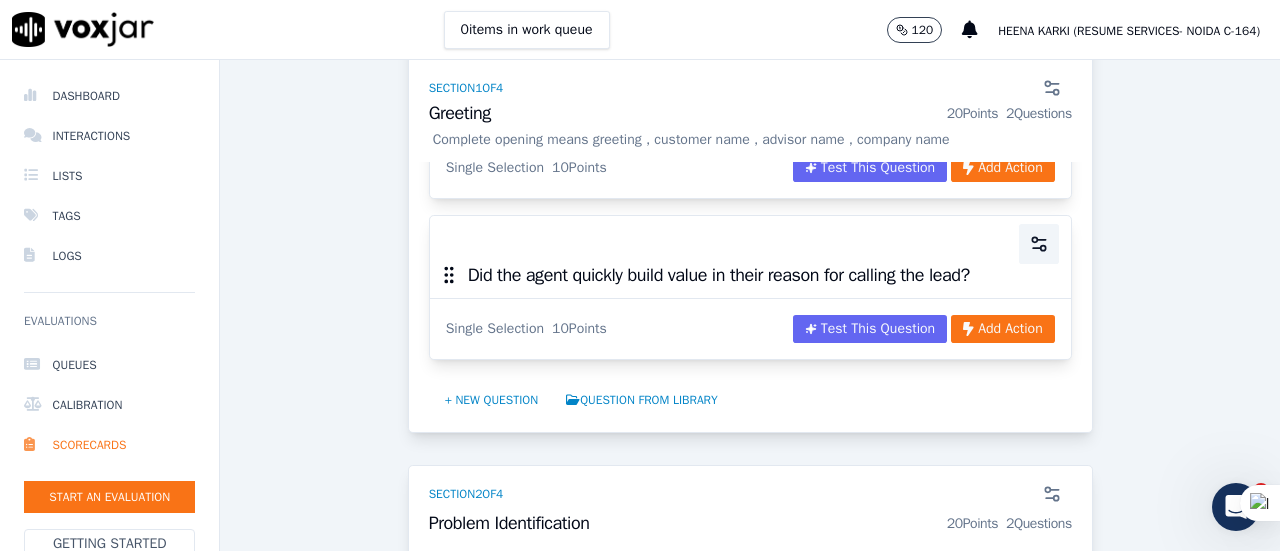 click 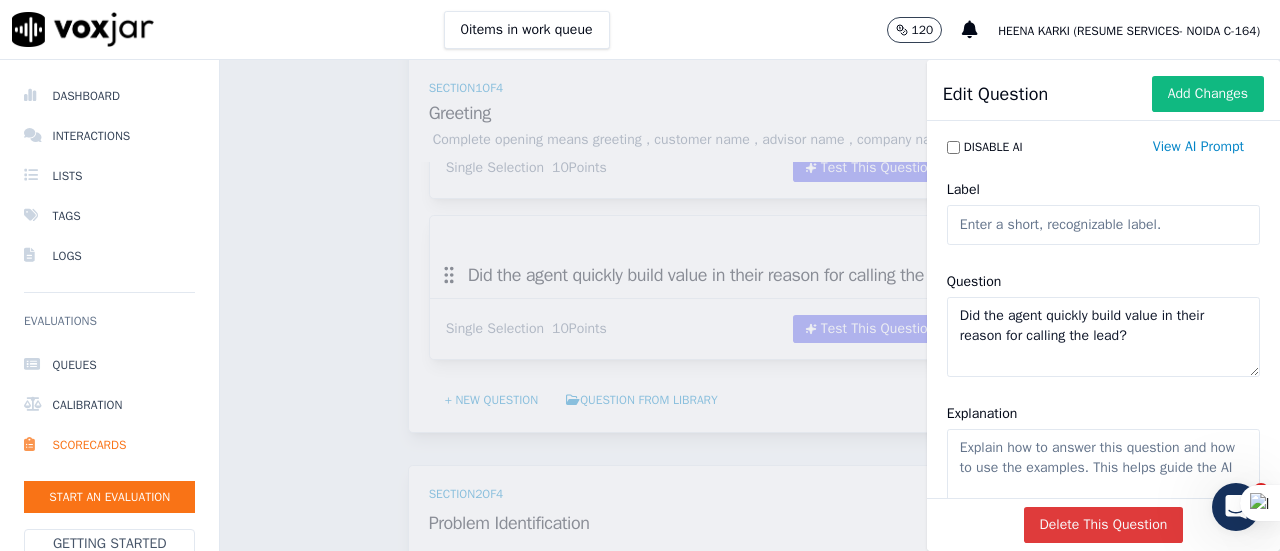 click on "Delete This Question" at bounding box center [1104, 525] 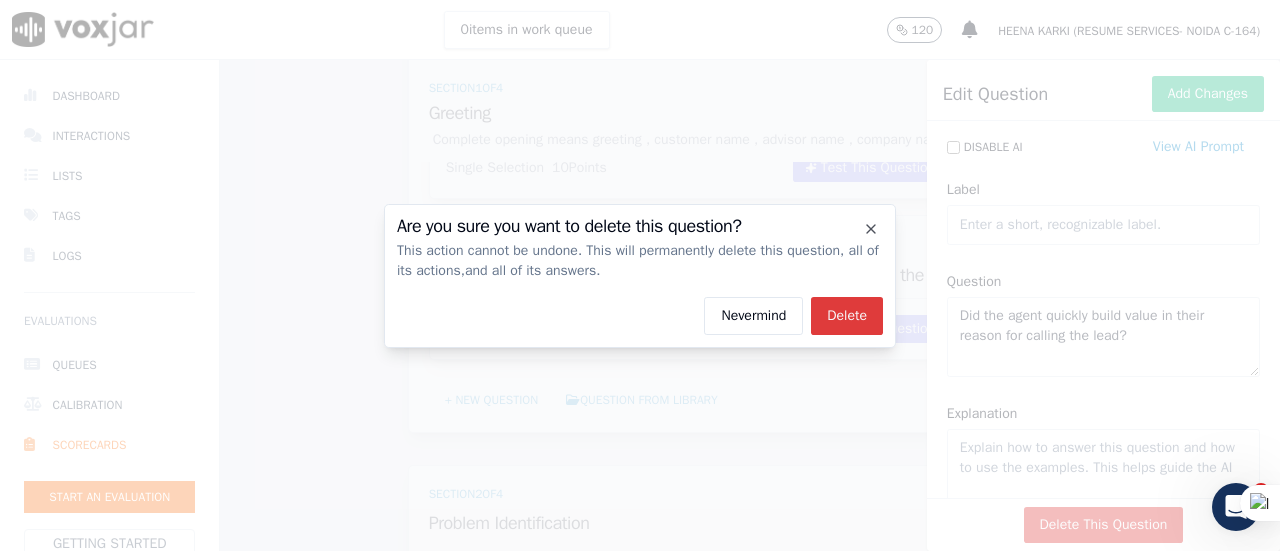 click on "Delete" 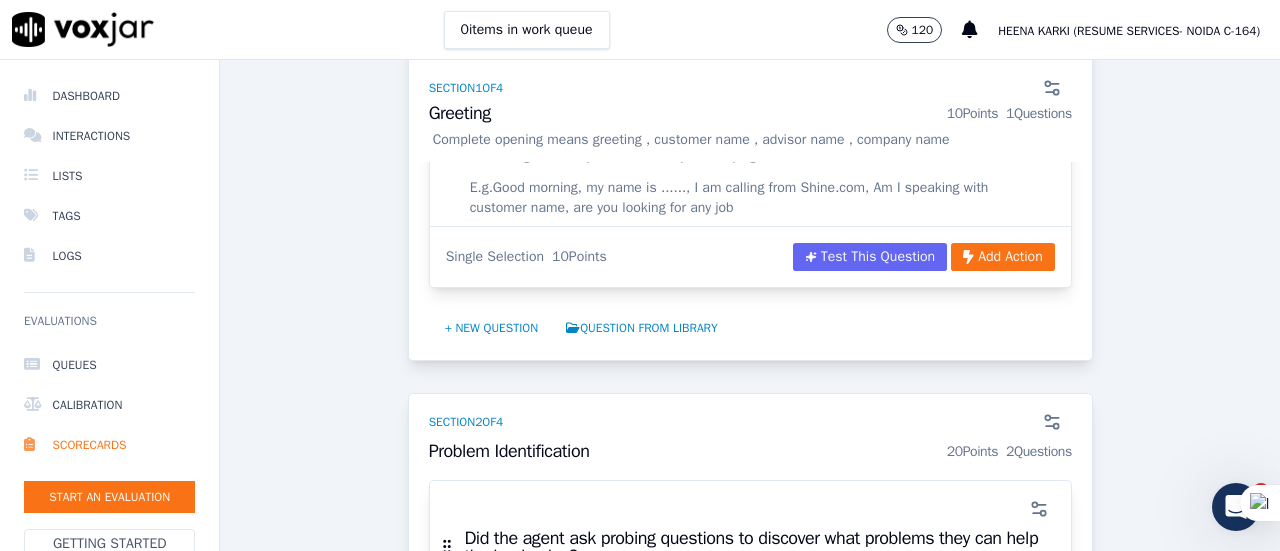 scroll, scrollTop: 390, scrollLeft: 0, axis: vertical 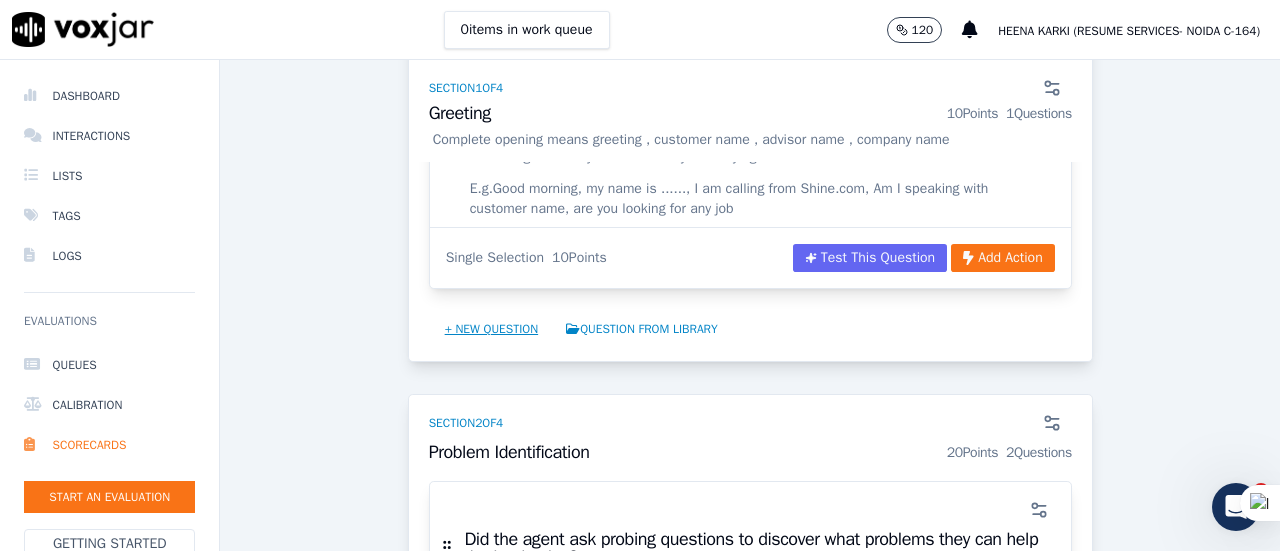 click on "+ New question" at bounding box center (492, 329) 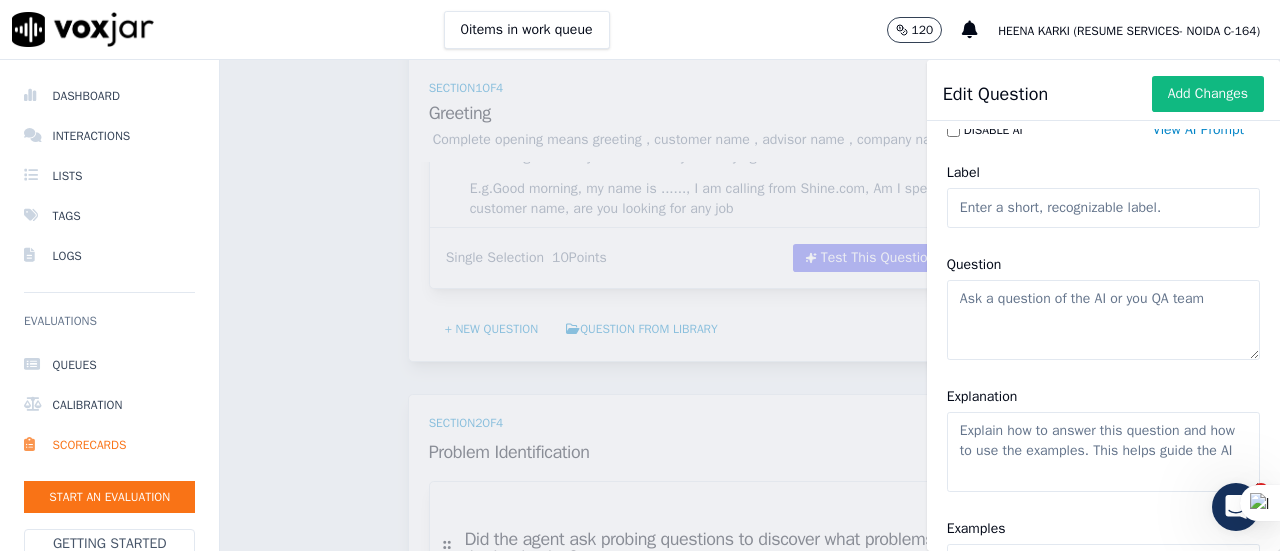 scroll, scrollTop: 19, scrollLeft: 0, axis: vertical 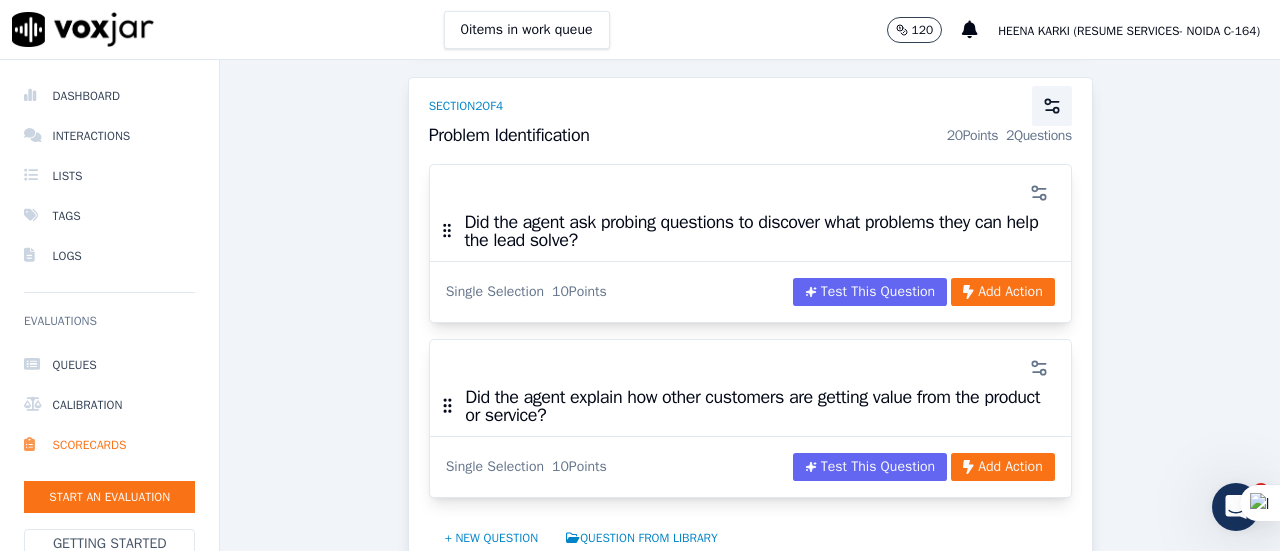 click 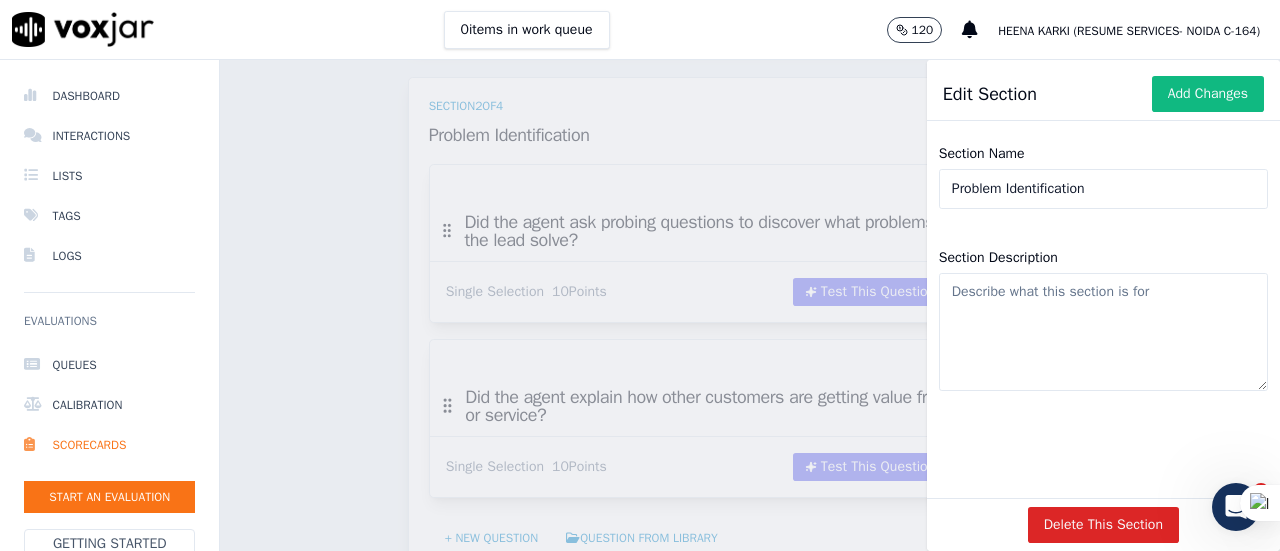 drag, startPoint x: 1028, startPoint y: 216, endPoint x: 879, endPoint y: 235, distance: 150.20653 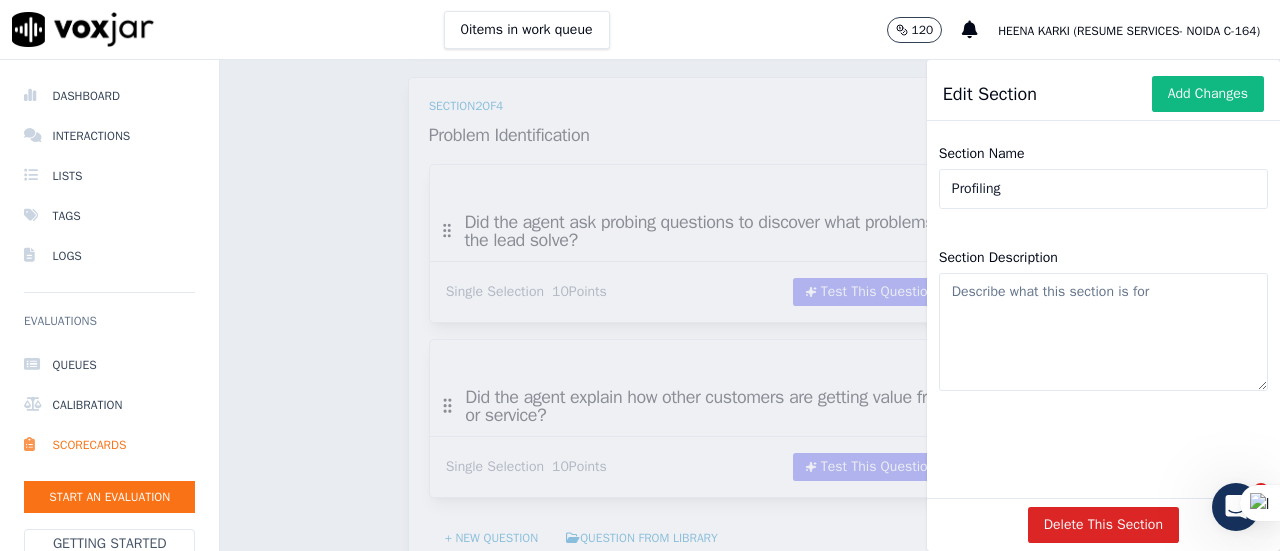 type on "Profiling" 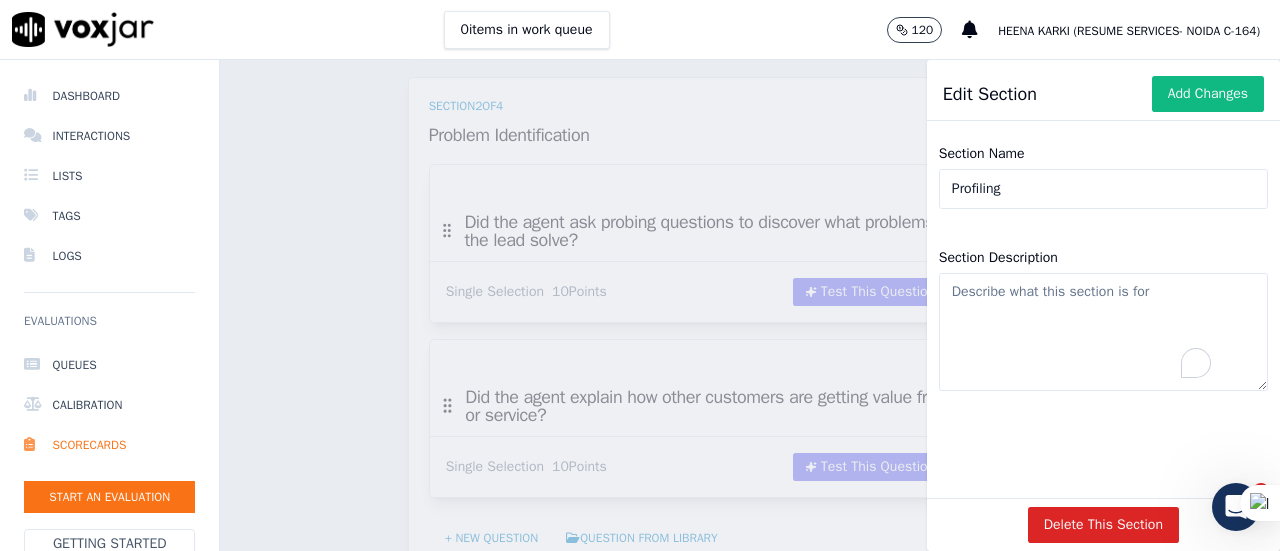 click on "Section Description" 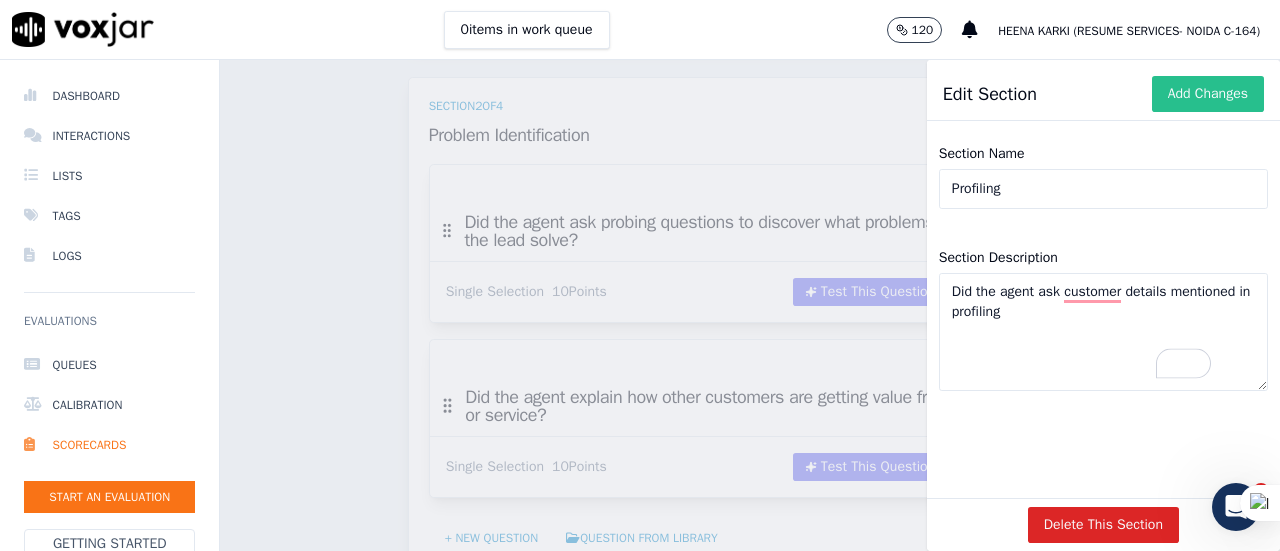 type on "Did the agent ask customer details mentioned in profiling" 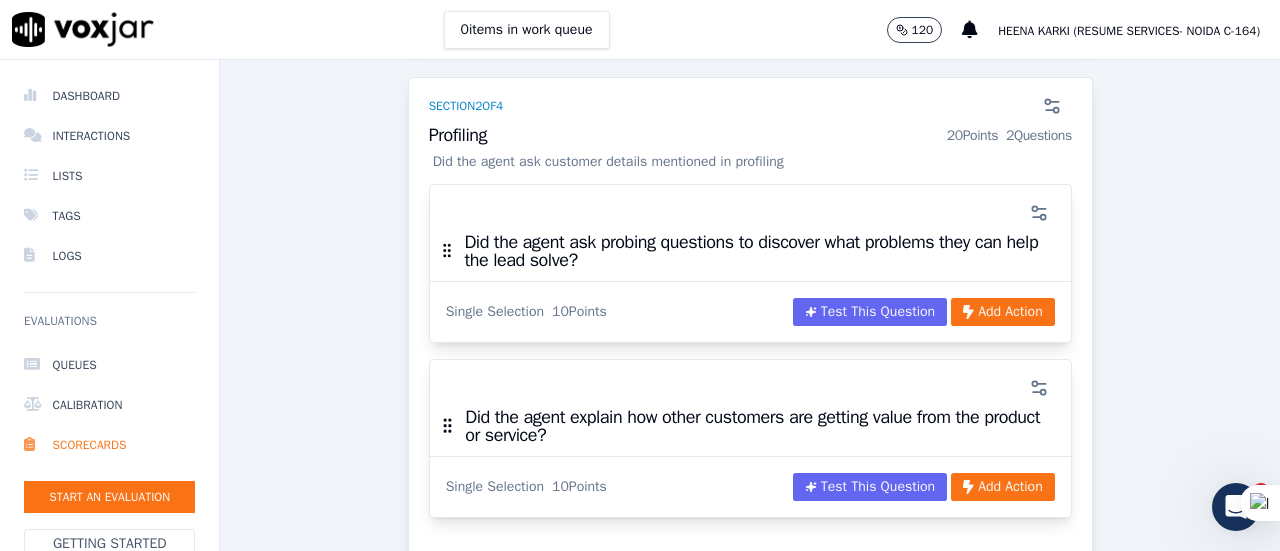 scroll, scrollTop: 727, scrollLeft: 0, axis: vertical 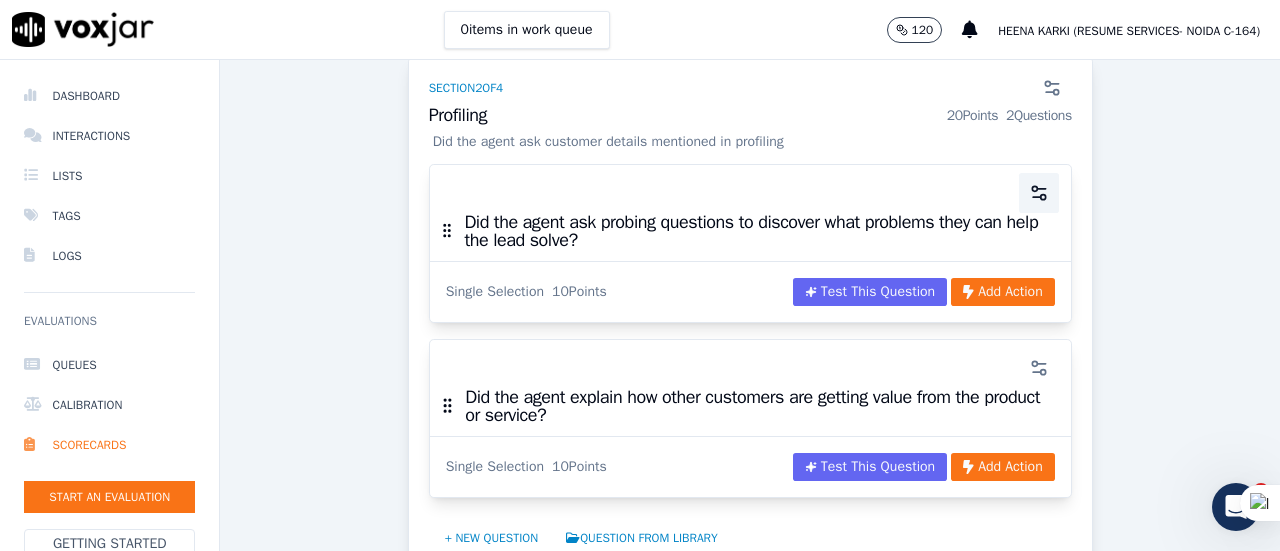 click 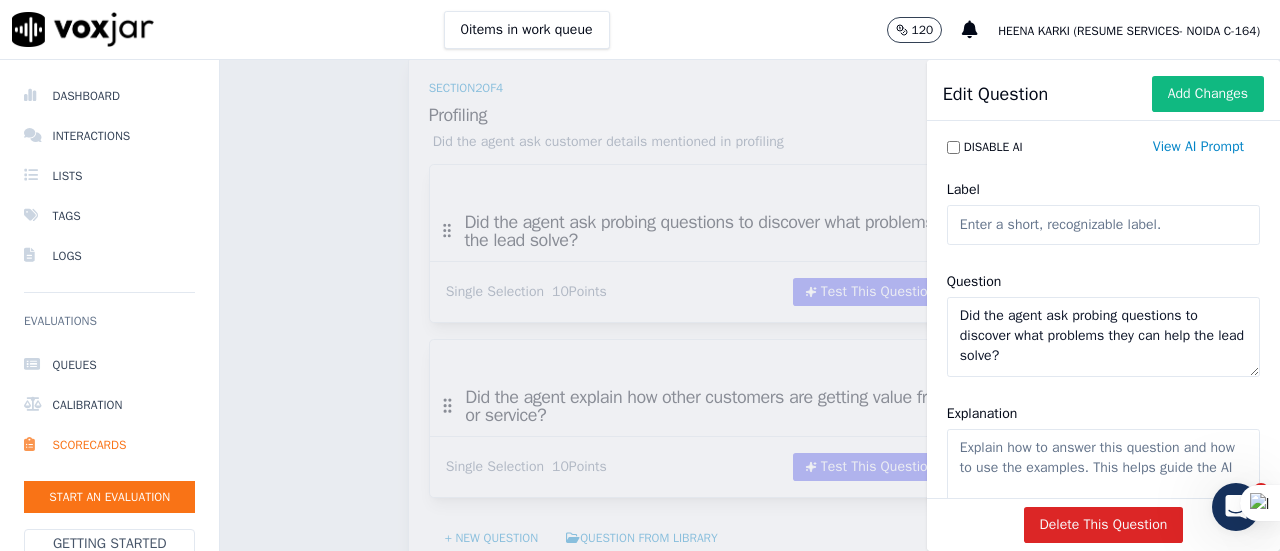 click on "Label" 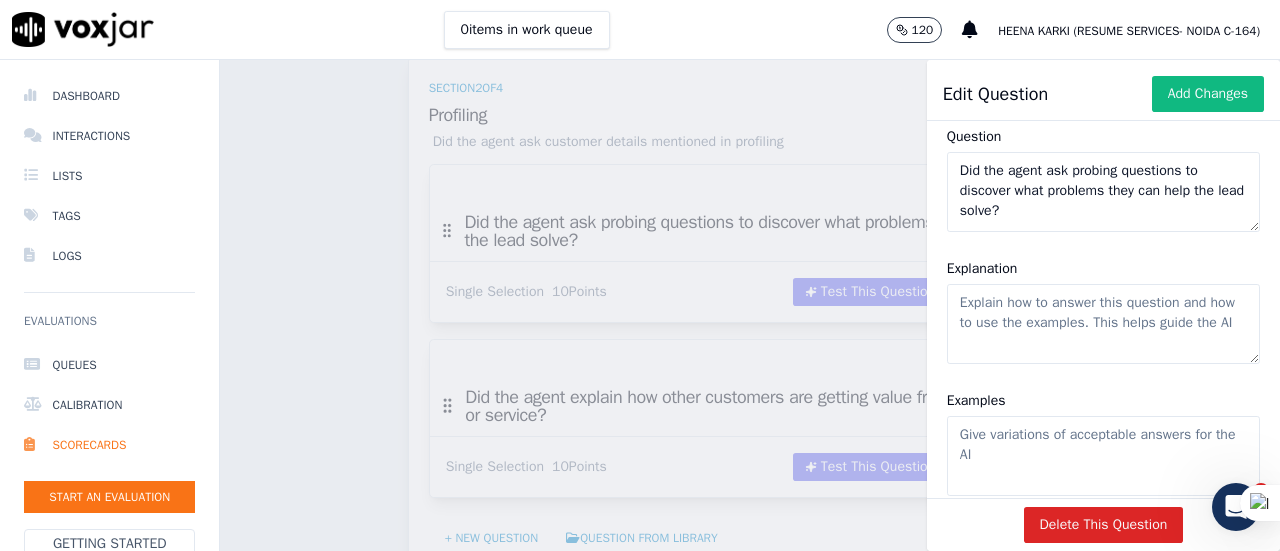 scroll, scrollTop: 146, scrollLeft: 0, axis: vertical 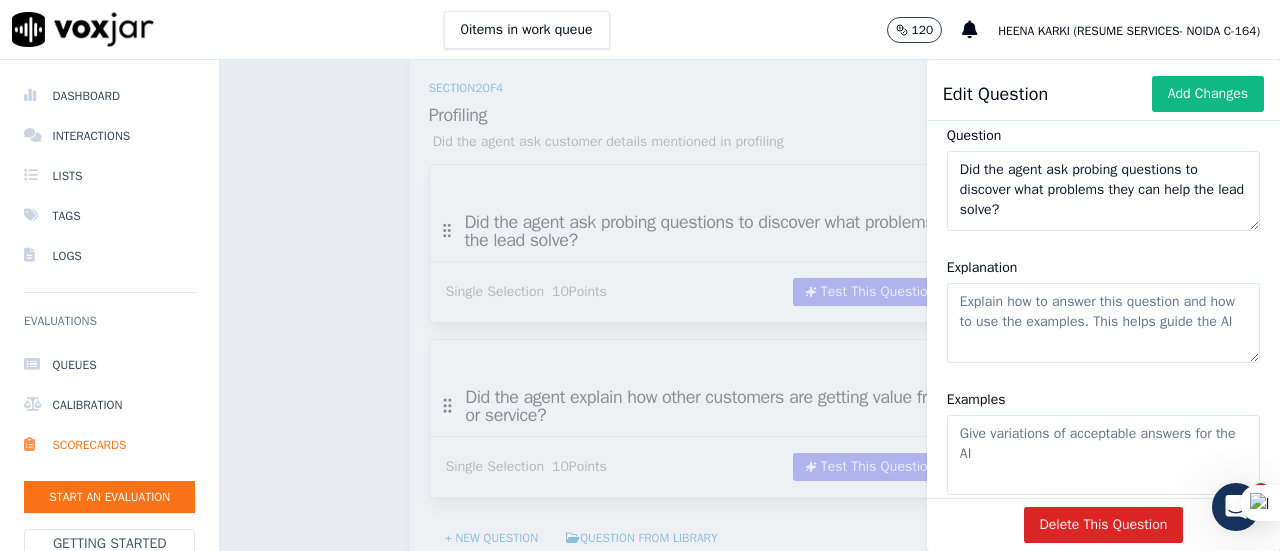 type on "Profiling" 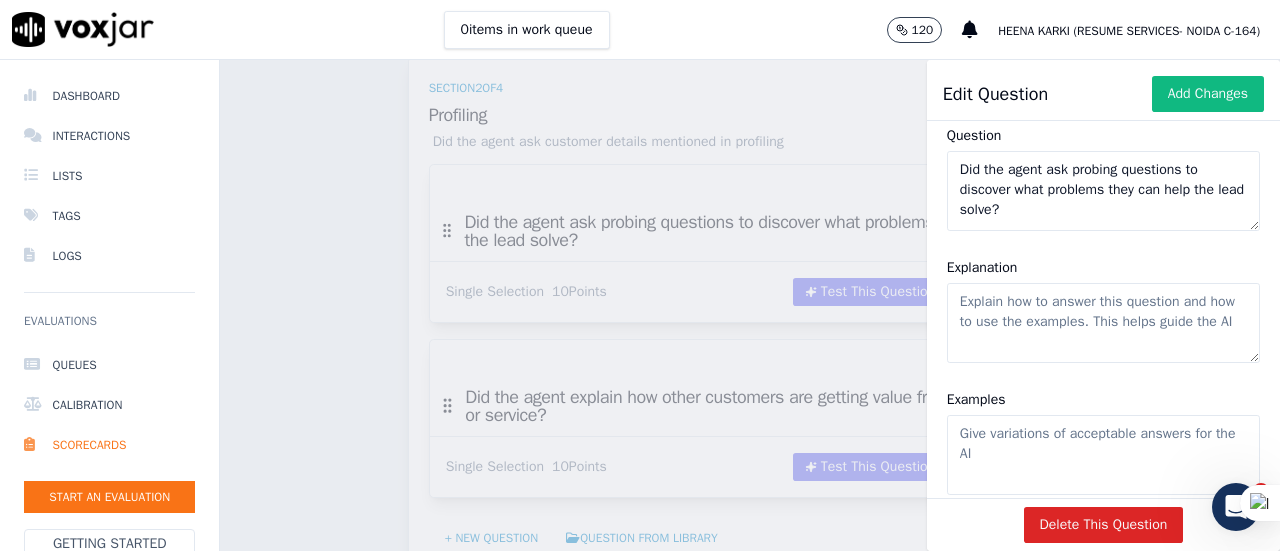 click on "Did the agent ask probing questions to discover what problems they can help the lead solve?" 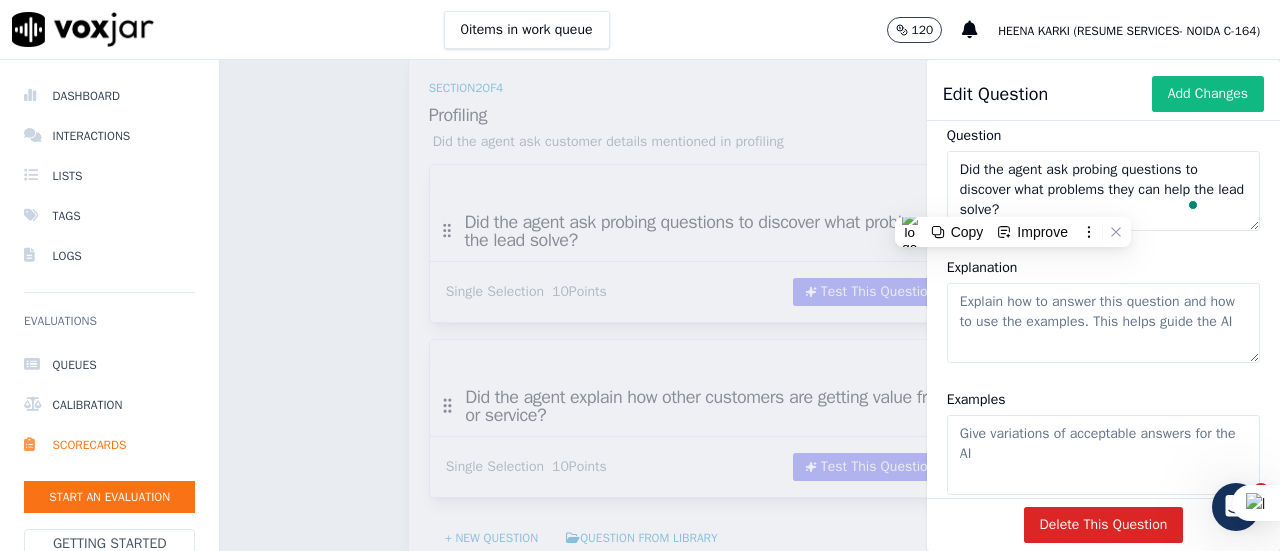 click on "Did the agent ask probing questions to discover what problems they can help the lead solve?" 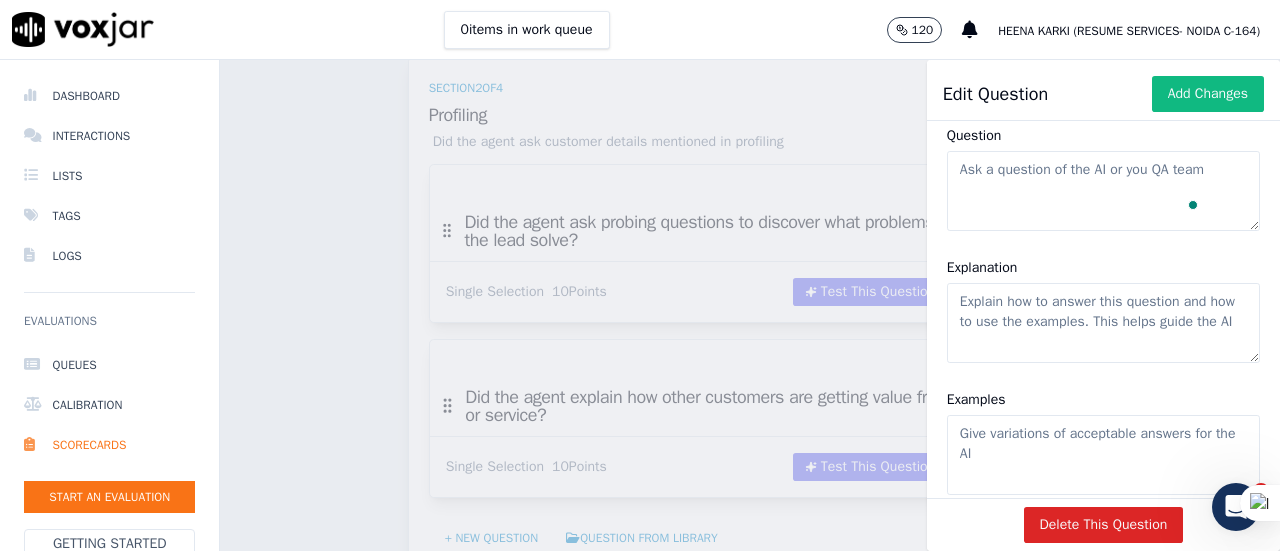 type 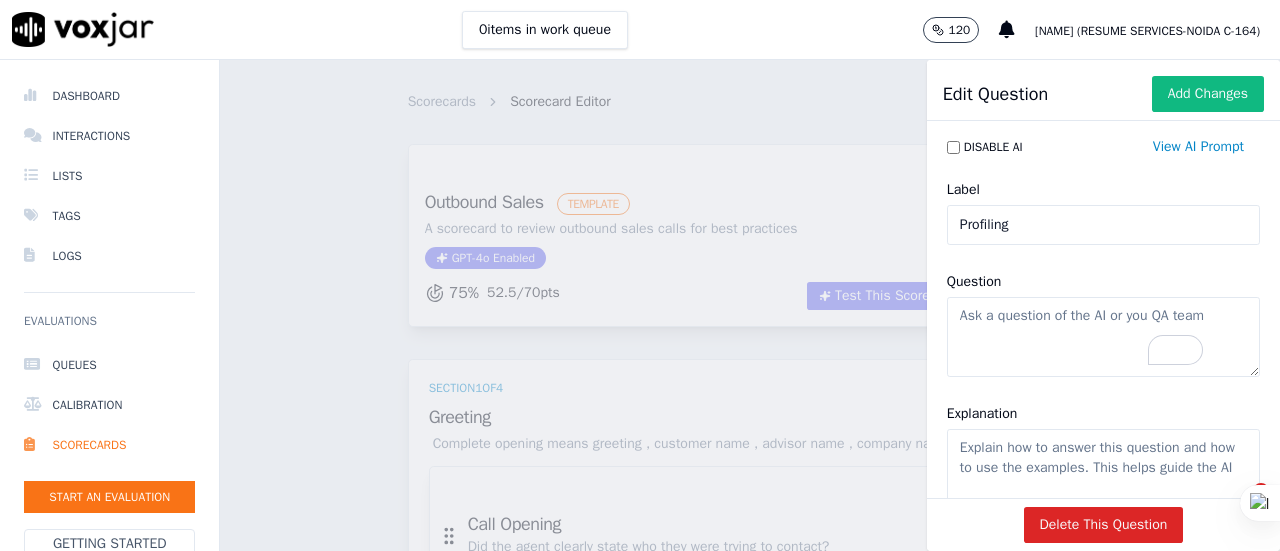scroll, scrollTop: 0, scrollLeft: 0, axis: both 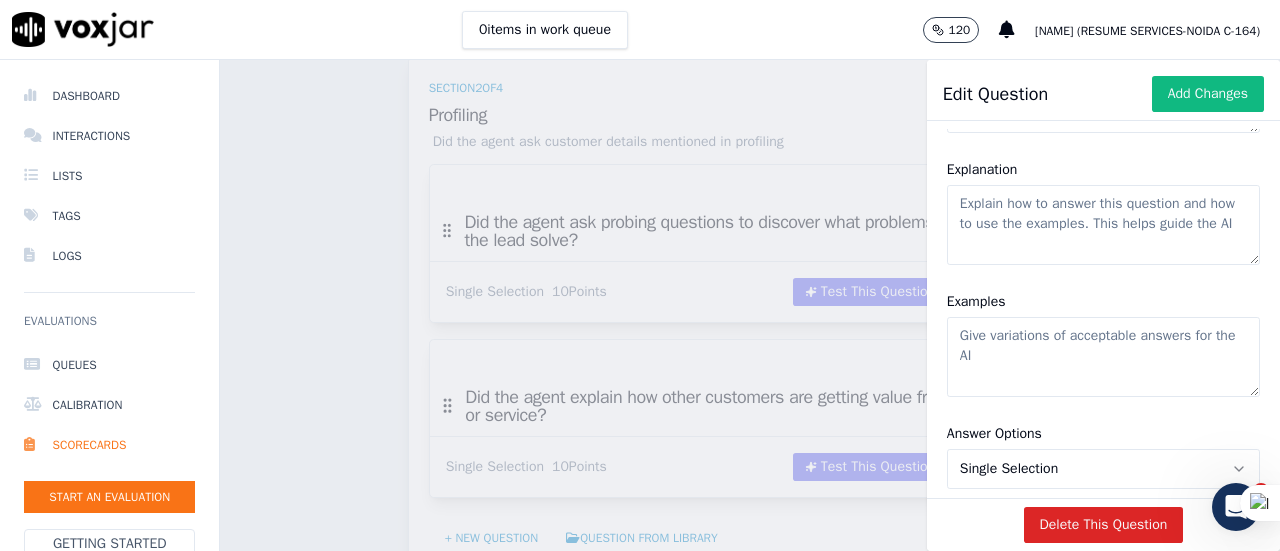 type on "Did the agent ask customer year of experience, location, salary, designation, Industry, desired salary, reason for job change" 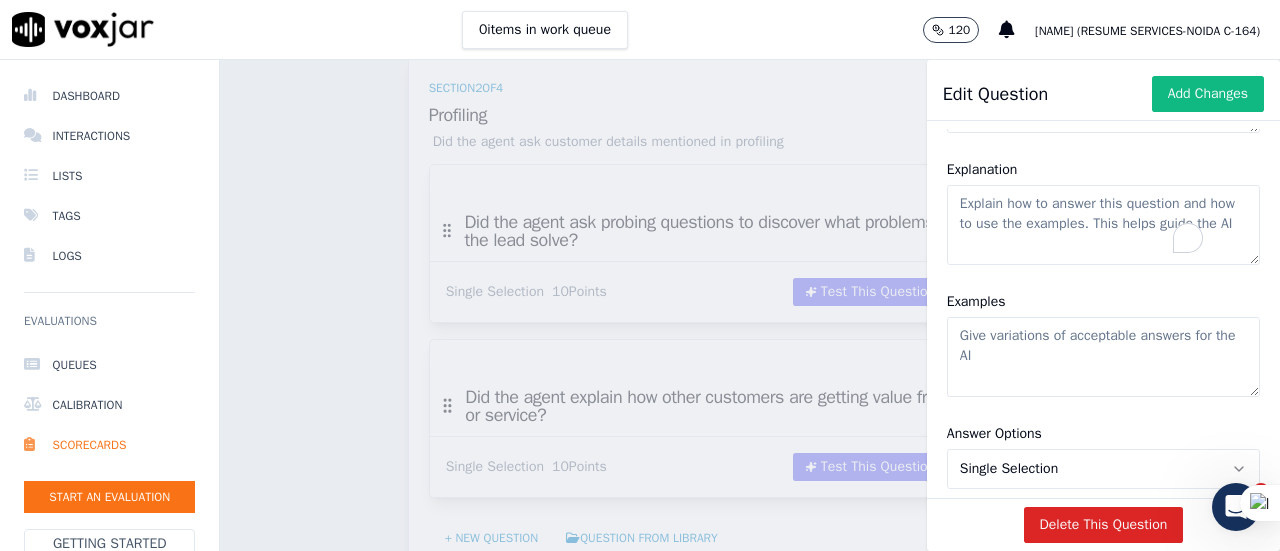 click on "Explanation" 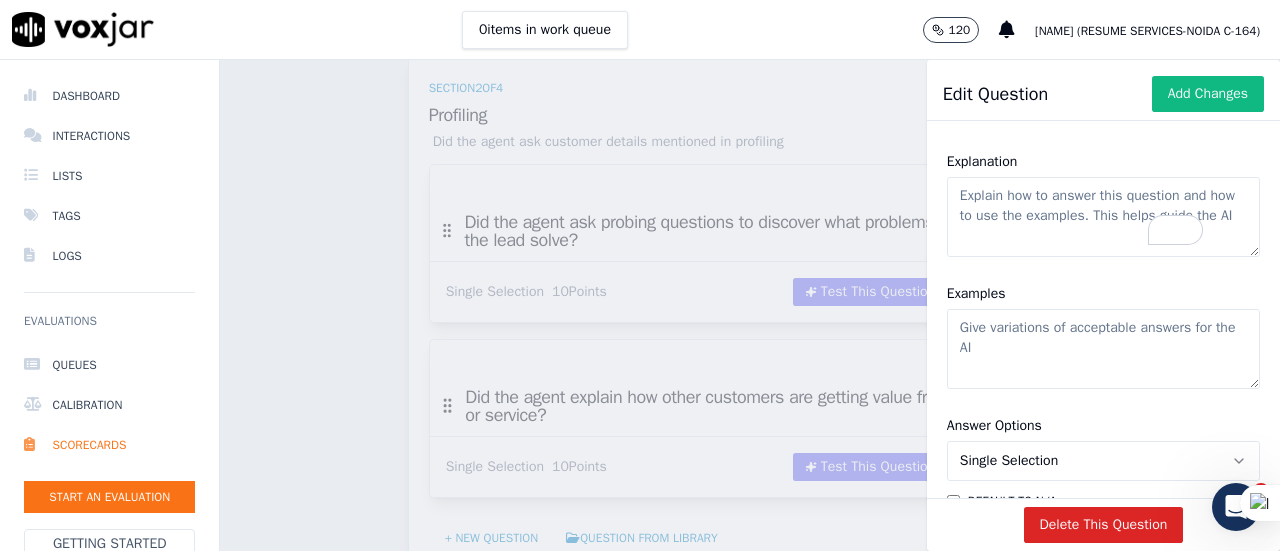 scroll, scrollTop: 253, scrollLeft: 0, axis: vertical 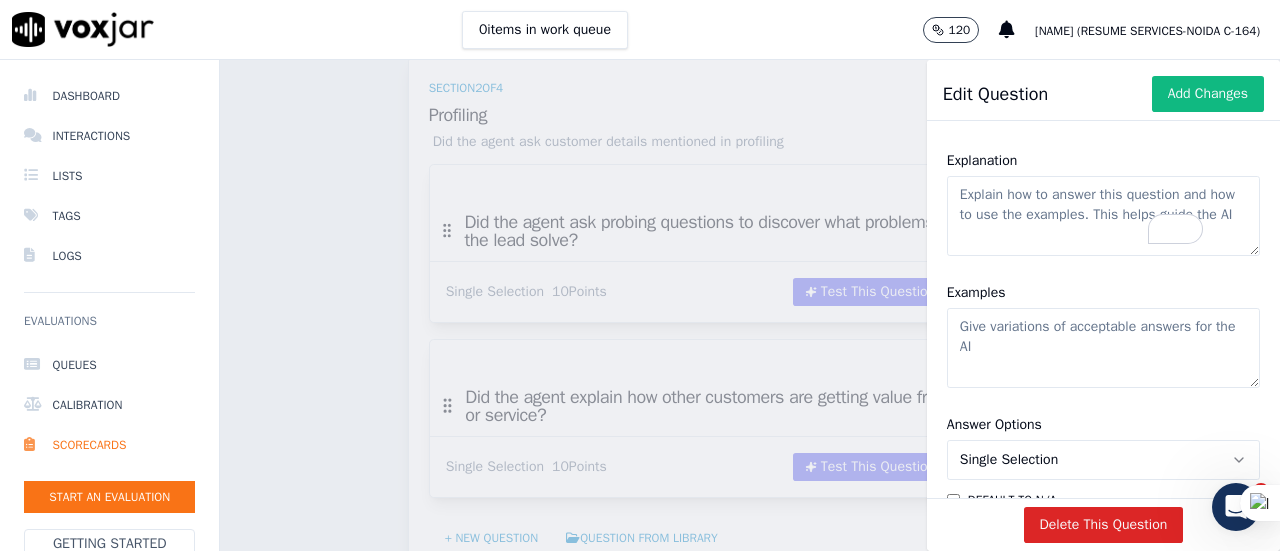 paste on "Consist of customer designation , profile of work , salary , location and expectation of these" 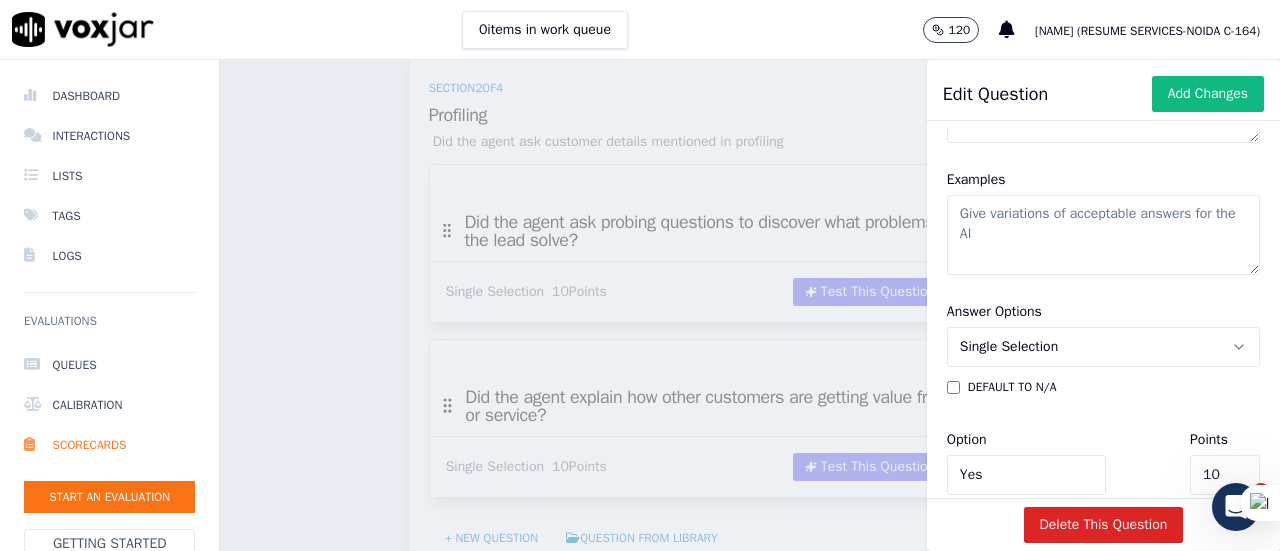 scroll, scrollTop: 367, scrollLeft: 0, axis: vertical 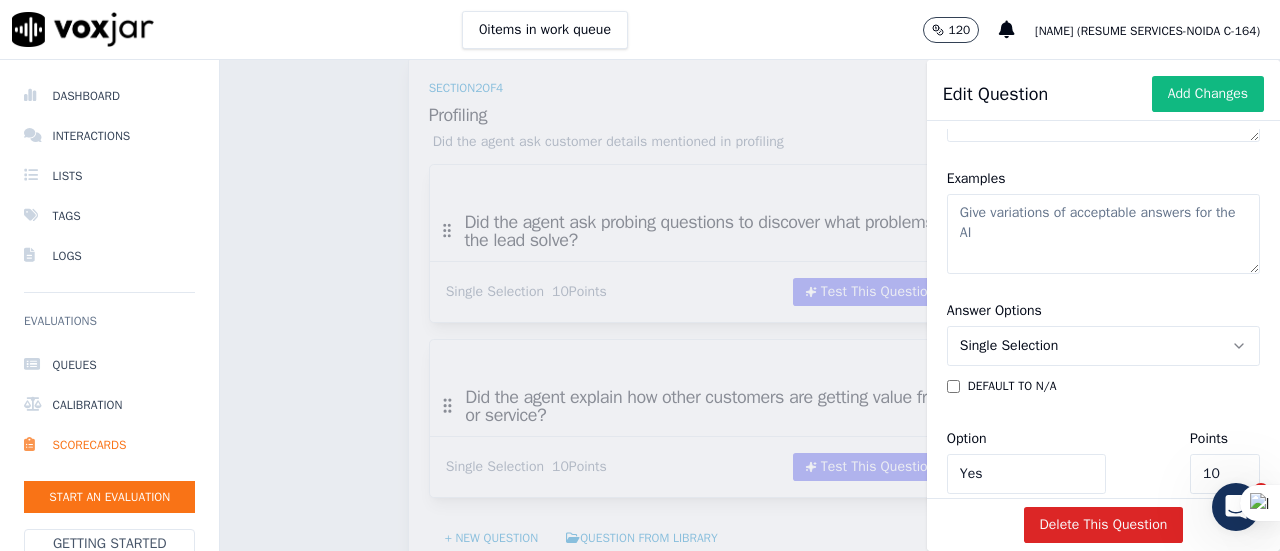 type on "Consist of customer designation , profile of work , salary , location and expectation of these" 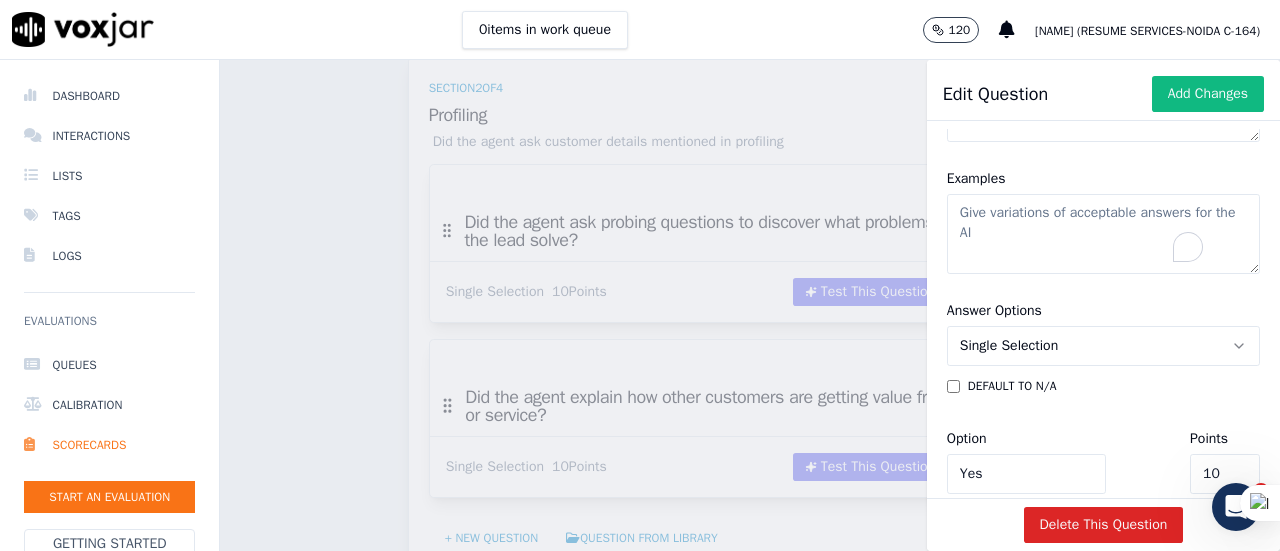 click on "Examples" 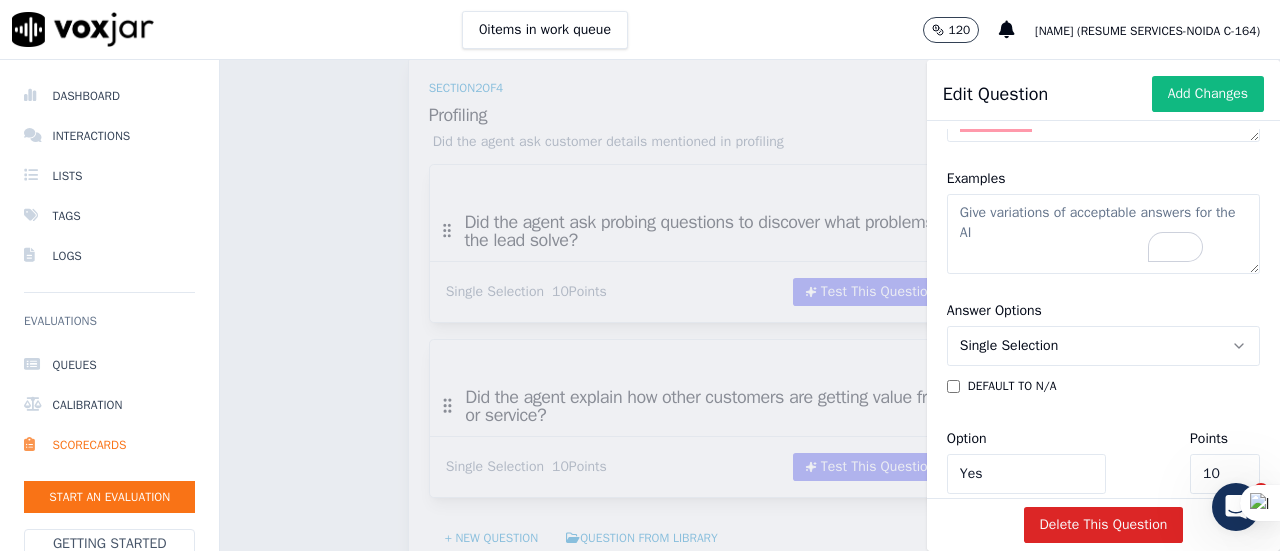 paste on ""1. Needs to be done before discussing that this is a paid service
2. If customer ask is this paid service and then profiling done - Yes
3. If in between profiling customer ask some queastions and after that profiling is done - Yes
4. No profiling done direct introduced paid service/Only 1 thing is confirmed  - No
5. Half of the profiling is done(example asked salary , location) -Partial
6. Full profiling done - Yes
7. Profiling time can be different depending on customer "" 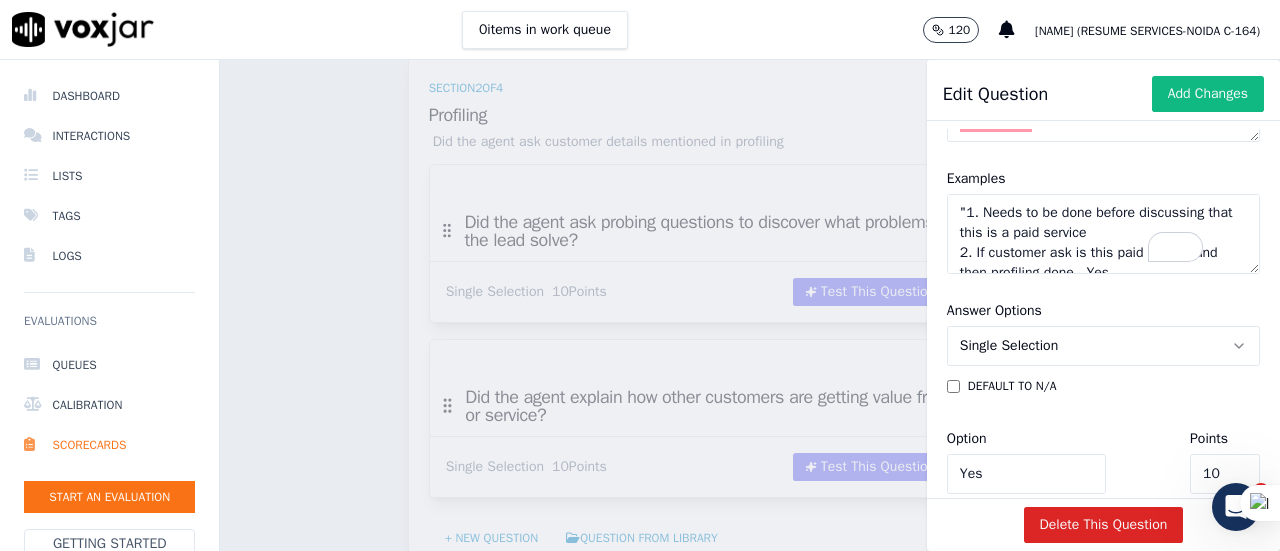 scroll, scrollTop: 249, scrollLeft: 0, axis: vertical 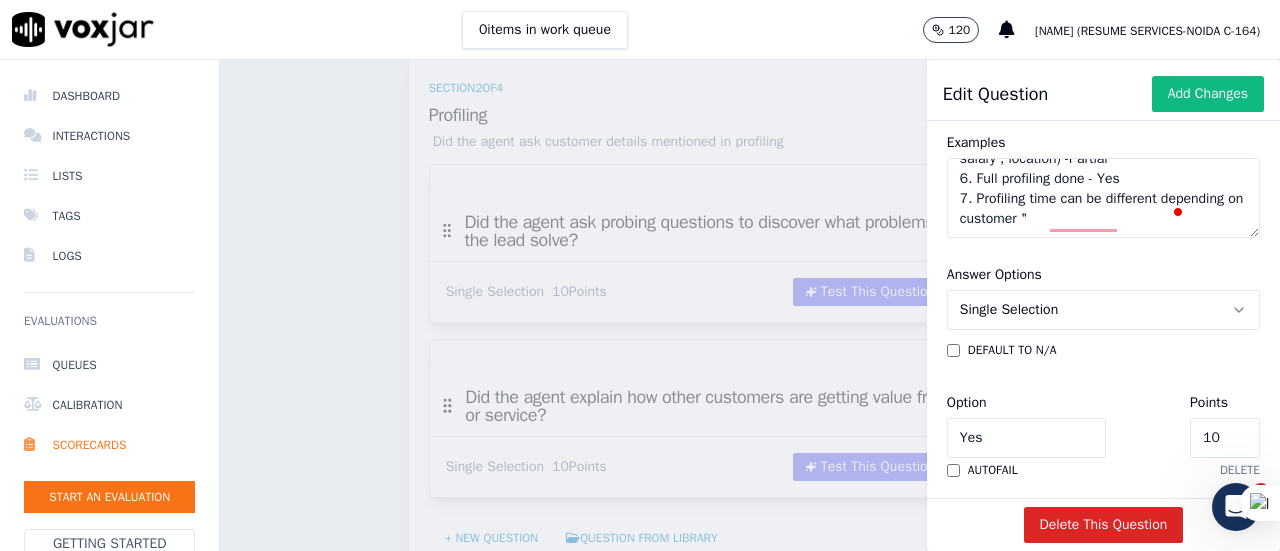 type on ""1. Needs to be done before discussing that this is a paid service
2. If customer ask is this paid service and then profiling done - Yes
3. If in between profiling customer ask some queastions and after that profiling is done - Yes
4. No profiling done direct introduced paid service/Only 1 thing is confirmed  - No
5. Half of the profiling is done(example asked salary , location) -Partial
6. Full profiling done - Yes
7. Profiling time can be different depending on customer "" 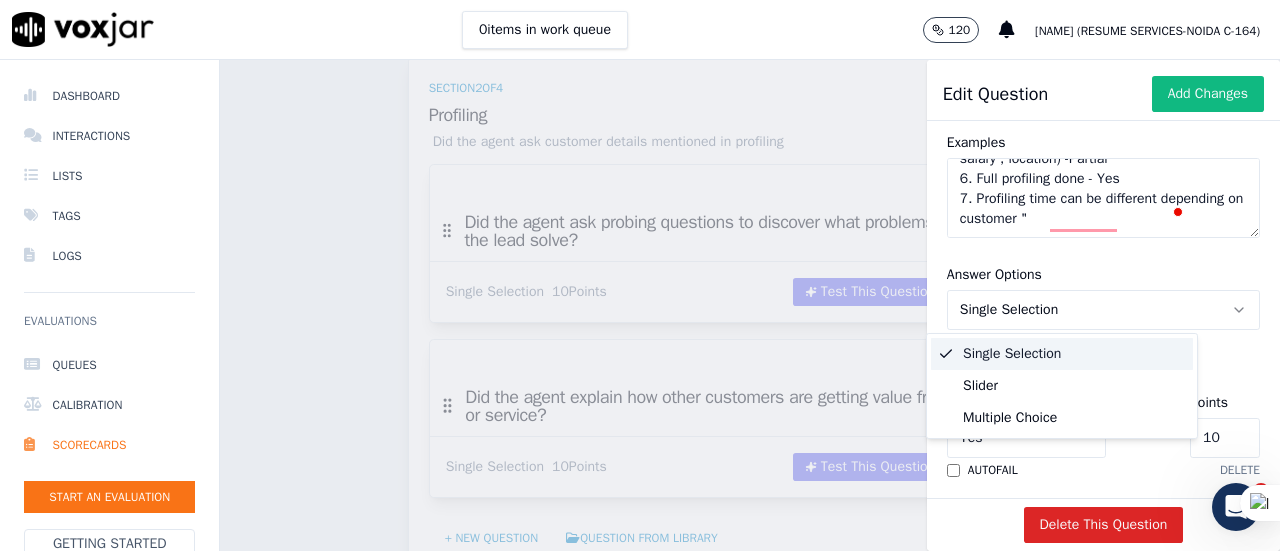 click on "Single Selection" 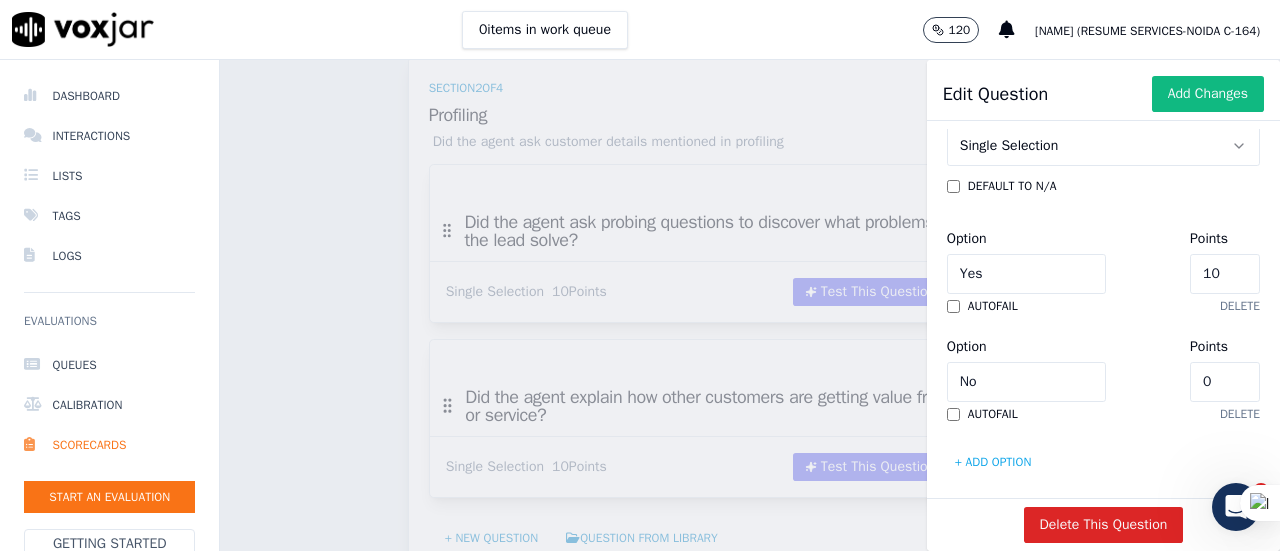 scroll, scrollTop: 568, scrollLeft: 0, axis: vertical 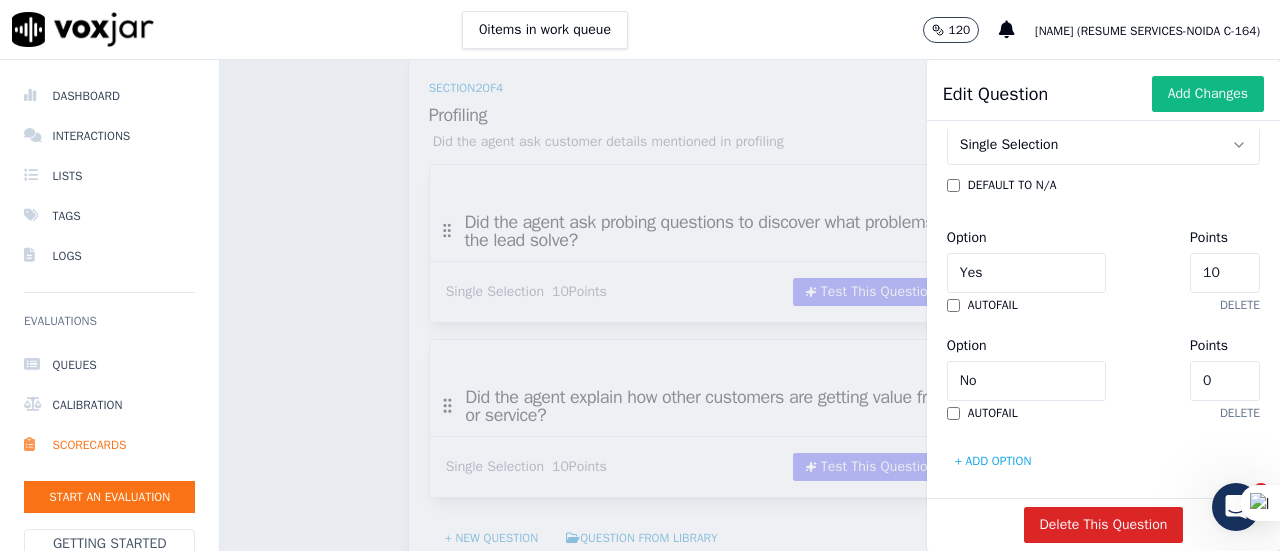 click on "Yes" 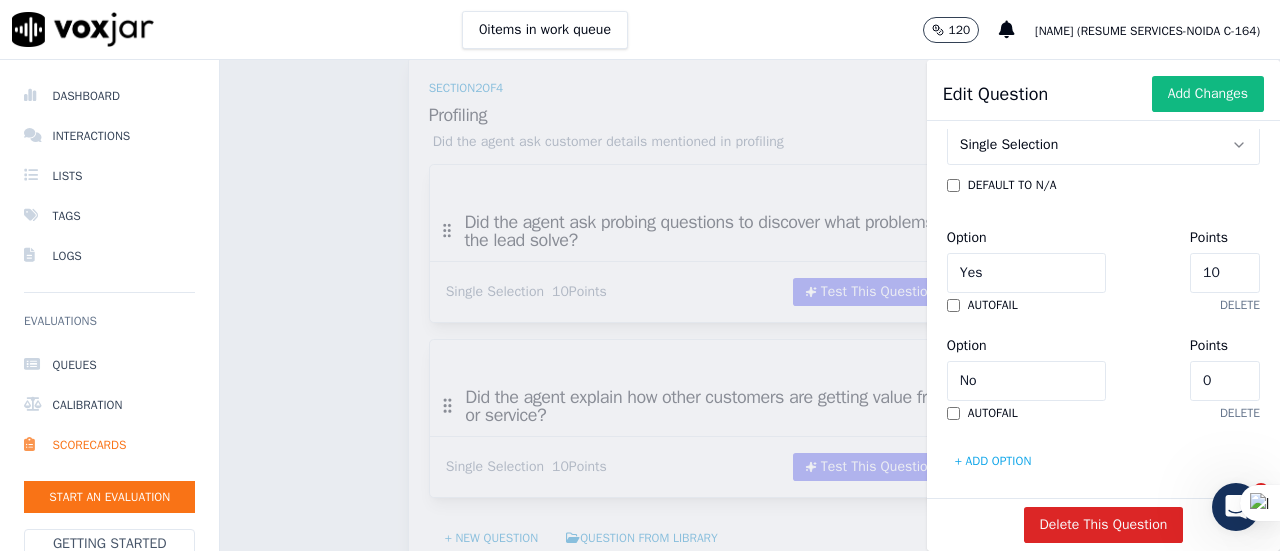 click on "10" 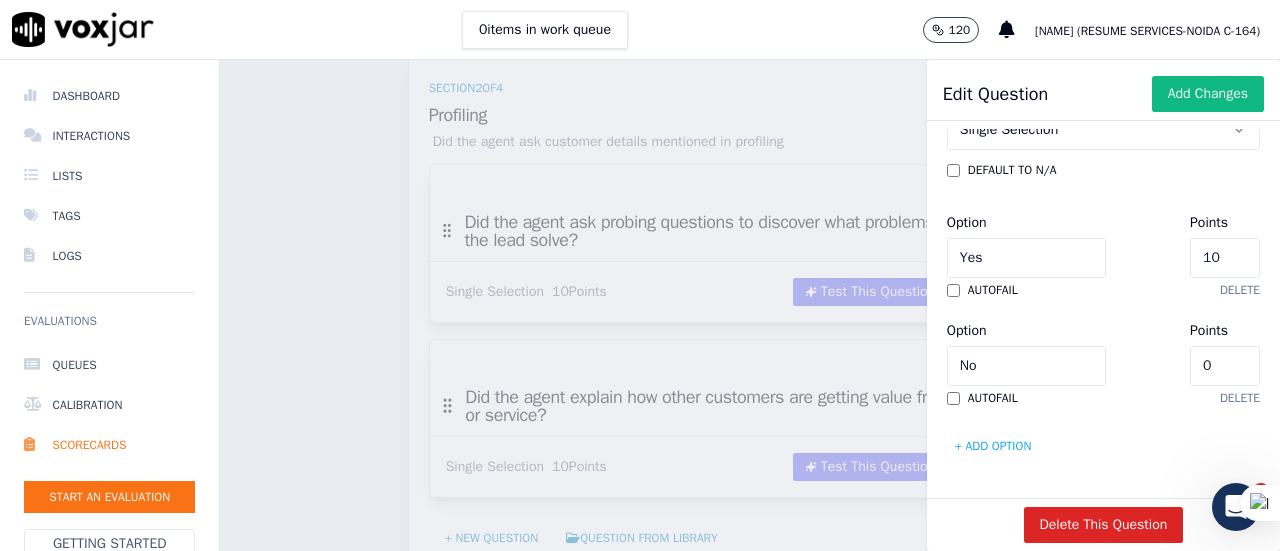 scroll, scrollTop: 778, scrollLeft: 0, axis: vertical 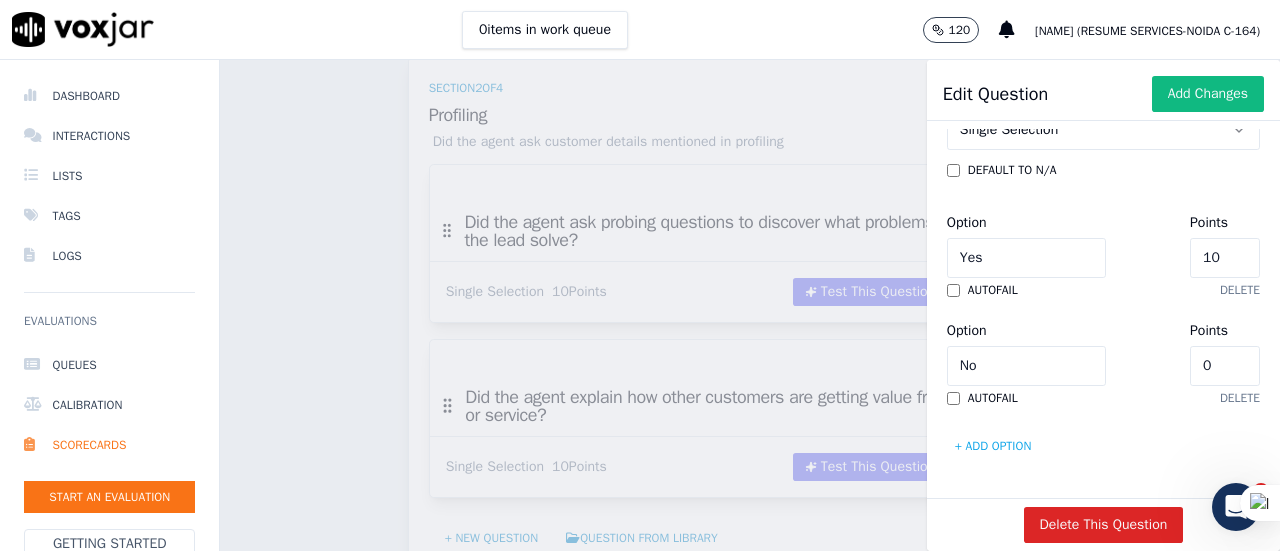 click on "+ Add option" at bounding box center [993, 446] 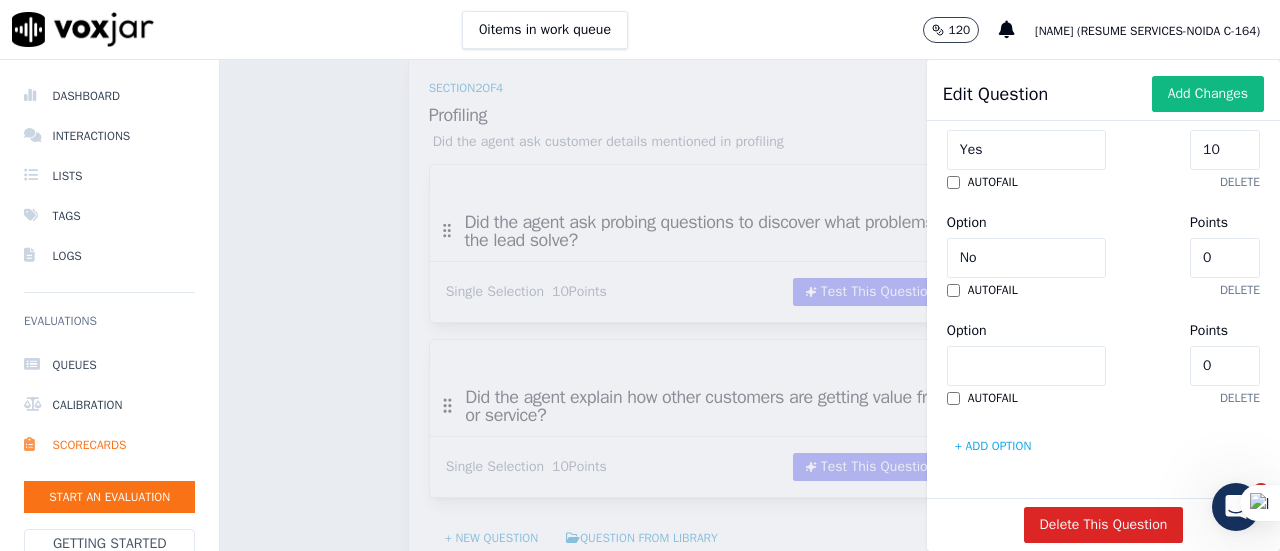 scroll, scrollTop: 954, scrollLeft: 0, axis: vertical 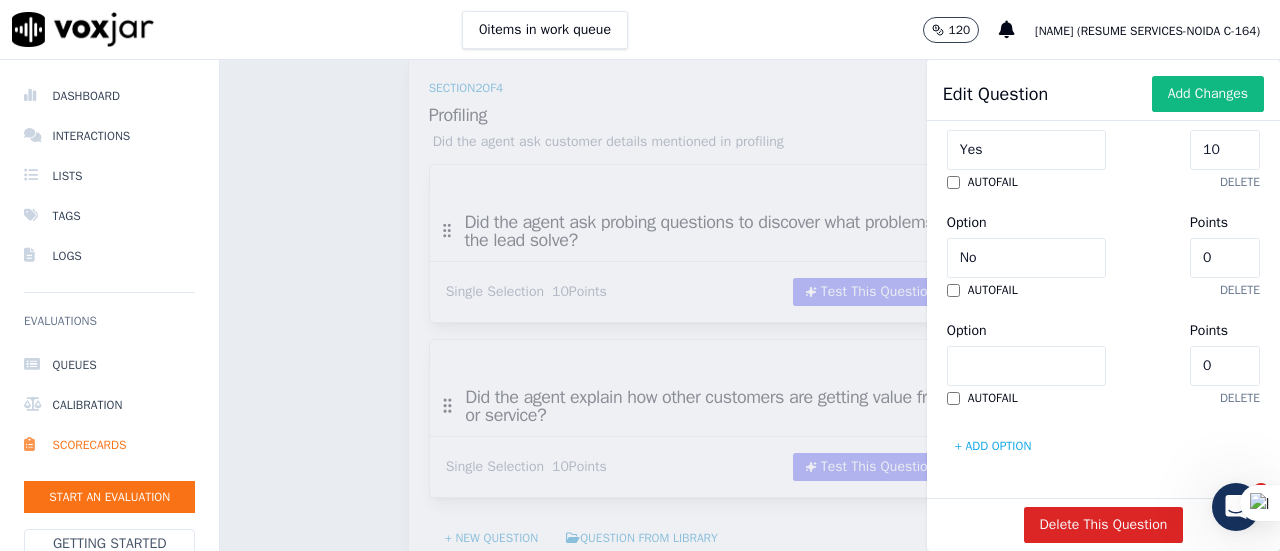 type on "Partial" 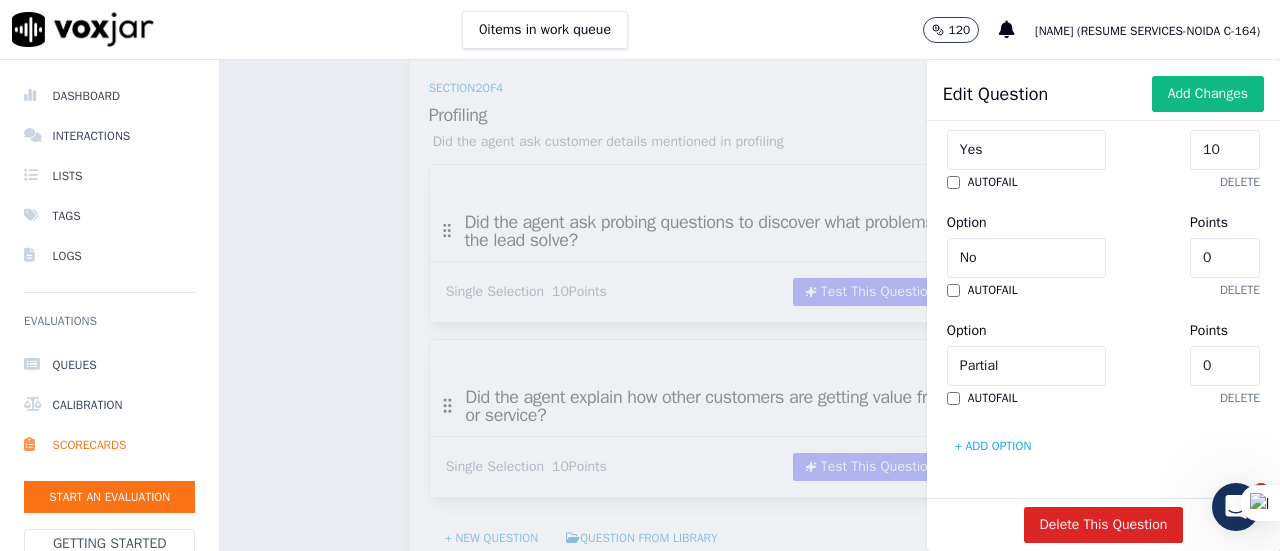 click on "0" 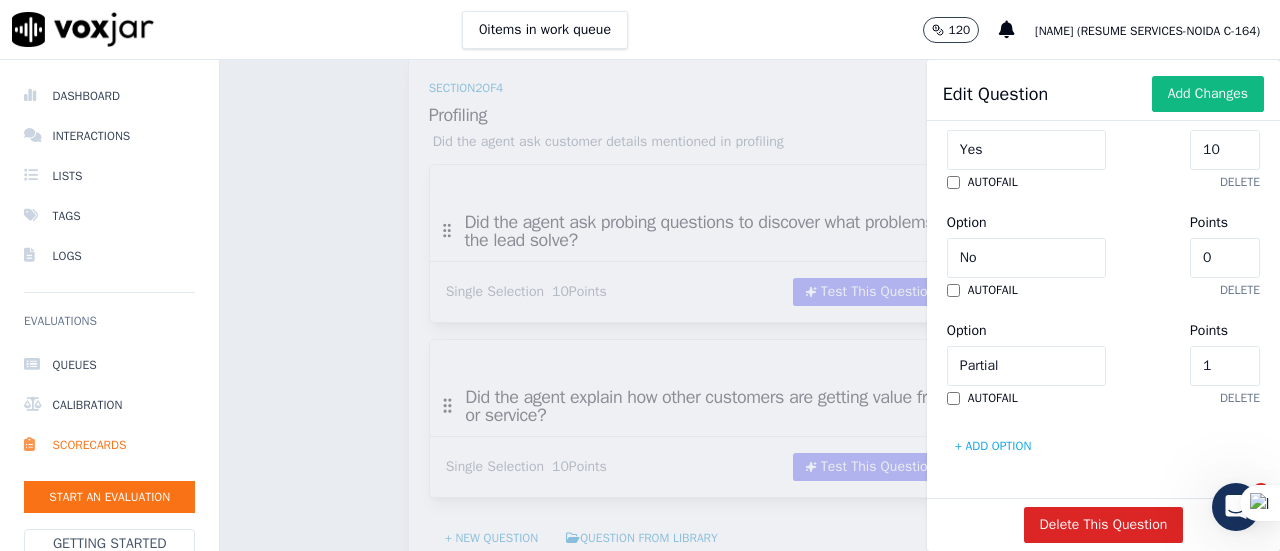 type on "0" 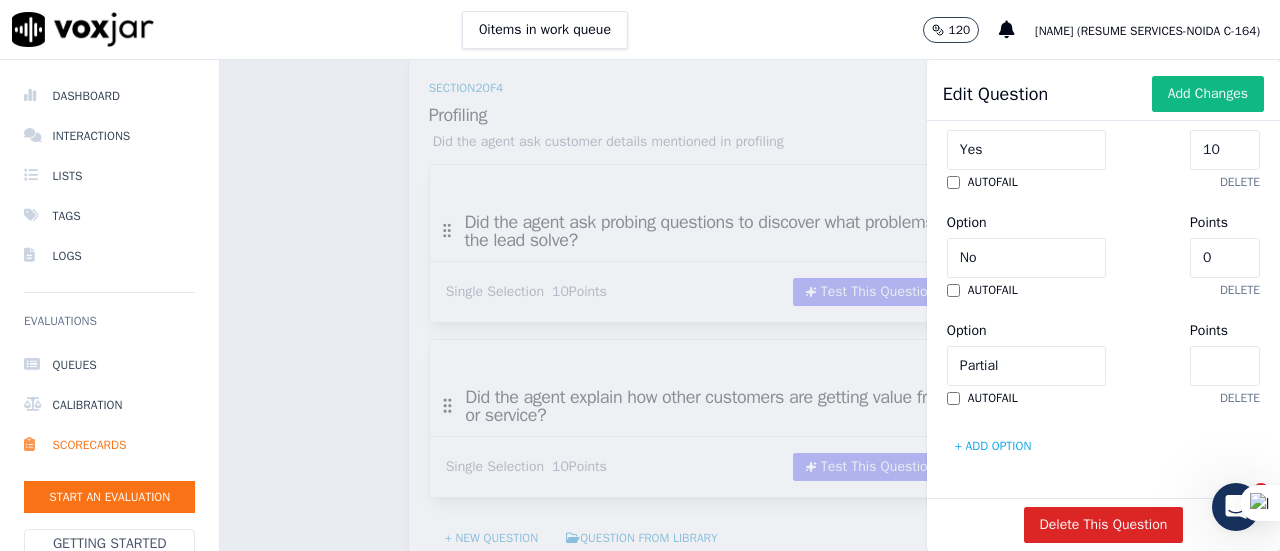 type on "5" 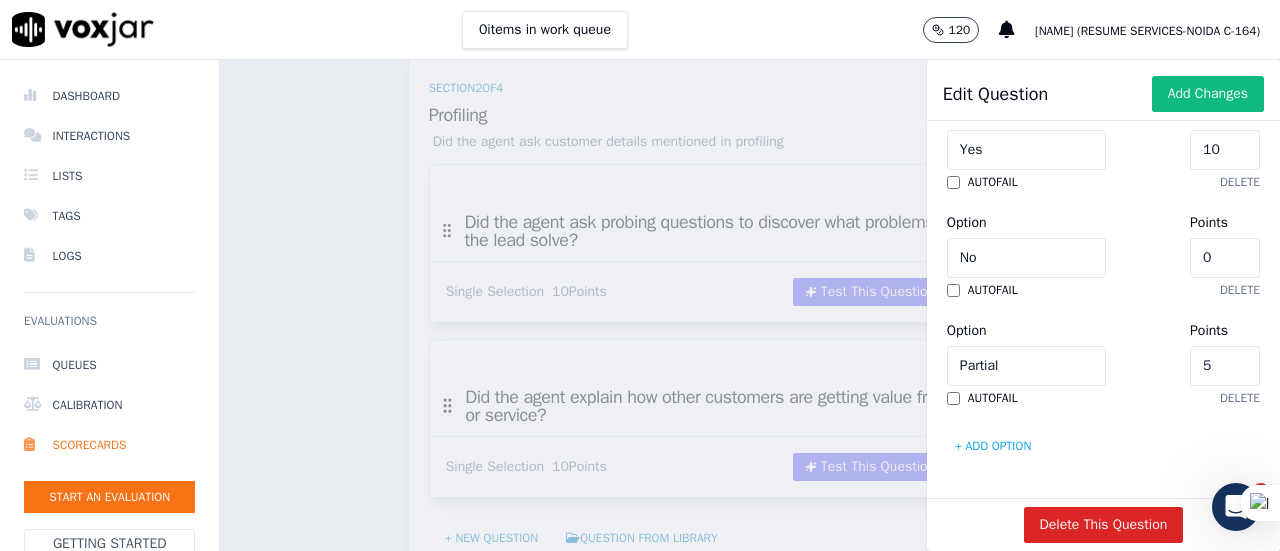 click on "Option   Partial   Points   5     autofail   delete" at bounding box center [1103, 360] 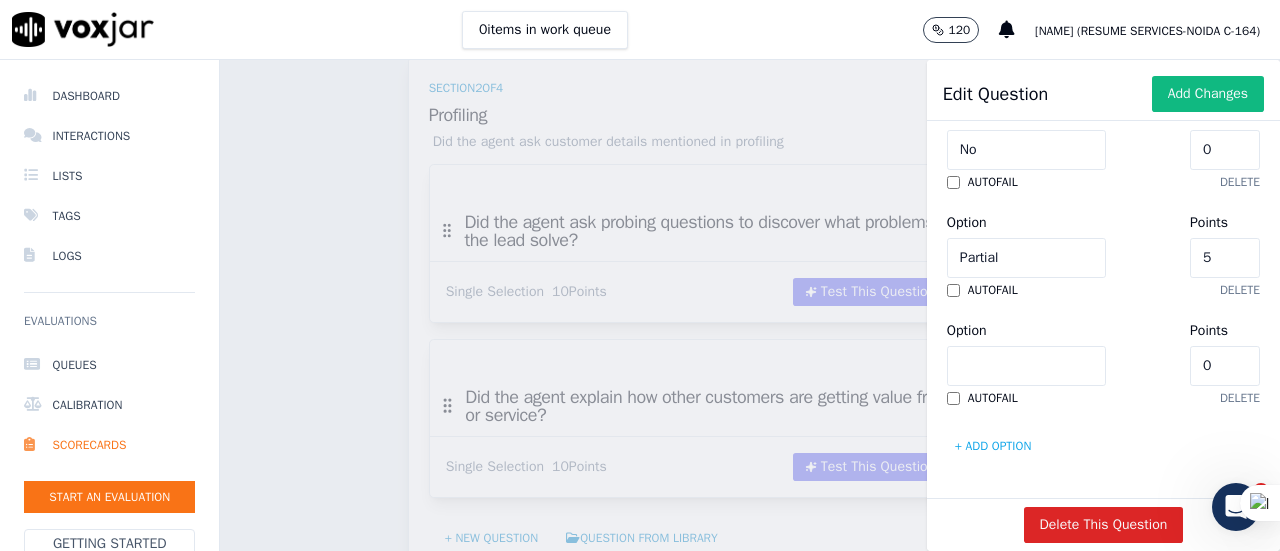 scroll, scrollTop: 1130, scrollLeft: 0, axis: vertical 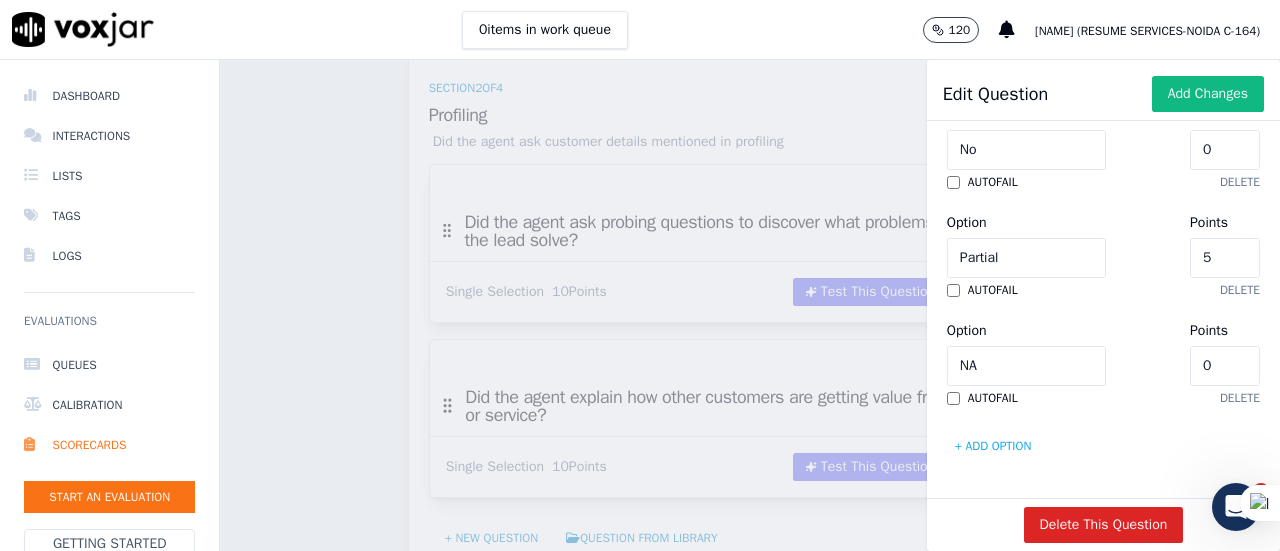click on "0" 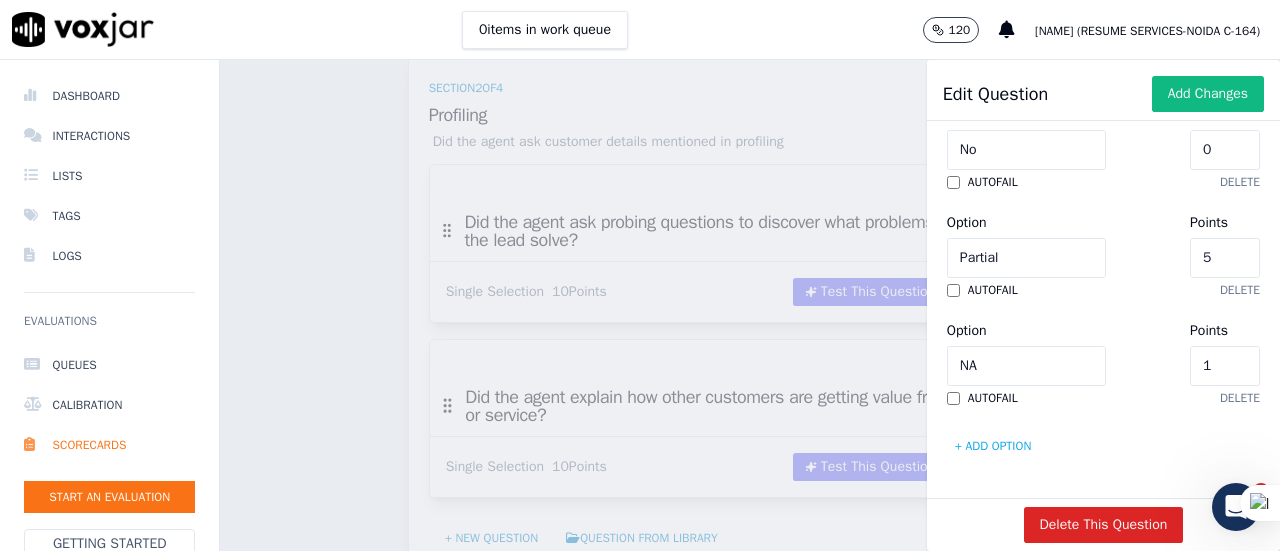type on "0" 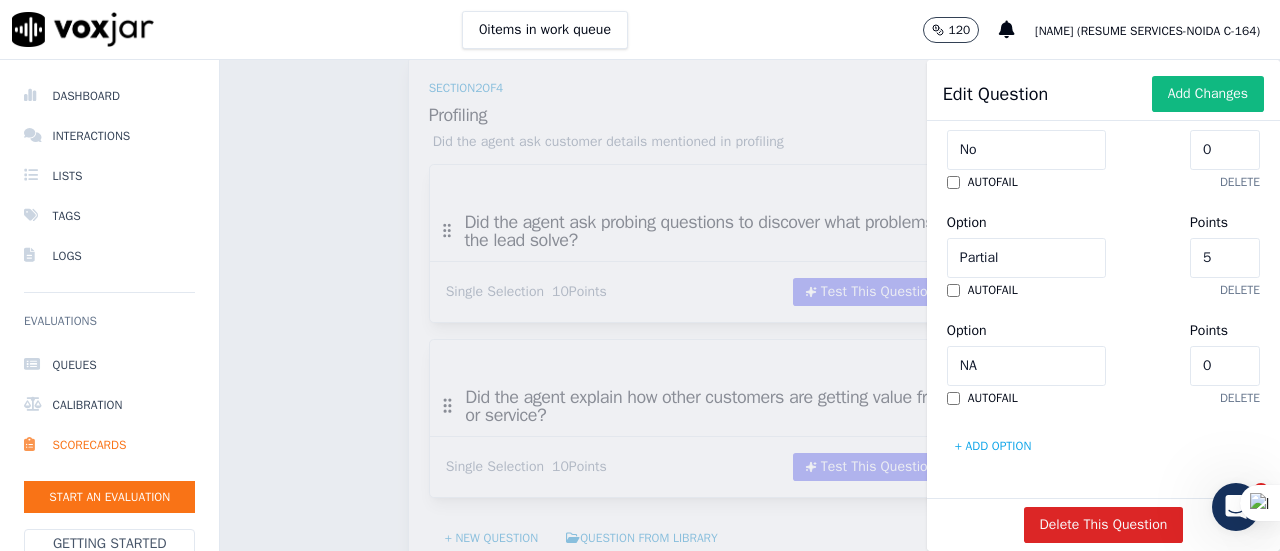 click on "Option   NA   Points   0" at bounding box center [1103, 352] 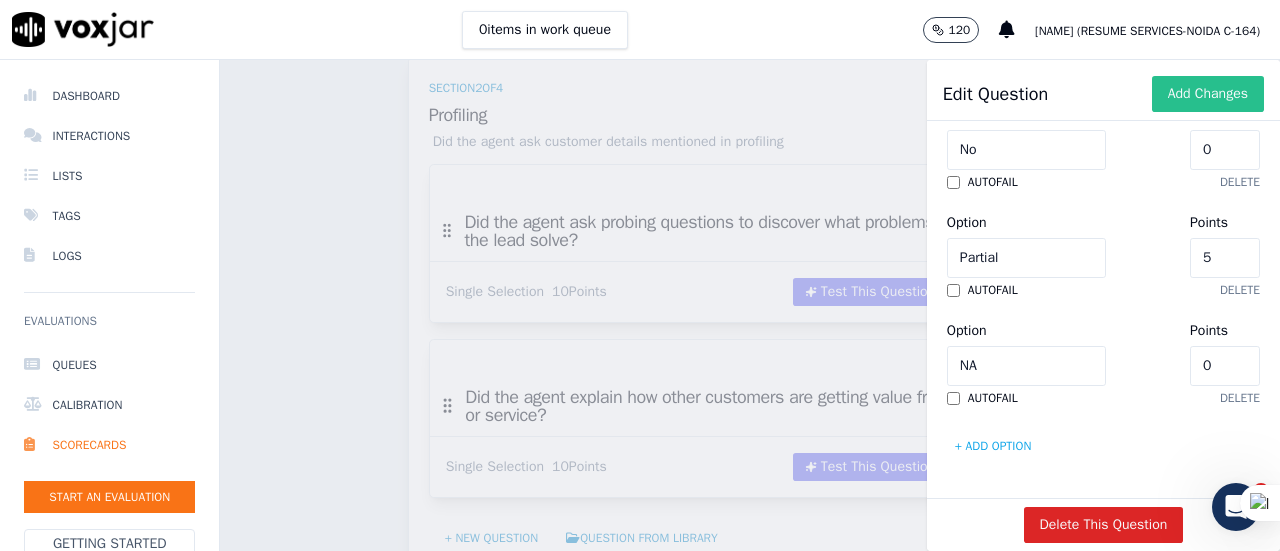 click on "Add Changes" at bounding box center [1208, 94] 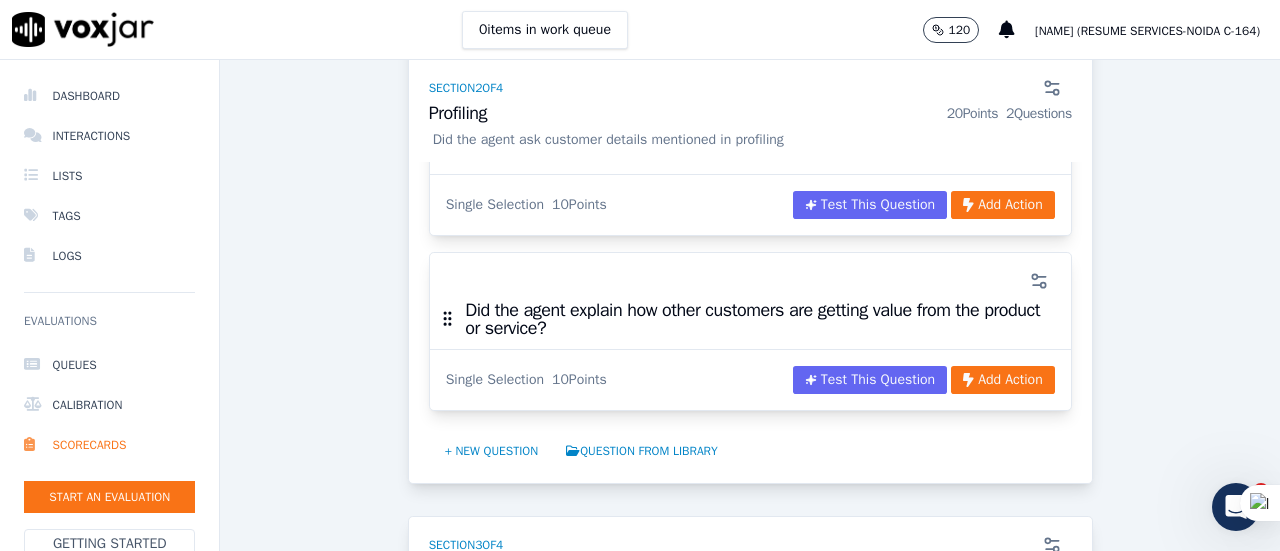 scroll, scrollTop: 969, scrollLeft: 0, axis: vertical 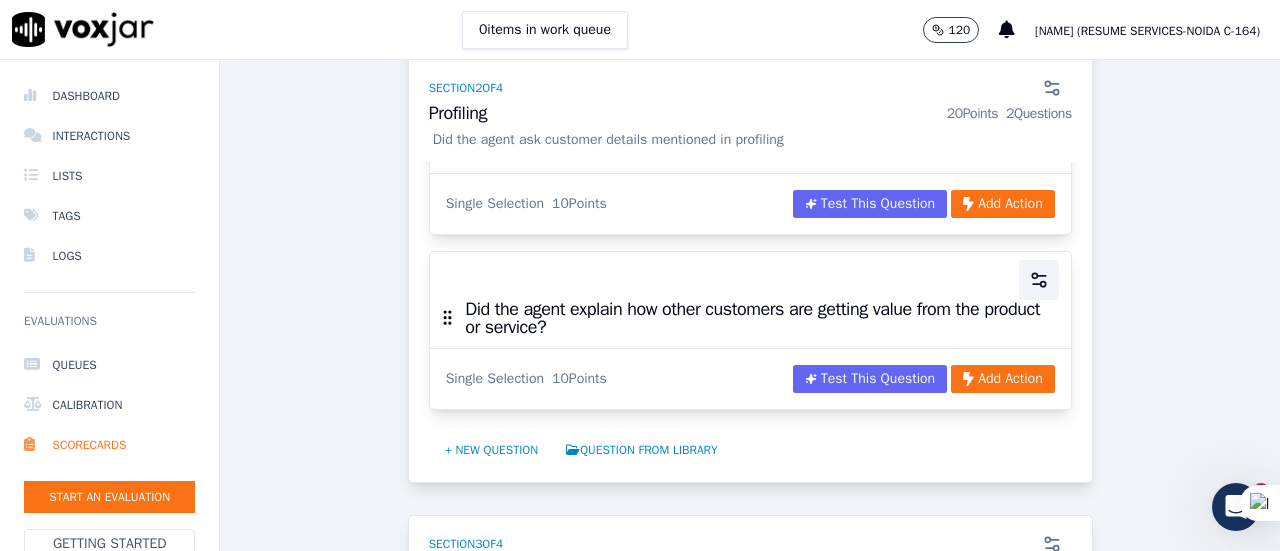 click 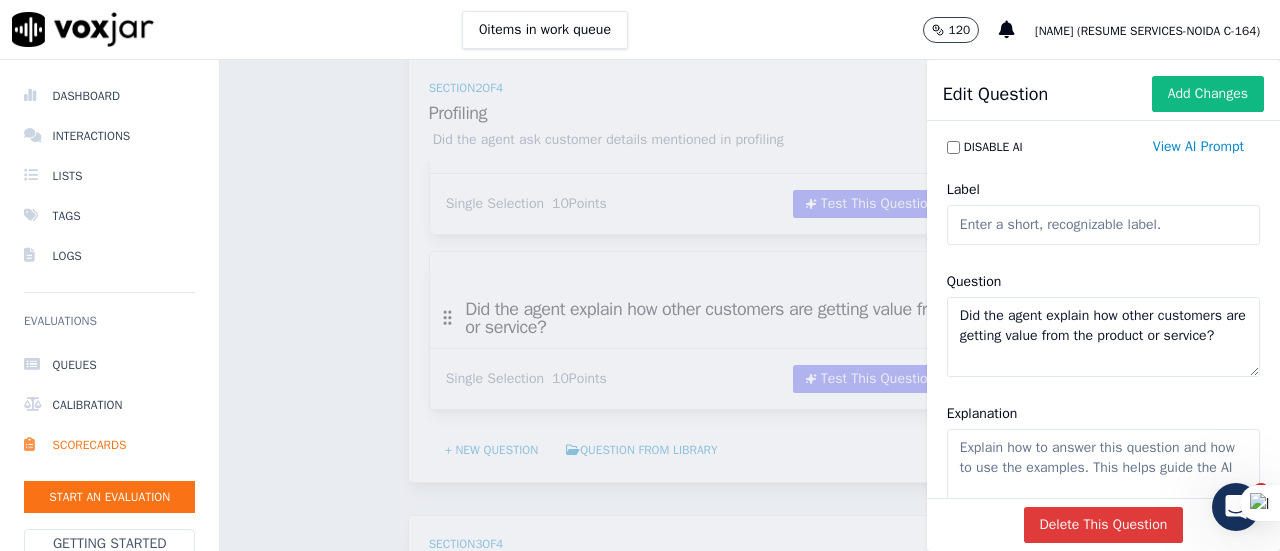 click on "Delete This Question" at bounding box center (1104, 525) 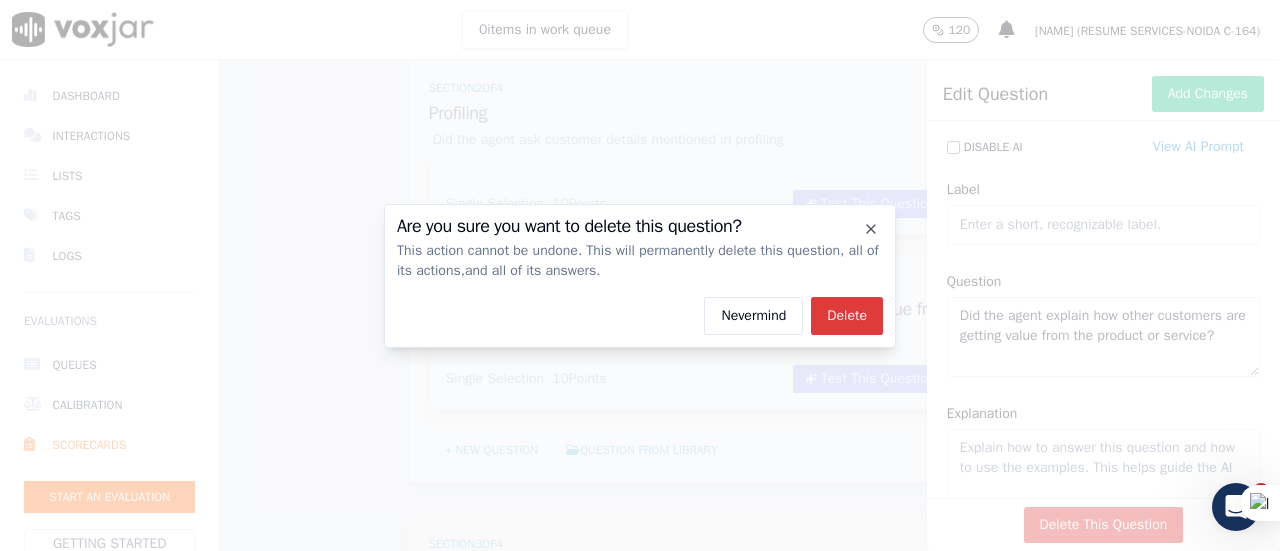click on "Delete" 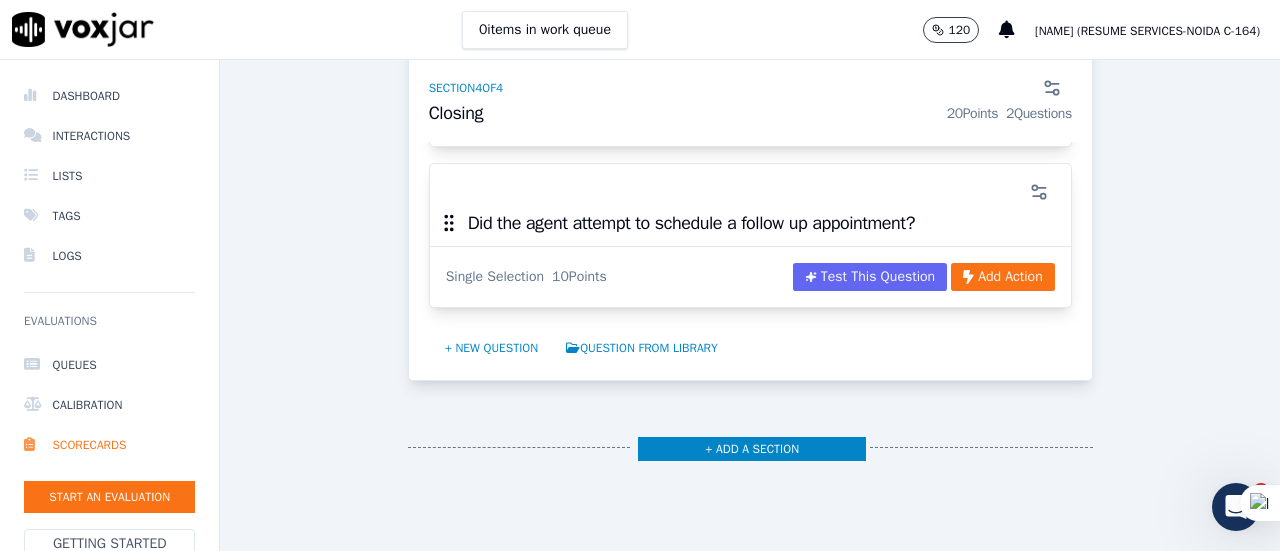 scroll, scrollTop: 1893, scrollLeft: 0, axis: vertical 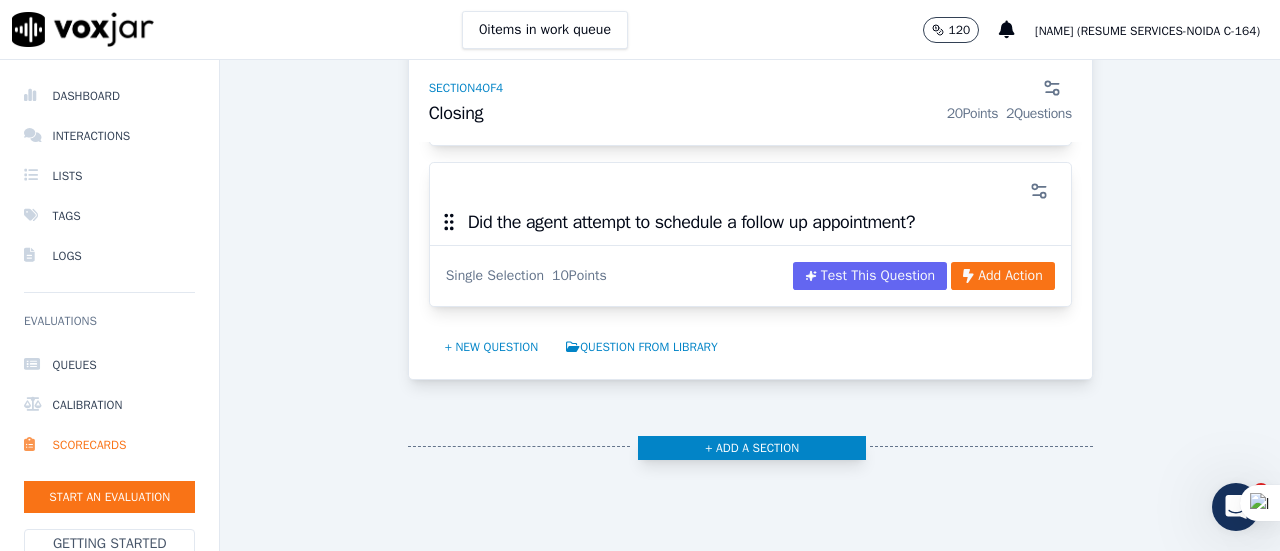 click on "+ Add a section" at bounding box center [752, 448] 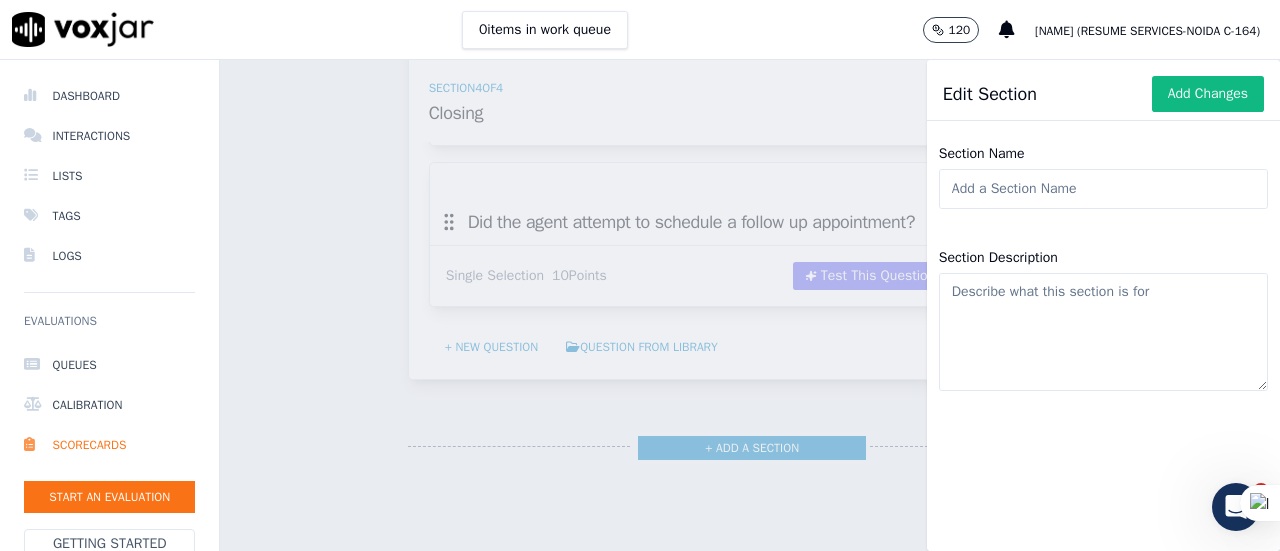 click on "Section Name" 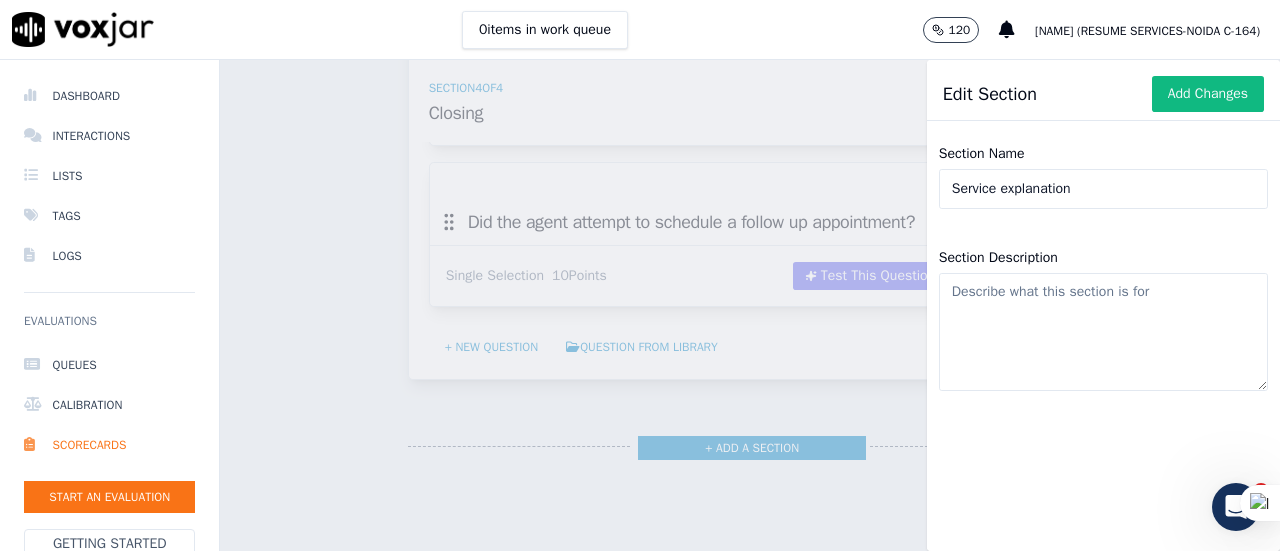 type on "Service explanation" 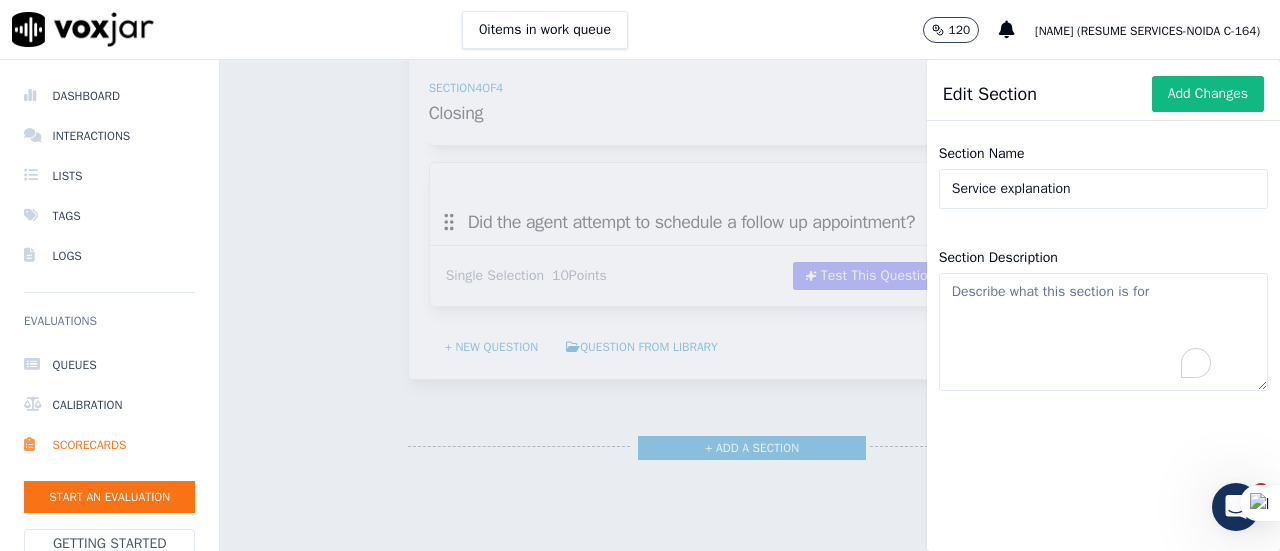 click on "Section Description" 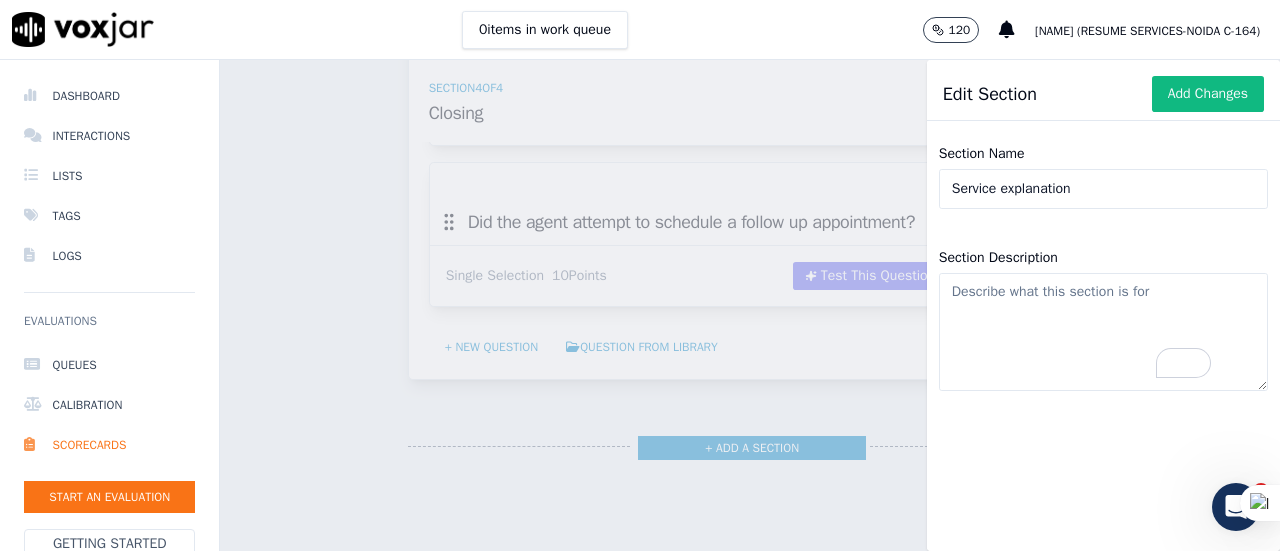 paste on "Did associate explain the product properly to customer" 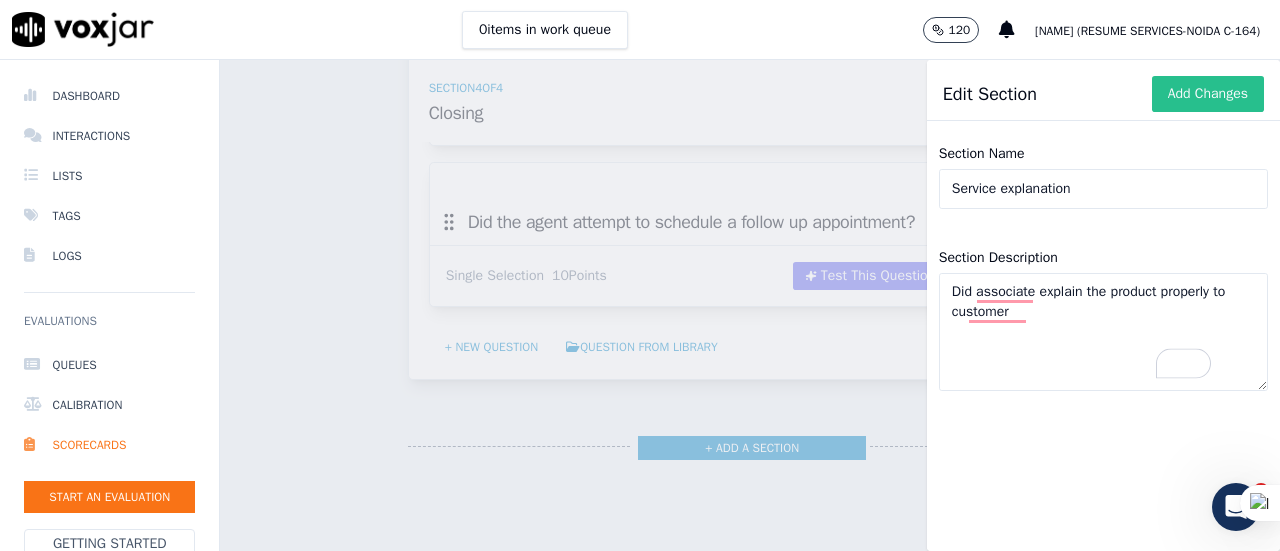 type on "Did associate explain the product properly to customer" 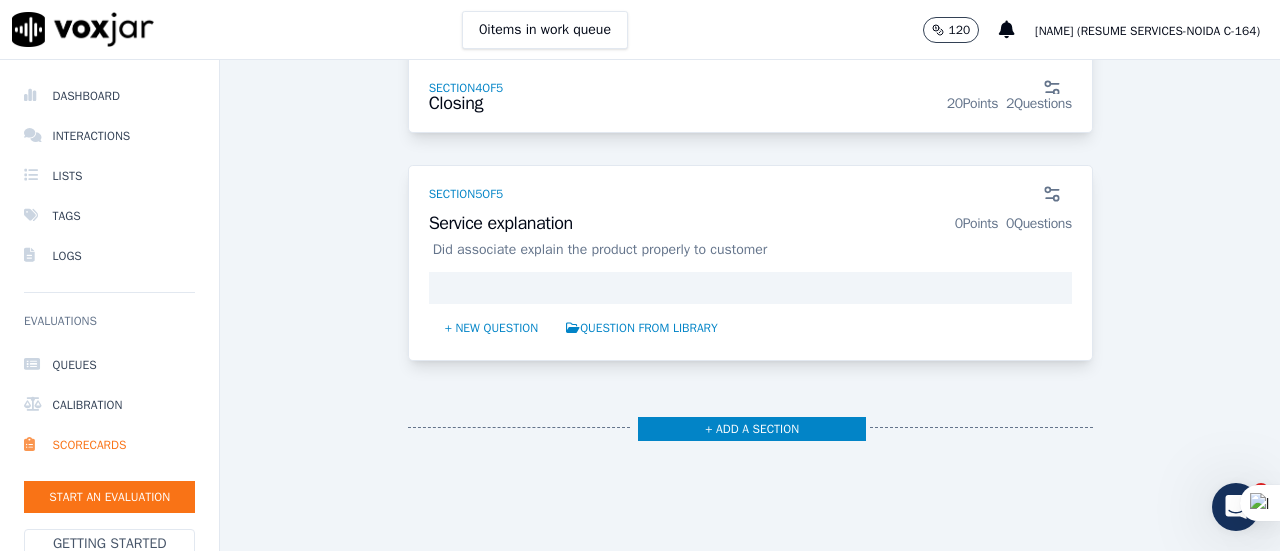 scroll, scrollTop: 2139, scrollLeft: 0, axis: vertical 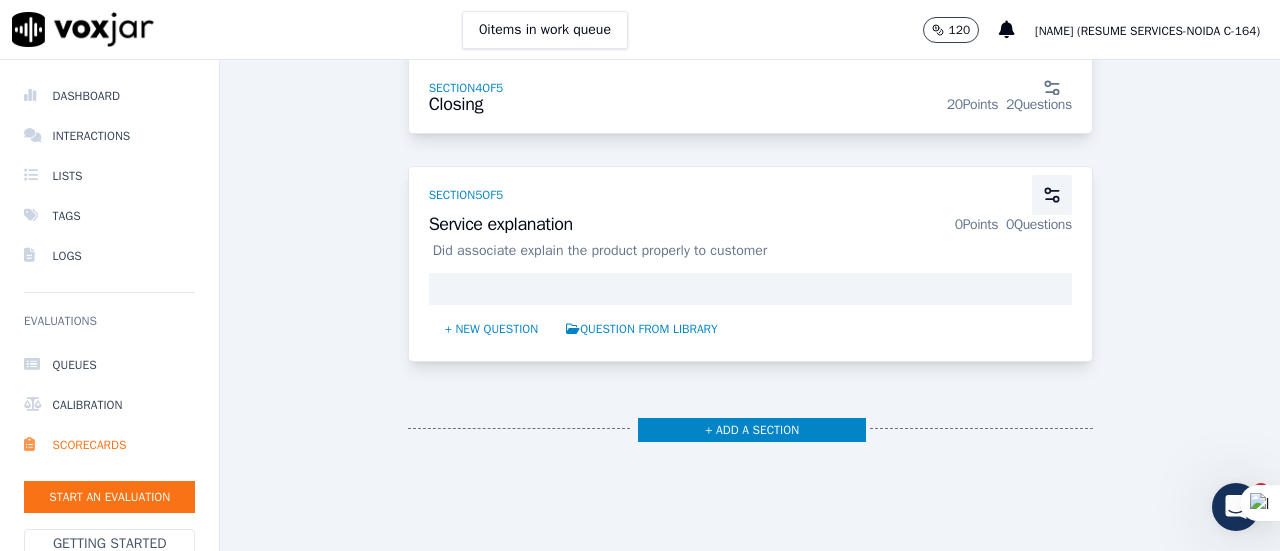 click at bounding box center [1052, 195] 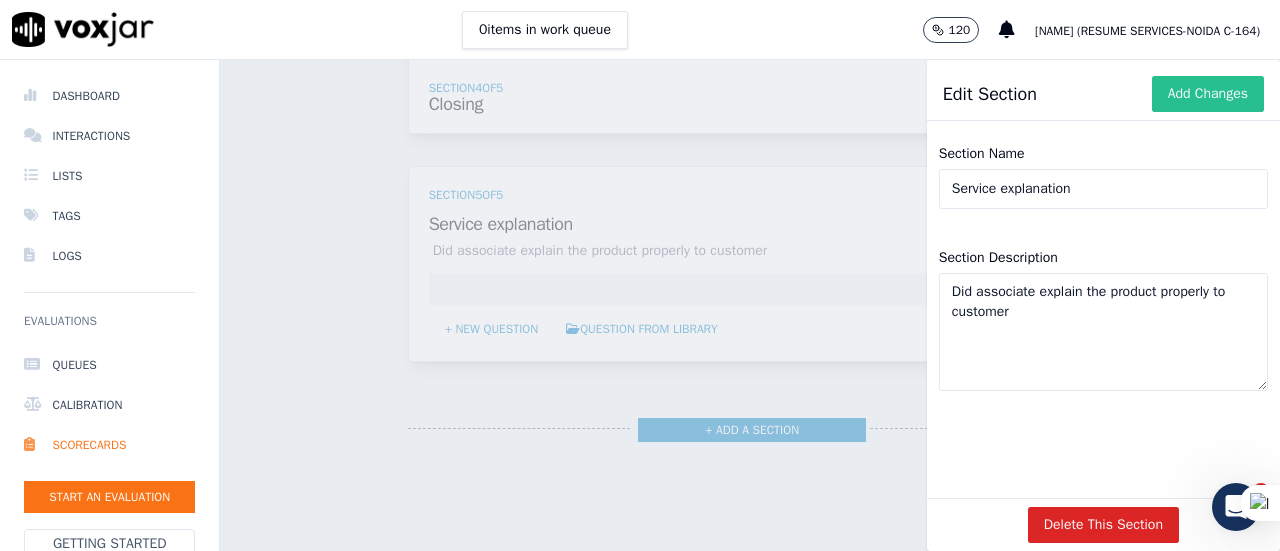 click on "Add Changes" at bounding box center [1208, 94] 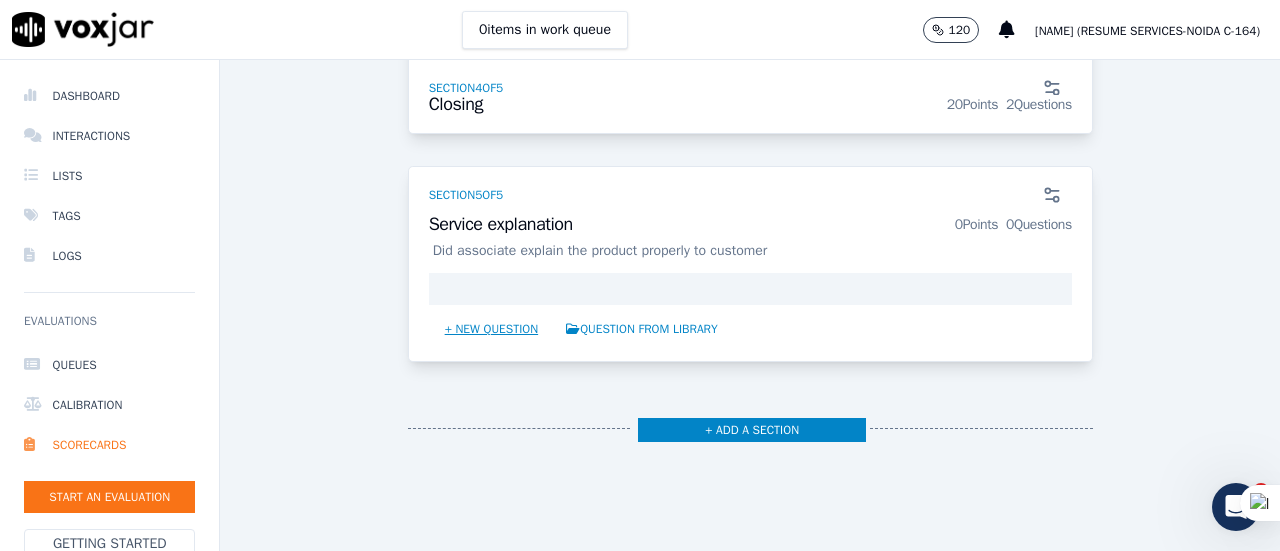 click on "+ New question" at bounding box center [492, 329] 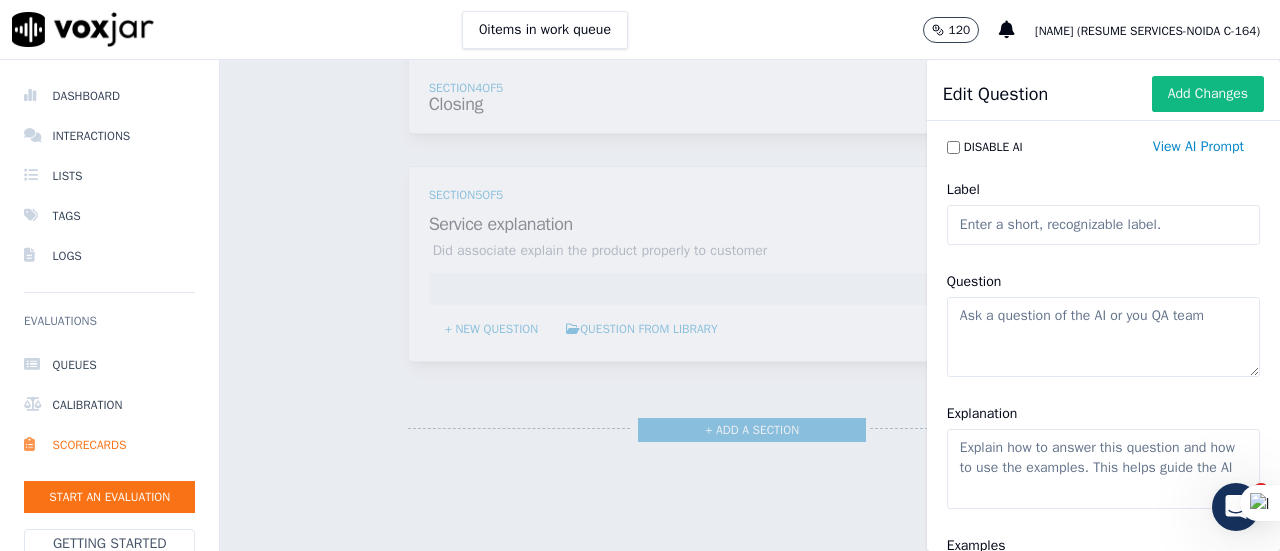 click on "Label" 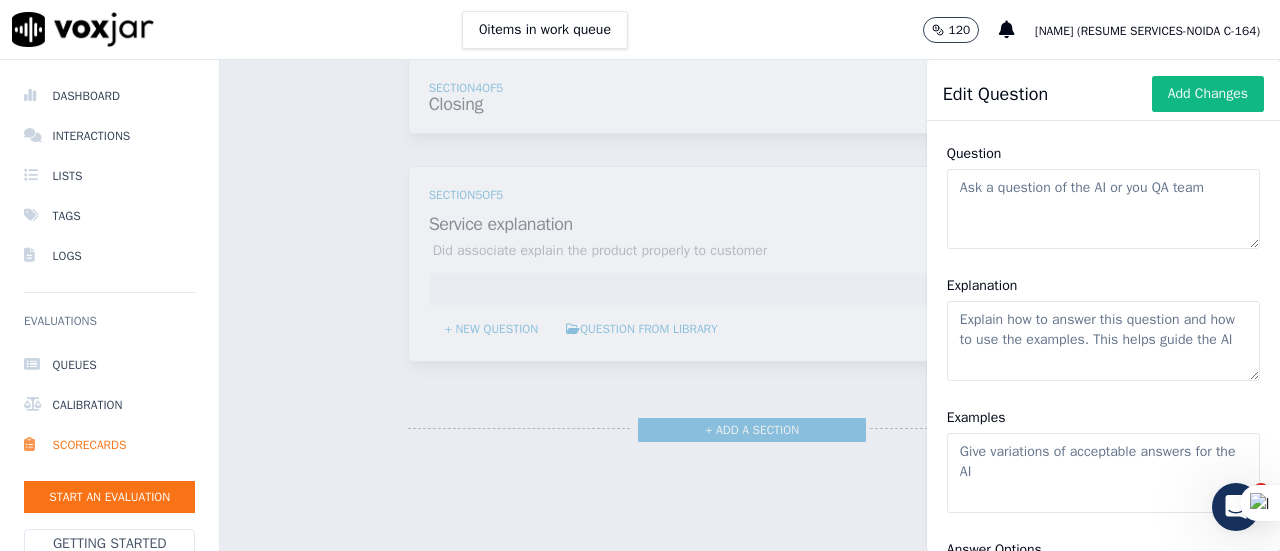 scroll, scrollTop: 130, scrollLeft: 0, axis: vertical 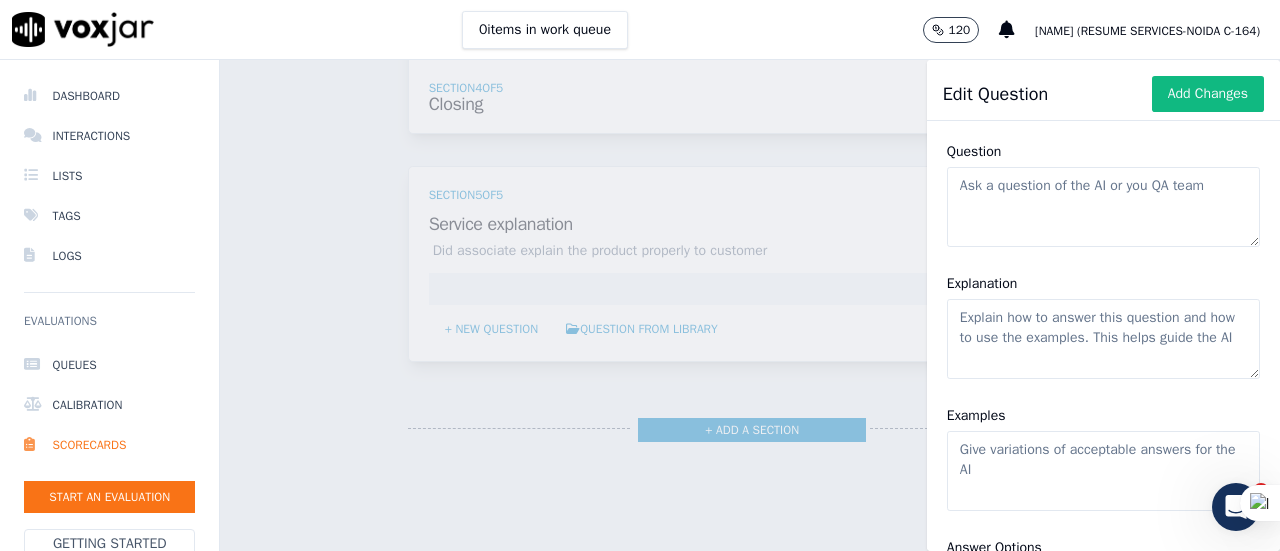type on "Service explanation" 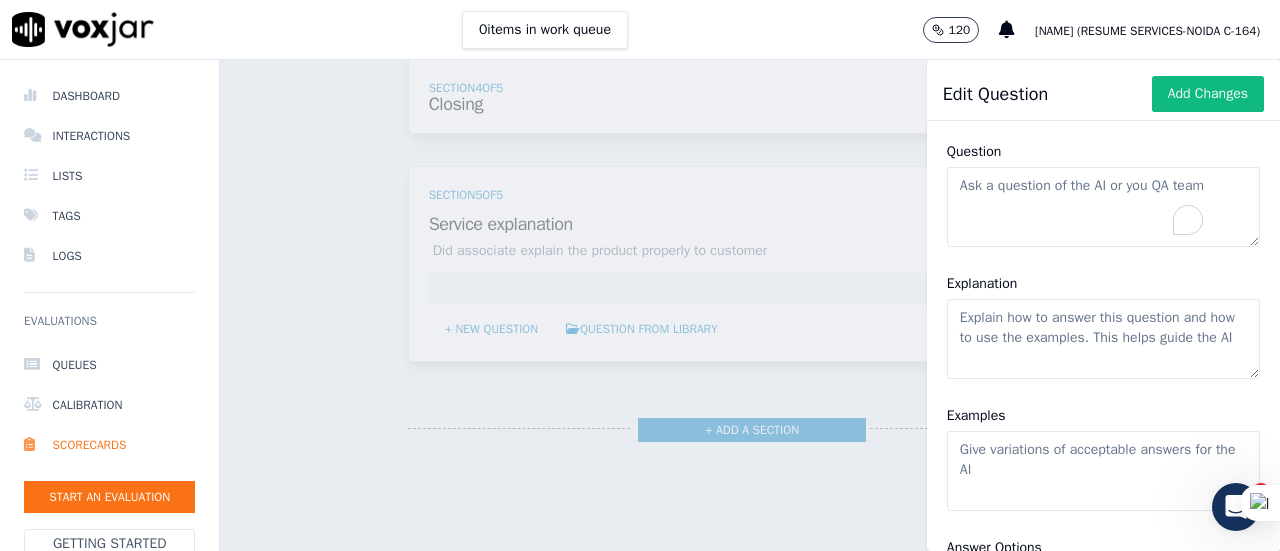 click on "Question" 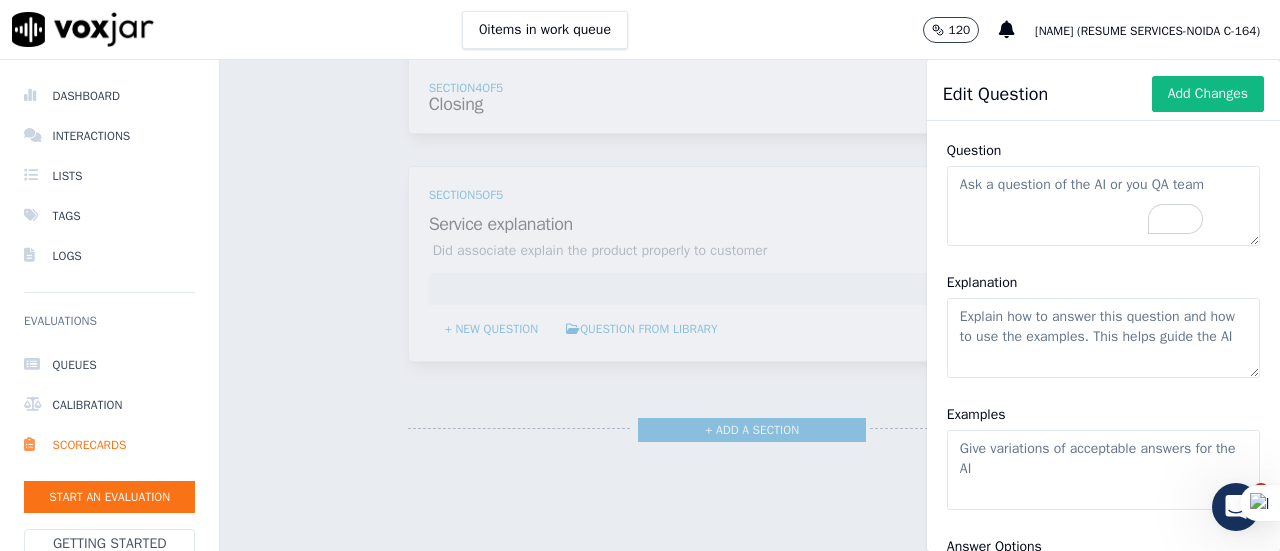 scroll, scrollTop: 132, scrollLeft: 0, axis: vertical 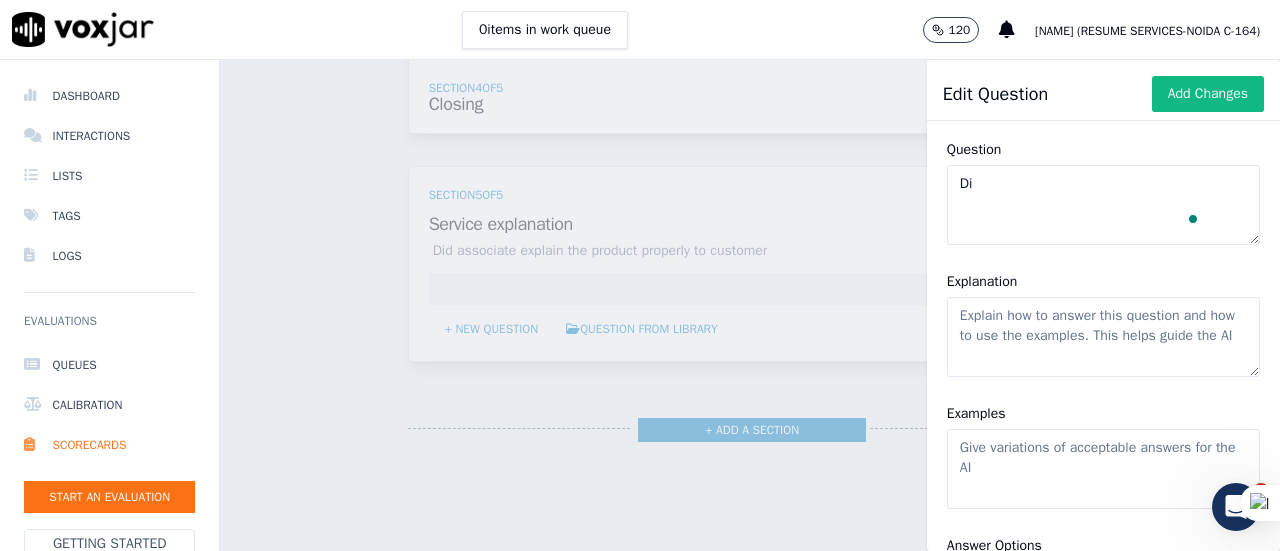 type on "D" 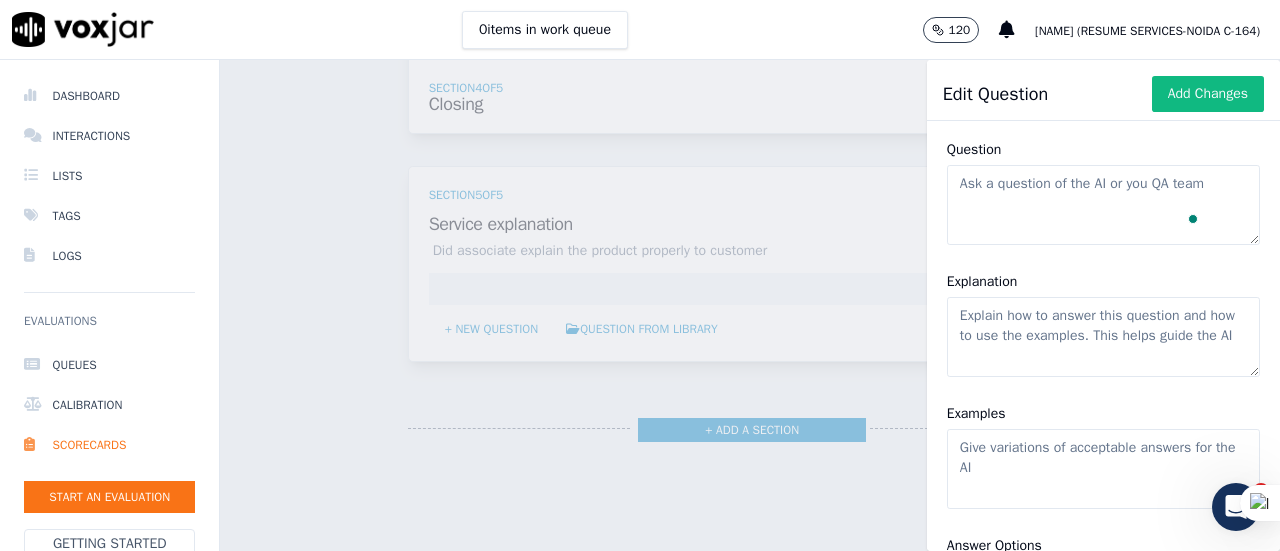 paste on "Did associate explain the product properly to customer" 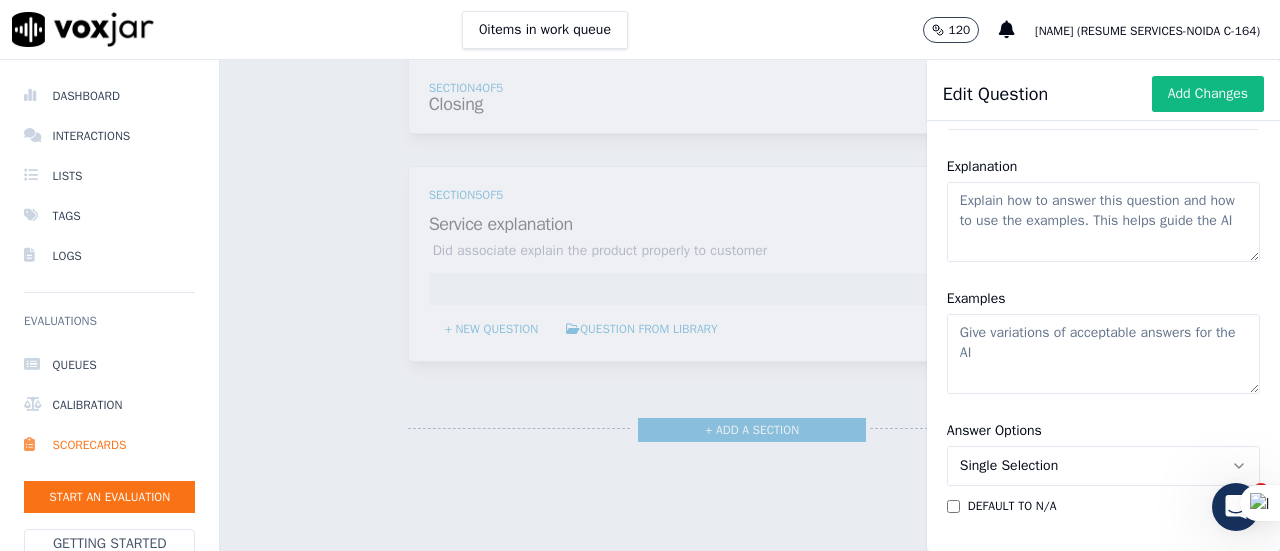 scroll, scrollTop: 255, scrollLeft: 0, axis: vertical 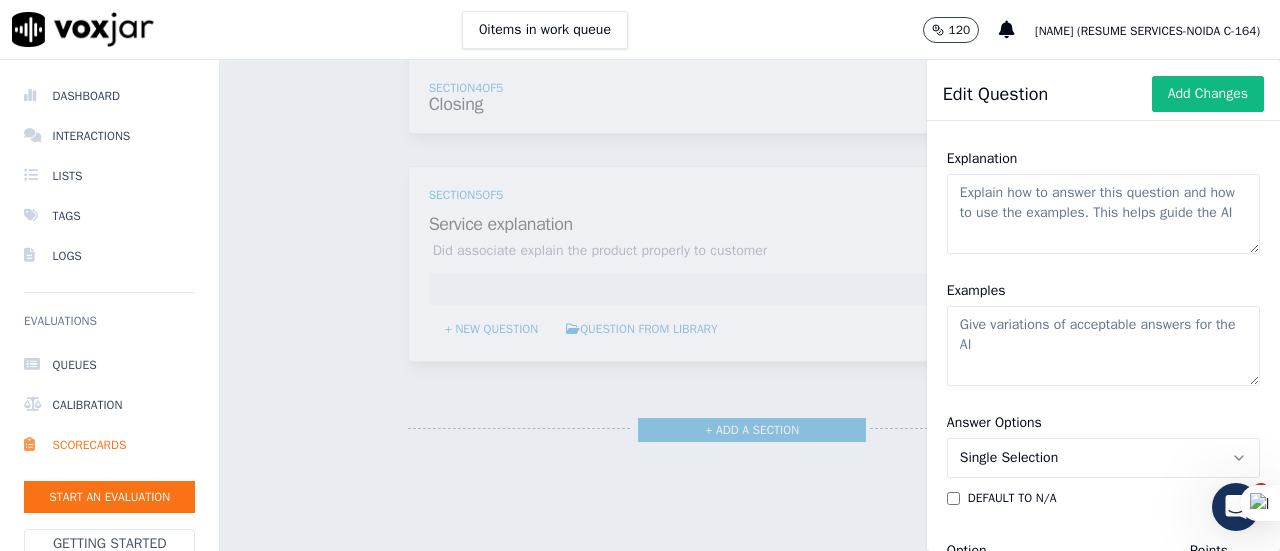 type on "Did associate explain the product properly to customer" 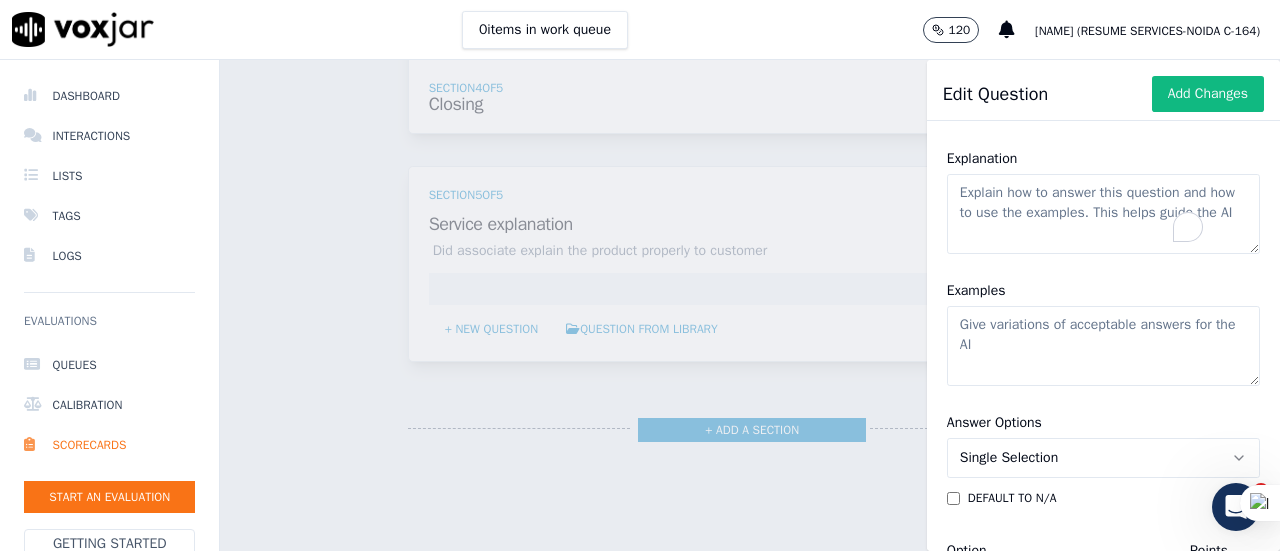 click on "Explanation" 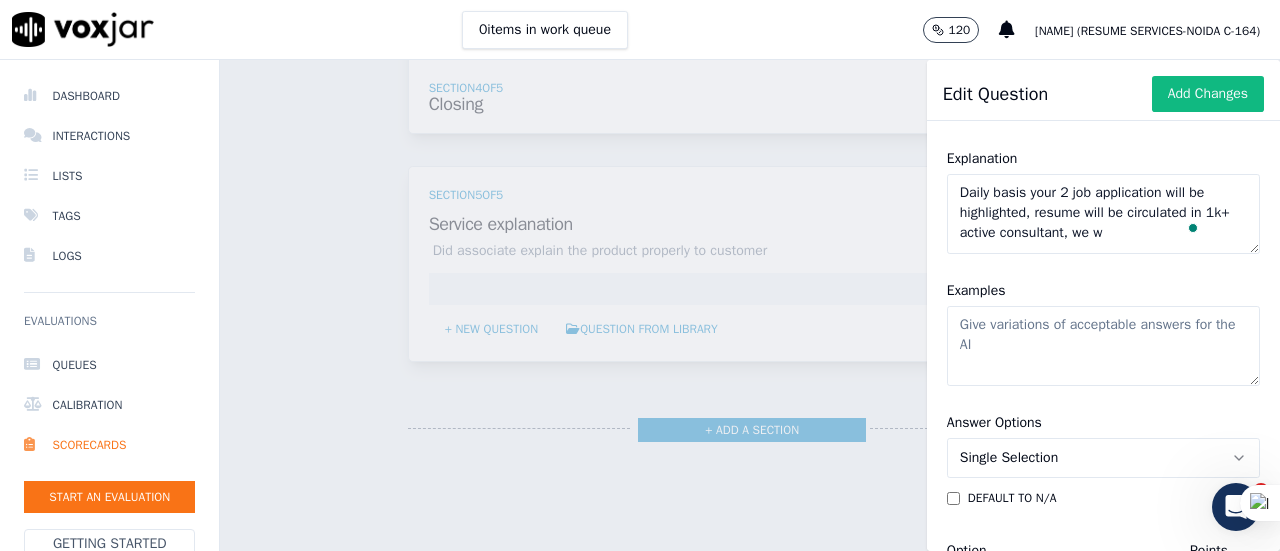 scroll, scrollTop: 9, scrollLeft: 0, axis: vertical 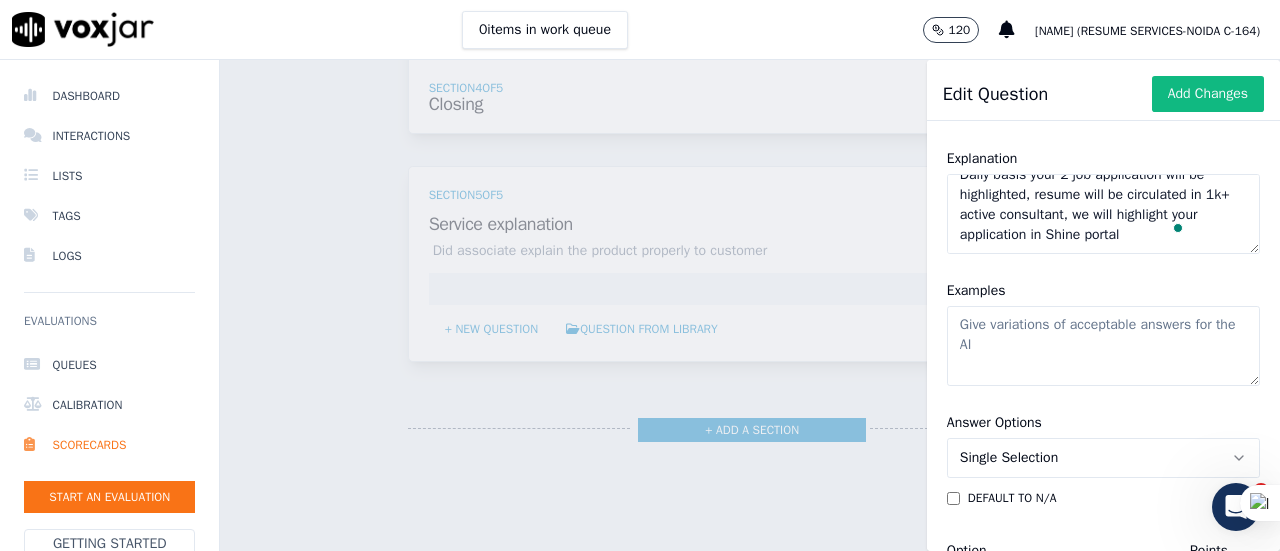 type on "Daily basis your 2 job application will be highlighted, resume will be circulated in 1k+ active consultant, we will highlight your application in Shine portal" 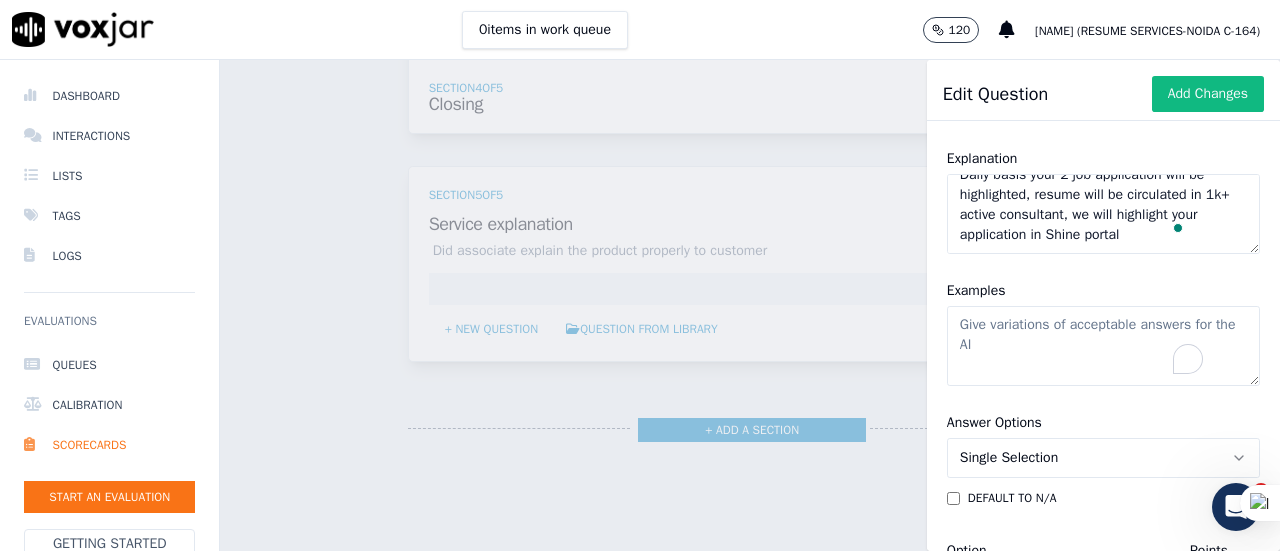 click on "Examples" 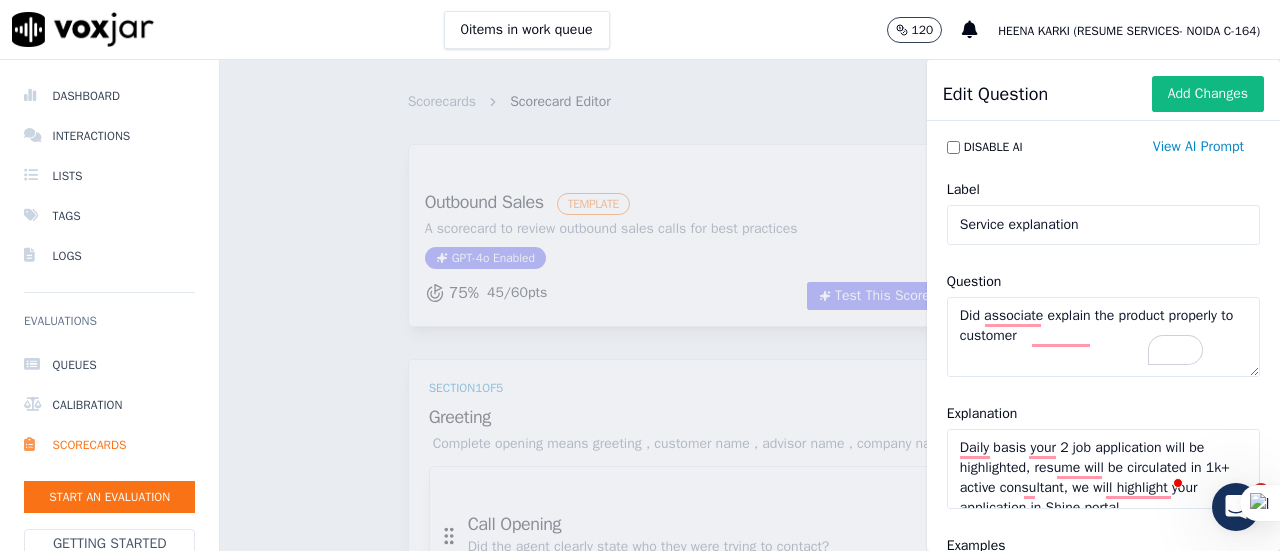 scroll, scrollTop: 0, scrollLeft: 0, axis: both 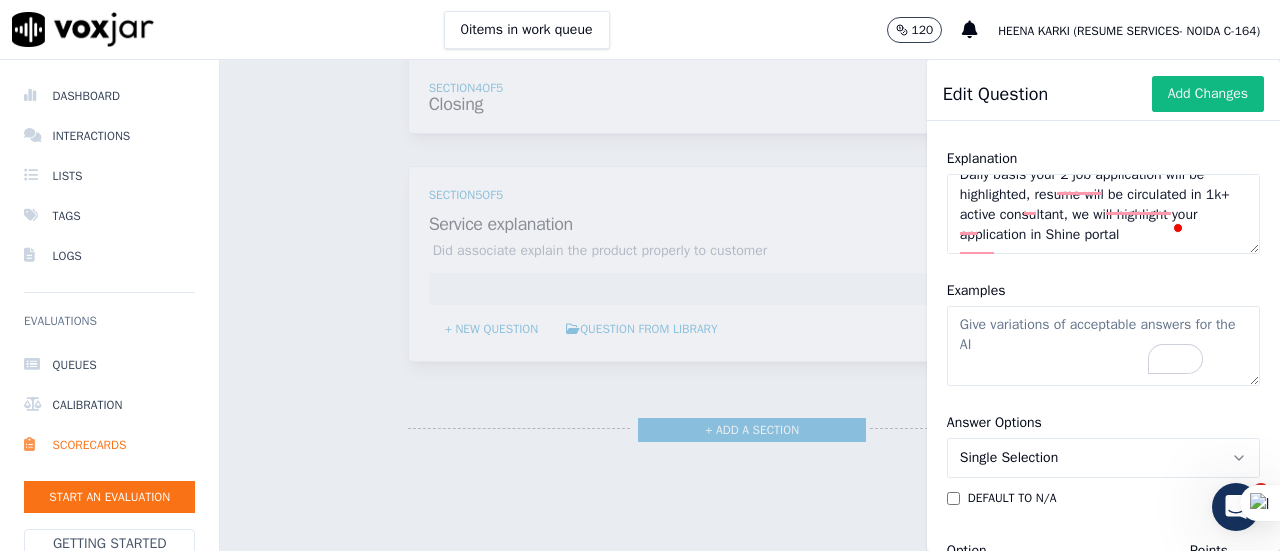 paste on ""1. If only amount shared -No
2. Amount + Half product but correct -Partial
3. Amount + Full product but incorrect- No
4. Amount + Half product but incorrect - No
5. Amount + Full product but correct - Yes
6. Amount + Few lines correct and few lines incorrect - Partial
7. RM , HT media invoice , Premium dashboard will not be considered in product
8. Selling product AH but told features of AB - No"" 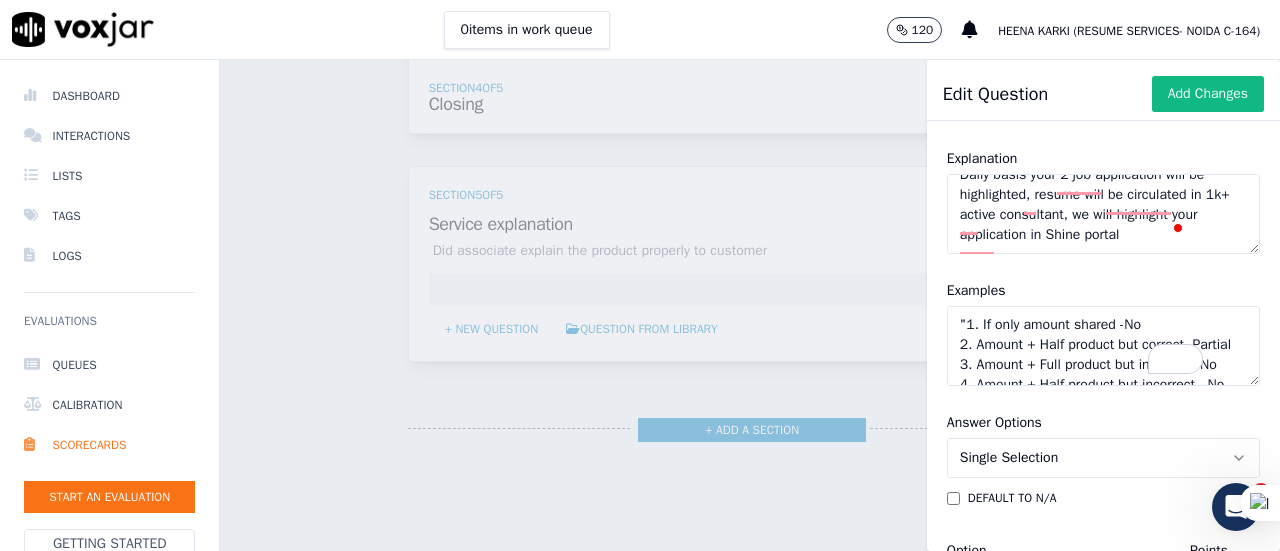 scroll, scrollTop: 249, scrollLeft: 0, axis: vertical 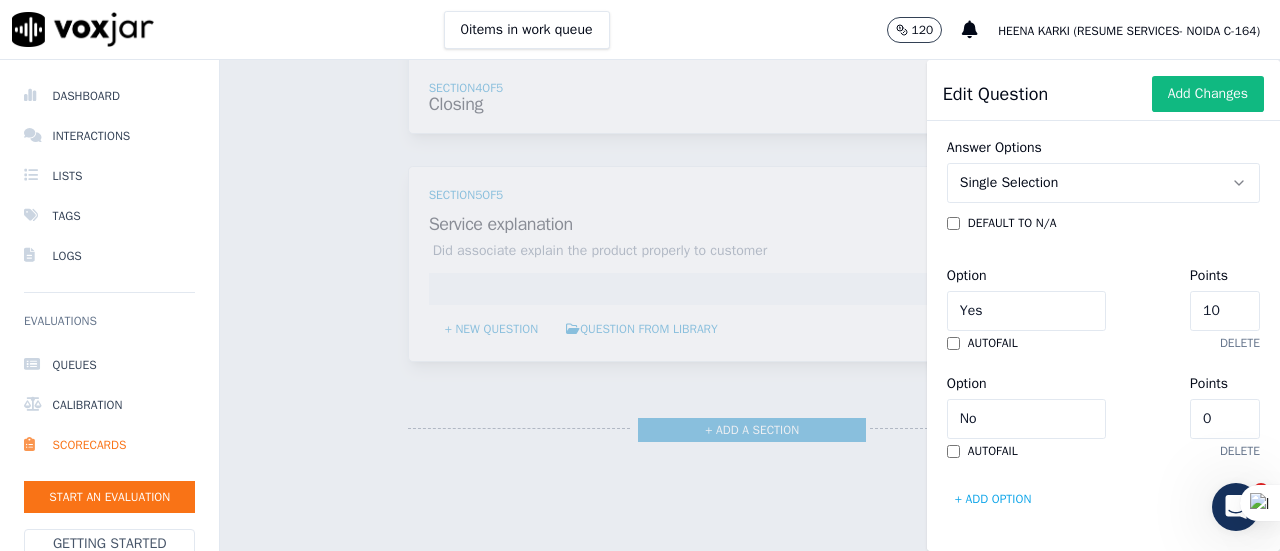 type on ""1. If only amount shared -No
2. Amount + Half product but correct -Partial
3. Amount + Full product but incorrect- No
4. Amount + Half product but incorrect - No
5. Amount + Full product but correct - Yes
6. Amount + Few lines correct and few lines incorrect - Partial
7. RM , HT media invoice , Premium dashboard will not be considered in product
8. Selling product AH but told features of AB - No"" 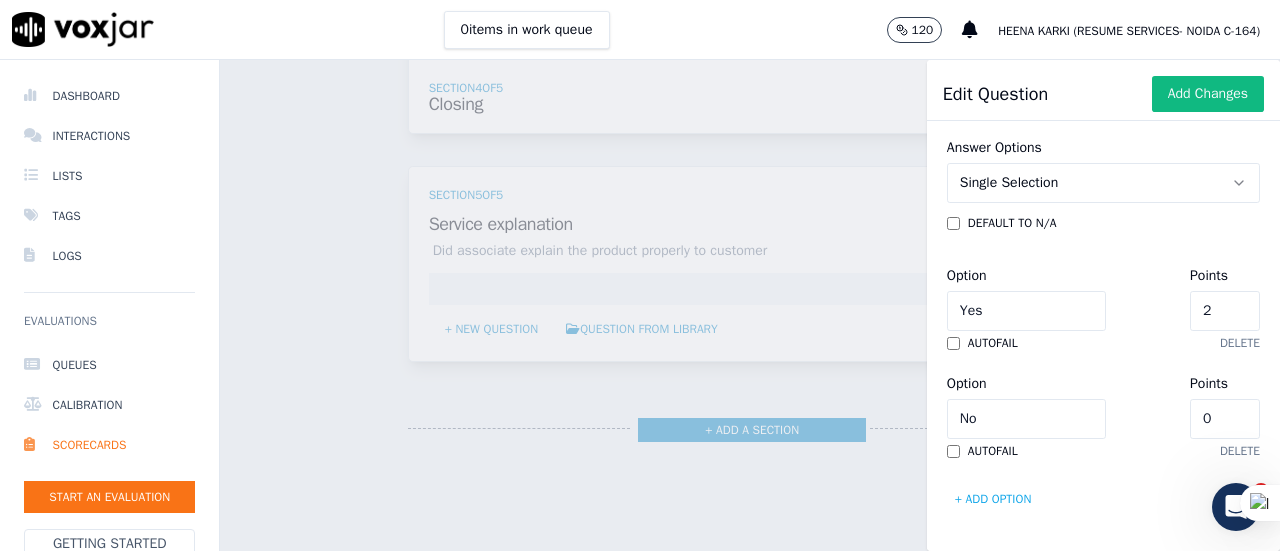 type on "20" 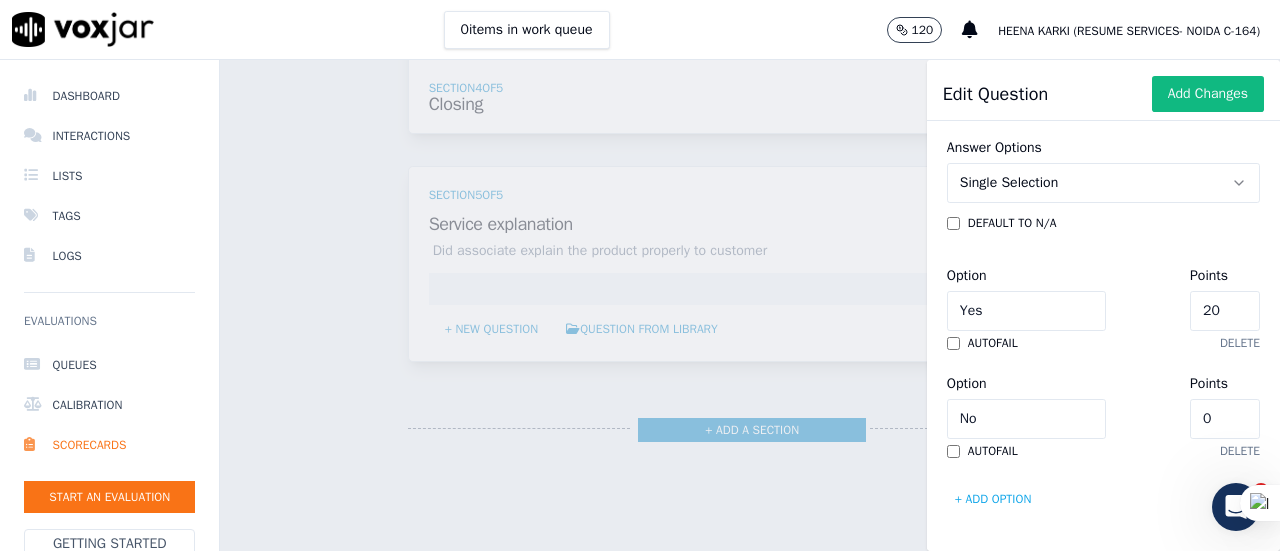 click on "Option   Yes   Points   20" at bounding box center (1103, 297) 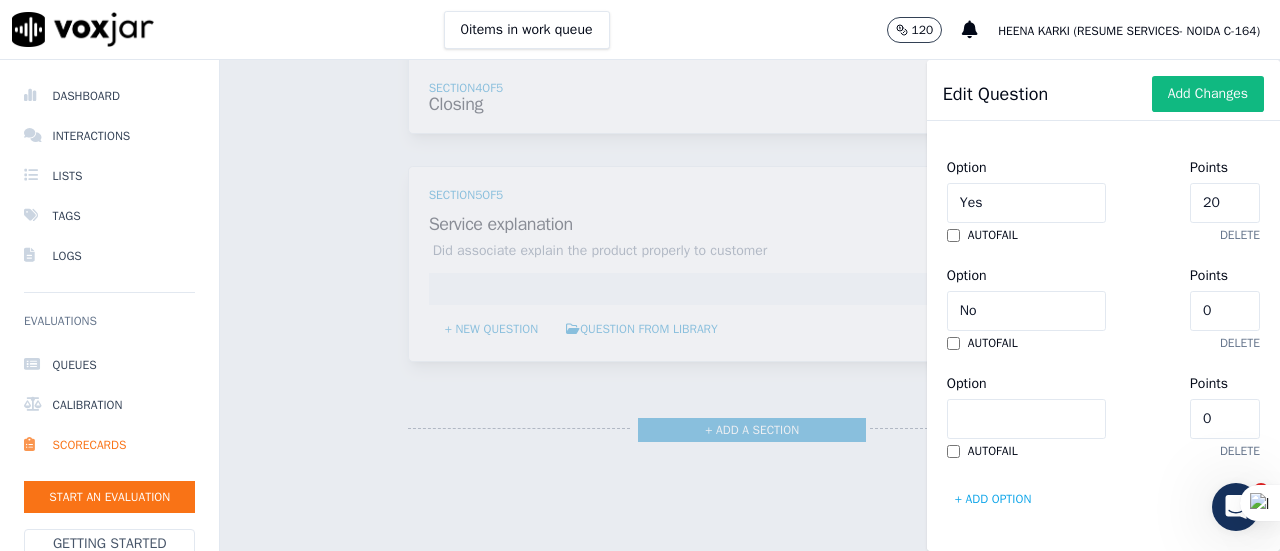 scroll, scrollTop: 902, scrollLeft: 0, axis: vertical 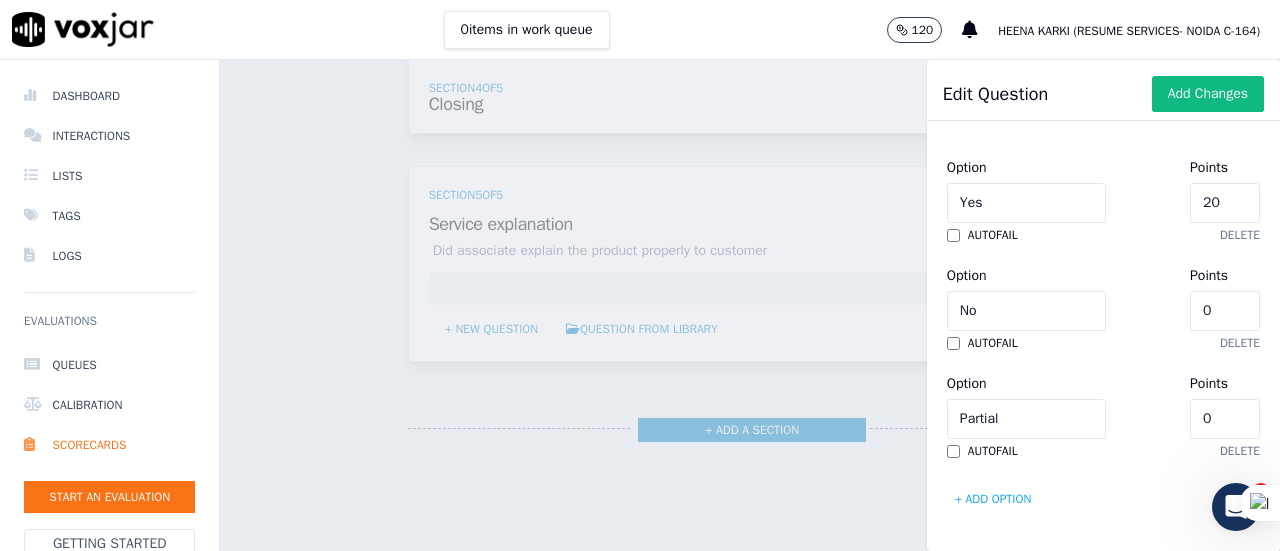 click on "0" 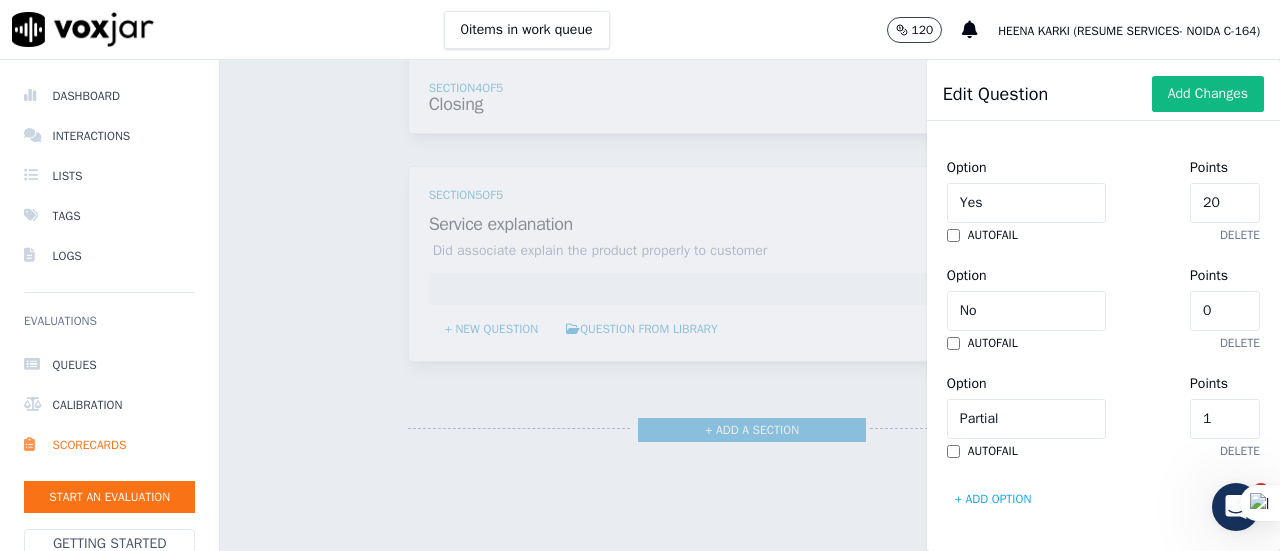 type on "0" 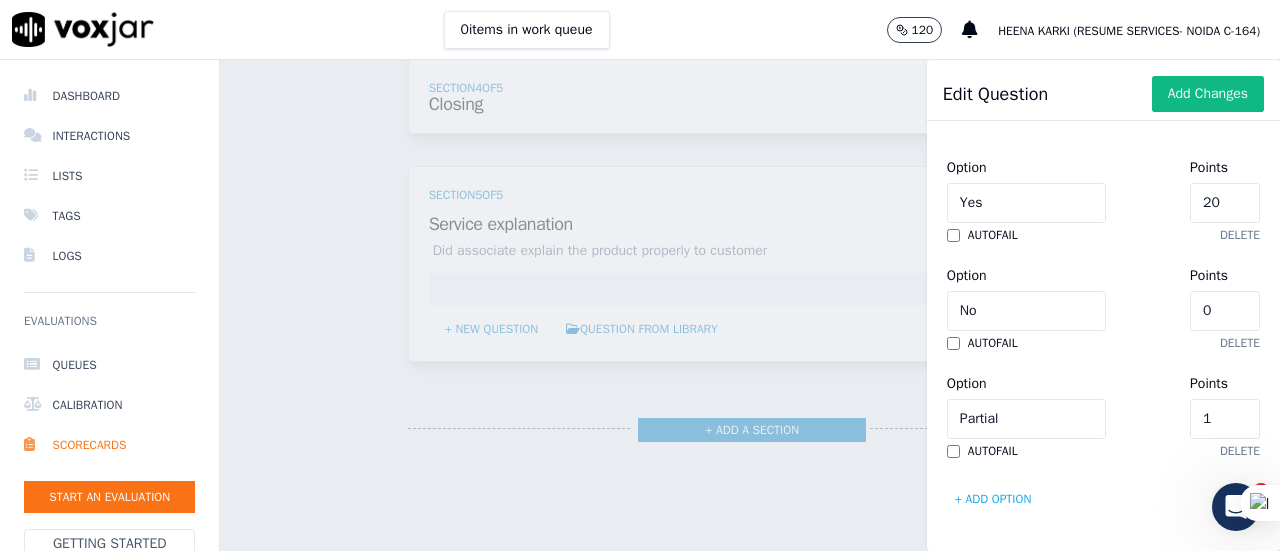 type on "10" 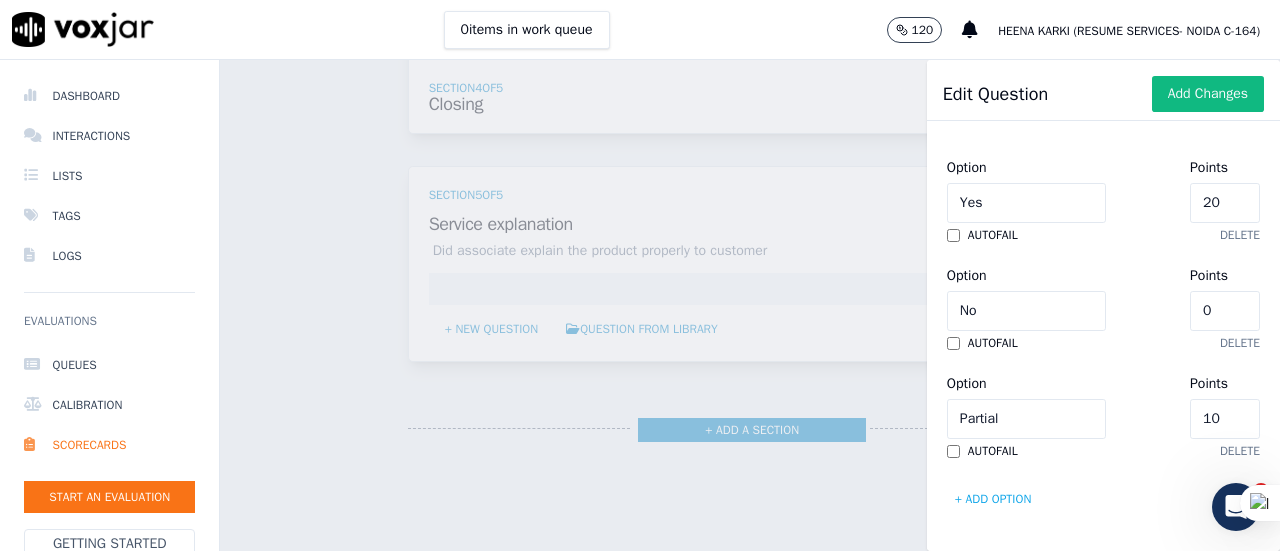 click on "Option   Partial   Points   10" at bounding box center (1103, 405) 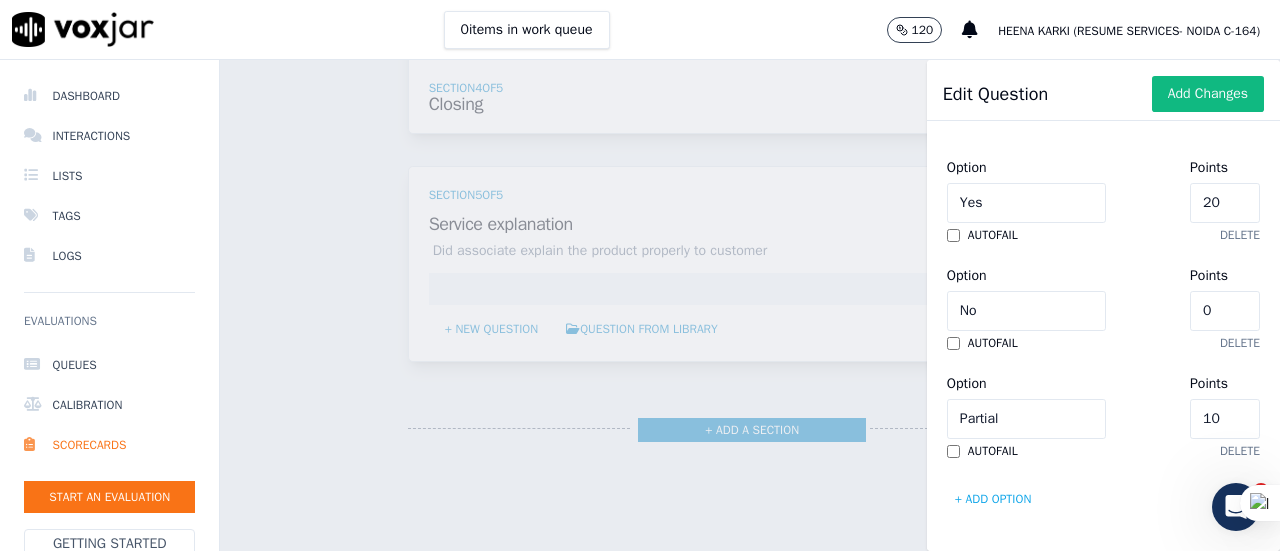 click on "+ Add option" at bounding box center [993, 499] 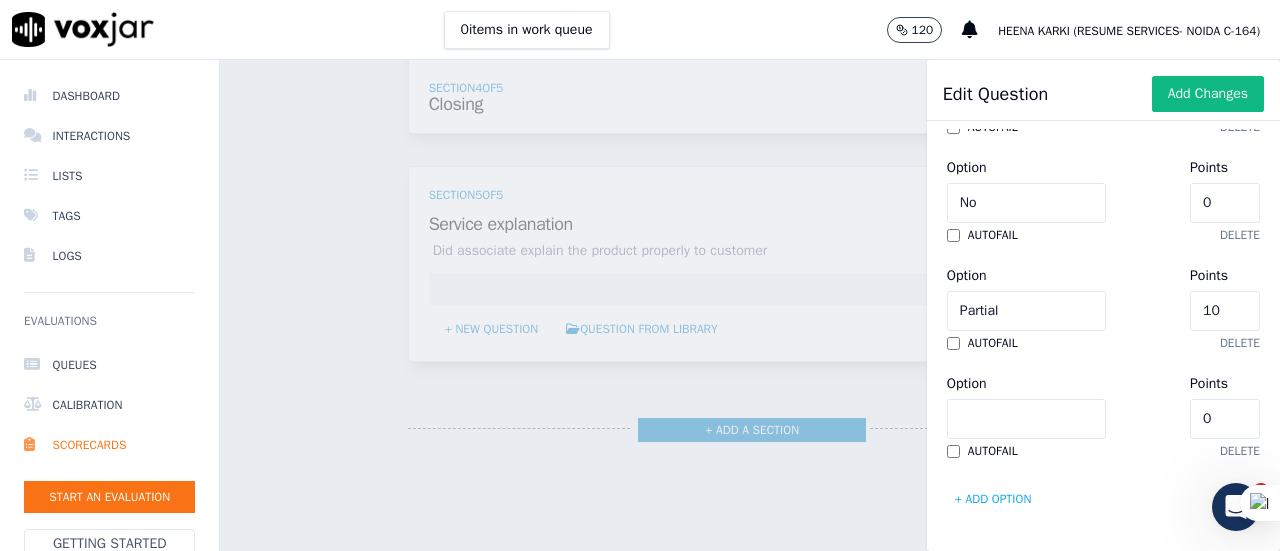 scroll, scrollTop: 1078, scrollLeft: 0, axis: vertical 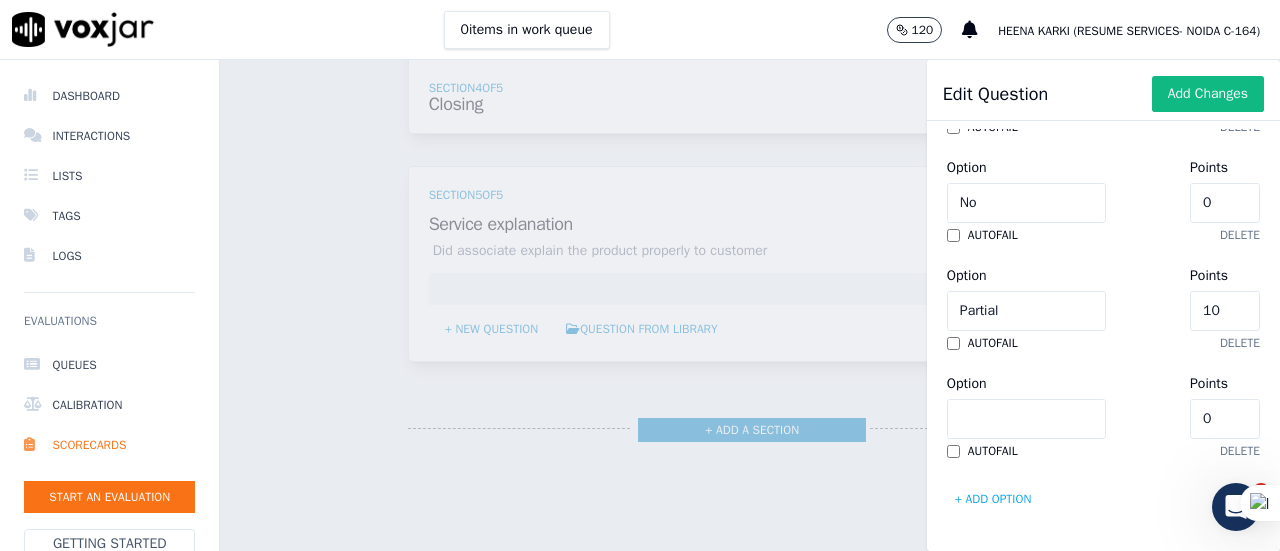 click on "Option" 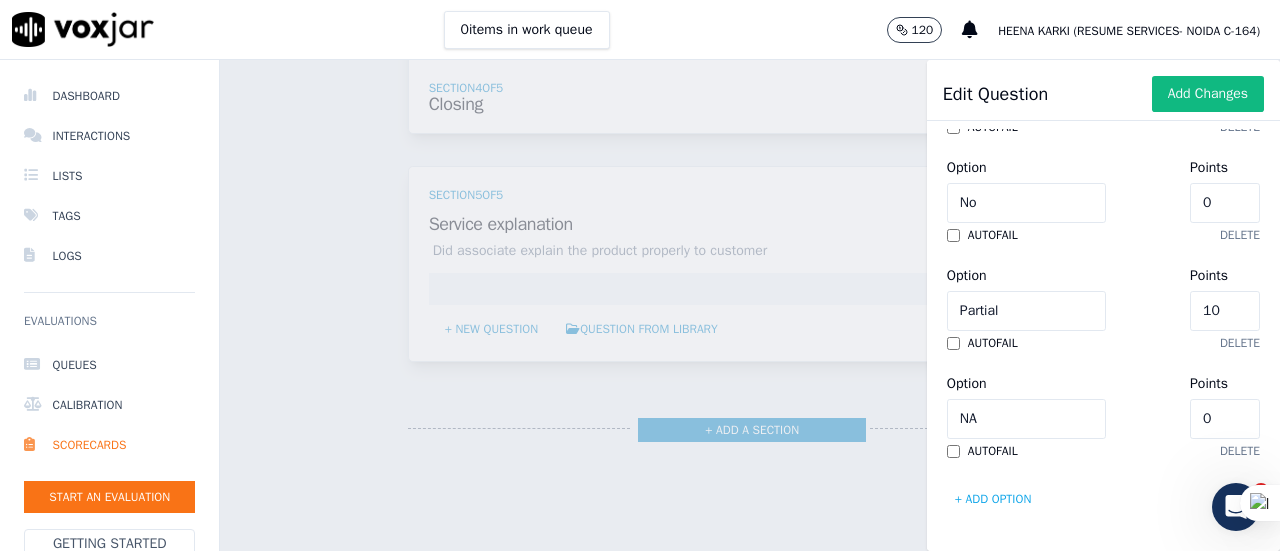 scroll, scrollTop: 1078, scrollLeft: 0, axis: vertical 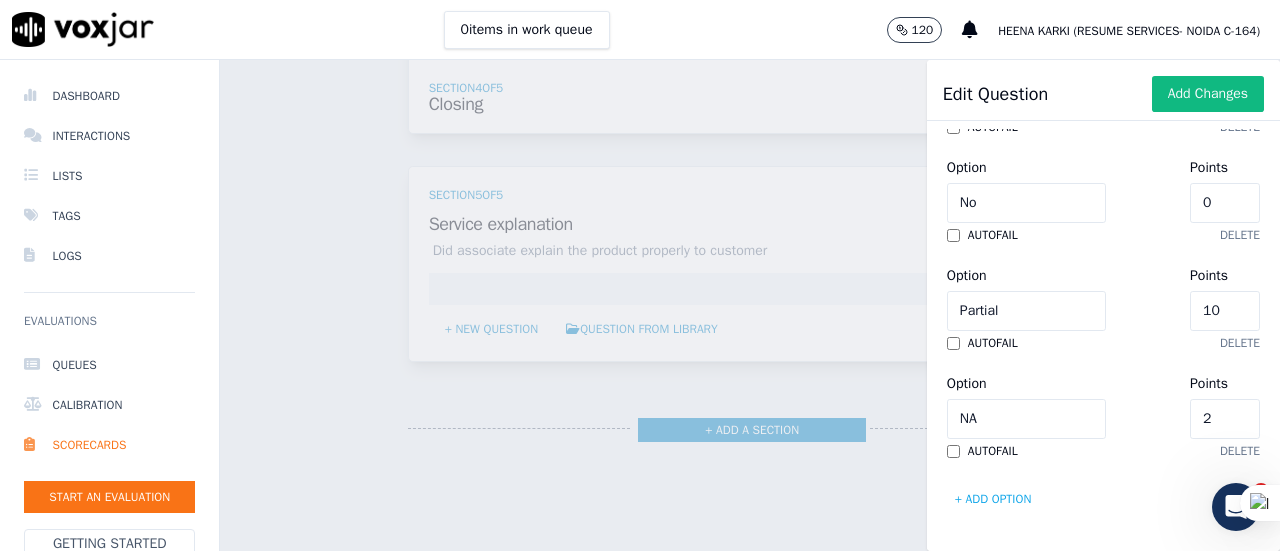 type on "20" 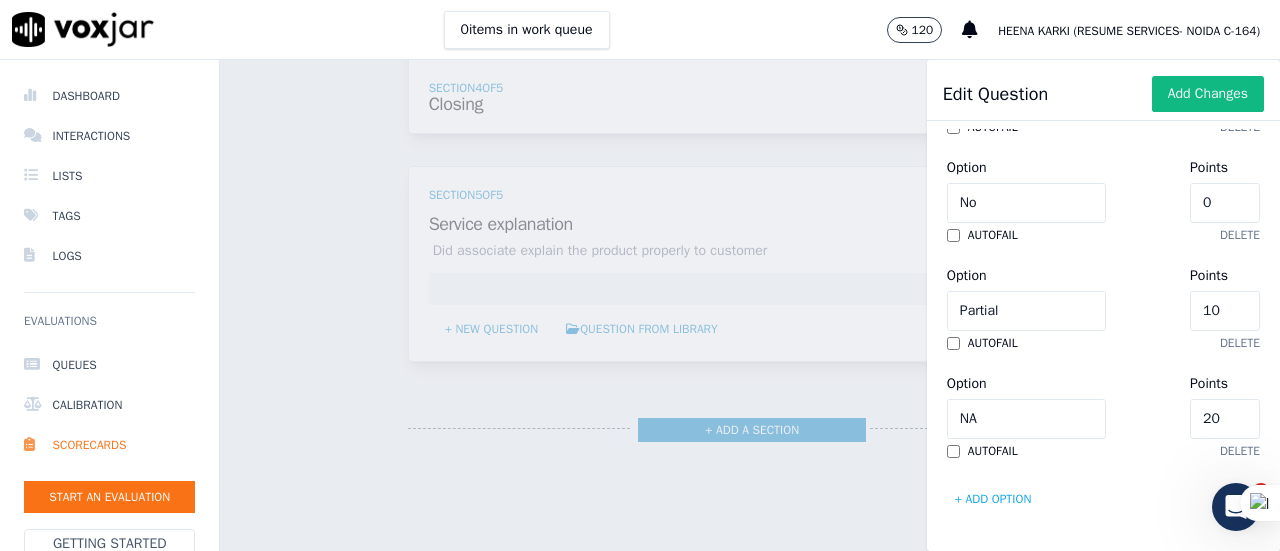 click on "Option   NA   Points   20" at bounding box center (1103, 405) 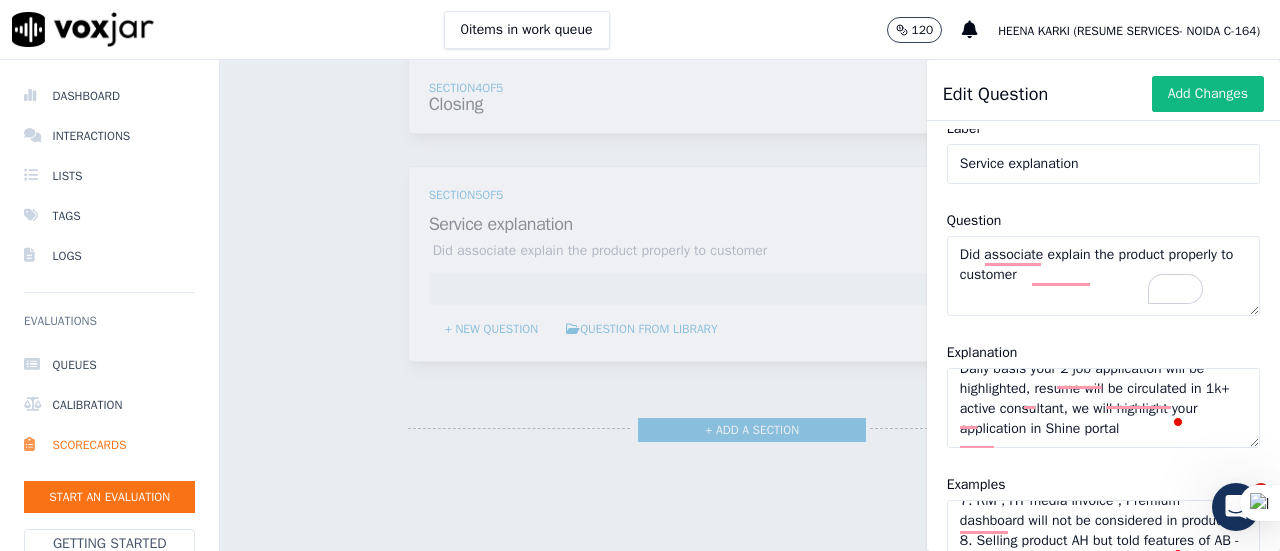 scroll, scrollTop: 0, scrollLeft: 0, axis: both 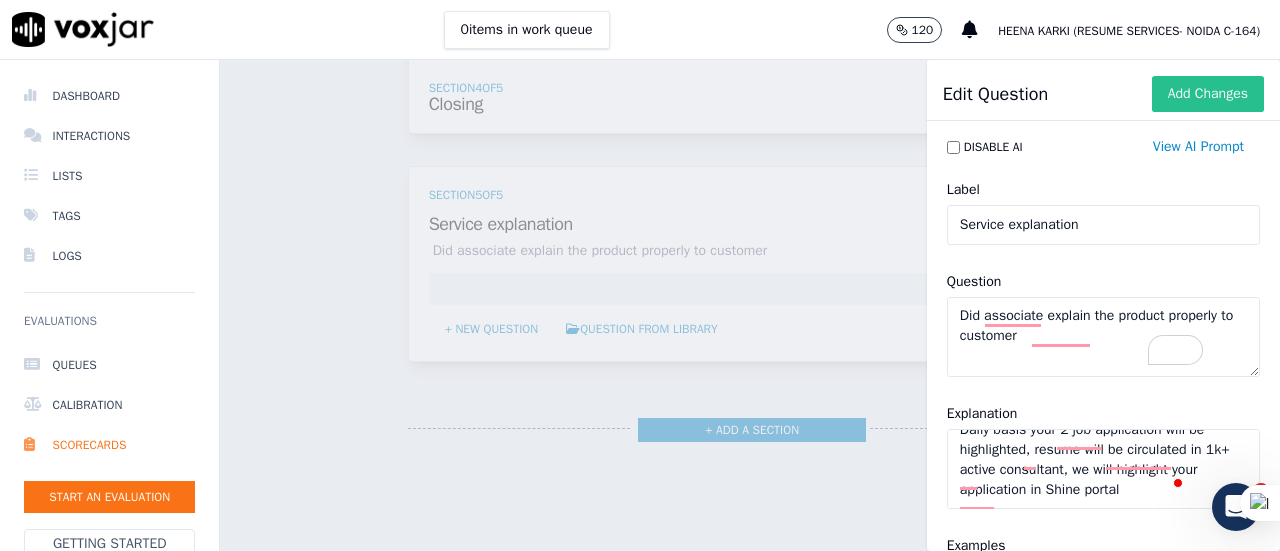 click on "Add Changes" at bounding box center [1208, 94] 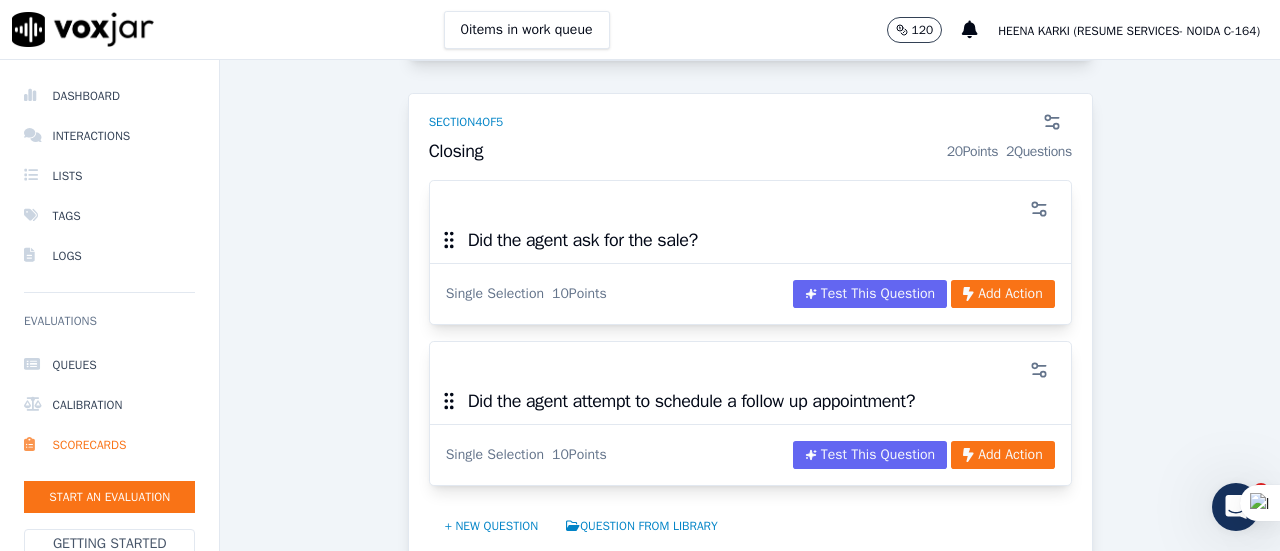 scroll, scrollTop: 1713, scrollLeft: 0, axis: vertical 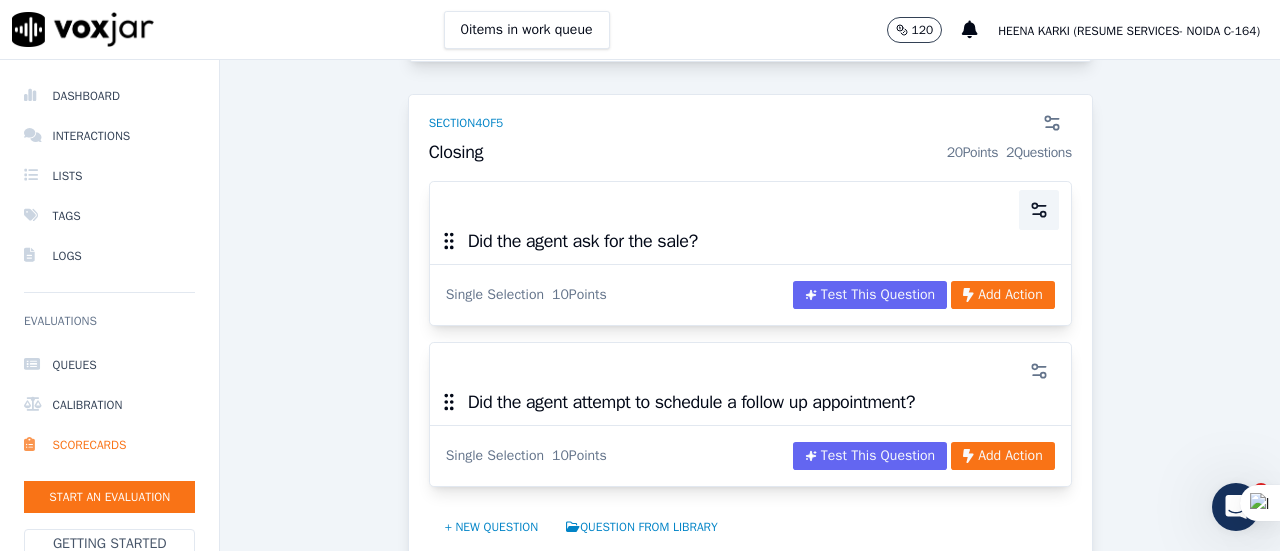 click 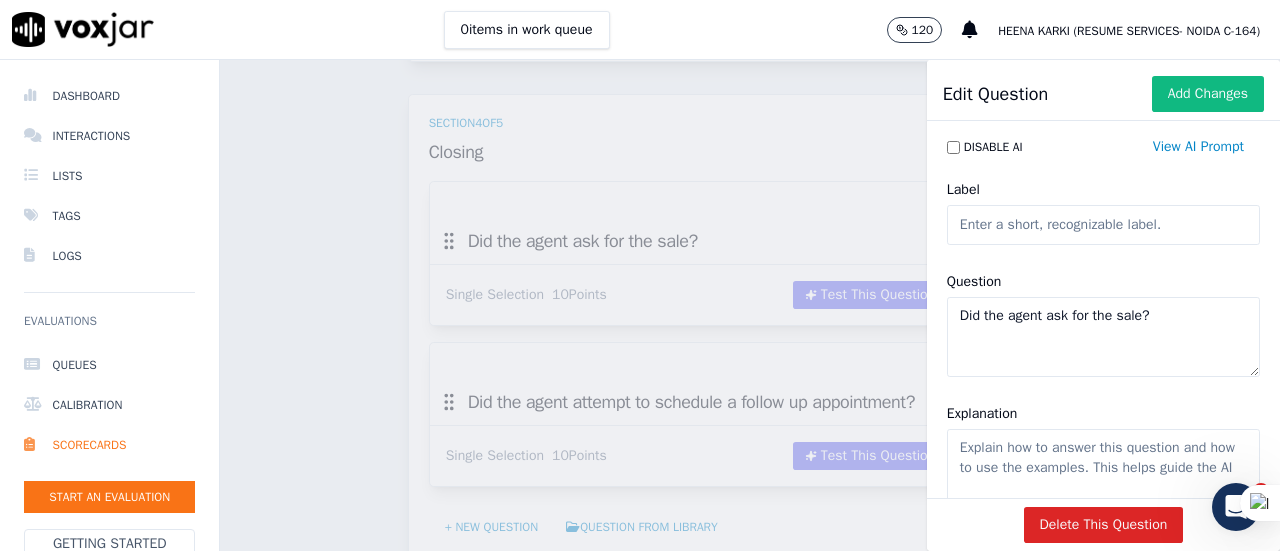 click on "Label" 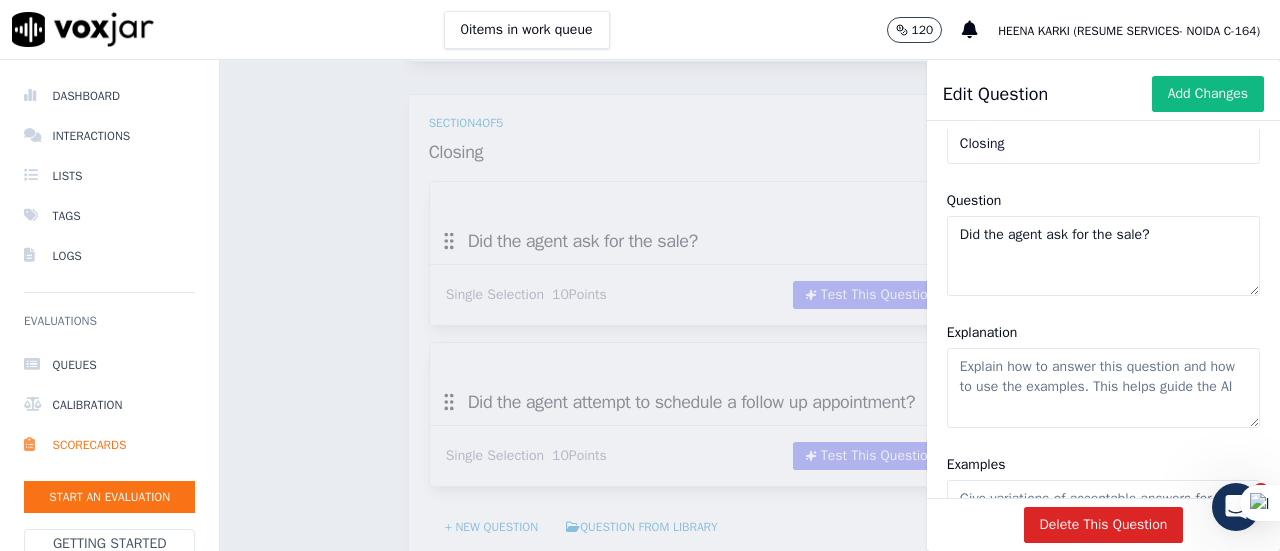 scroll, scrollTop: 82, scrollLeft: 0, axis: vertical 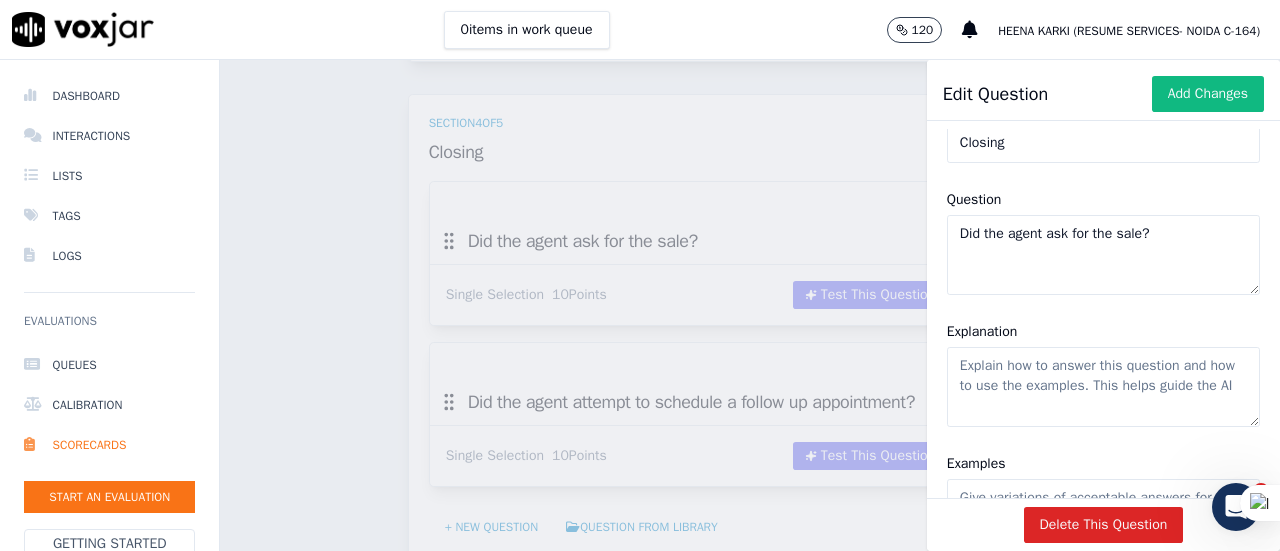 type on "Closing" 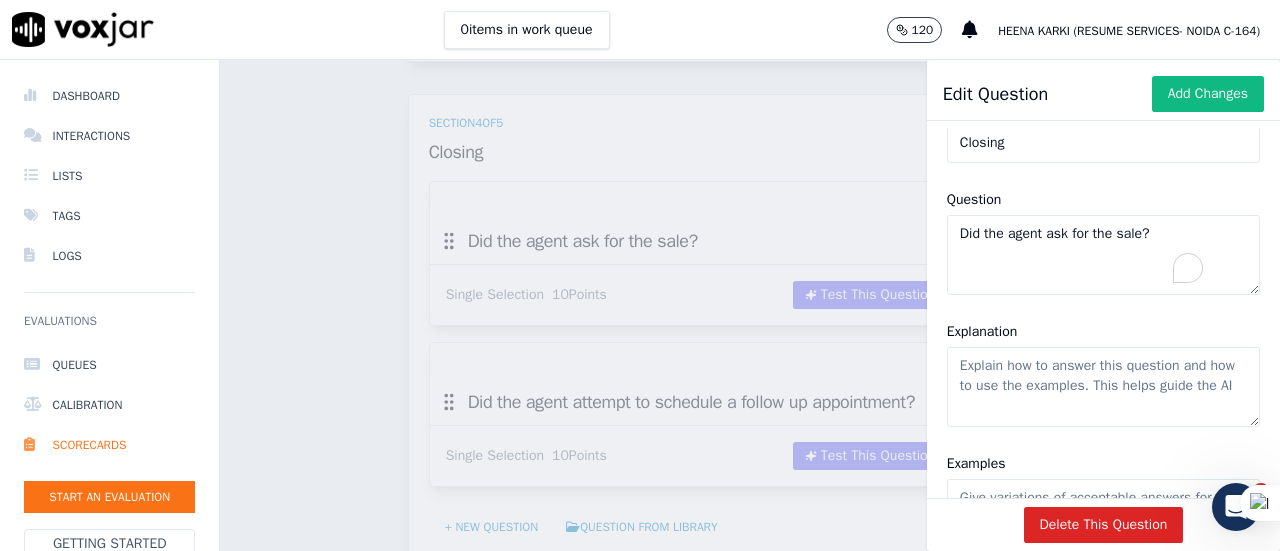 click on "Did the agent ask for the sale?" 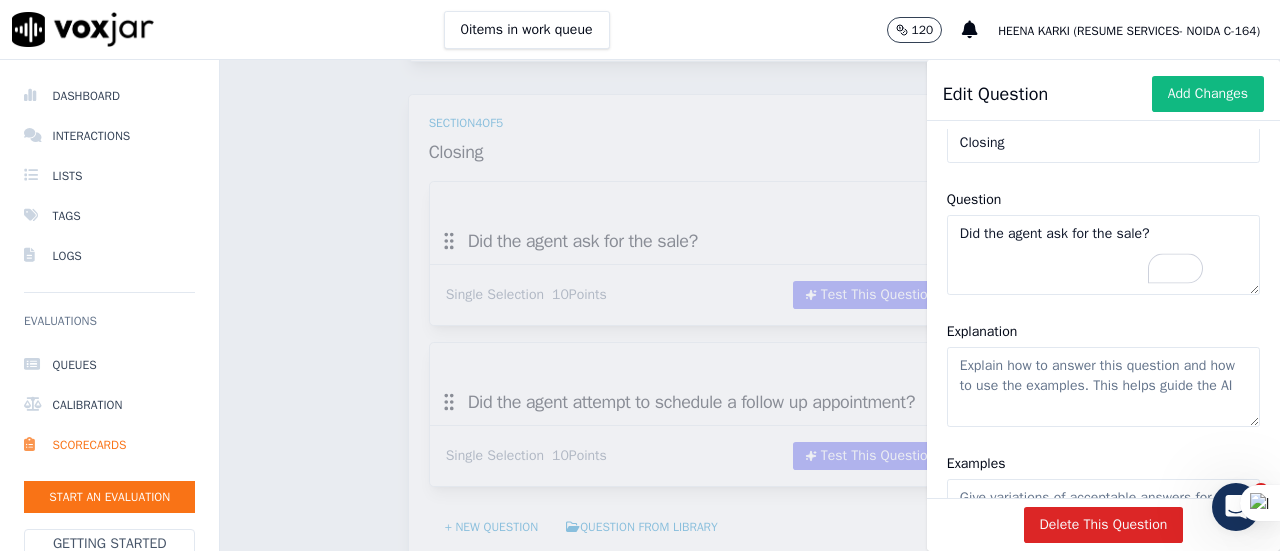 click on "Did the agent ask for the sale?" 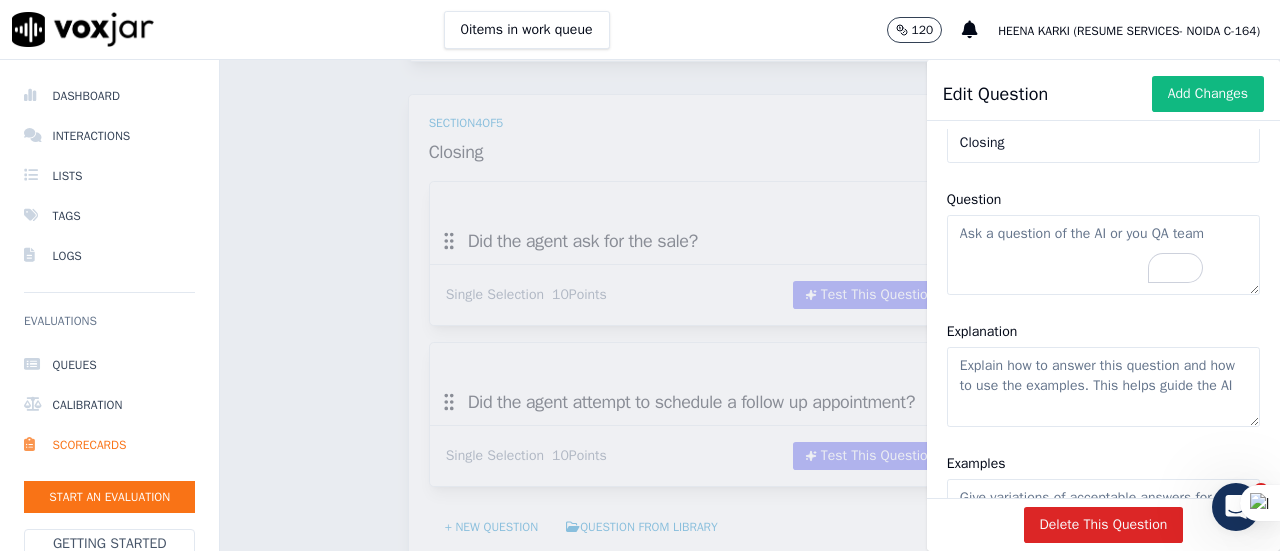 paste on "Is proper closing done by the associate" 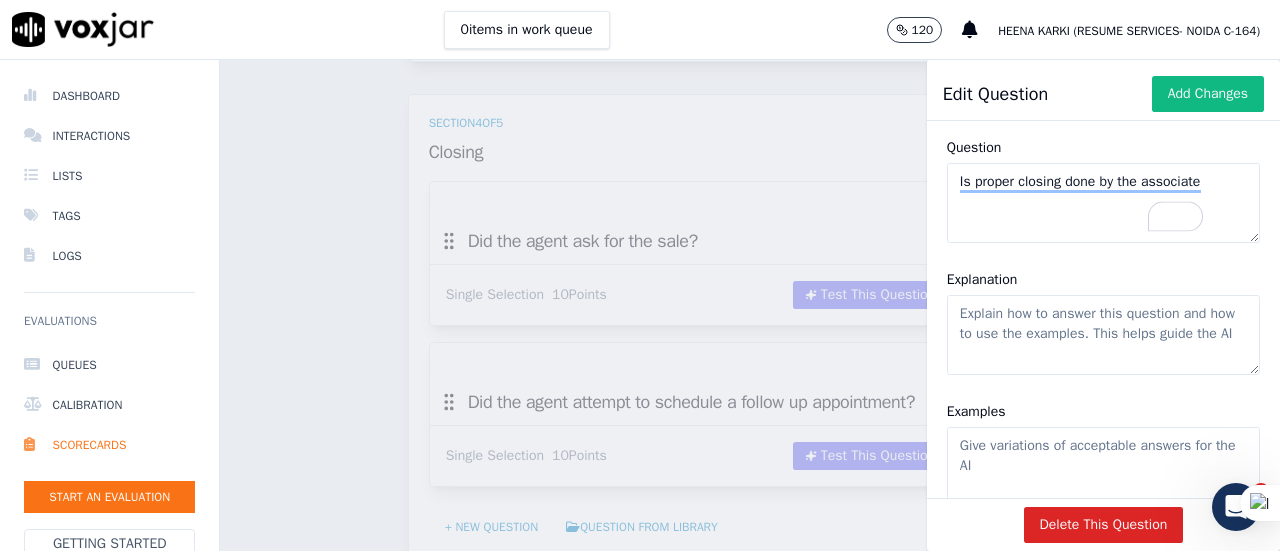 scroll, scrollTop: 143, scrollLeft: 0, axis: vertical 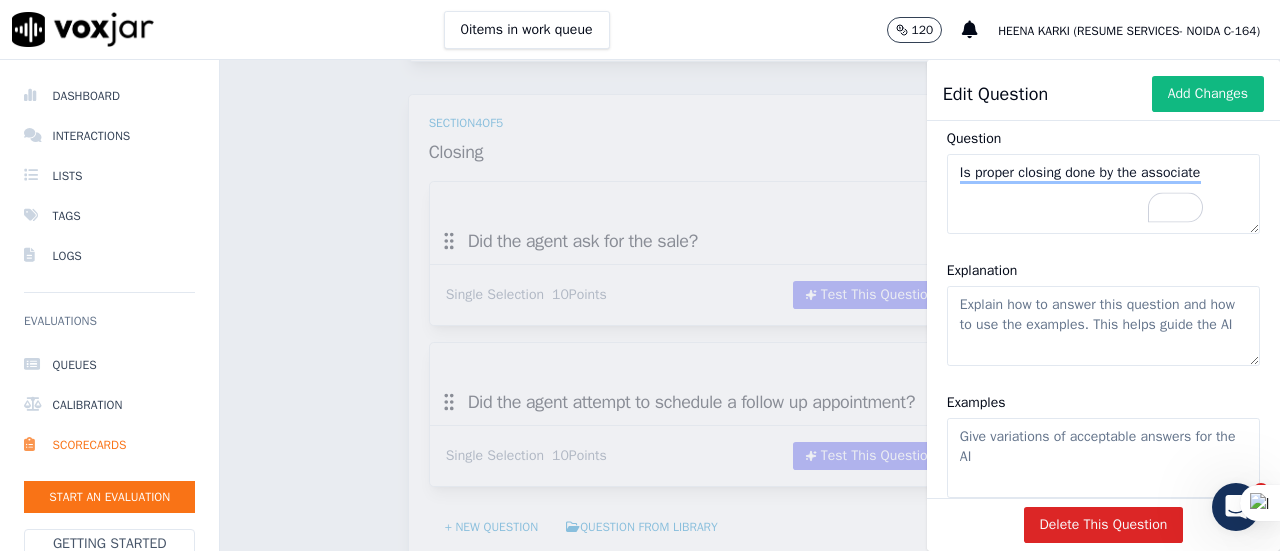 type on "Is proper closing done by the associate" 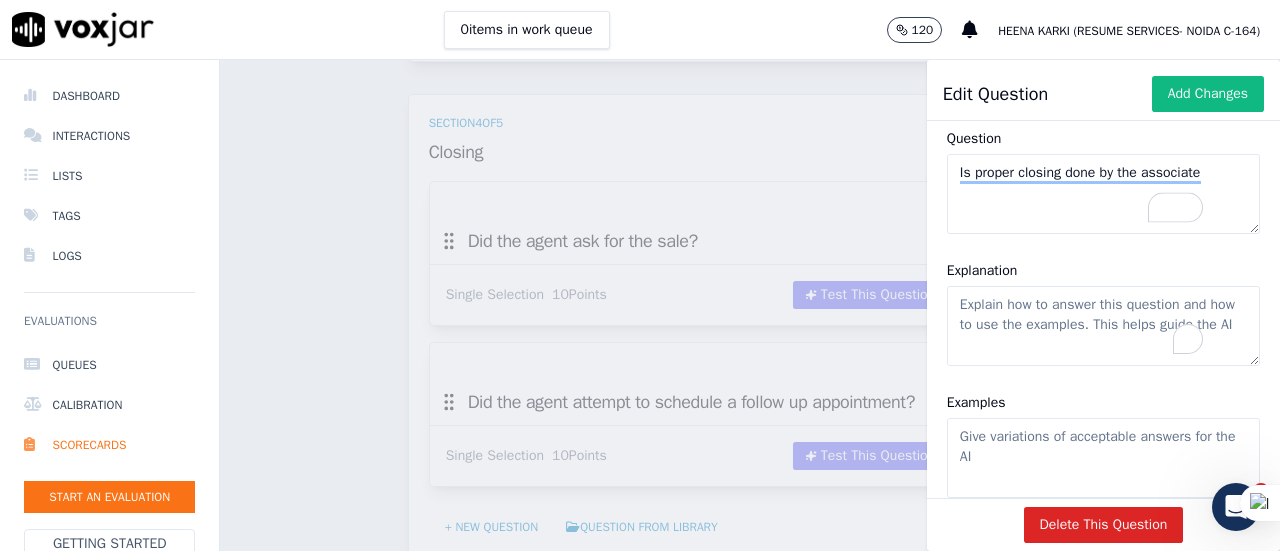 click on "Explanation" 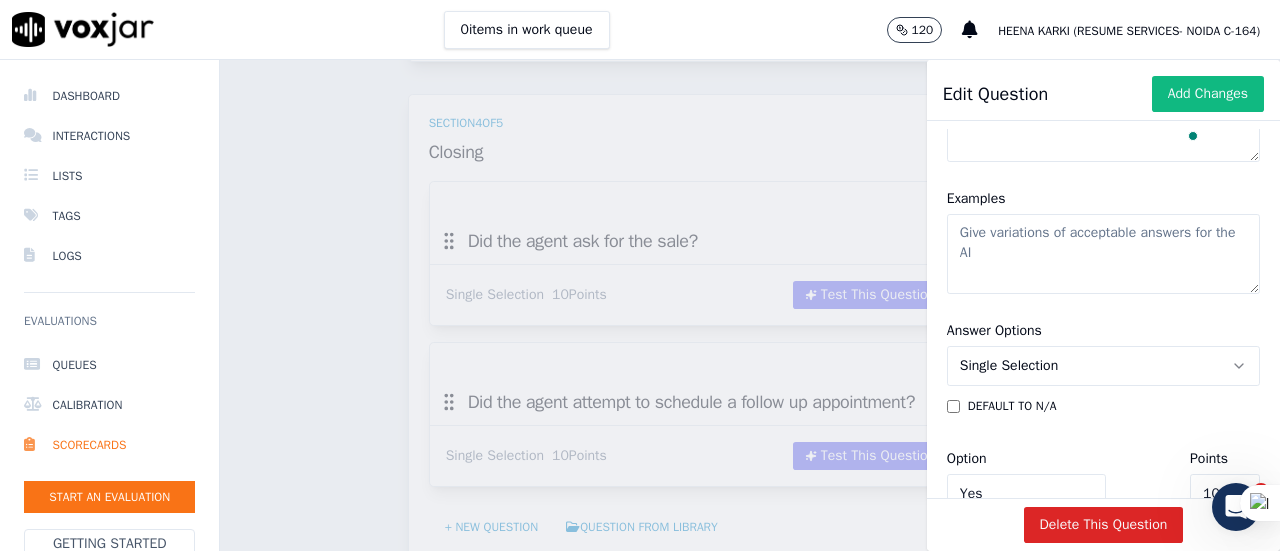 scroll, scrollTop: 353, scrollLeft: 0, axis: vertical 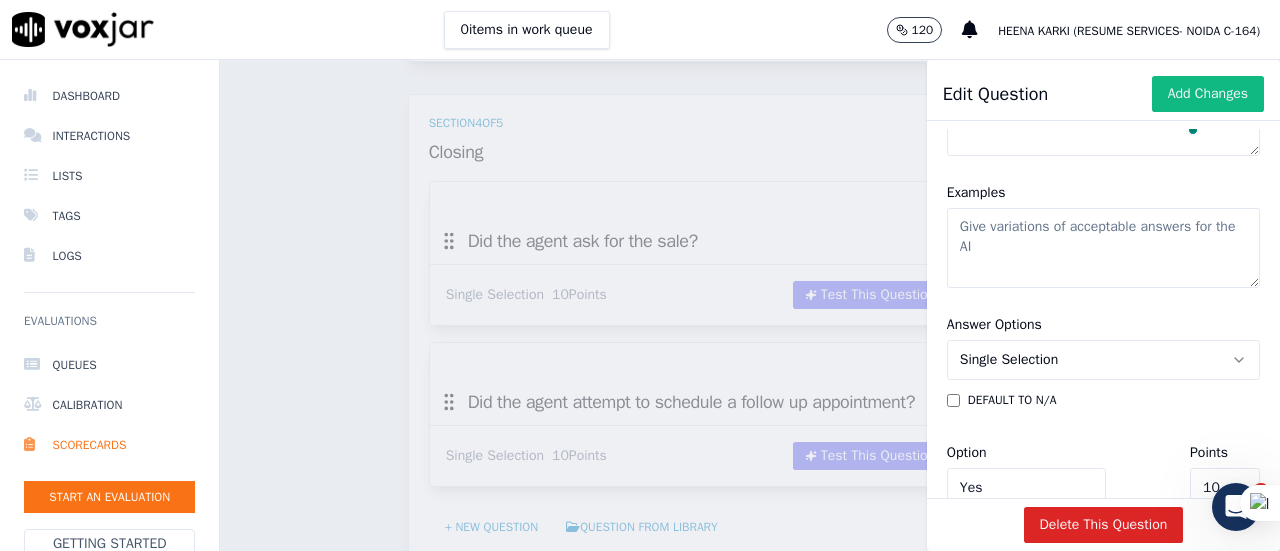 type on "Advisor close the call with thank u, thank u so much, have a nice day" 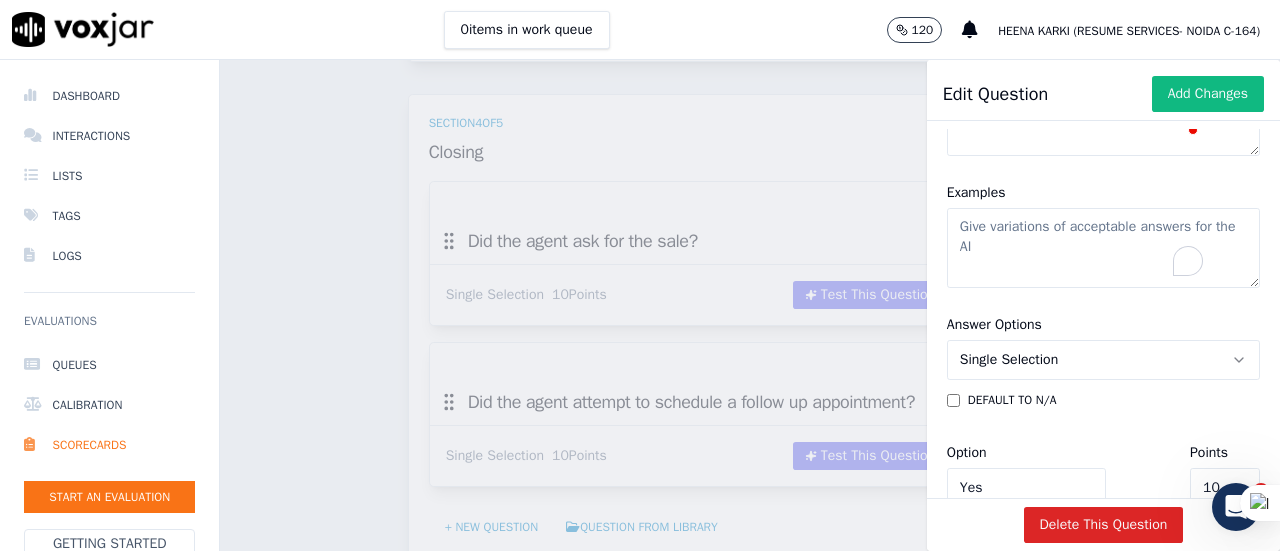 click on "Examples" 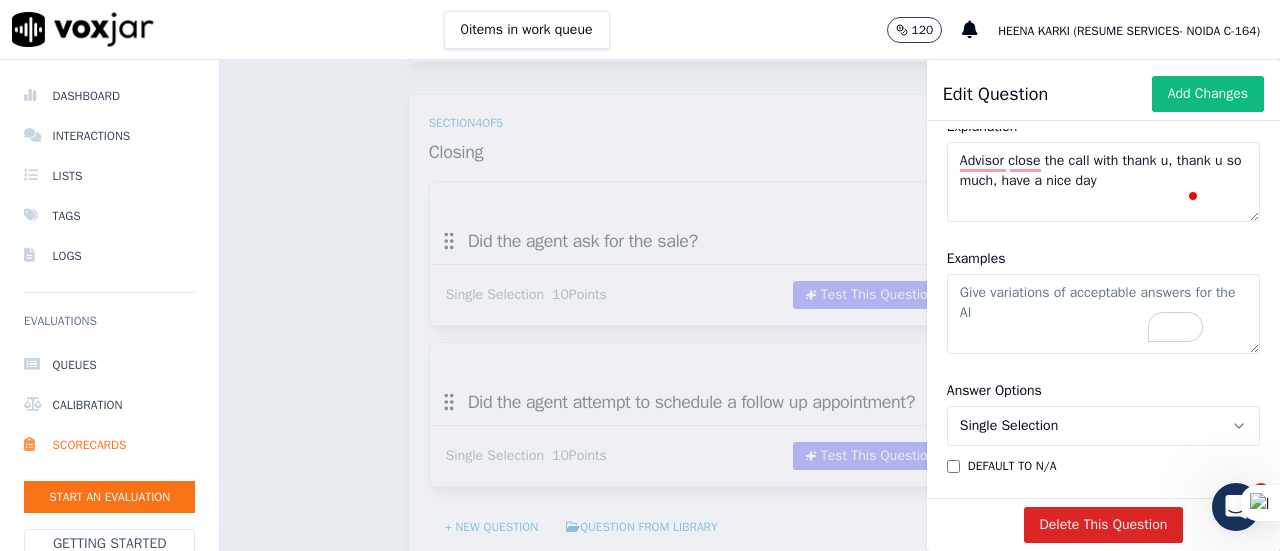 scroll, scrollTop: 290, scrollLeft: 0, axis: vertical 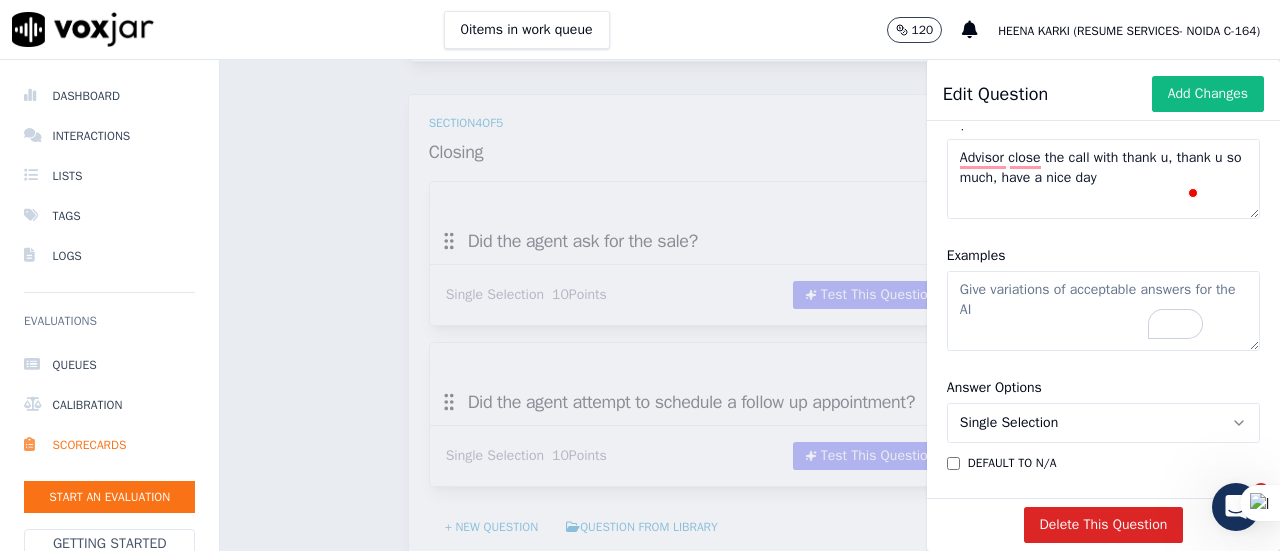 paste on "Complete closing means Thank you , Thank you have a nice day , Thank you for giving your time , Thank you have a great career" 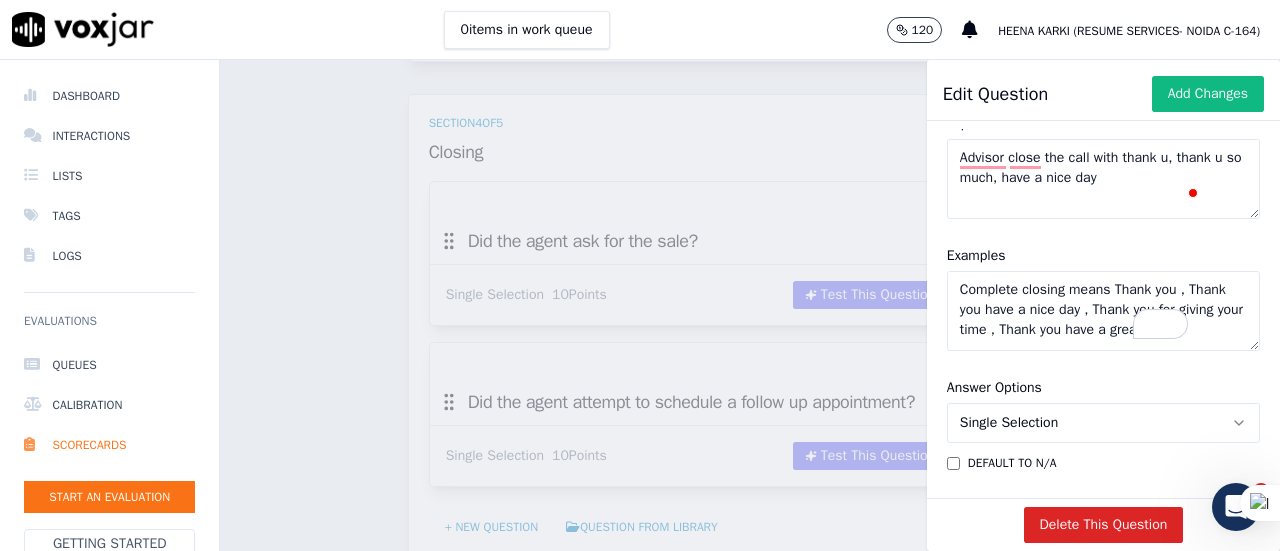 scroll, scrollTop: 9, scrollLeft: 0, axis: vertical 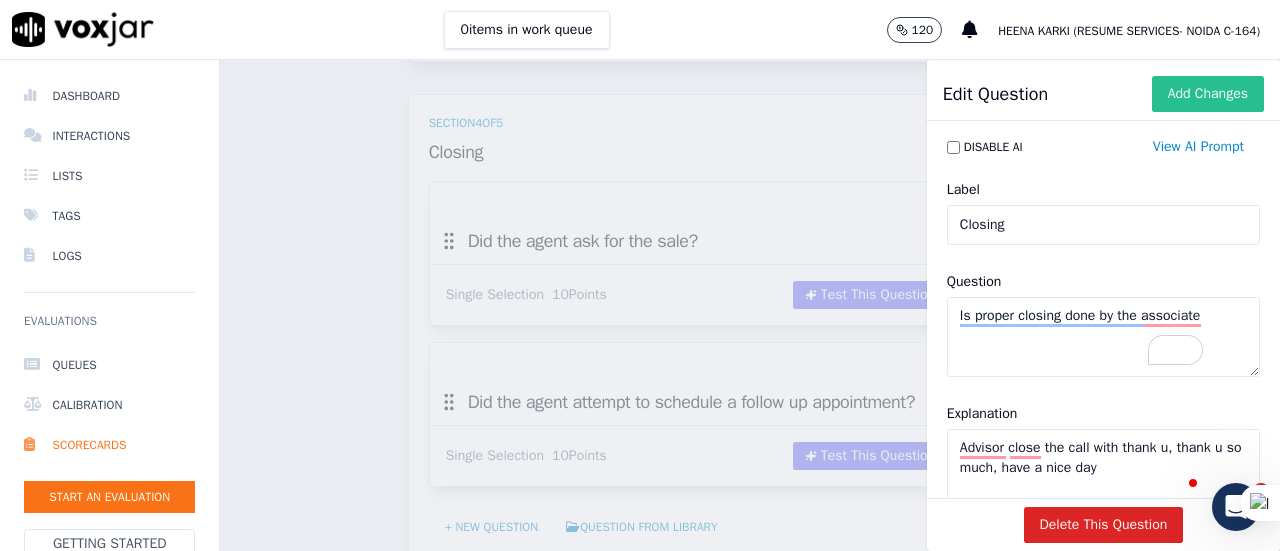 type on "Complete closing means Thank you , Thank you have a nice day , Thank you for giving your time , Thank you have a great career" 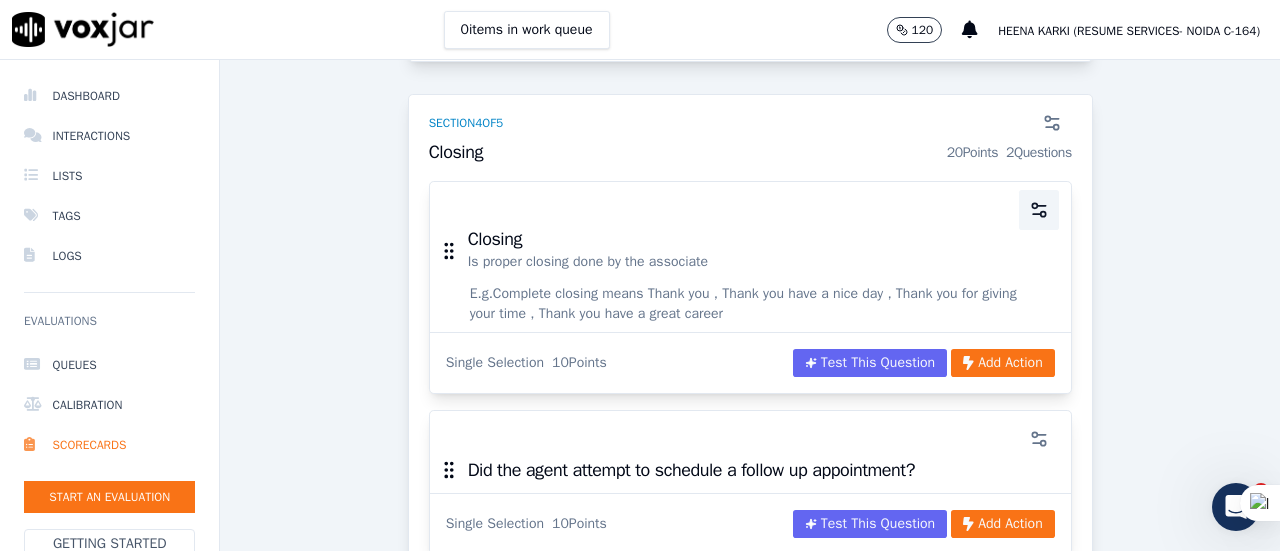 click at bounding box center [1039, 210] 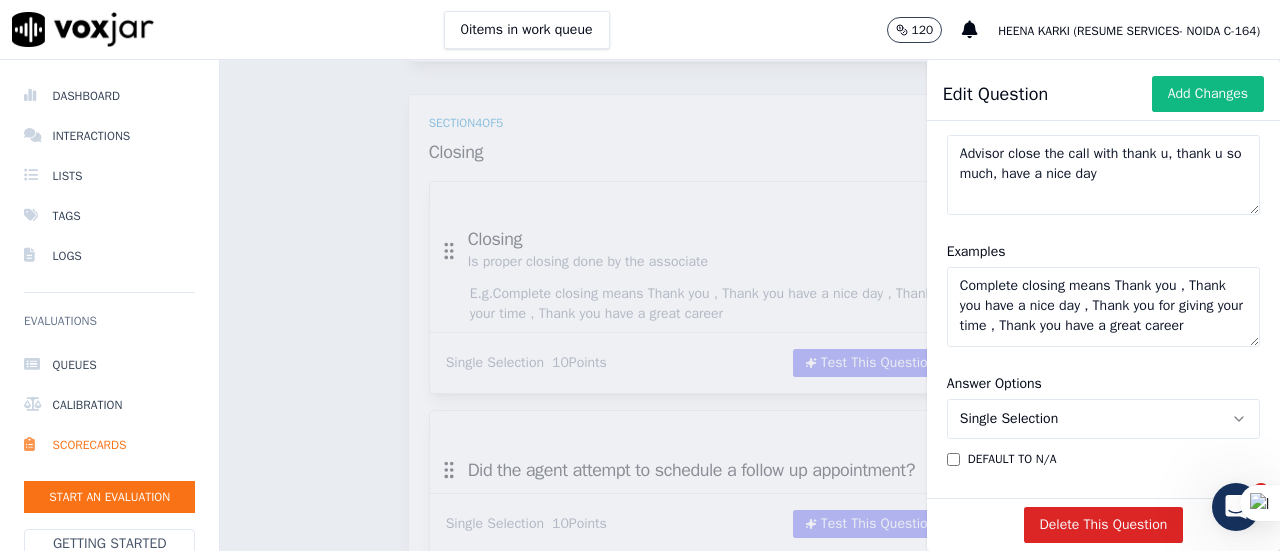 scroll, scrollTop: 312, scrollLeft: 0, axis: vertical 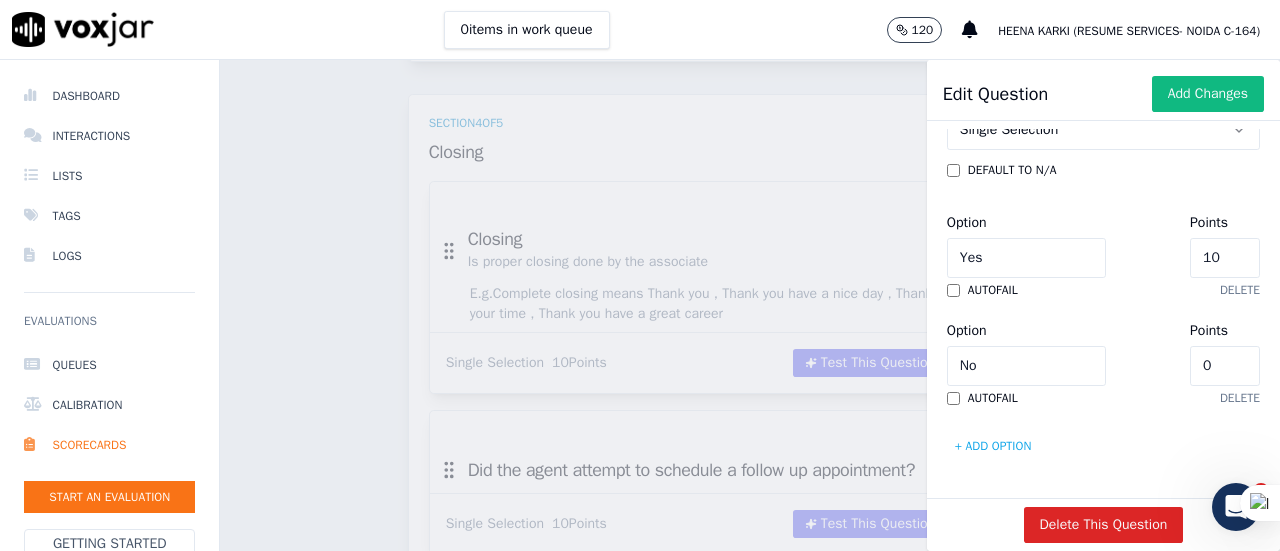 click on "+ Add option" at bounding box center [993, 446] 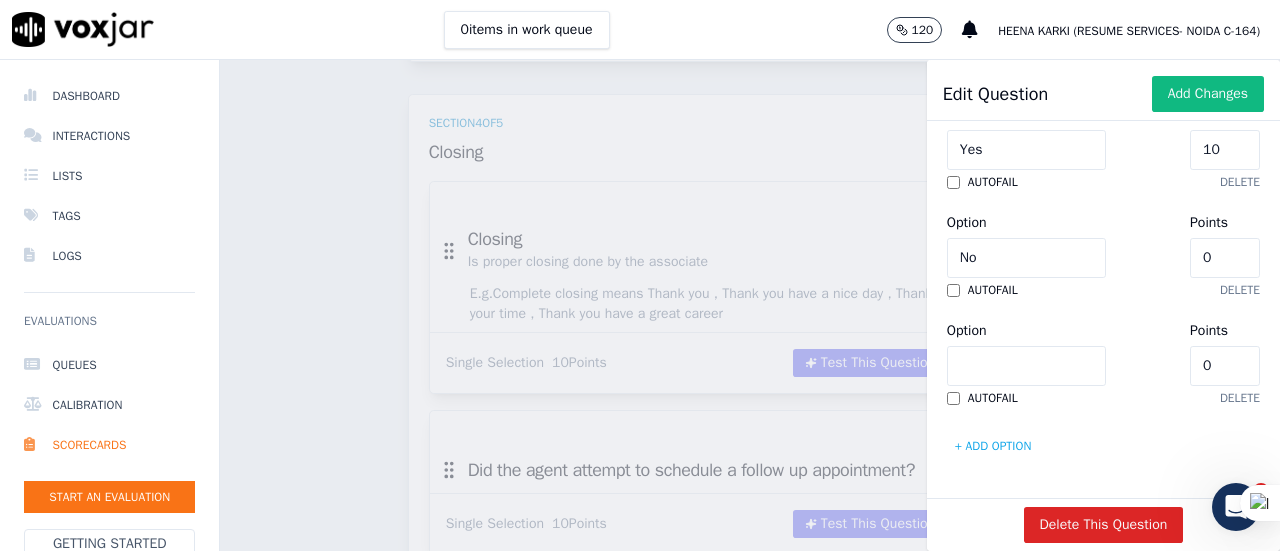 scroll, scrollTop: 954, scrollLeft: 0, axis: vertical 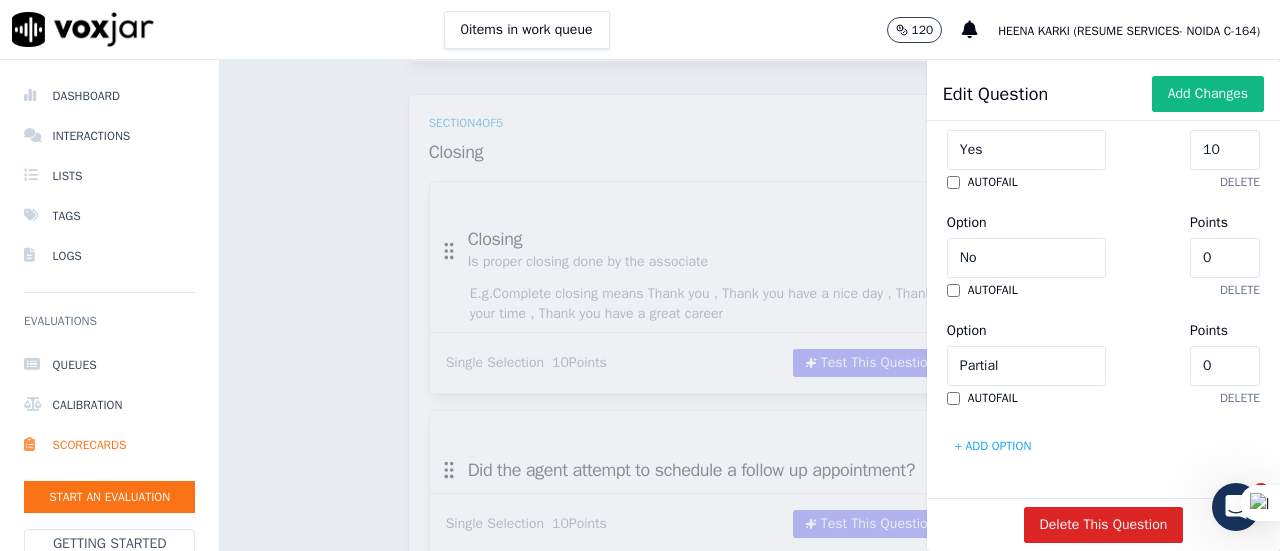 click on "0" 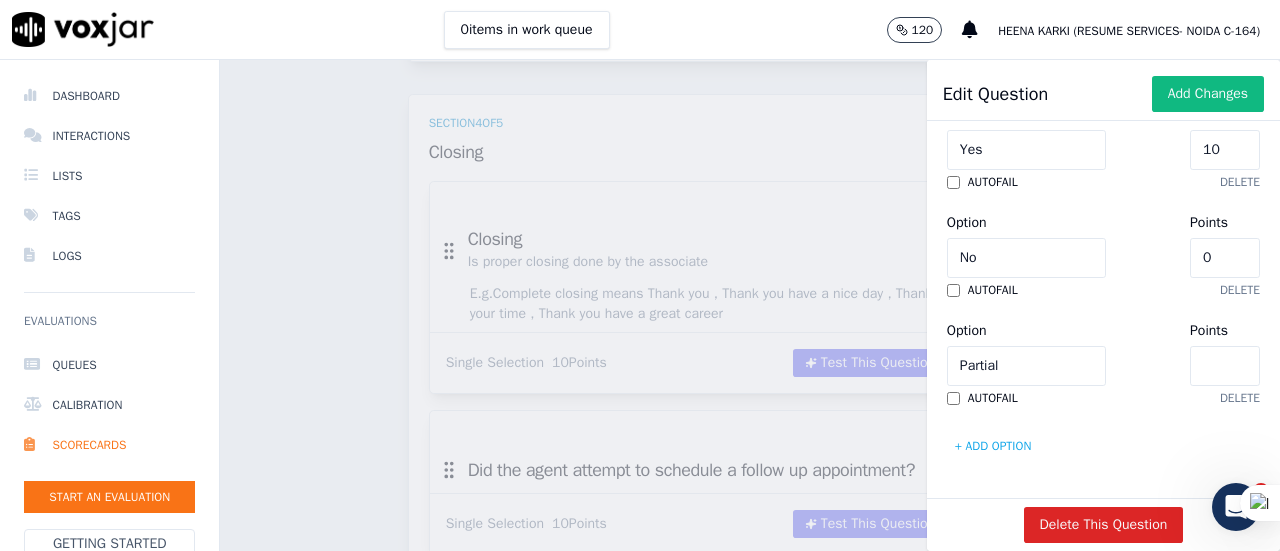 type on "5" 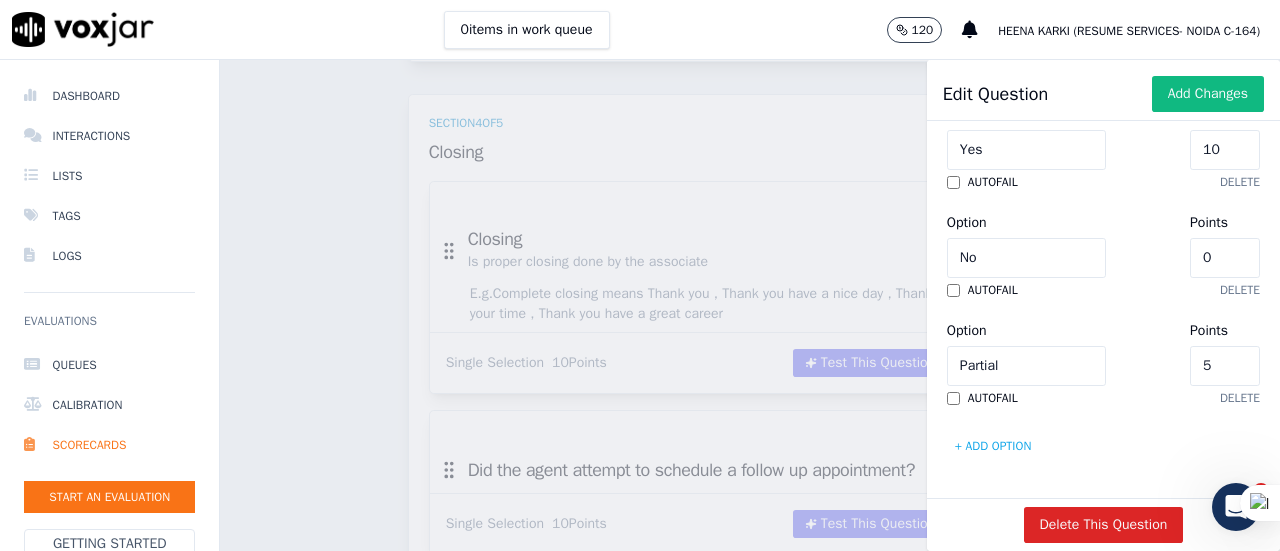 click on "Option   Partial   Points   5" at bounding box center (1103, 352) 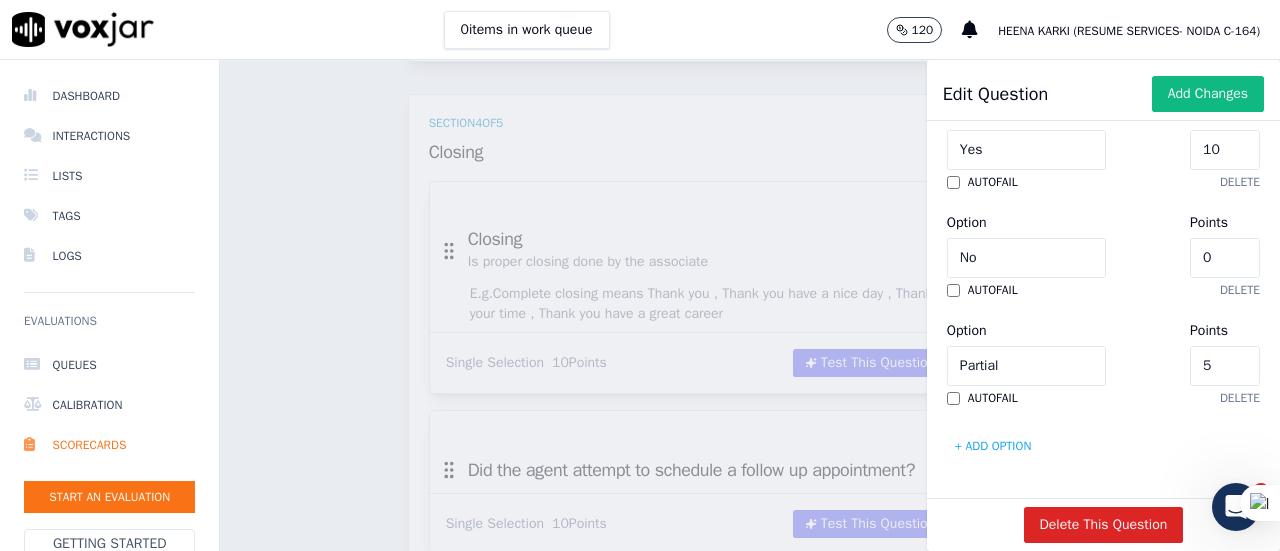 click on "+ Add option" at bounding box center (993, 446) 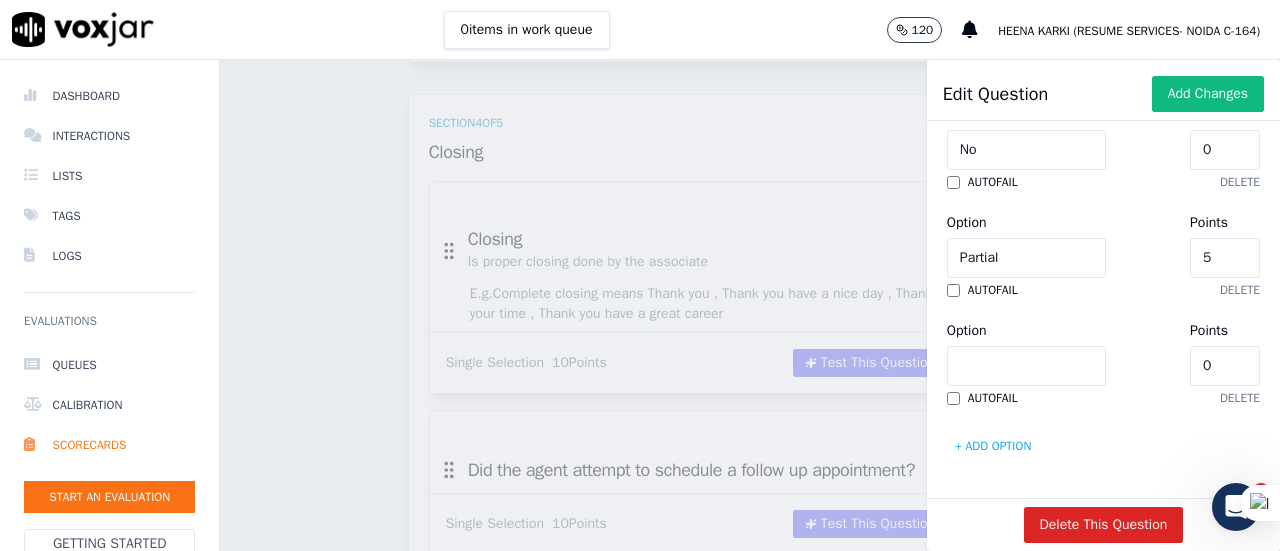 scroll, scrollTop: 1130, scrollLeft: 0, axis: vertical 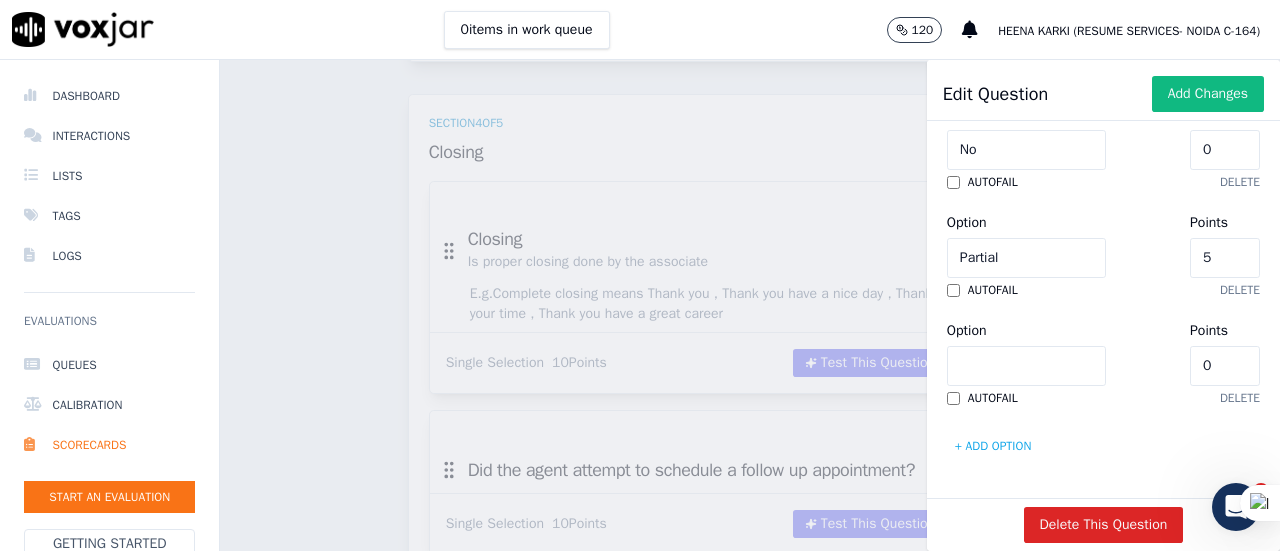 type on "NA" 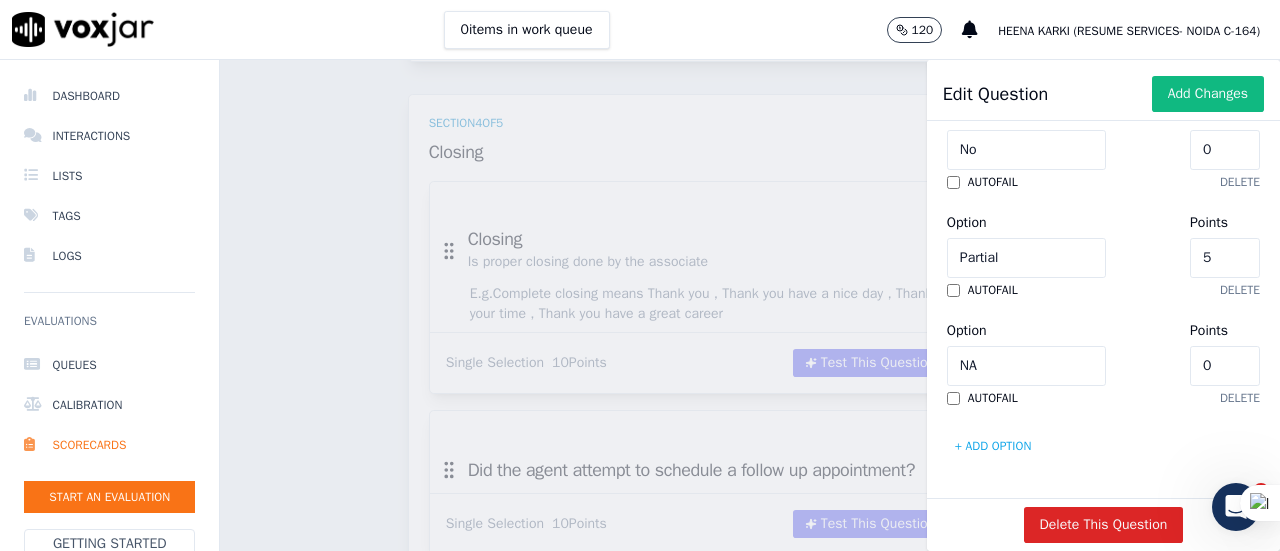 type on "1" 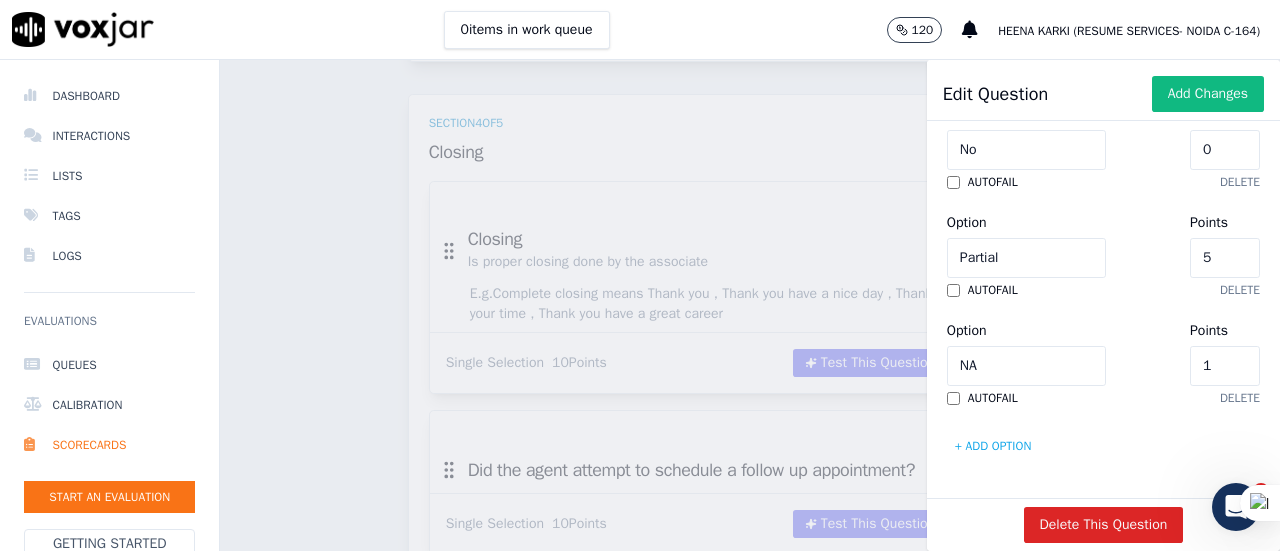 click on "1" 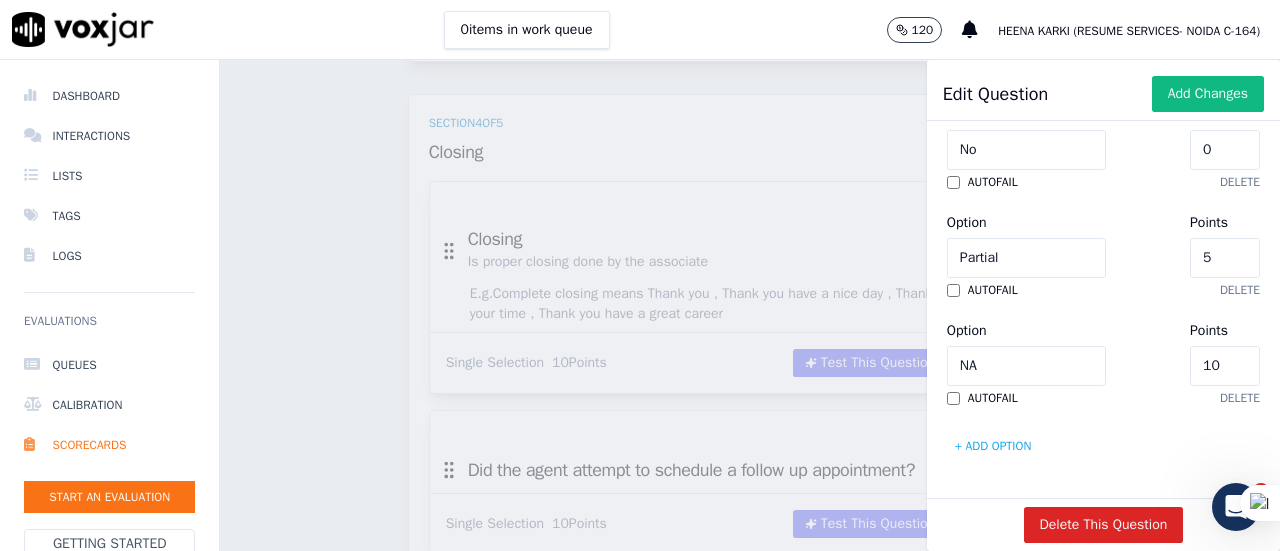 click on "Option   NA   Points   10" at bounding box center [1103, 352] 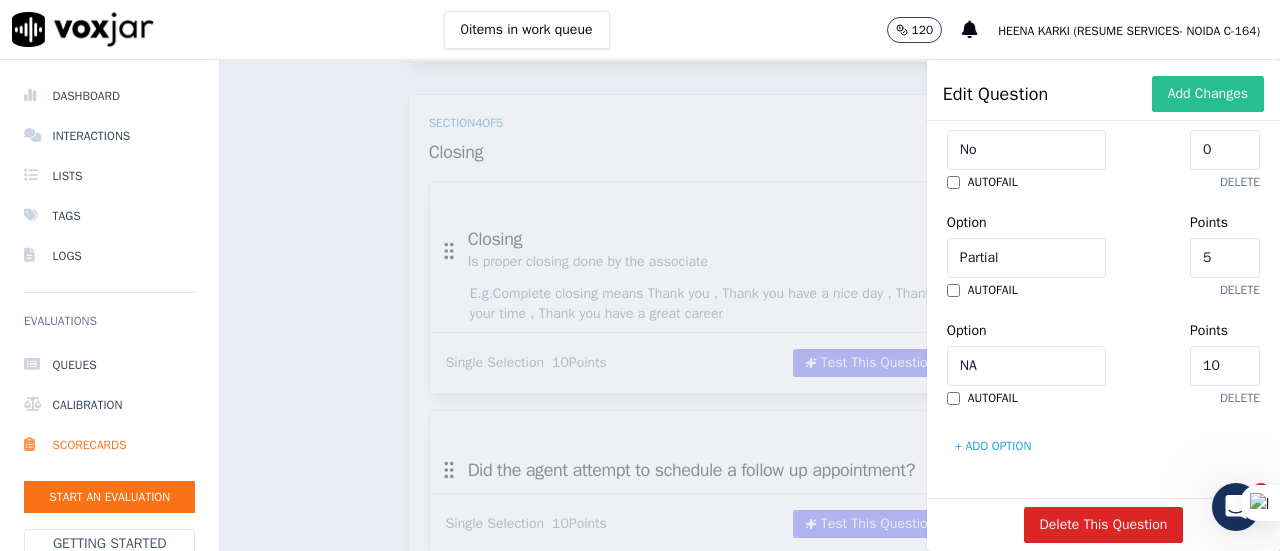 click on "Add Changes" at bounding box center [1208, 94] 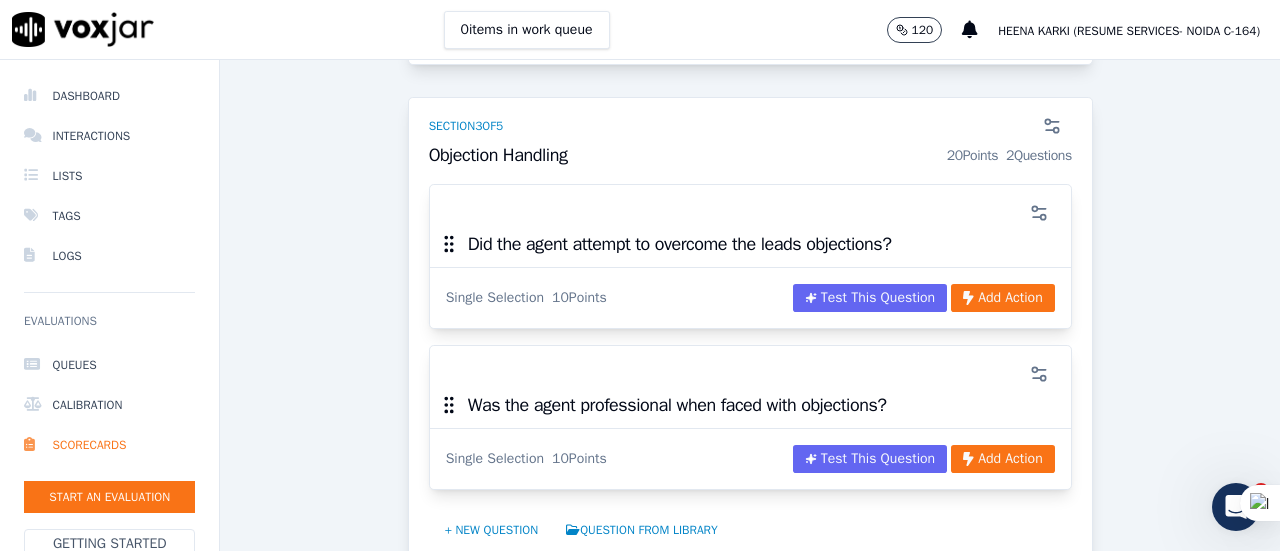 scroll, scrollTop: 1211, scrollLeft: 0, axis: vertical 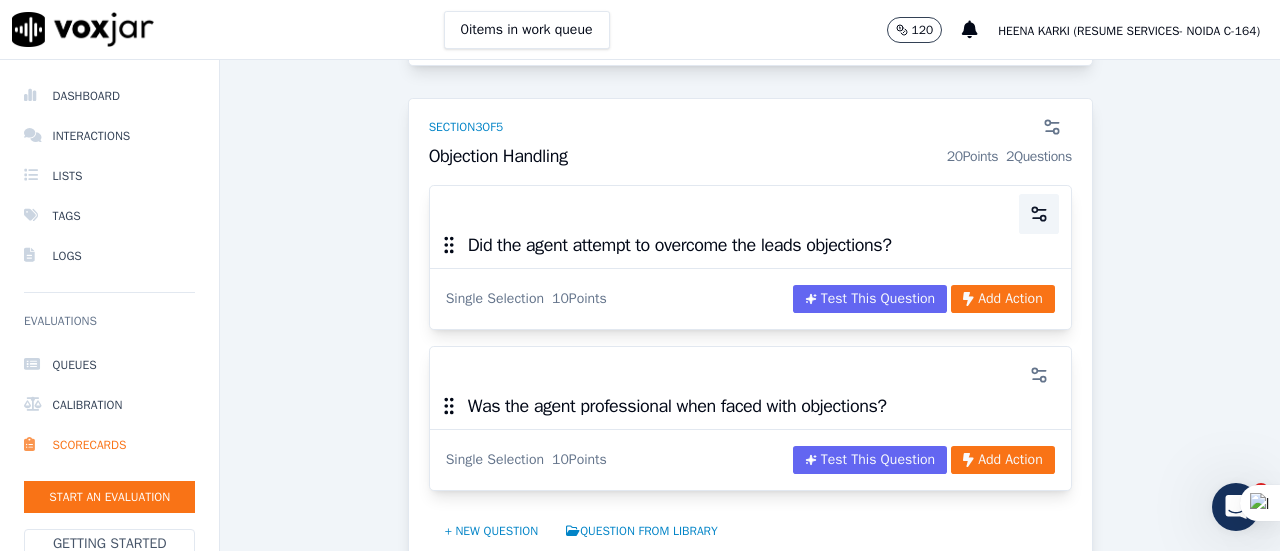 click 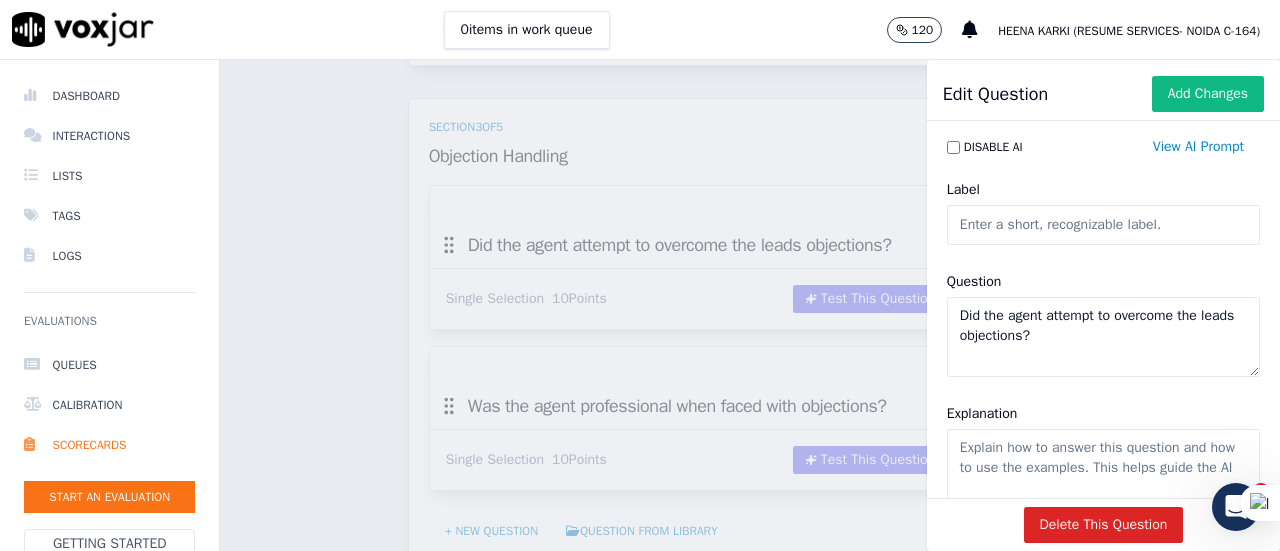 click on "Label" 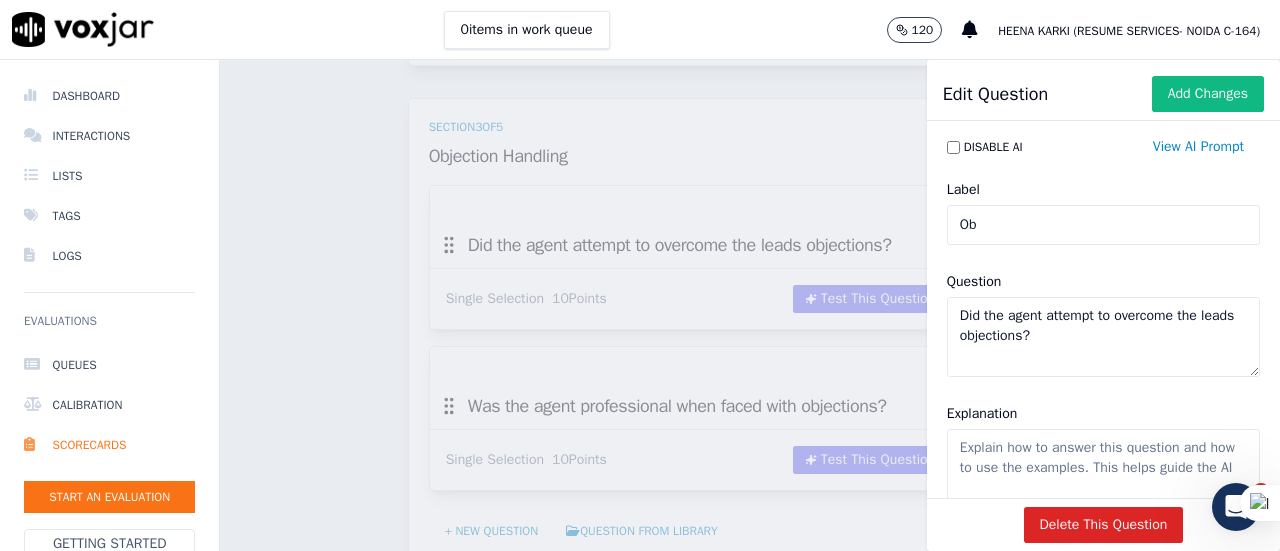 type on "O" 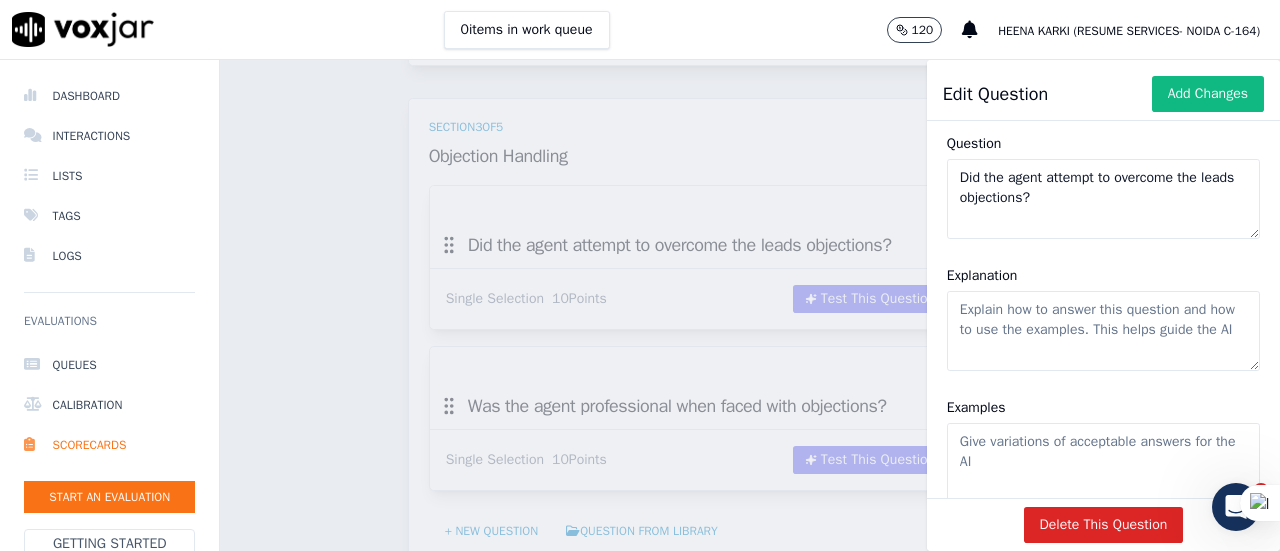 scroll, scrollTop: 162, scrollLeft: 0, axis: vertical 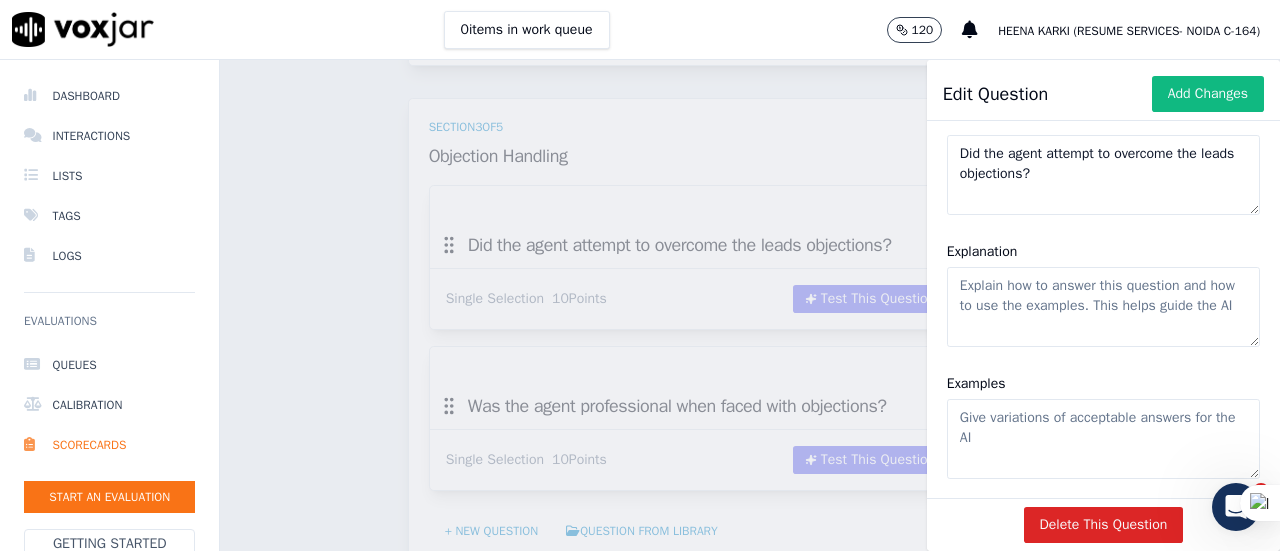 type on "Rebuttals handling" 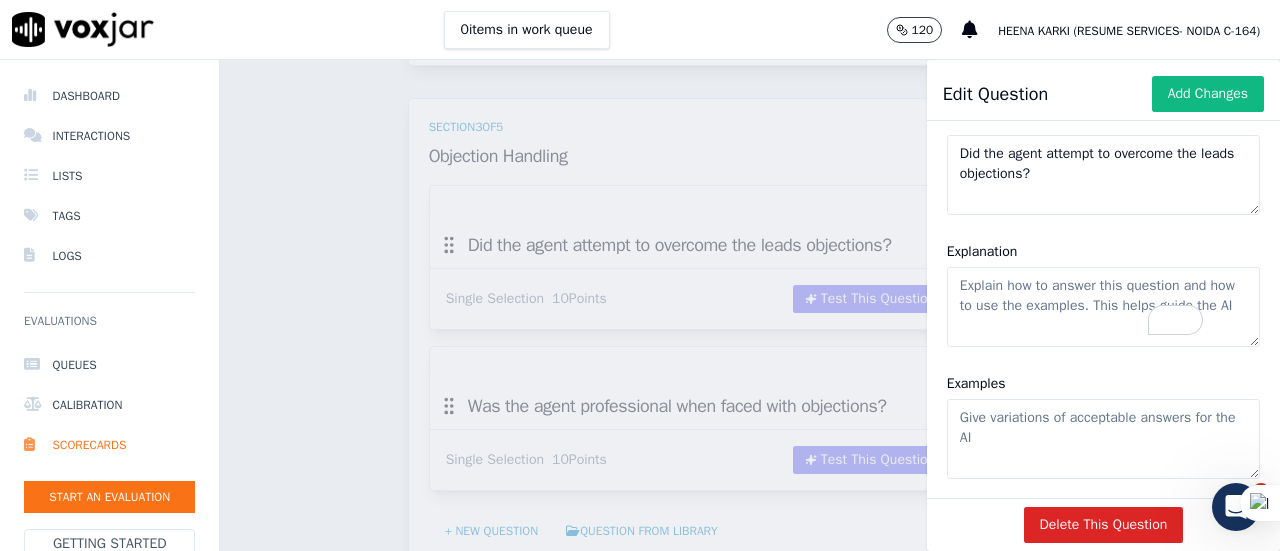 paste on "Correct Rebuttals and examples were used in the call
*
*Examples can be while explaining product , while using the rebuttals" 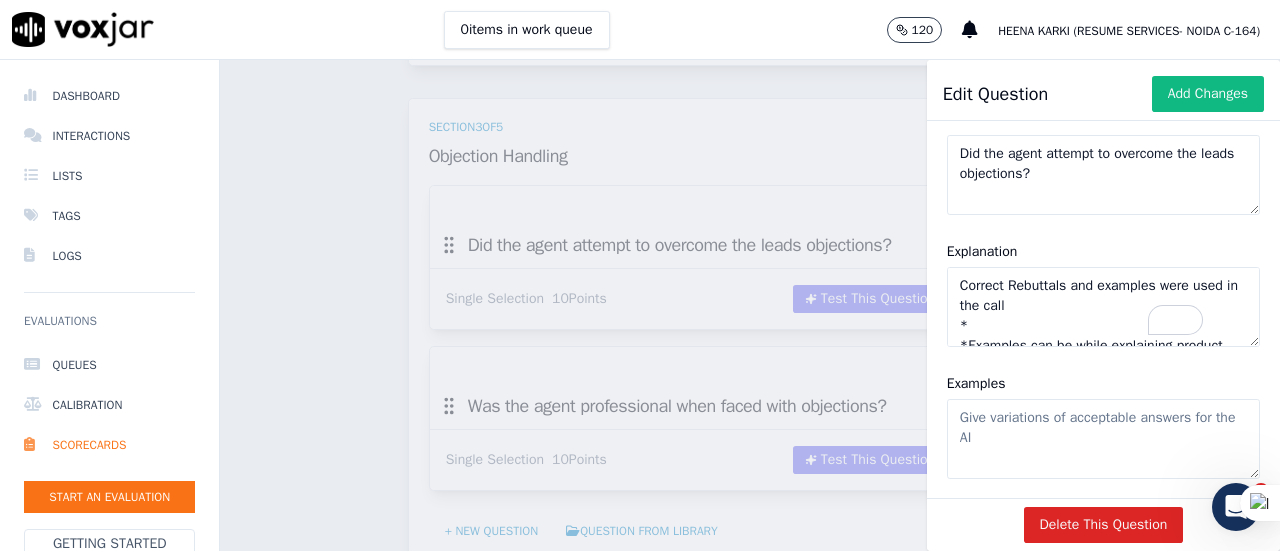scroll, scrollTop: 29, scrollLeft: 0, axis: vertical 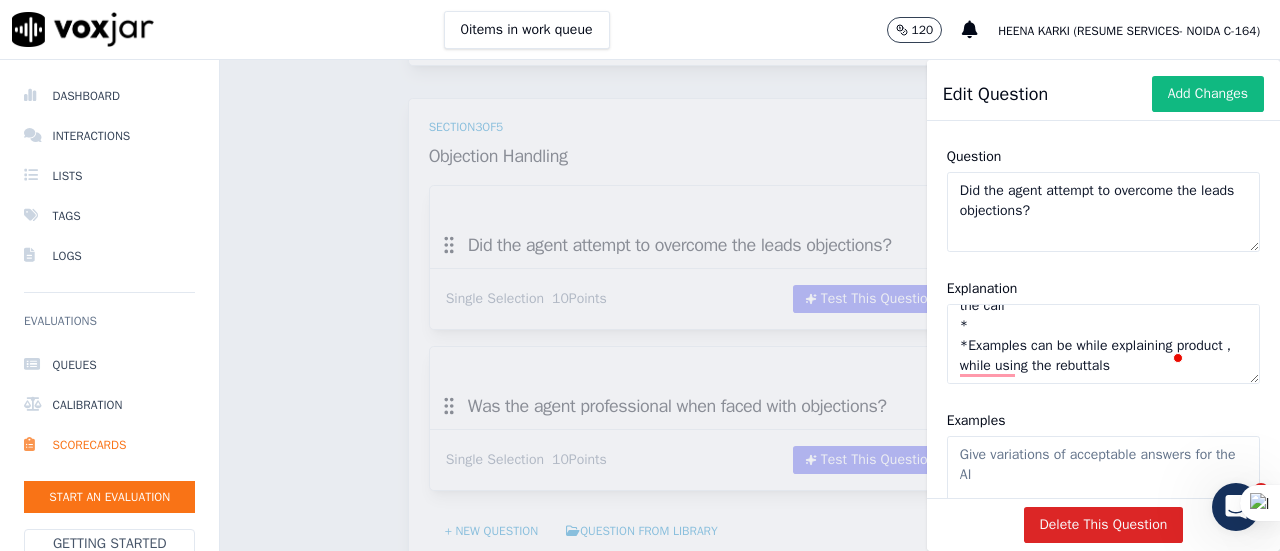 click on "Correct Rebuttals and examples were used in the call
*
*Examples can be while explaining product , while using the rebuttals" 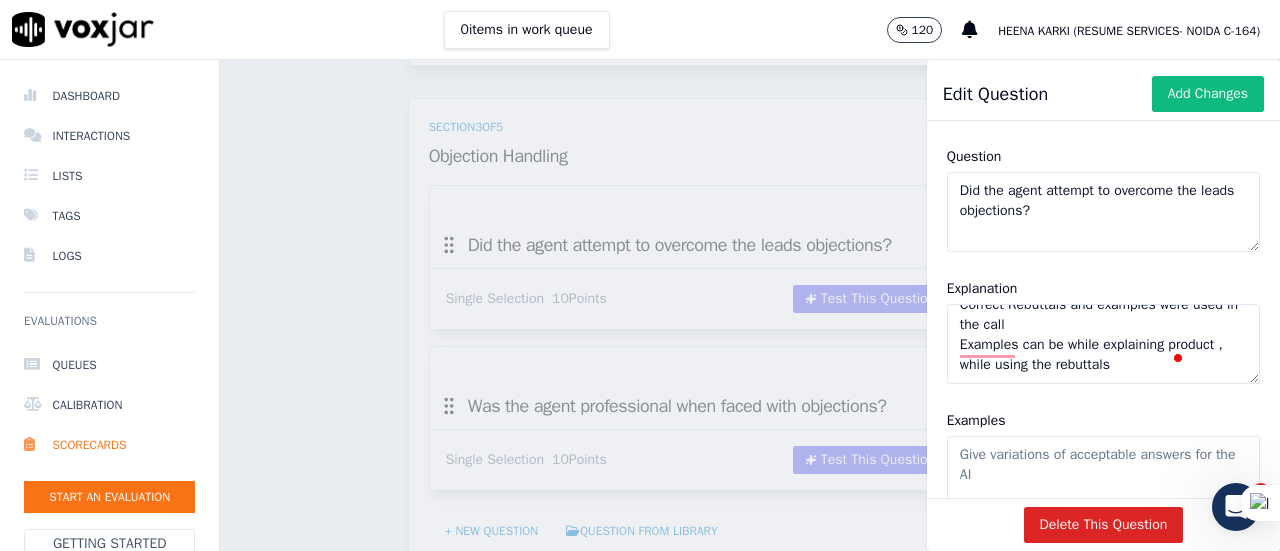 scroll, scrollTop: 17, scrollLeft: 0, axis: vertical 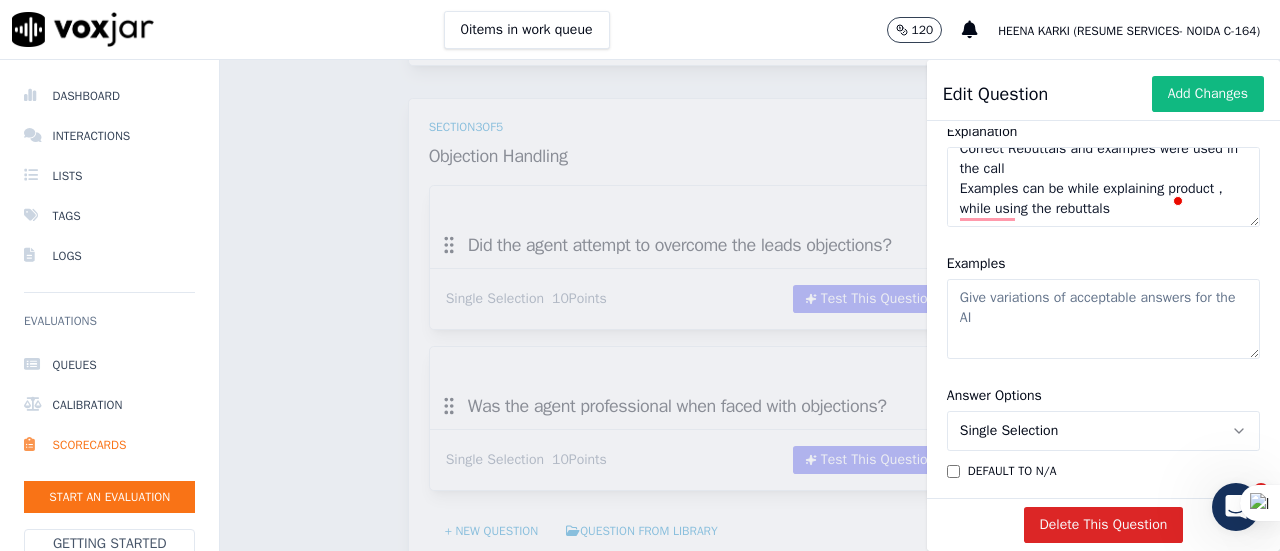 type on "Correct Rebuttals and examples were used in the call
Examples can be while explaining product , while using the rebuttals" 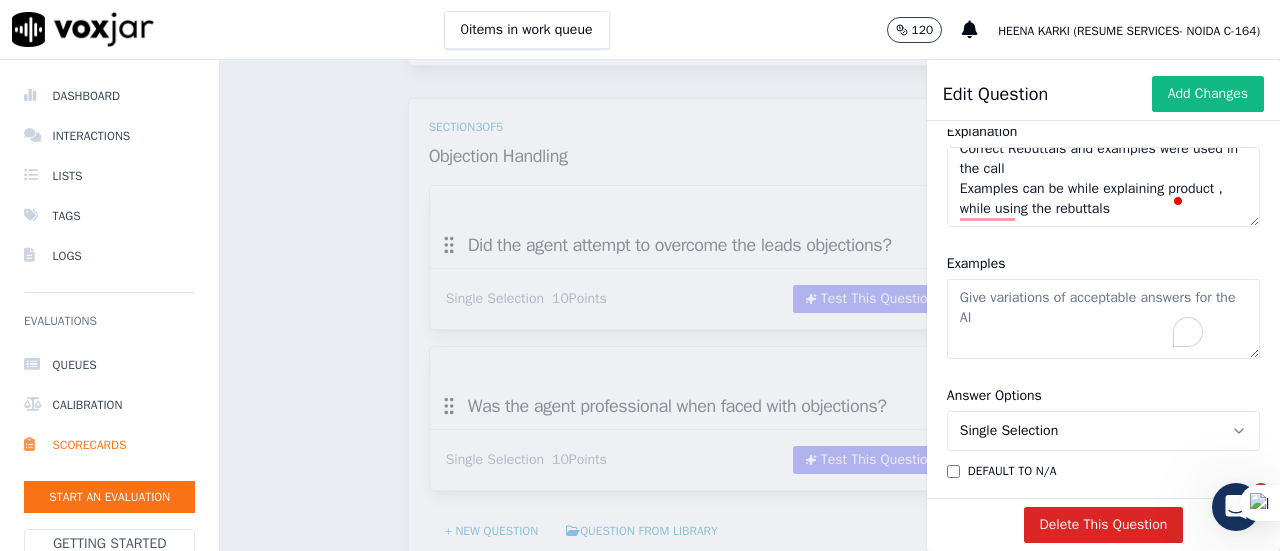 click on "Examples" 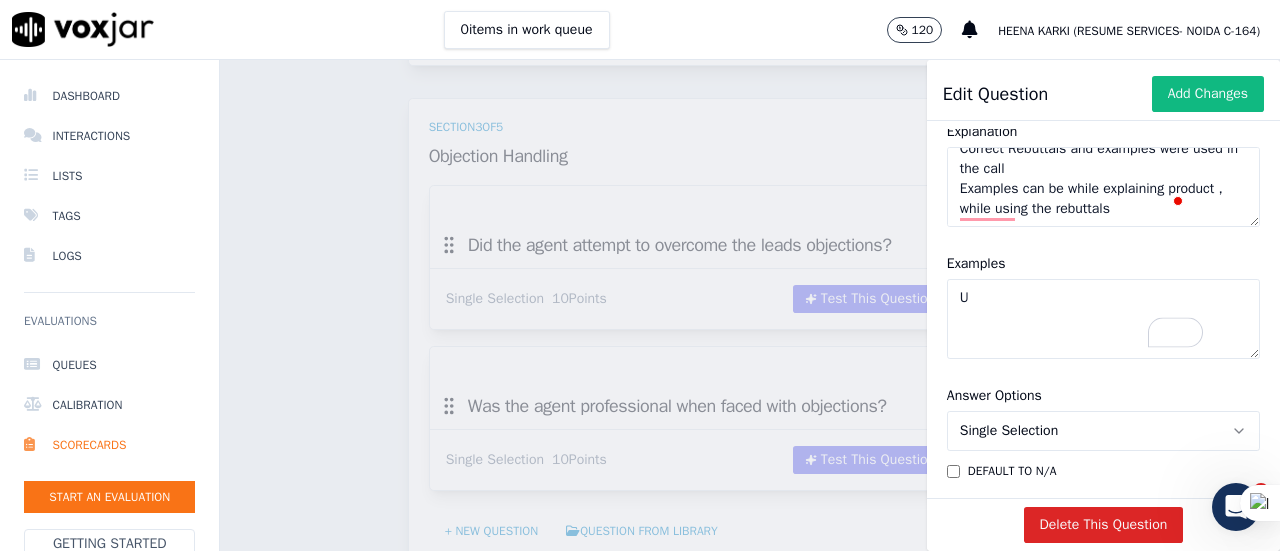 type on "U" 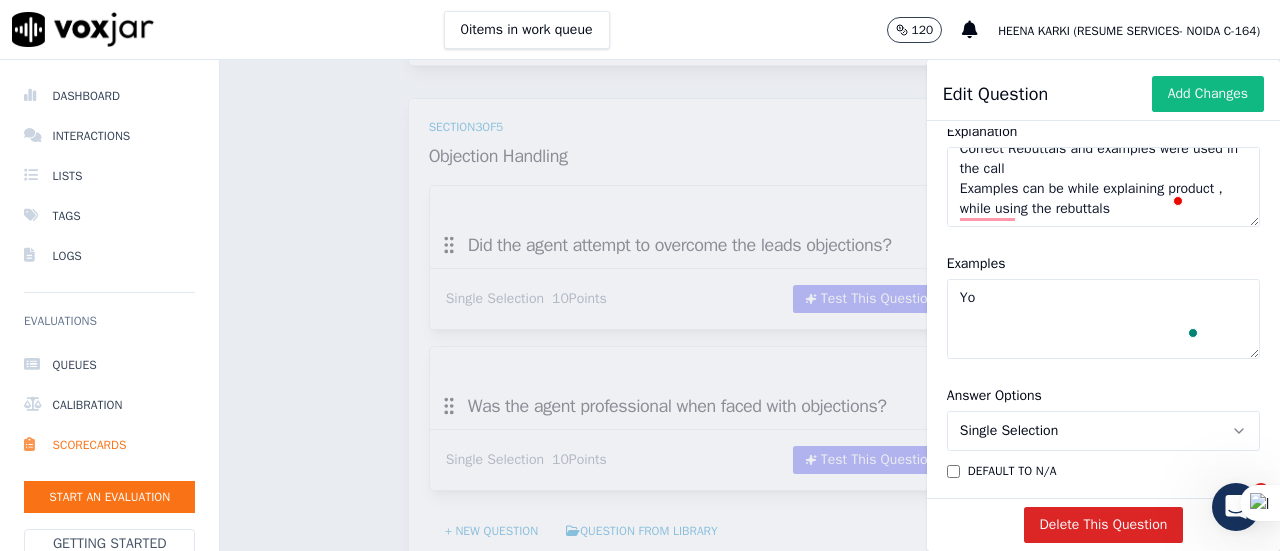 type on "Y" 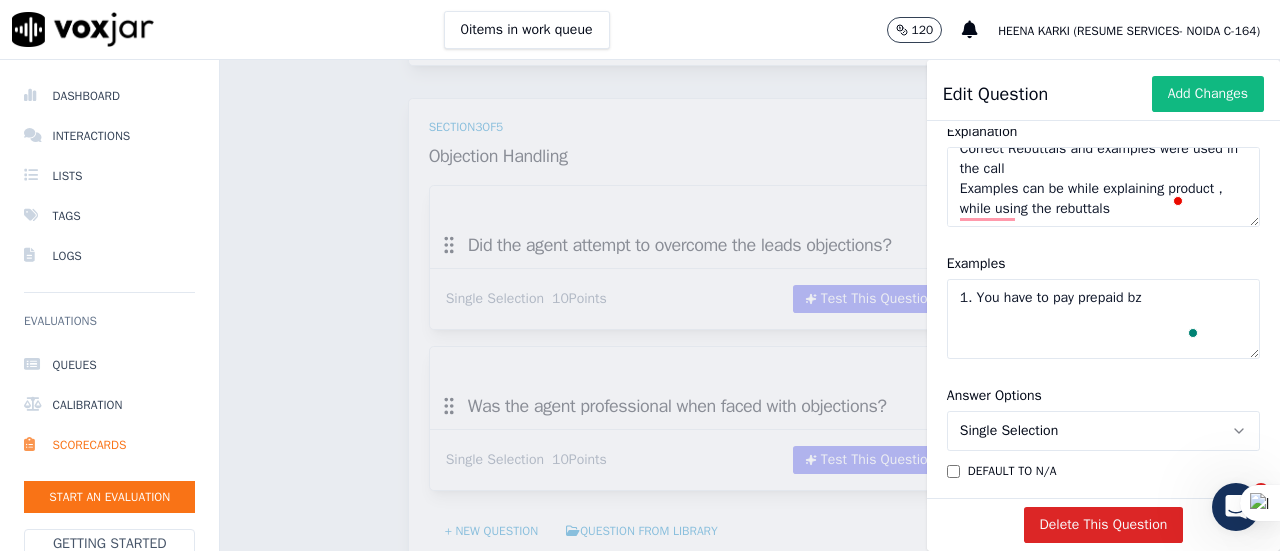 type on "1. You have to pay prepaid bz" 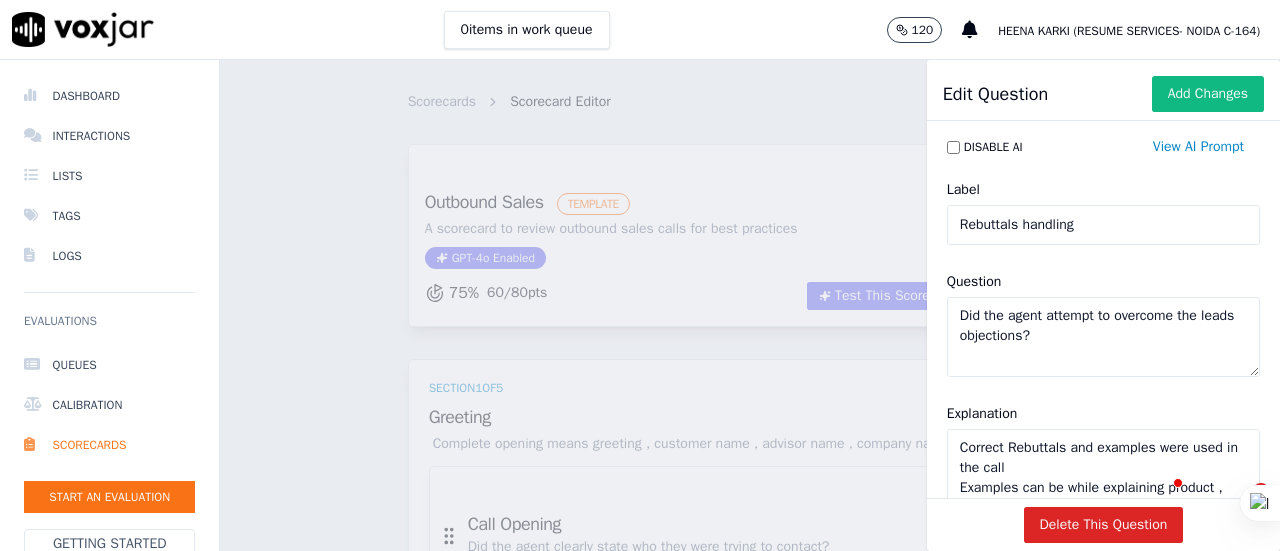 scroll, scrollTop: 0, scrollLeft: 0, axis: both 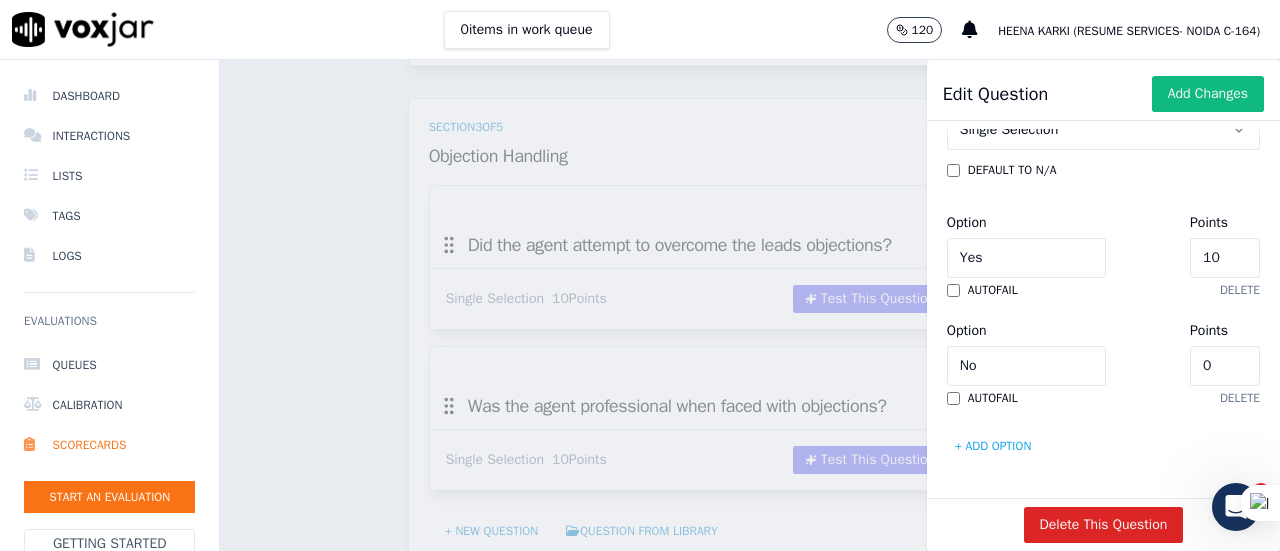 type on "1. You have to pay prepaid because our team will work on your profile.
2. In free service nobody will help you and your profile is not visible to any recruiters.
3. There is 100% guarantee of our services.
4. I know you are busy but it will hardly take few more mintues just complete the process" 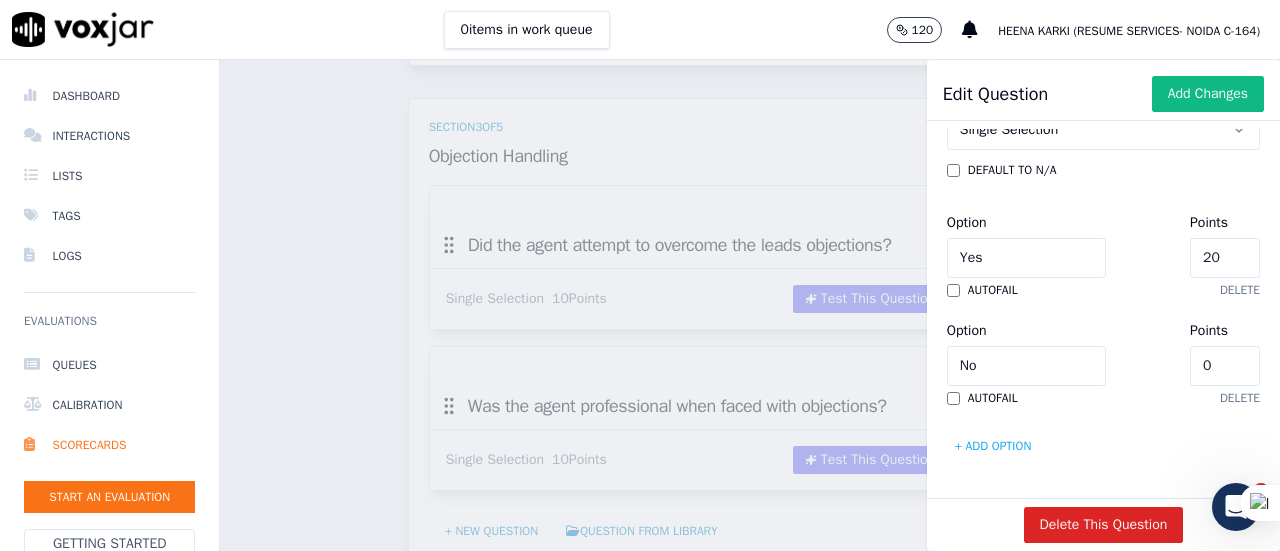 type on "18" 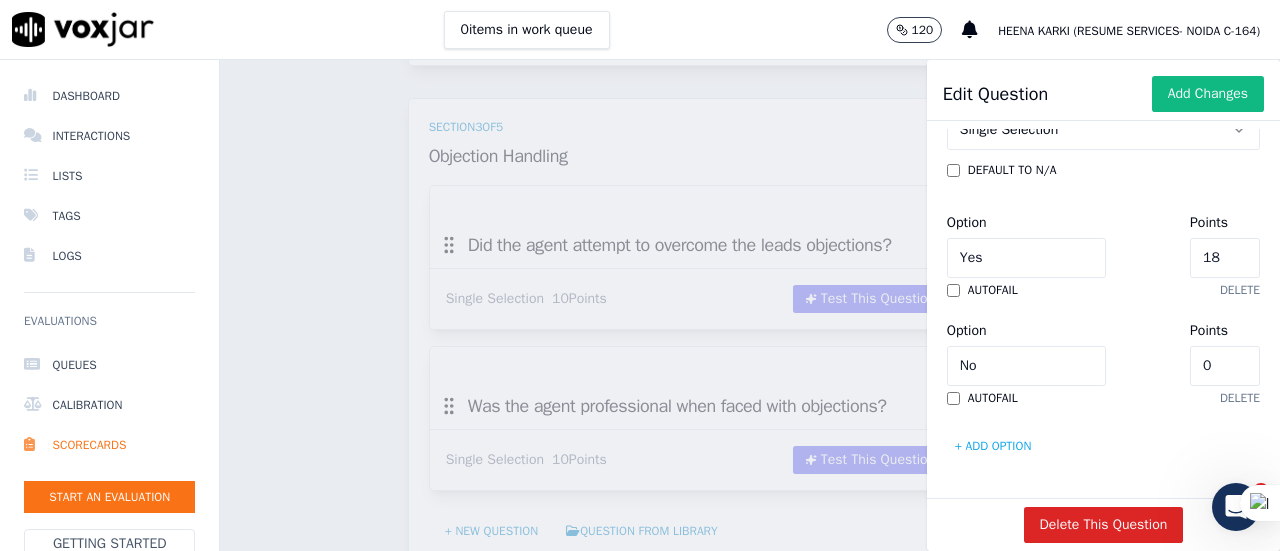 scroll, scrollTop: 778, scrollLeft: 0, axis: vertical 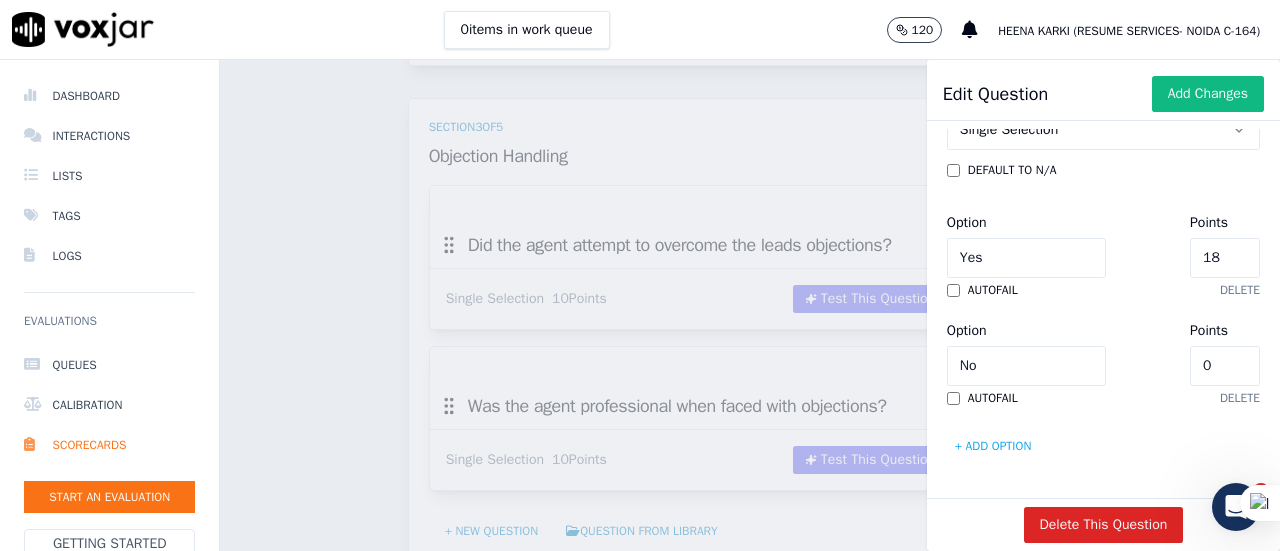 click on "+ Add option" at bounding box center [993, 446] 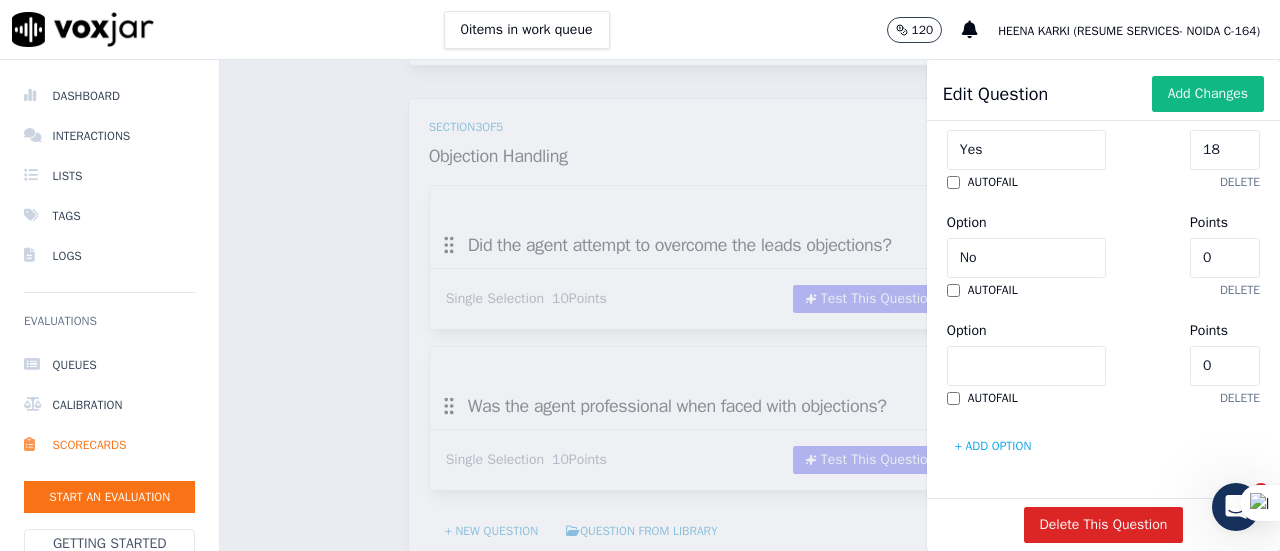 scroll, scrollTop: 890, scrollLeft: 0, axis: vertical 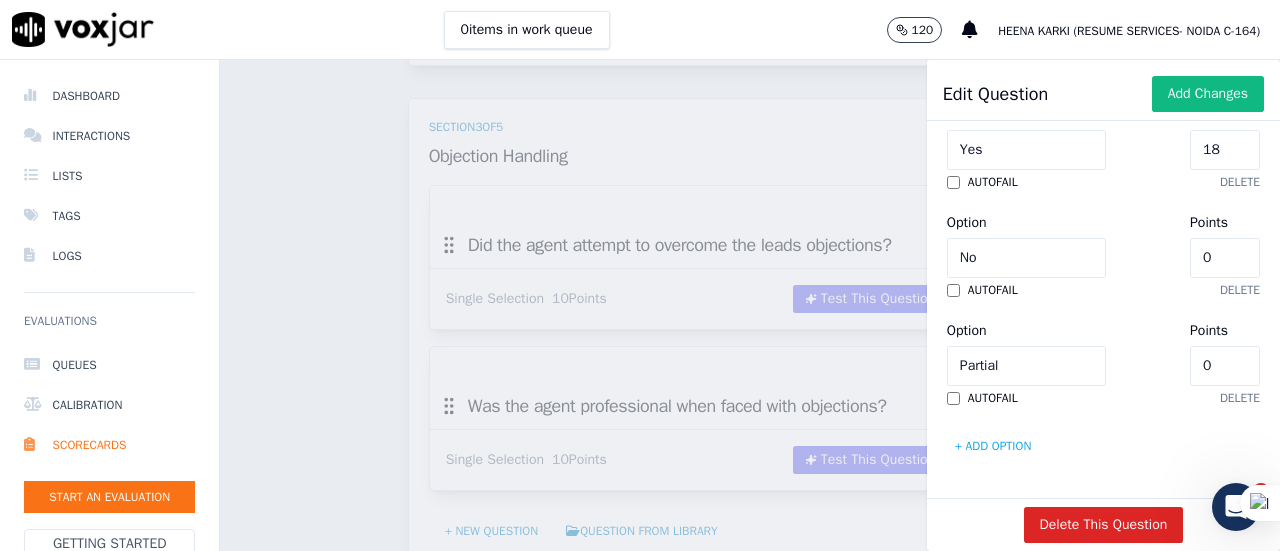 click on "0" 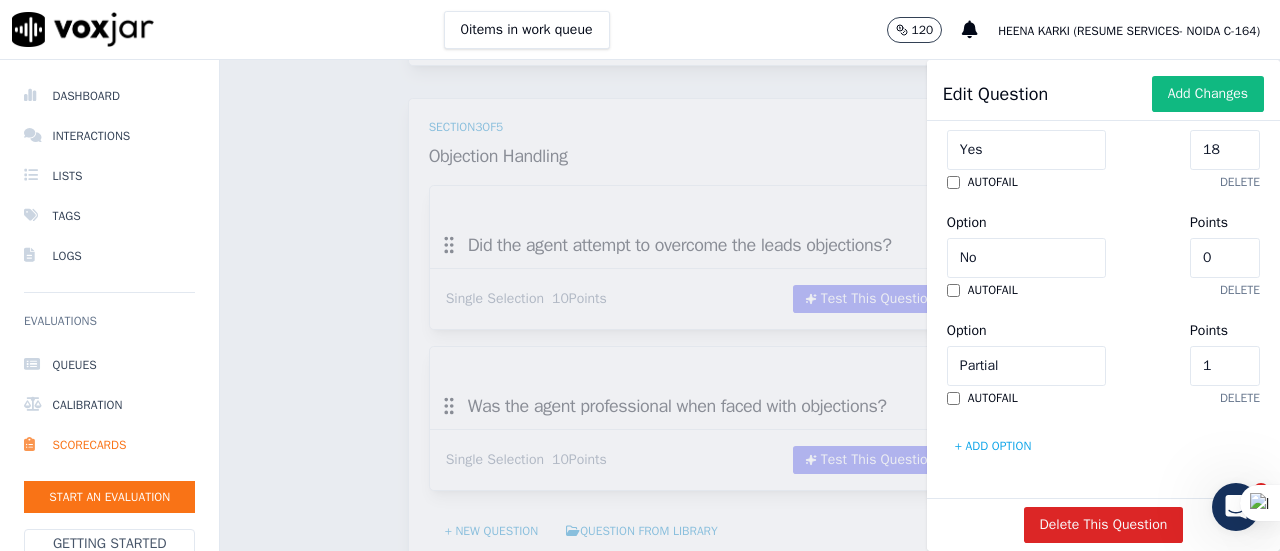 type on "0" 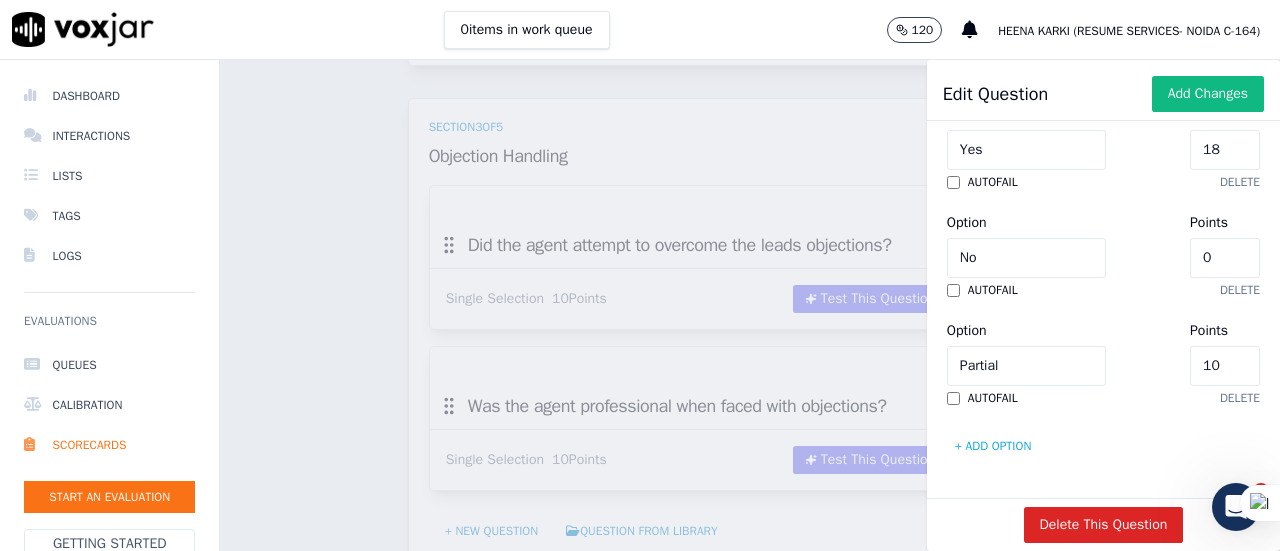 click on "default to N/A   Option   Yes   Points   [NUMBER]     autofail   delete   Option   No   Points   [NUMBER]     autofail   delete   Option   Partial   Points   [NUMBER]     autofail   delete     + Add option" at bounding box center [1103, 258] 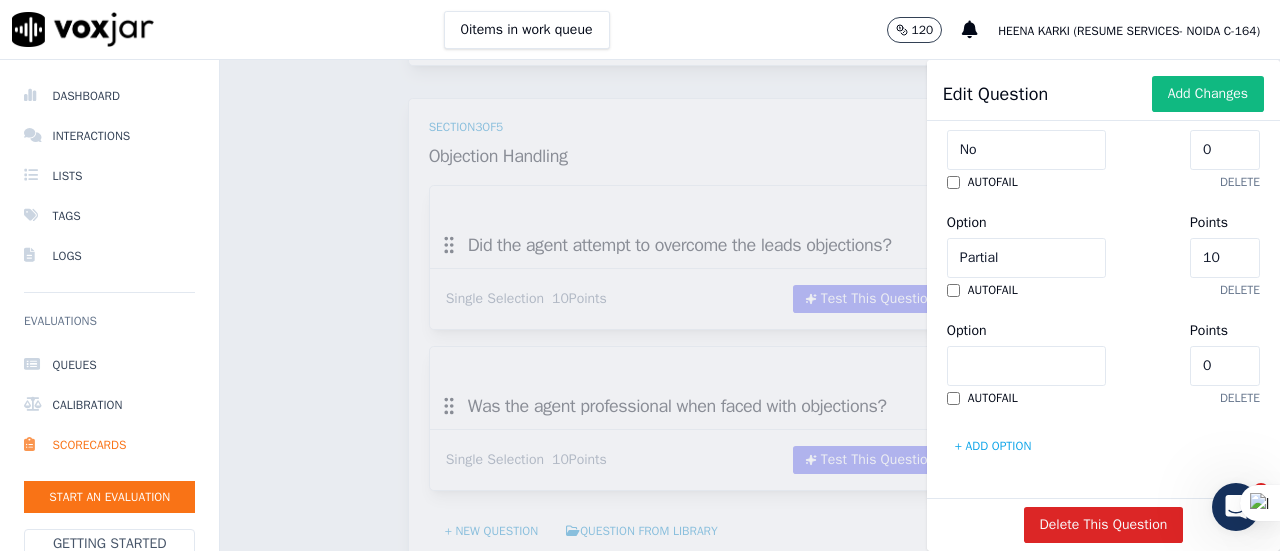 scroll, scrollTop: 1130, scrollLeft: 0, axis: vertical 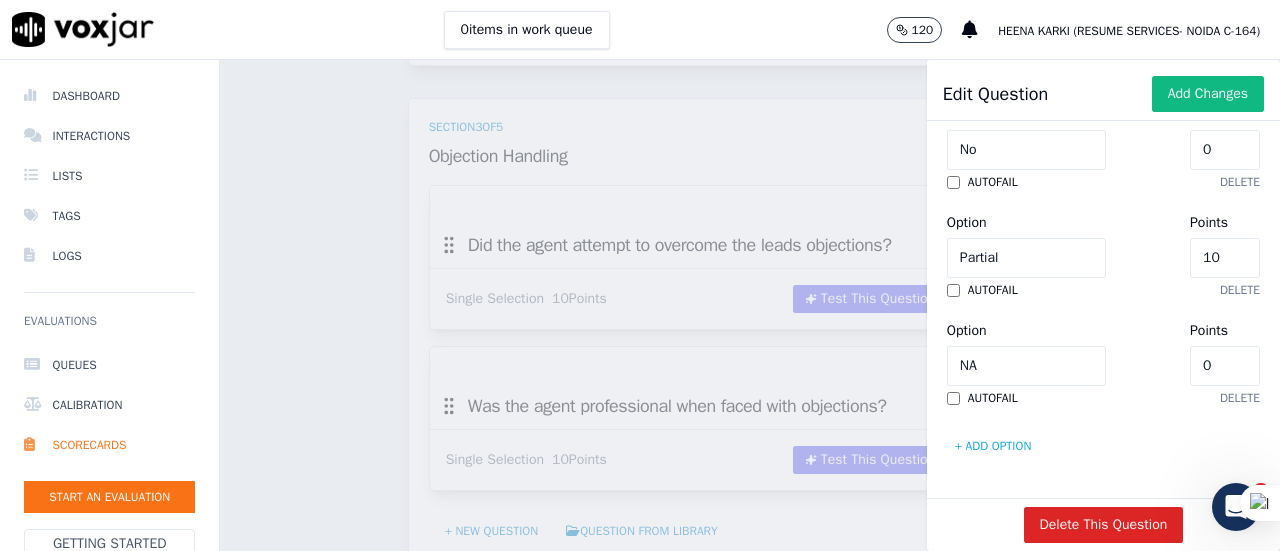 click on "0" 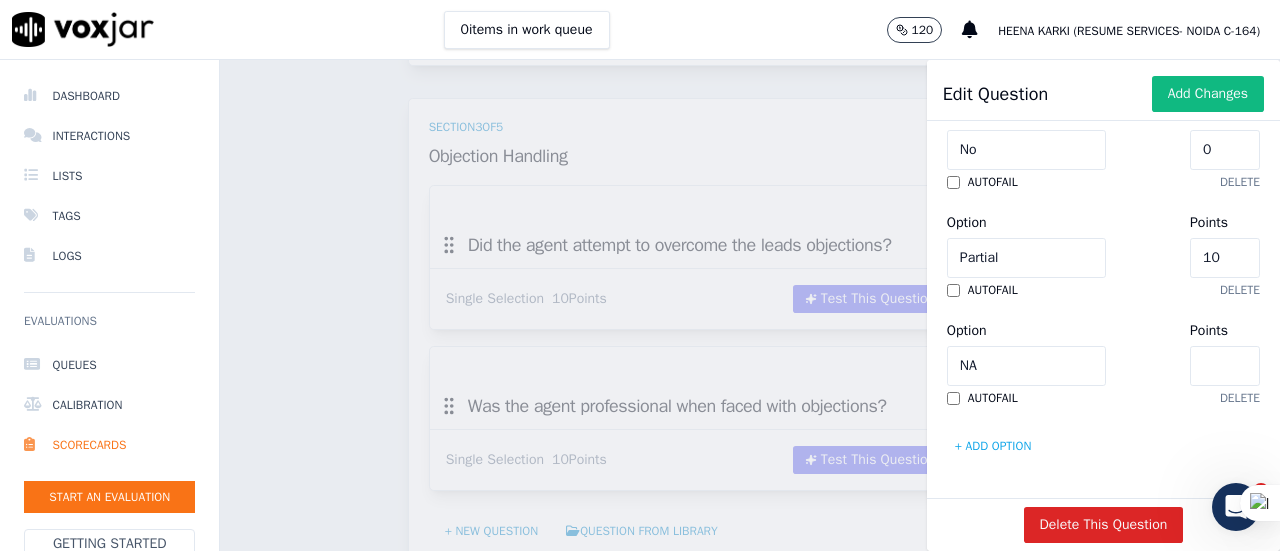 scroll, scrollTop: 1072, scrollLeft: 0, axis: vertical 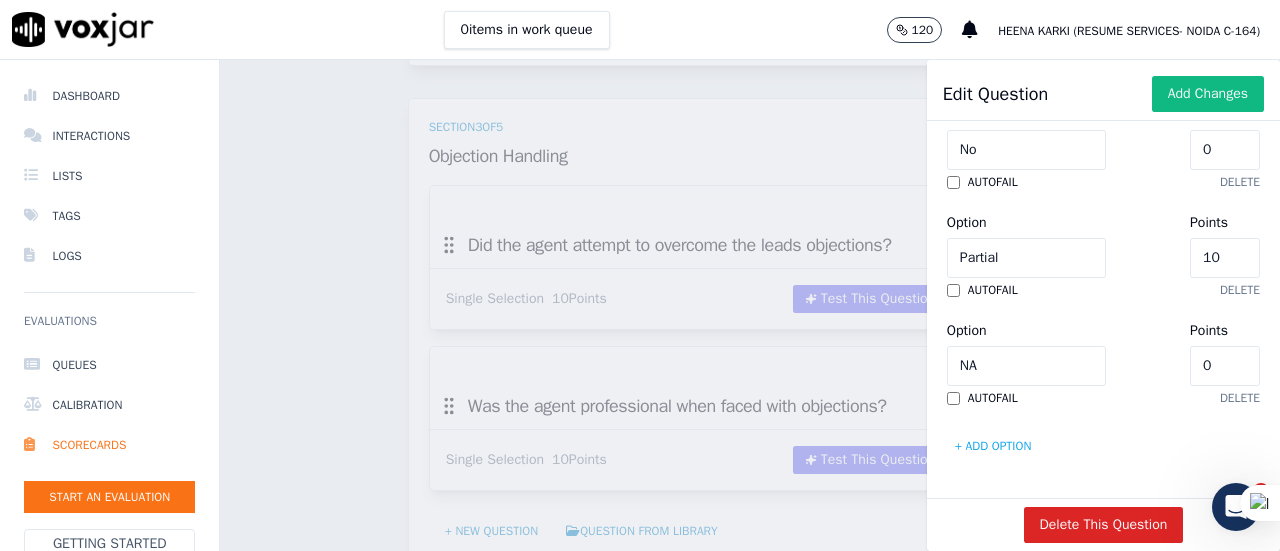 click on "0" 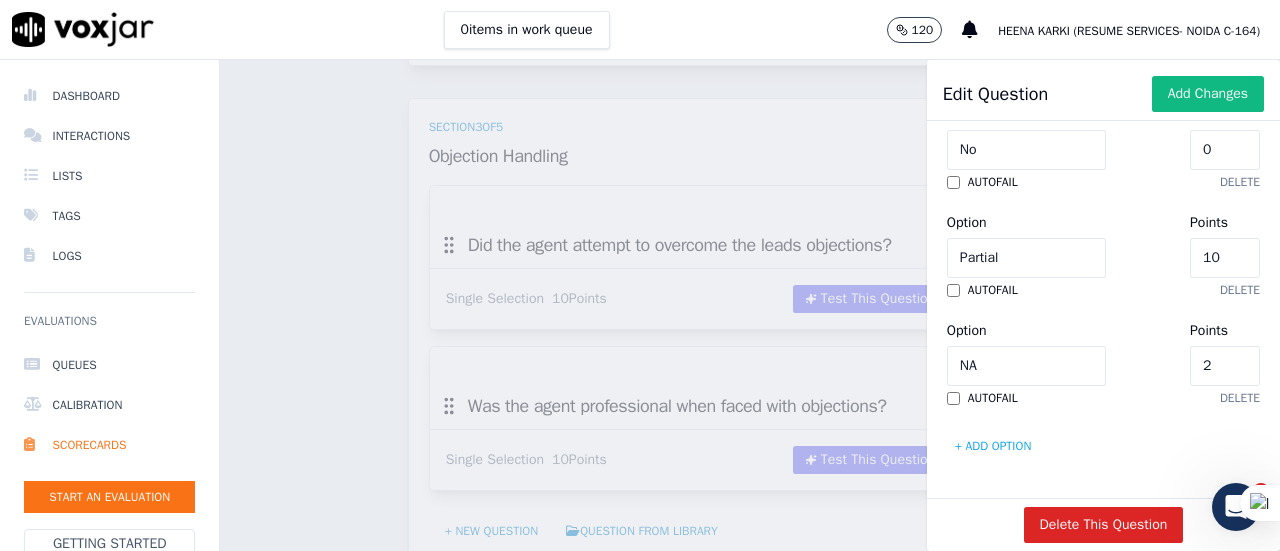 type on "20" 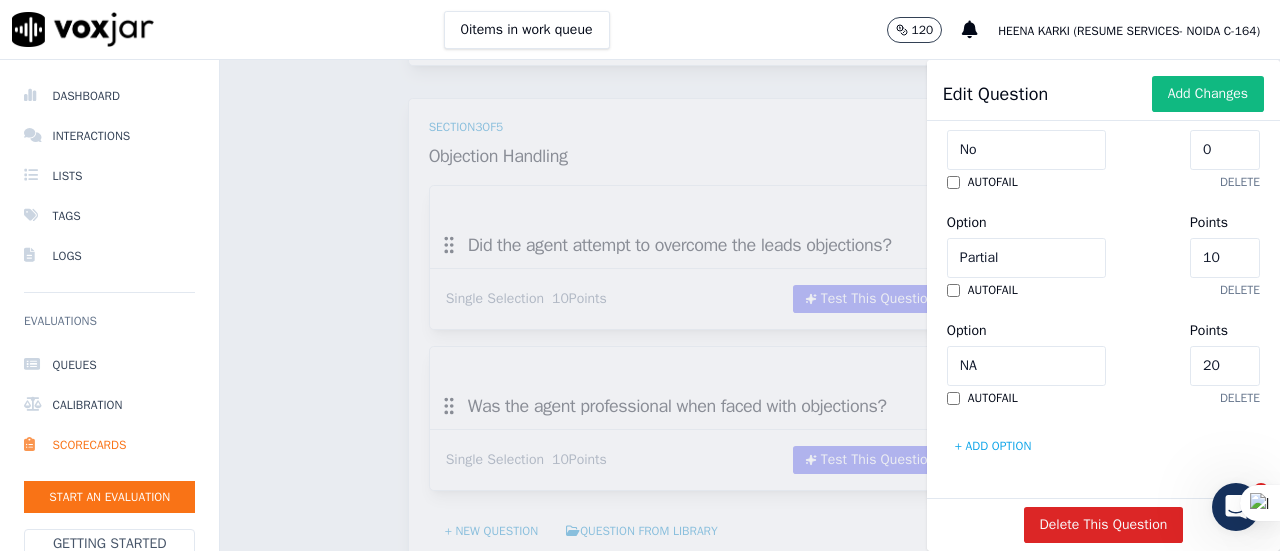 click on "Option   NA   Points   20" at bounding box center [1103, 352] 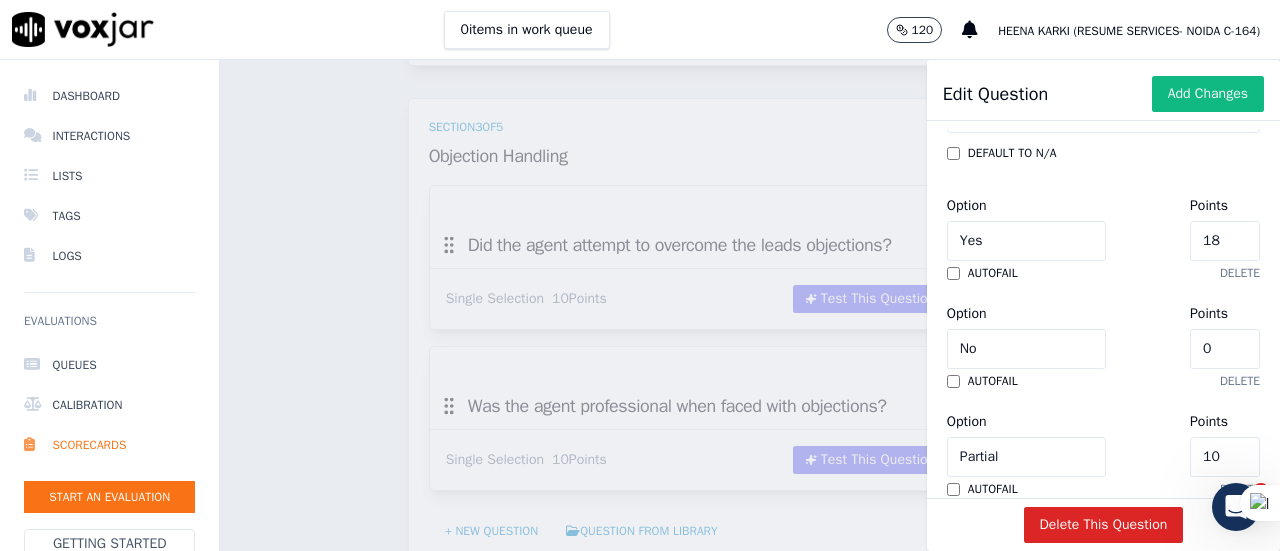 scroll, scrollTop: 600, scrollLeft: 0, axis: vertical 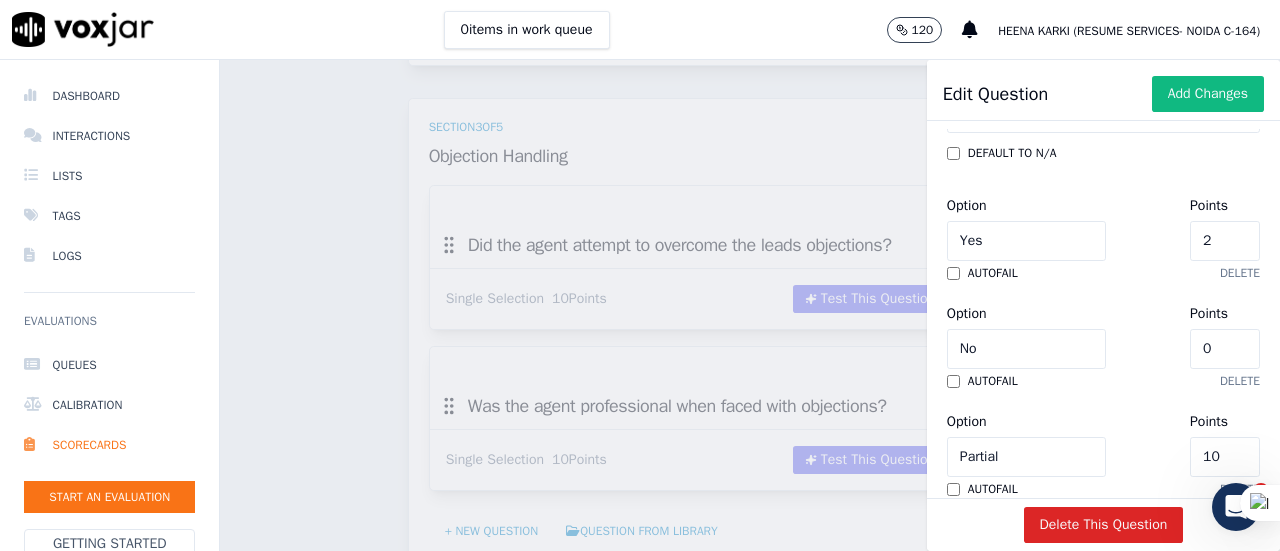 type on "20" 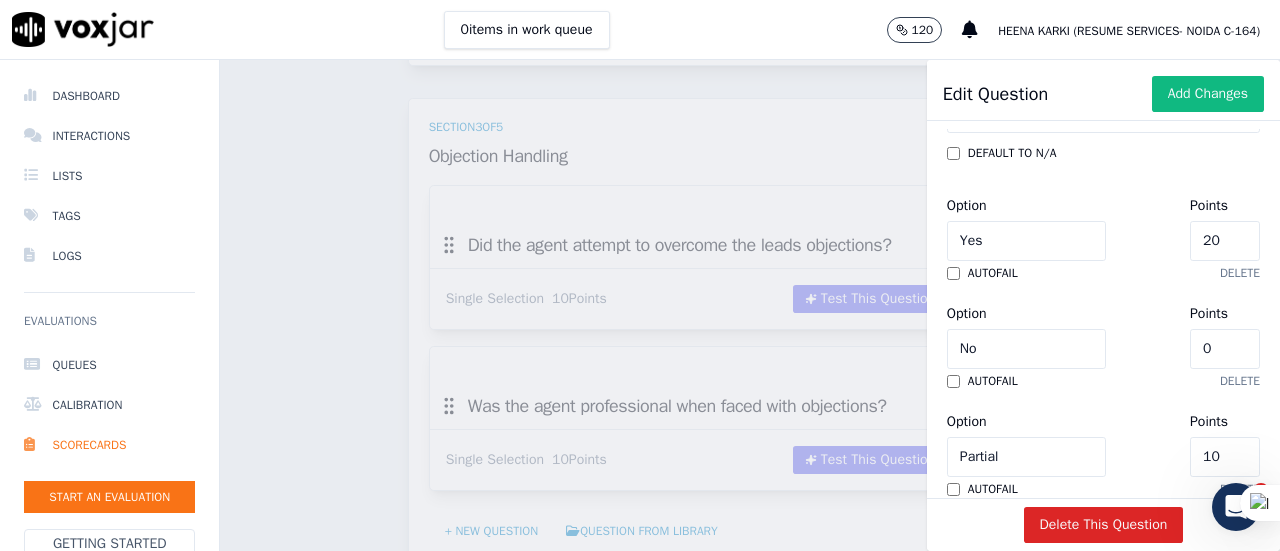 click on "Option   Yes   Points   20" at bounding box center [1103, 227] 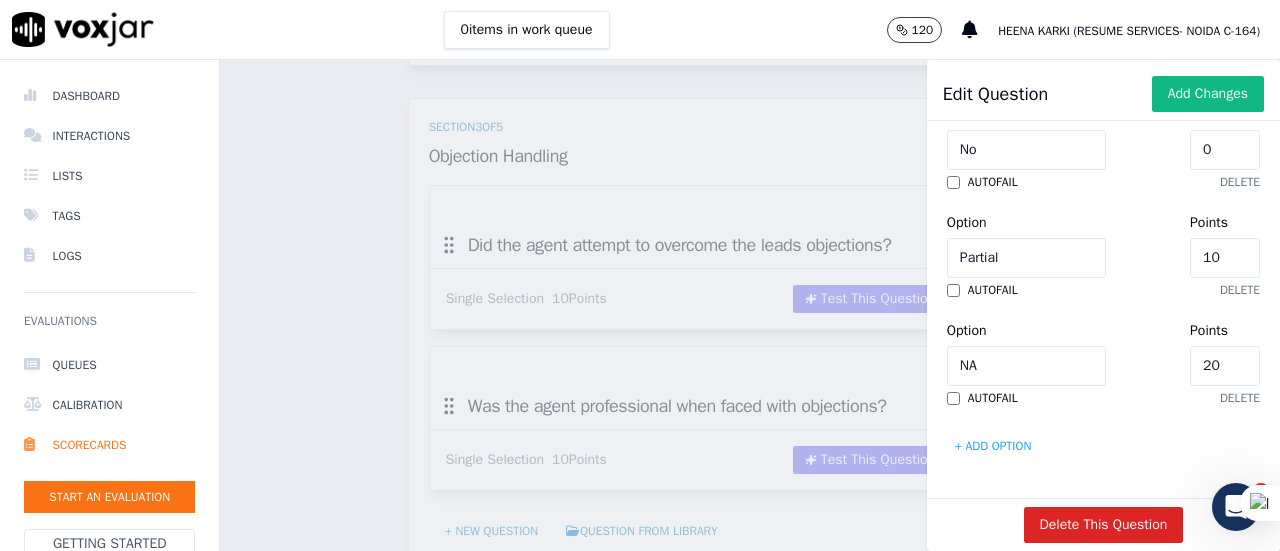 scroll, scrollTop: 1130, scrollLeft: 0, axis: vertical 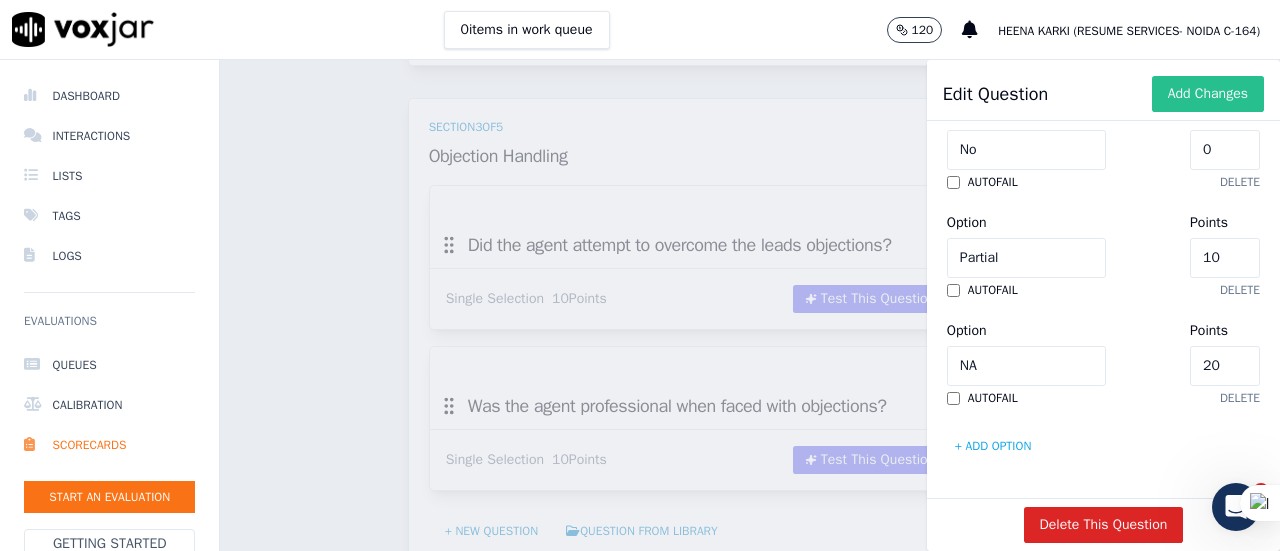click on "Add Changes" at bounding box center (1208, 94) 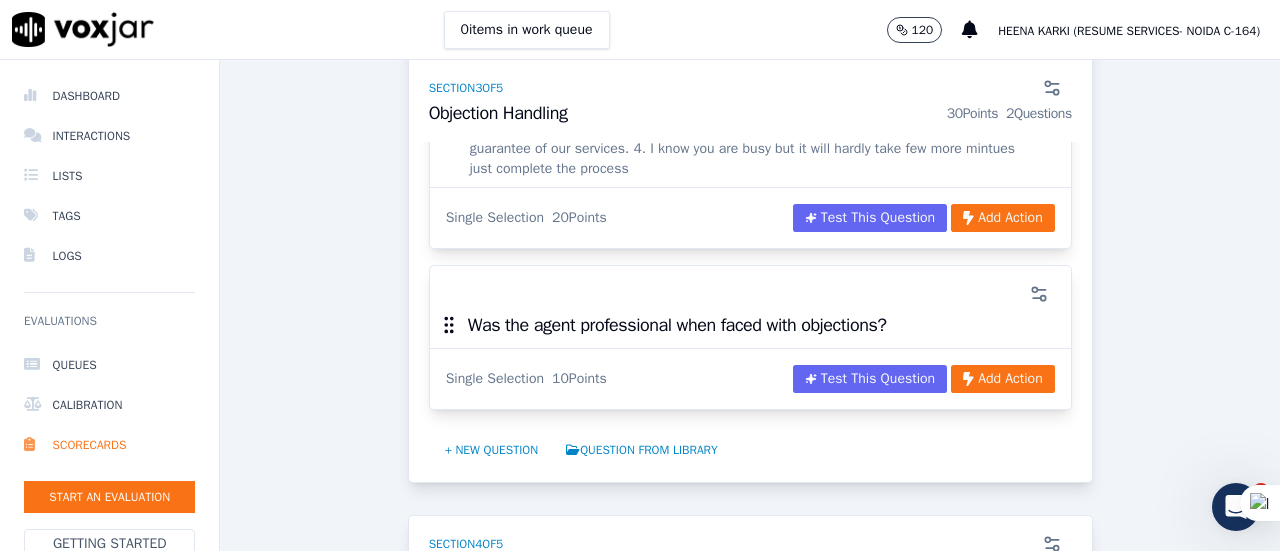 scroll, scrollTop: 1403, scrollLeft: 0, axis: vertical 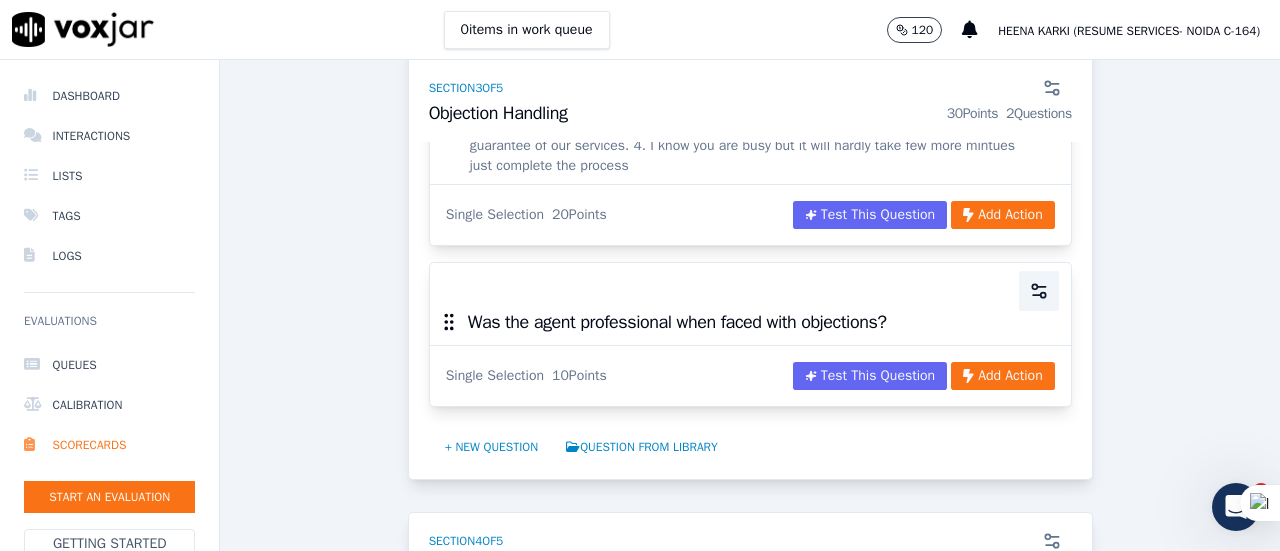 click 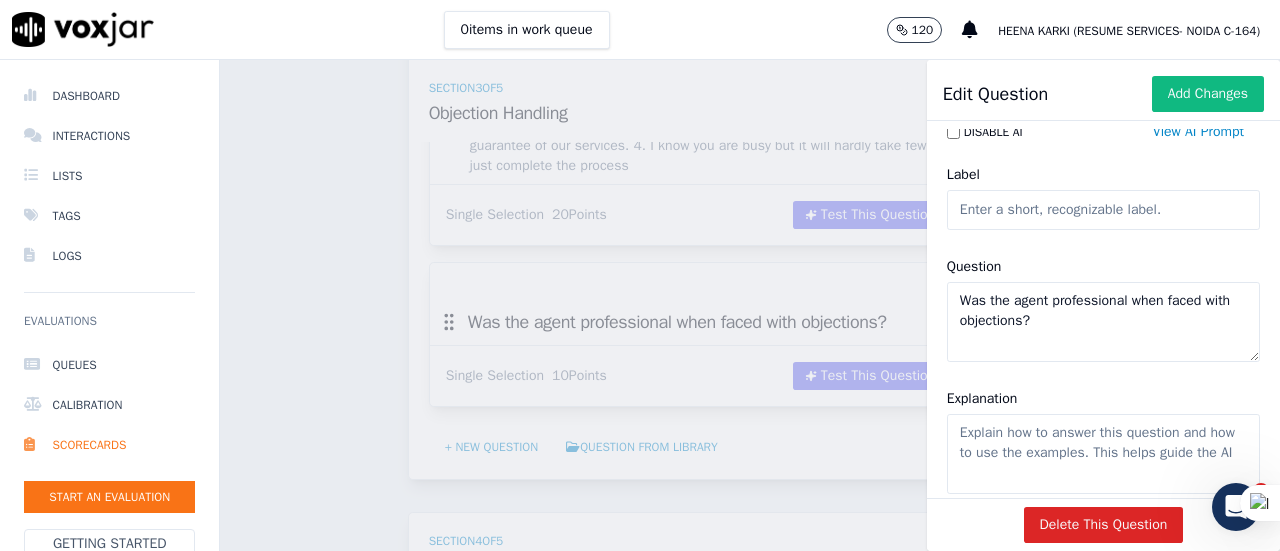 scroll, scrollTop: 0, scrollLeft: 0, axis: both 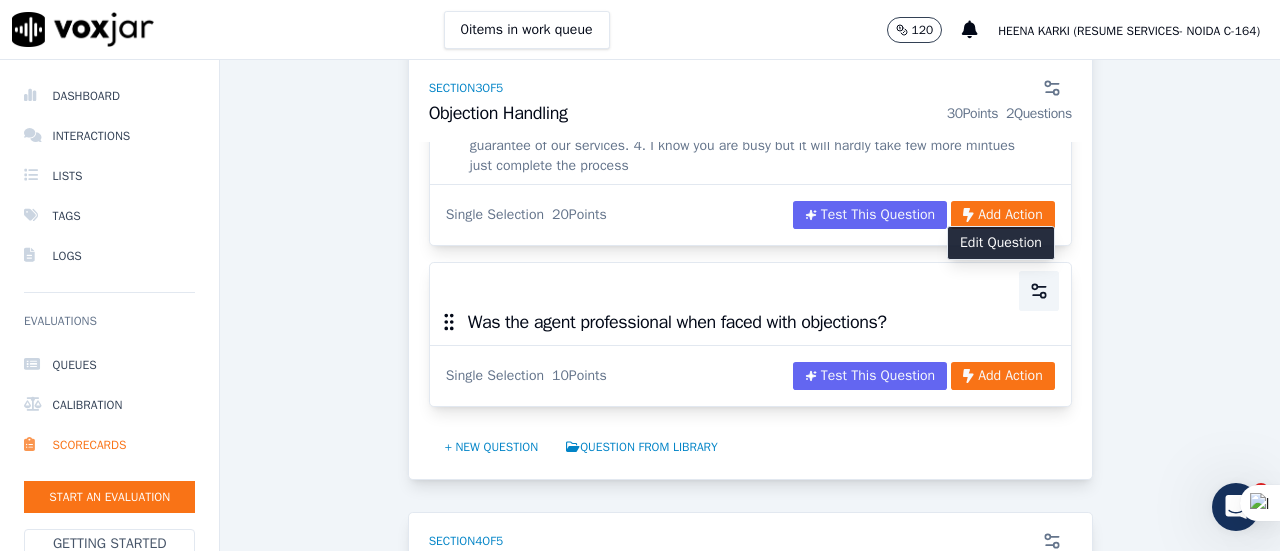click 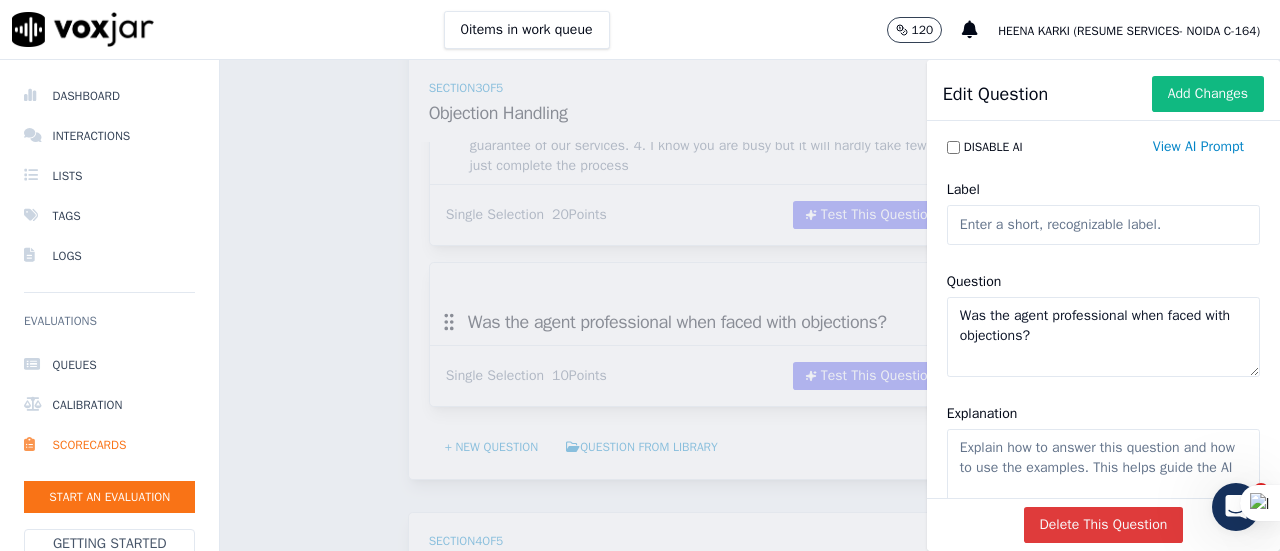 click on "Delete This Question" at bounding box center [1104, 525] 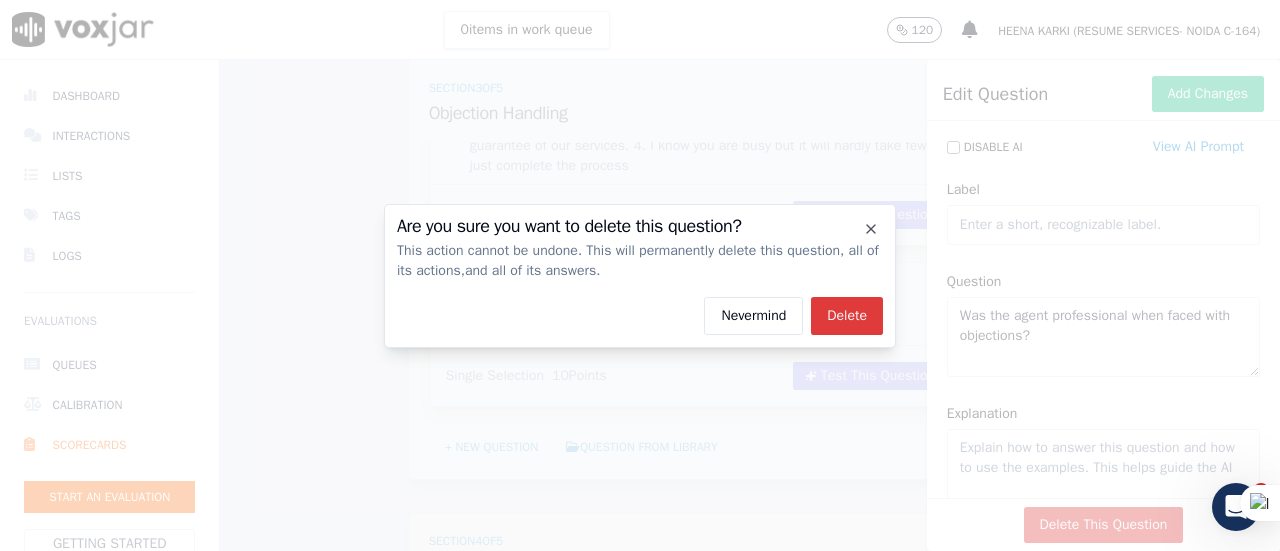 click on "Delete" 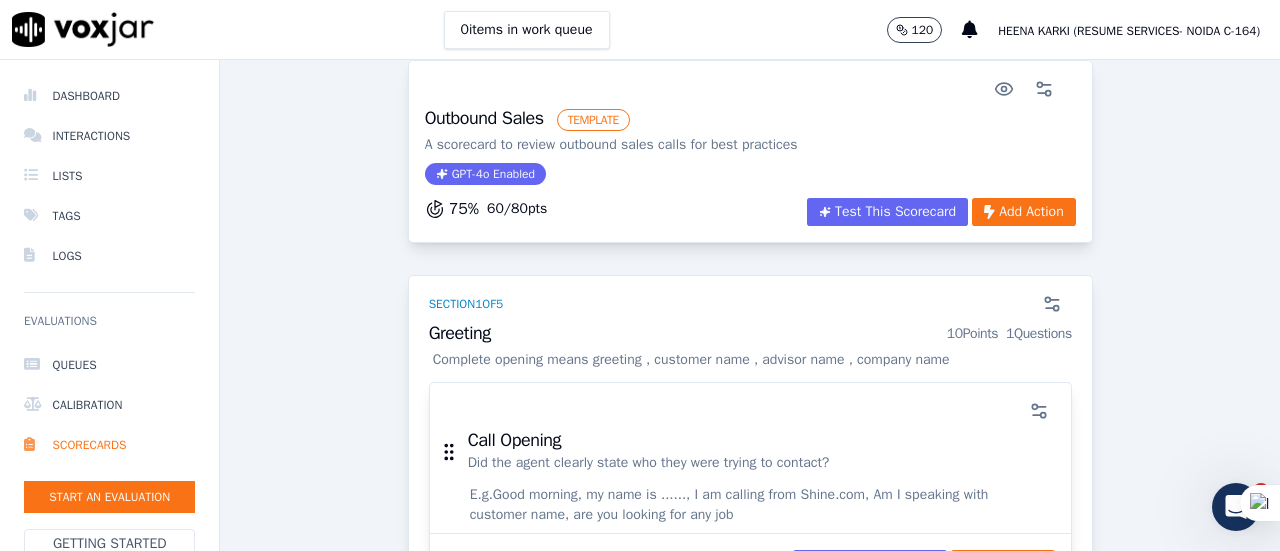 scroll, scrollTop: 87, scrollLeft: 0, axis: vertical 